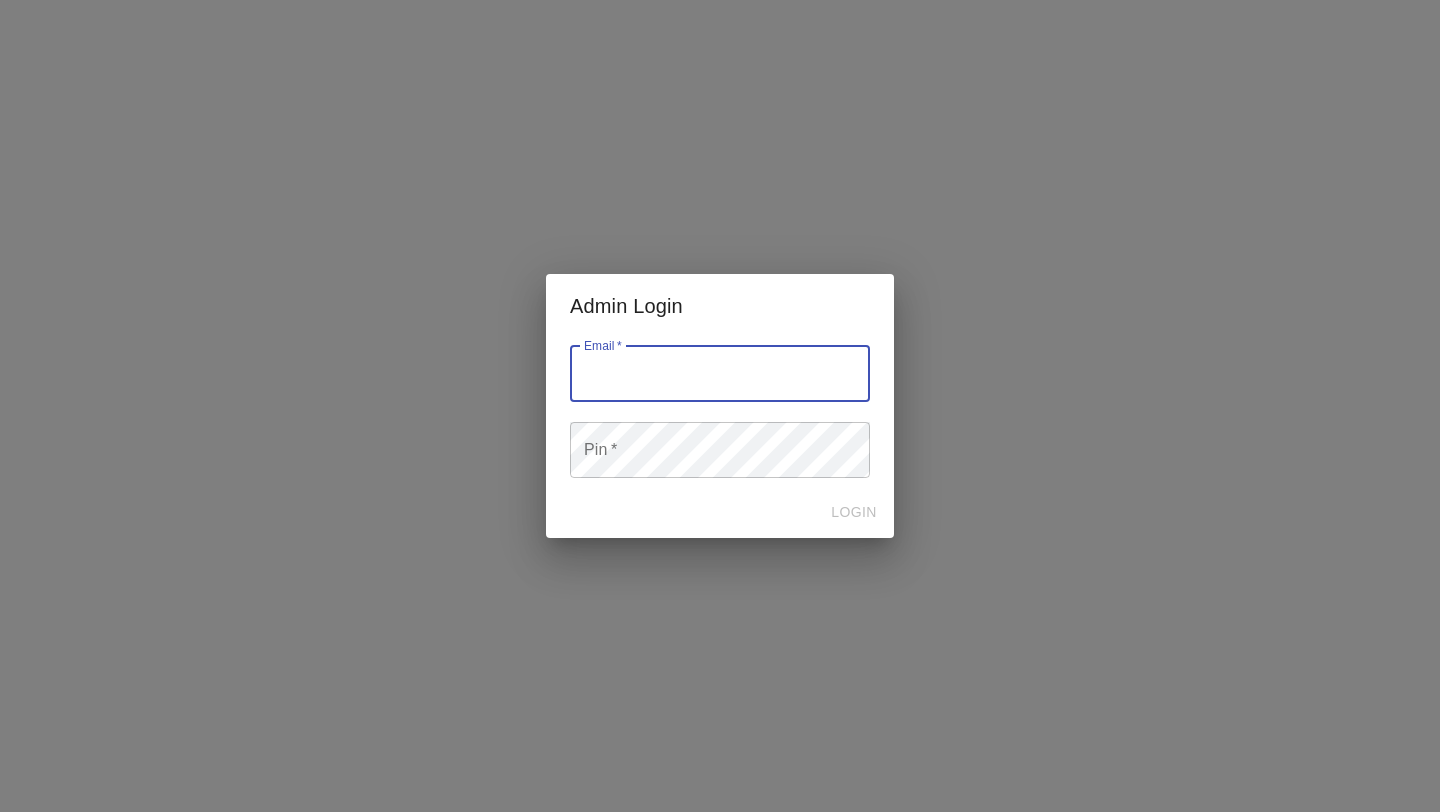scroll, scrollTop: 0, scrollLeft: 0, axis: both 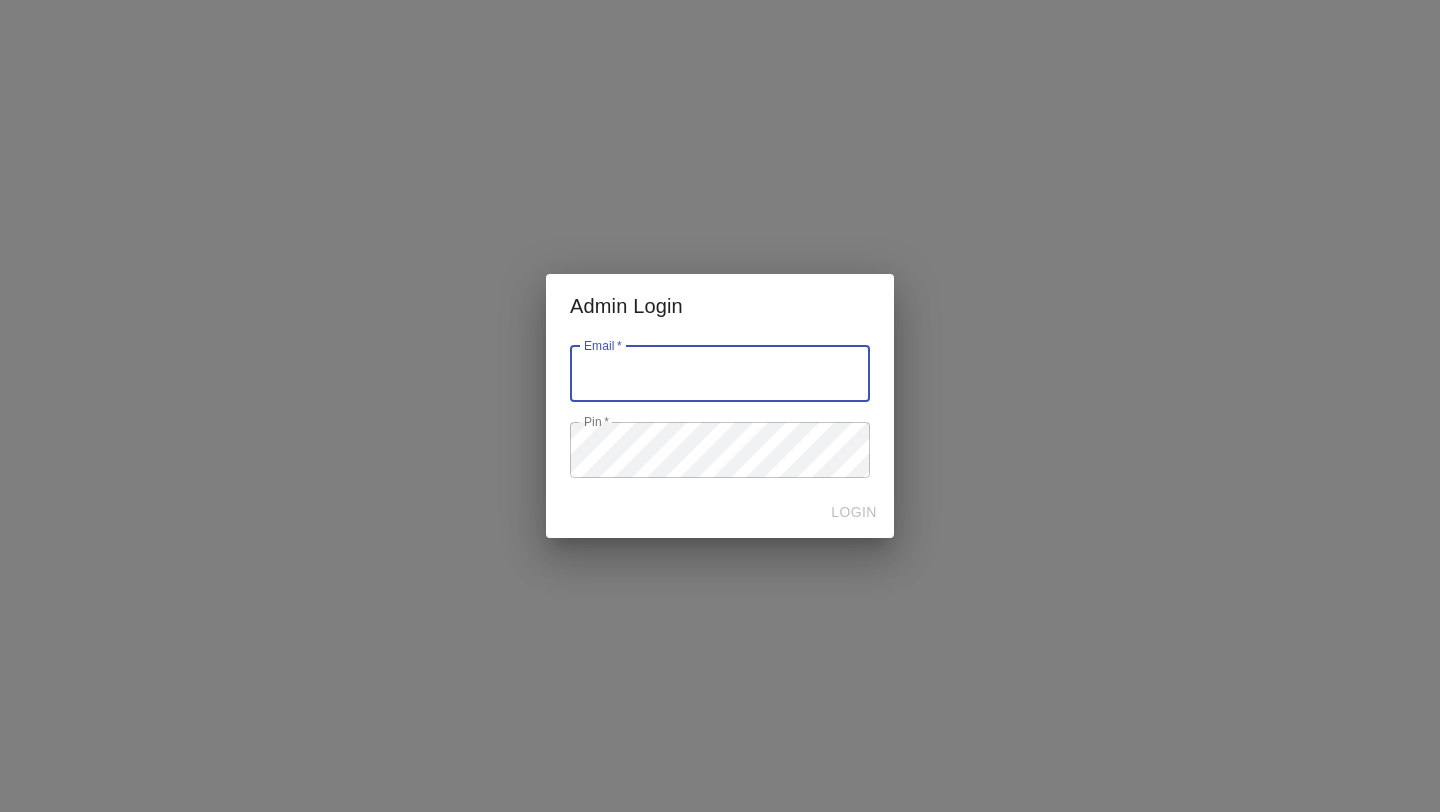 type on "[EMAIL]" 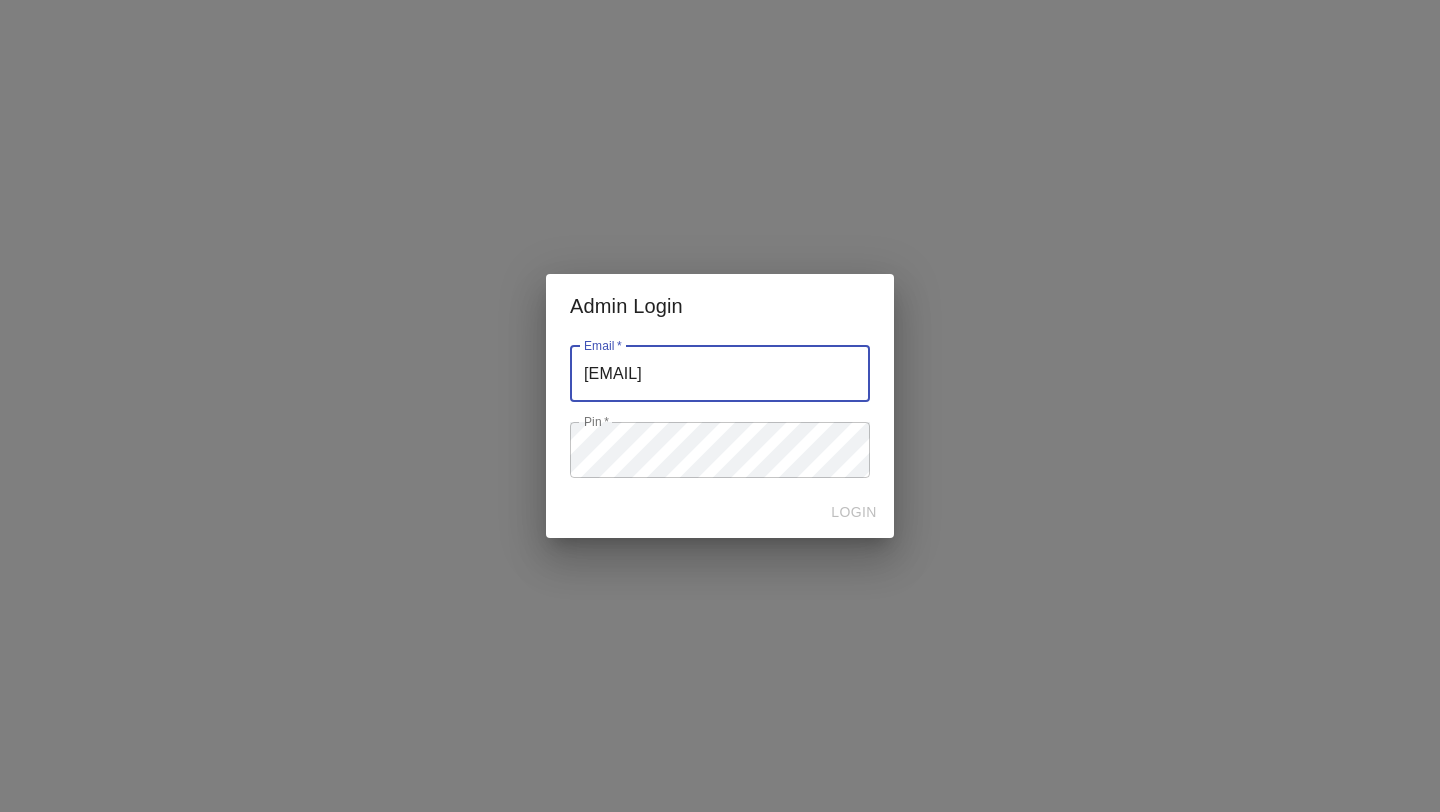 click on "LOGIN" at bounding box center [720, 512] 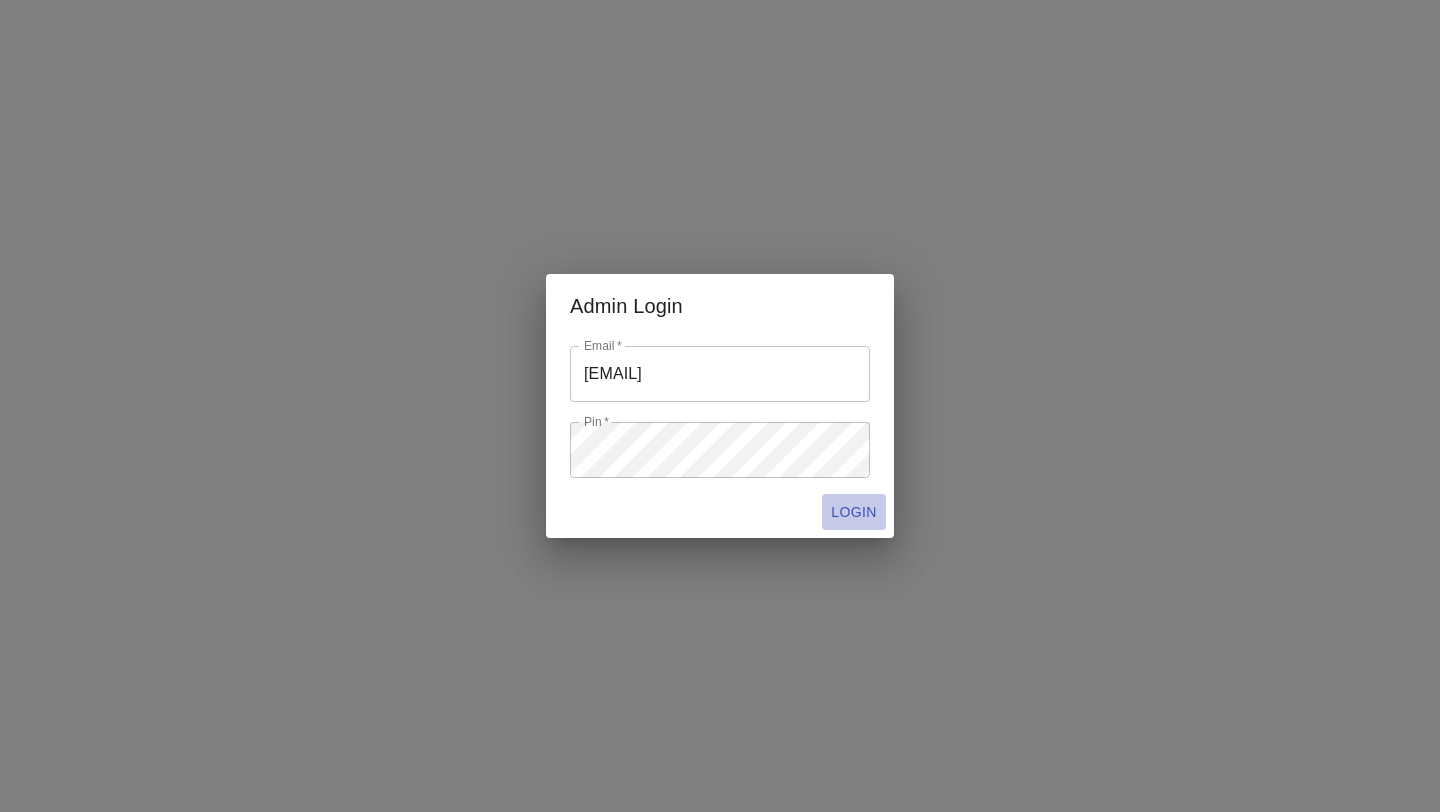 click on "LOGIN" at bounding box center [854, 512] 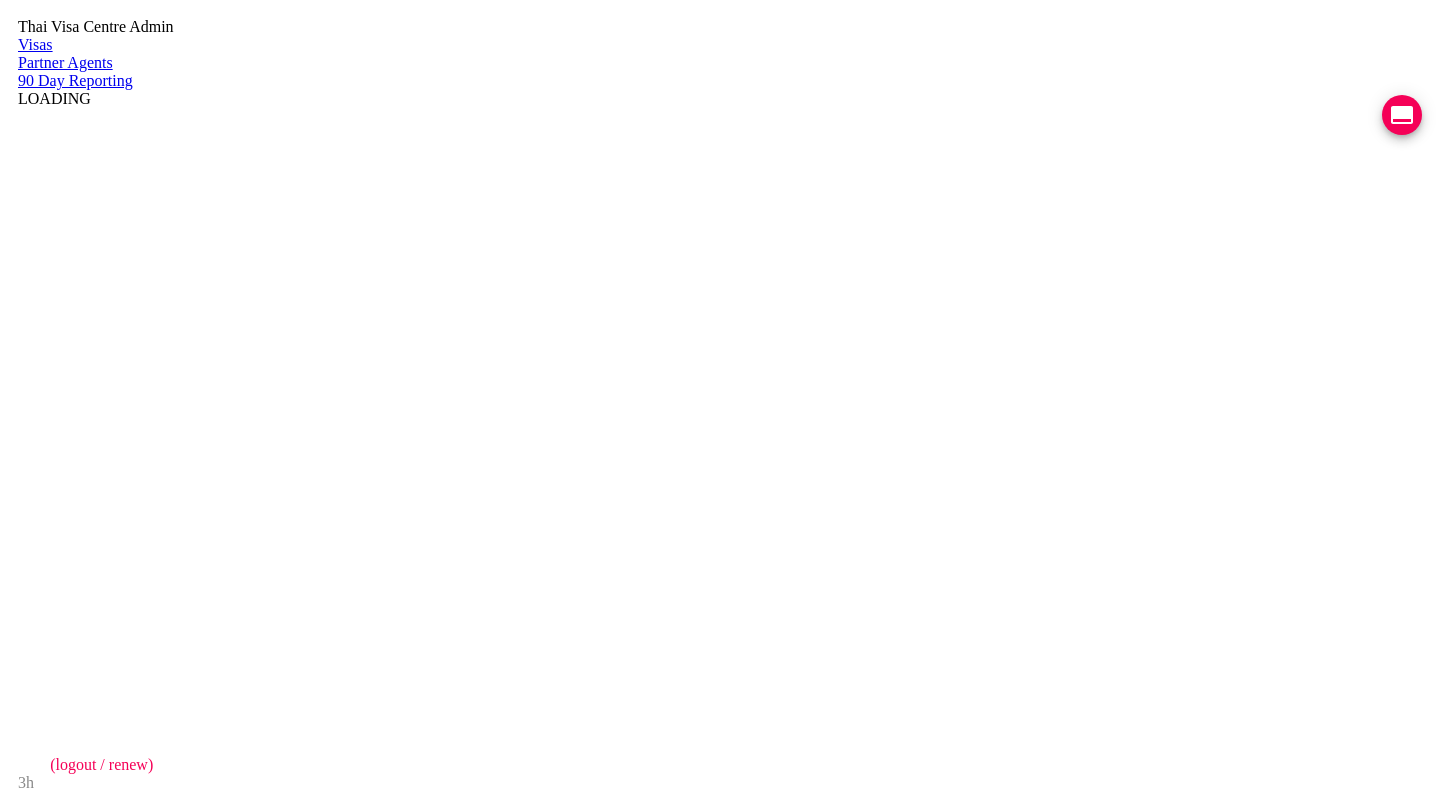 scroll, scrollTop: 0, scrollLeft: 0, axis: both 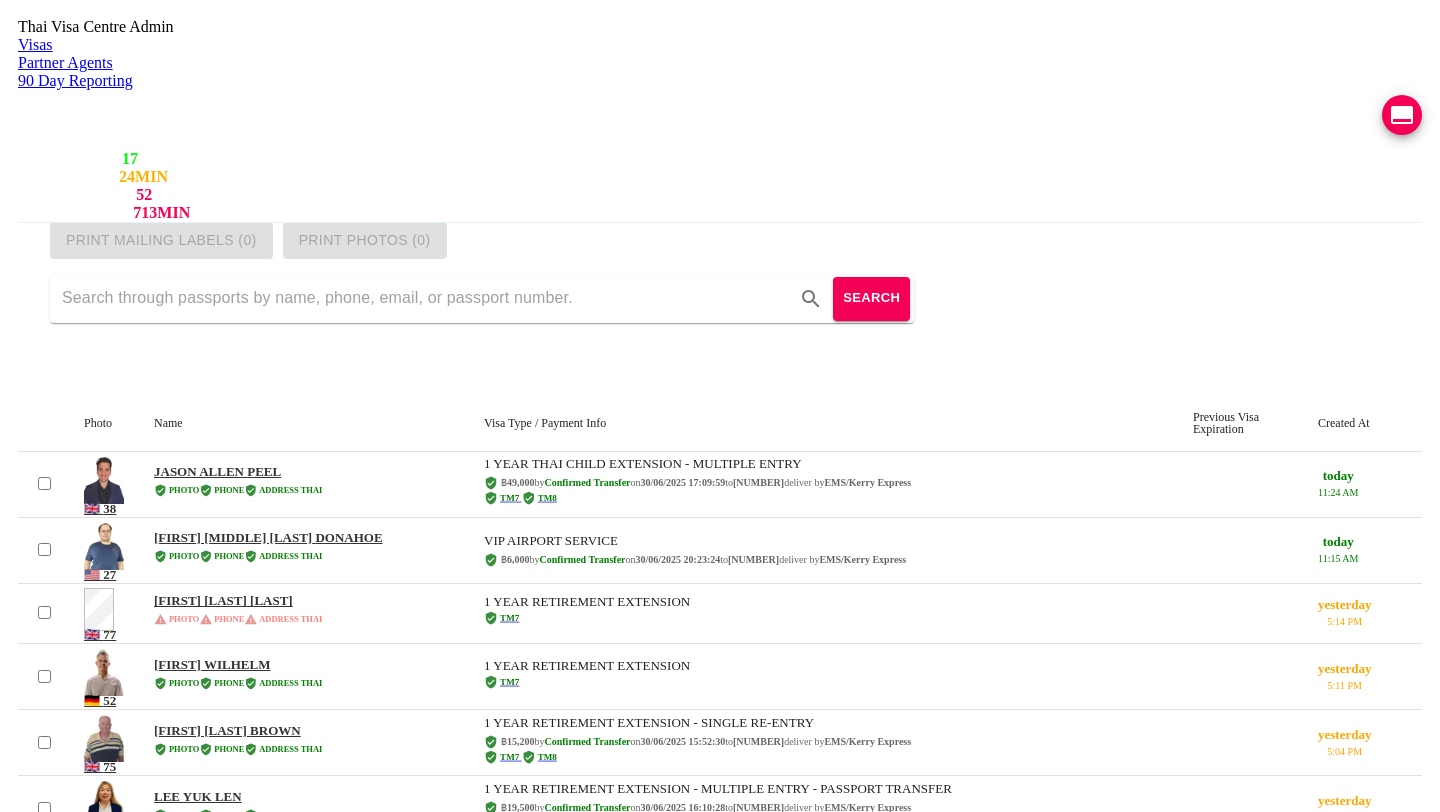 click at bounding box center (1402, 115) 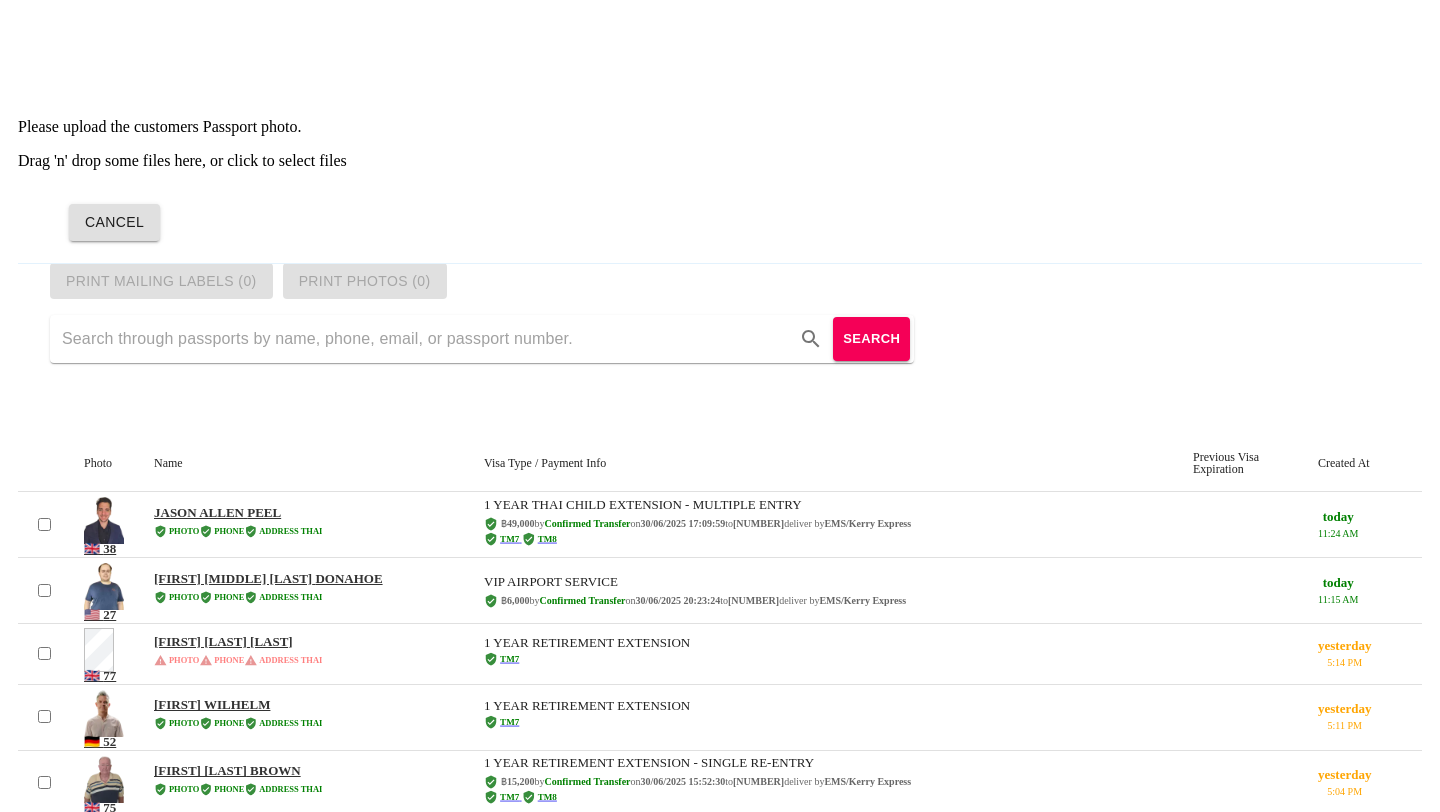 click on "Drag 'n' drop some files here, or click to select files" at bounding box center [720, 161] 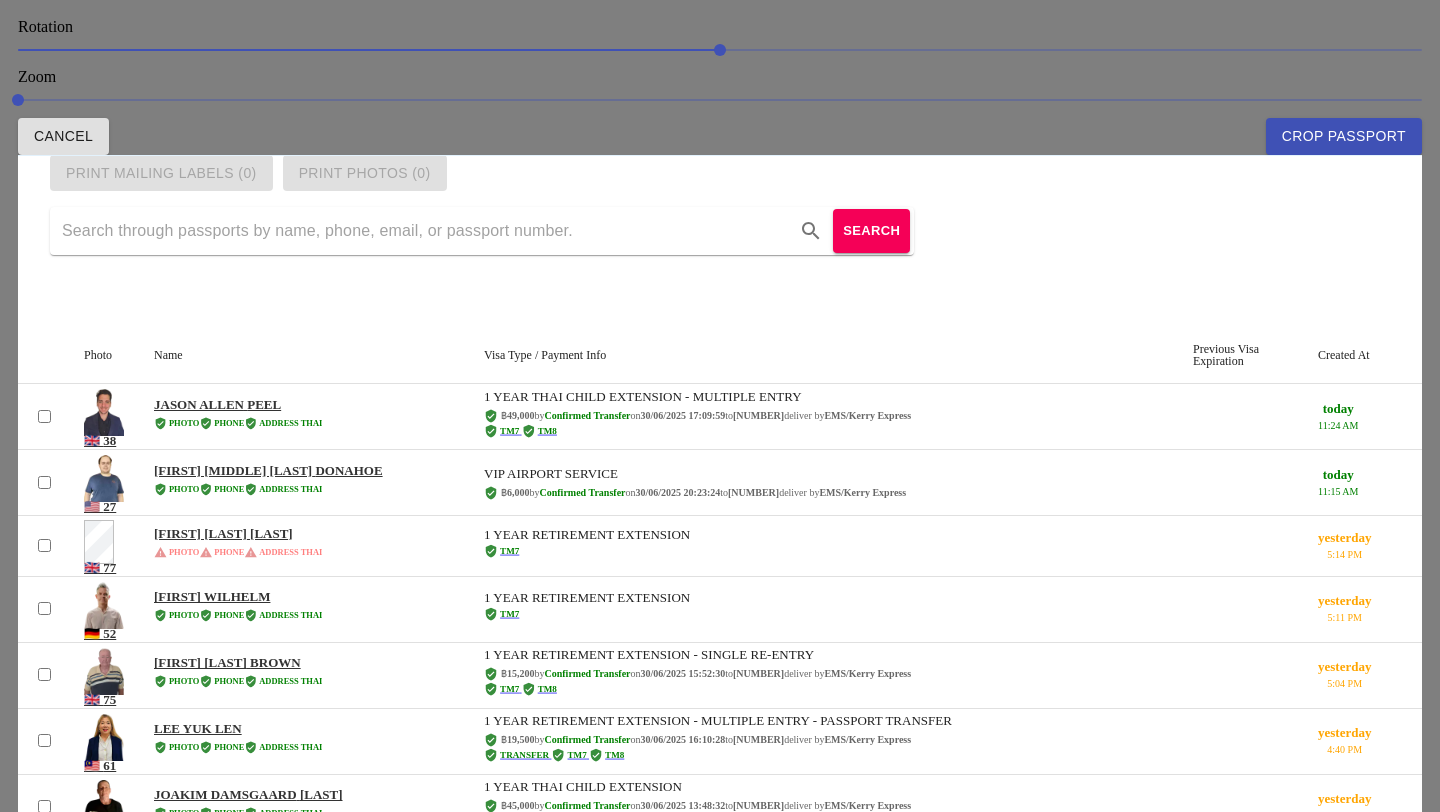 drag, startPoint x: 616, startPoint y: 281, endPoint x: 620, endPoint y: 256, distance: 25.317978 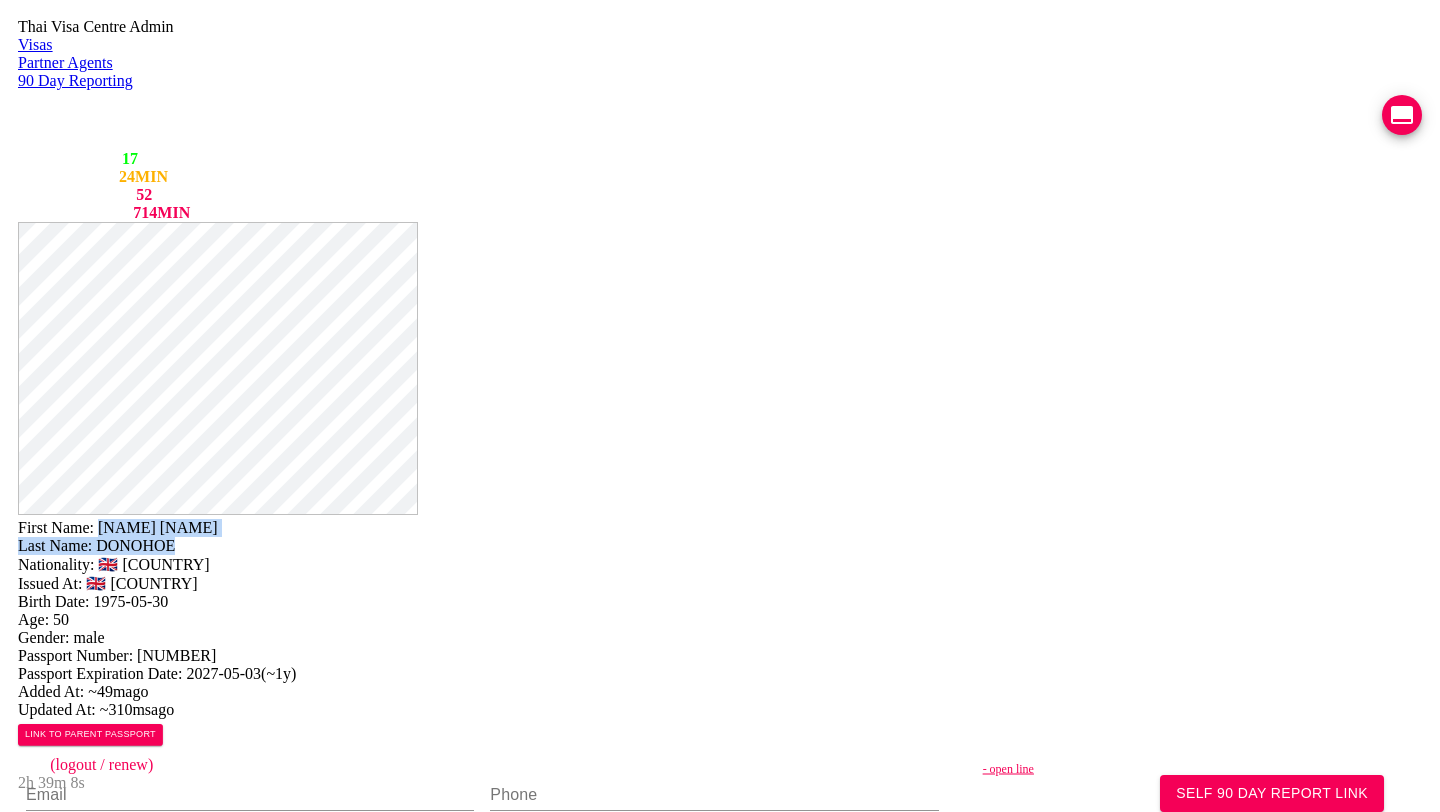 drag, startPoint x: 780, startPoint y: 46, endPoint x: 875, endPoint y: 66, distance: 97.082436 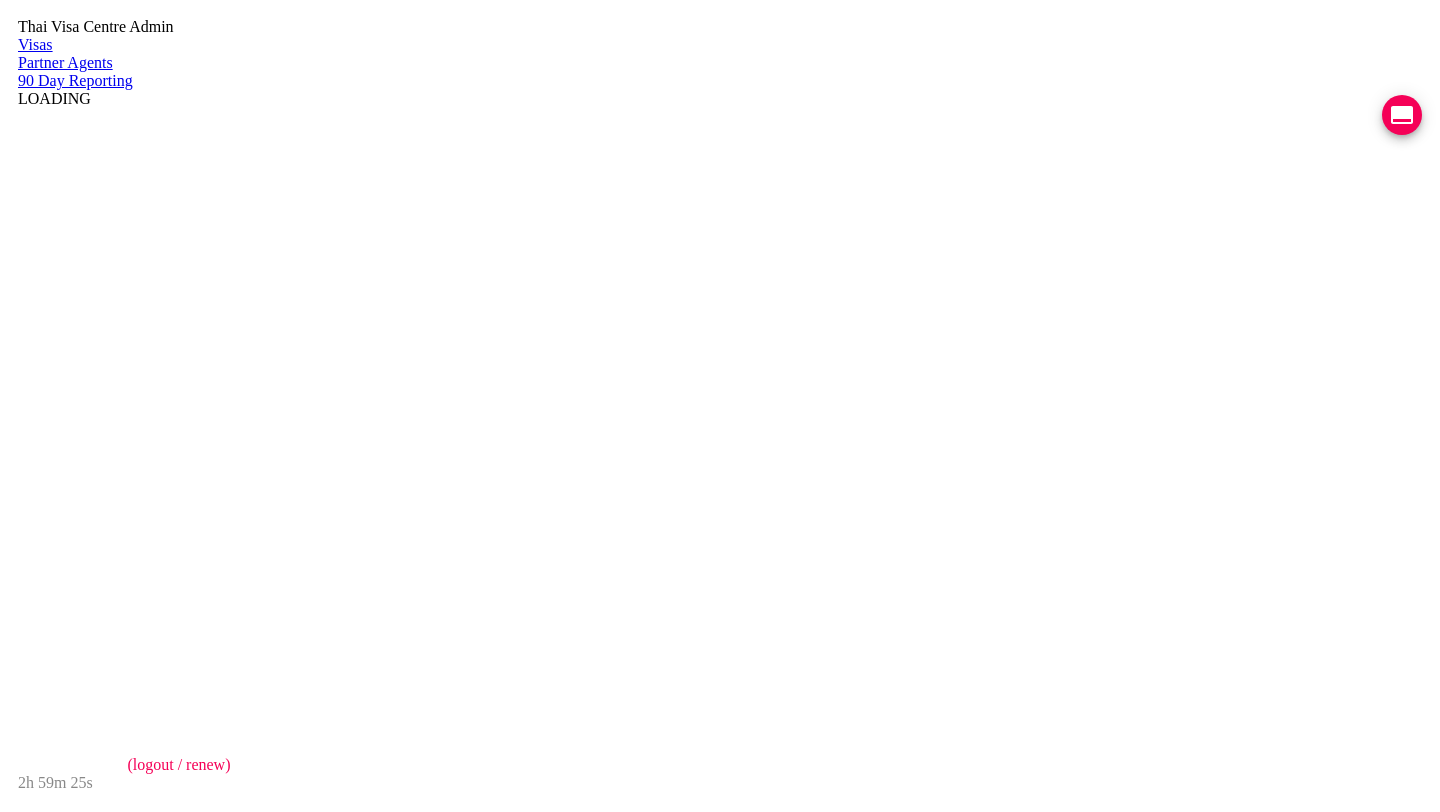 scroll, scrollTop: 0, scrollLeft: 0, axis: both 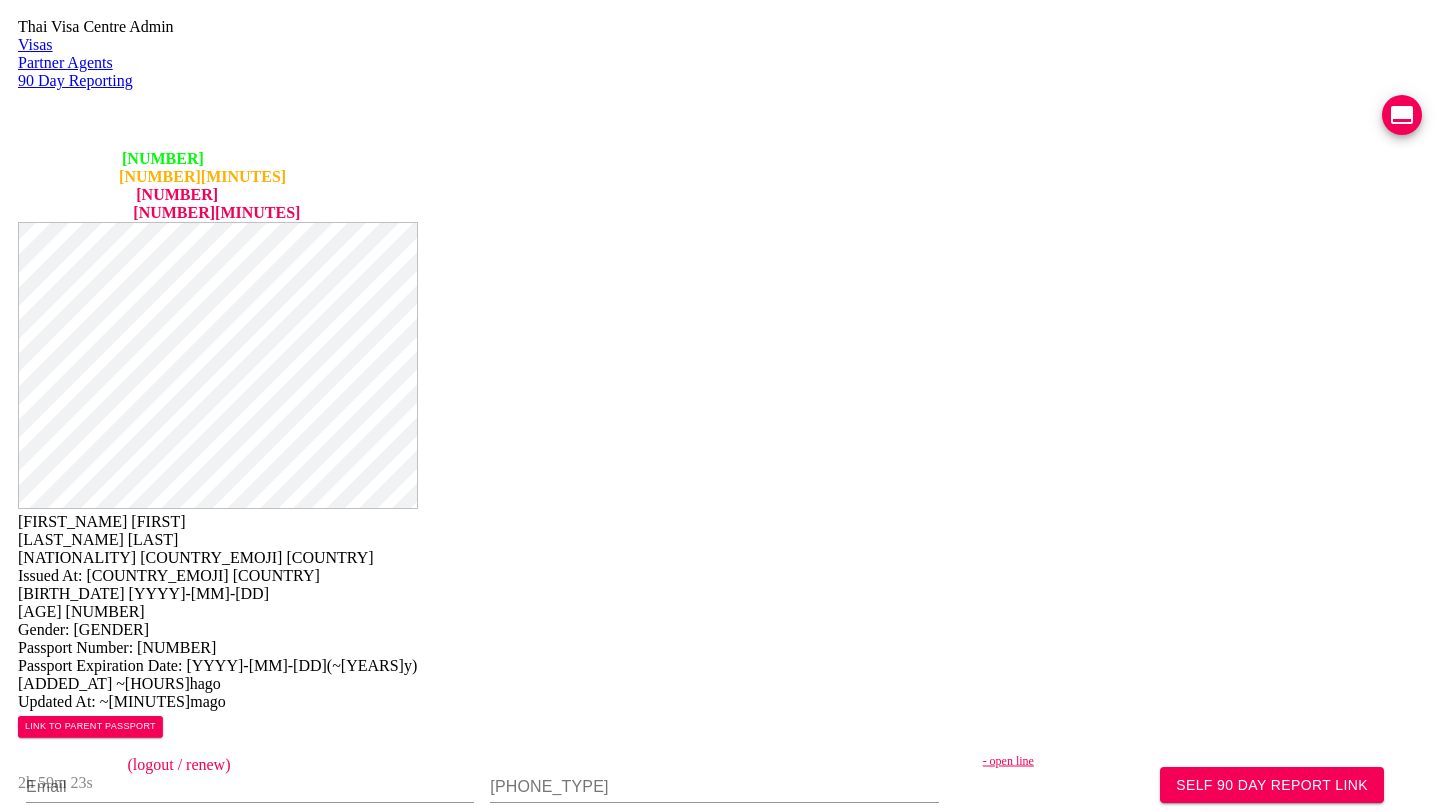 click on "VIEW TIMELINE" at bounding box center [153, 1629] 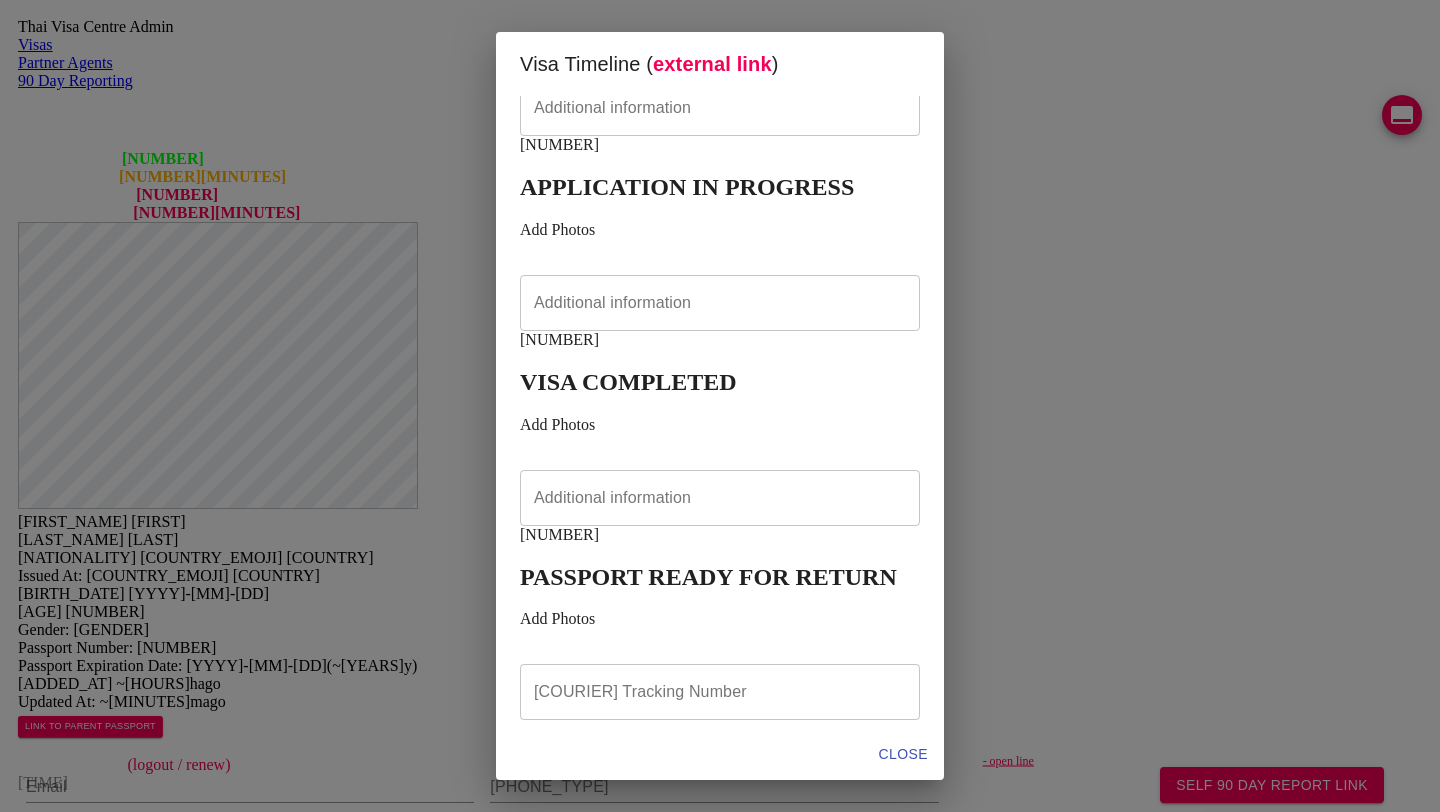 scroll, scrollTop: 0, scrollLeft: 0, axis: both 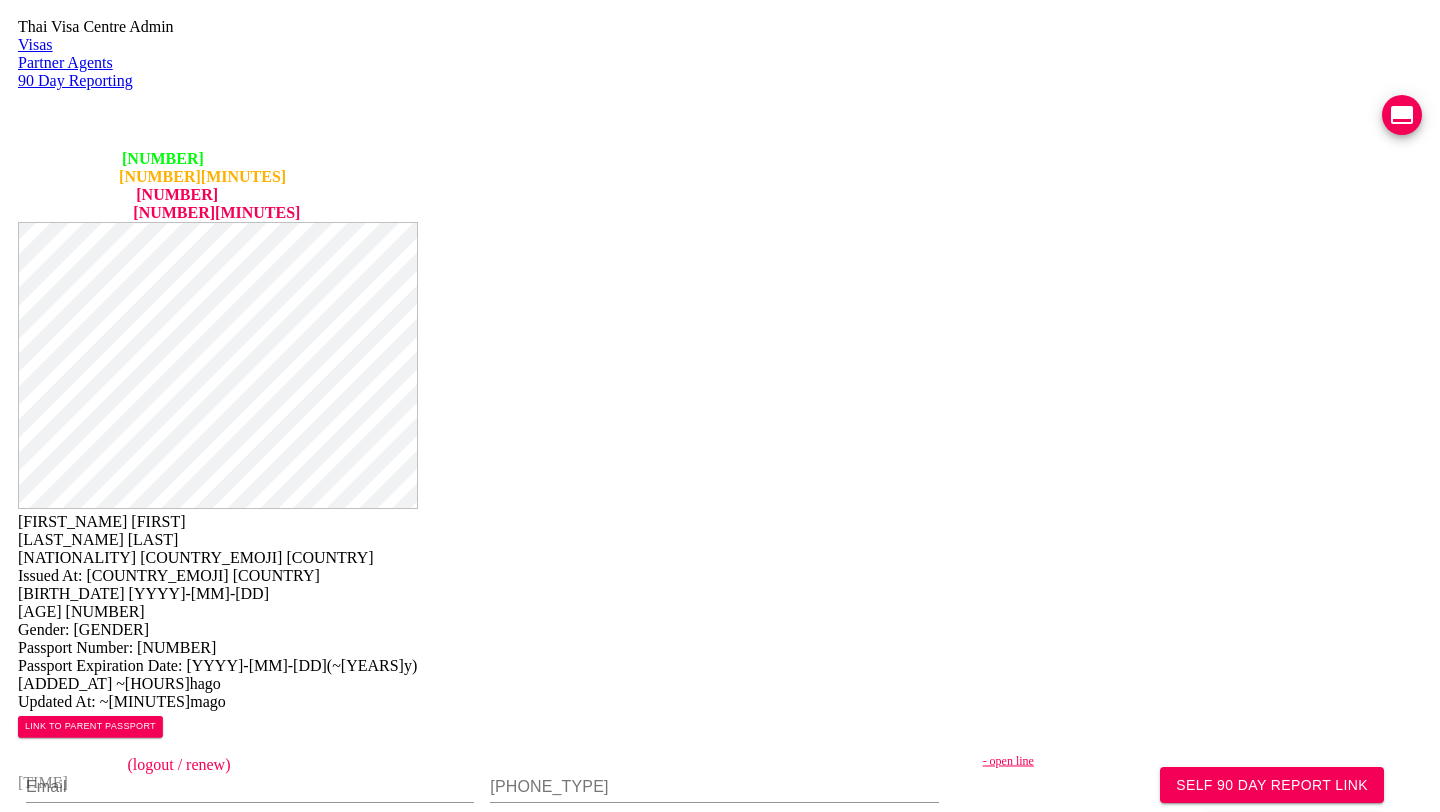 click on "TM7" at bounding box center [763, 1620] 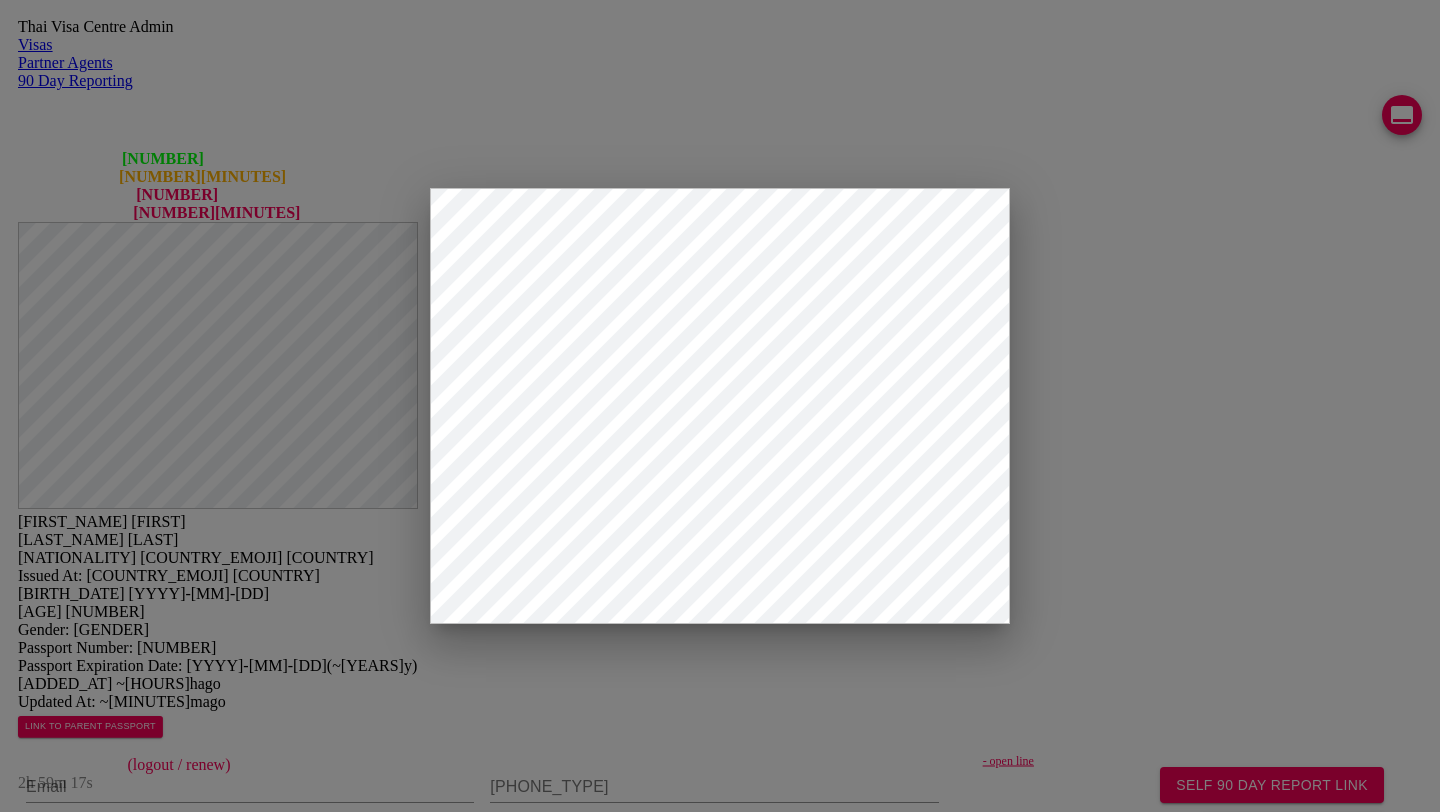 scroll, scrollTop: 334, scrollLeft: 0, axis: vertical 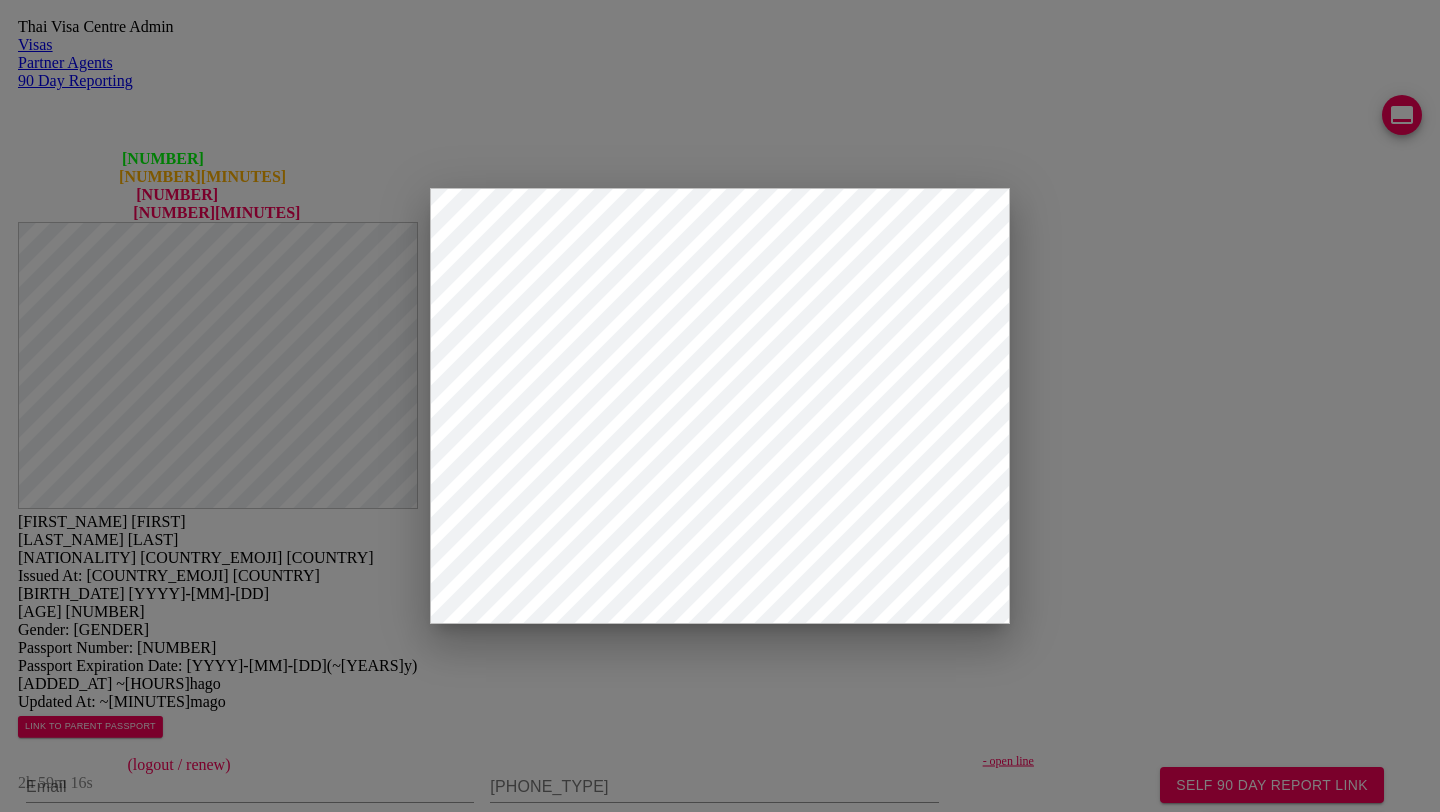 click on "1 YEAR MARIGAE VISA" at bounding box center (720, 2634) 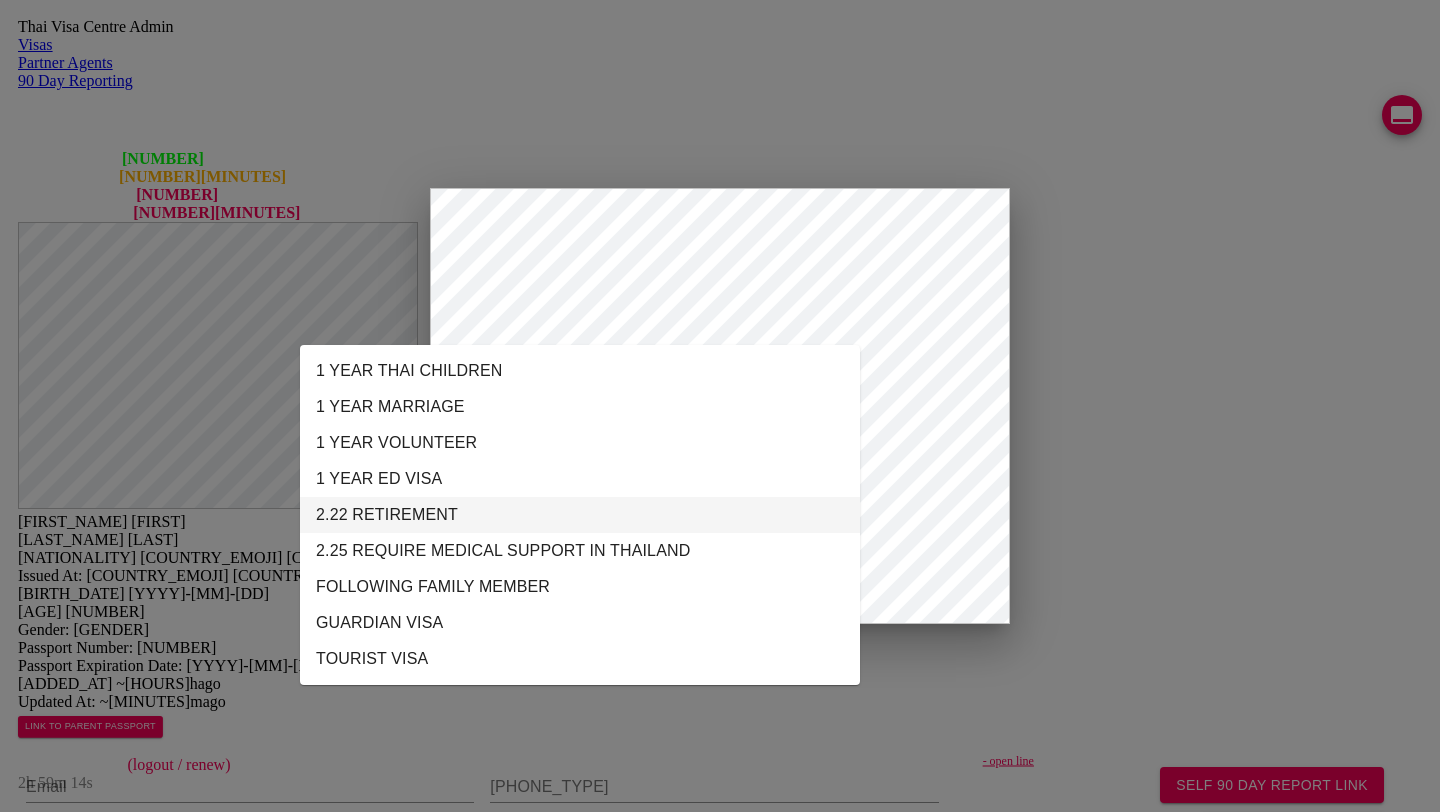 scroll, scrollTop: 0, scrollLeft: 0, axis: both 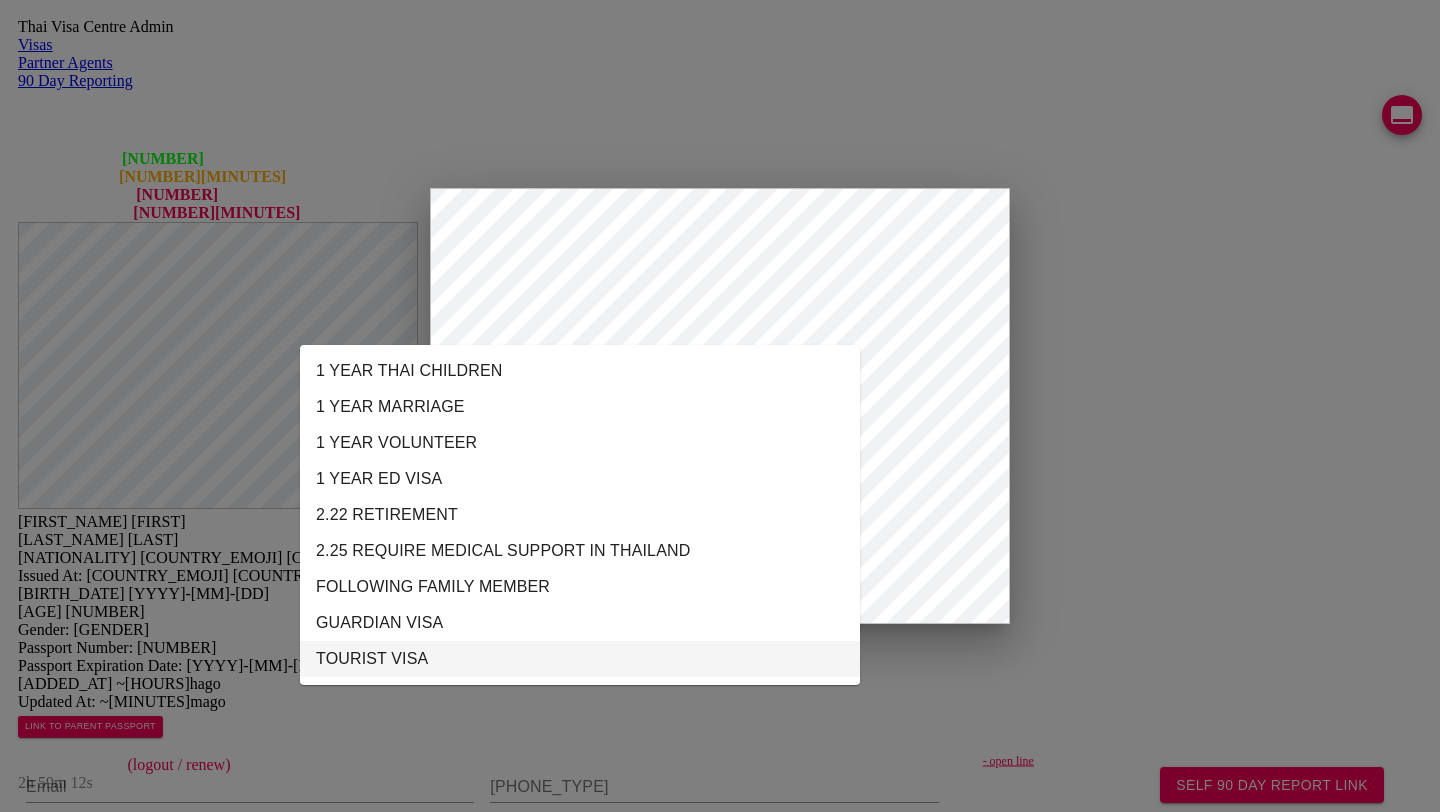 drag, startPoint x: 505, startPoint y: 693, endPoint x: 243, endPoint y: 680, distance: 262.32233 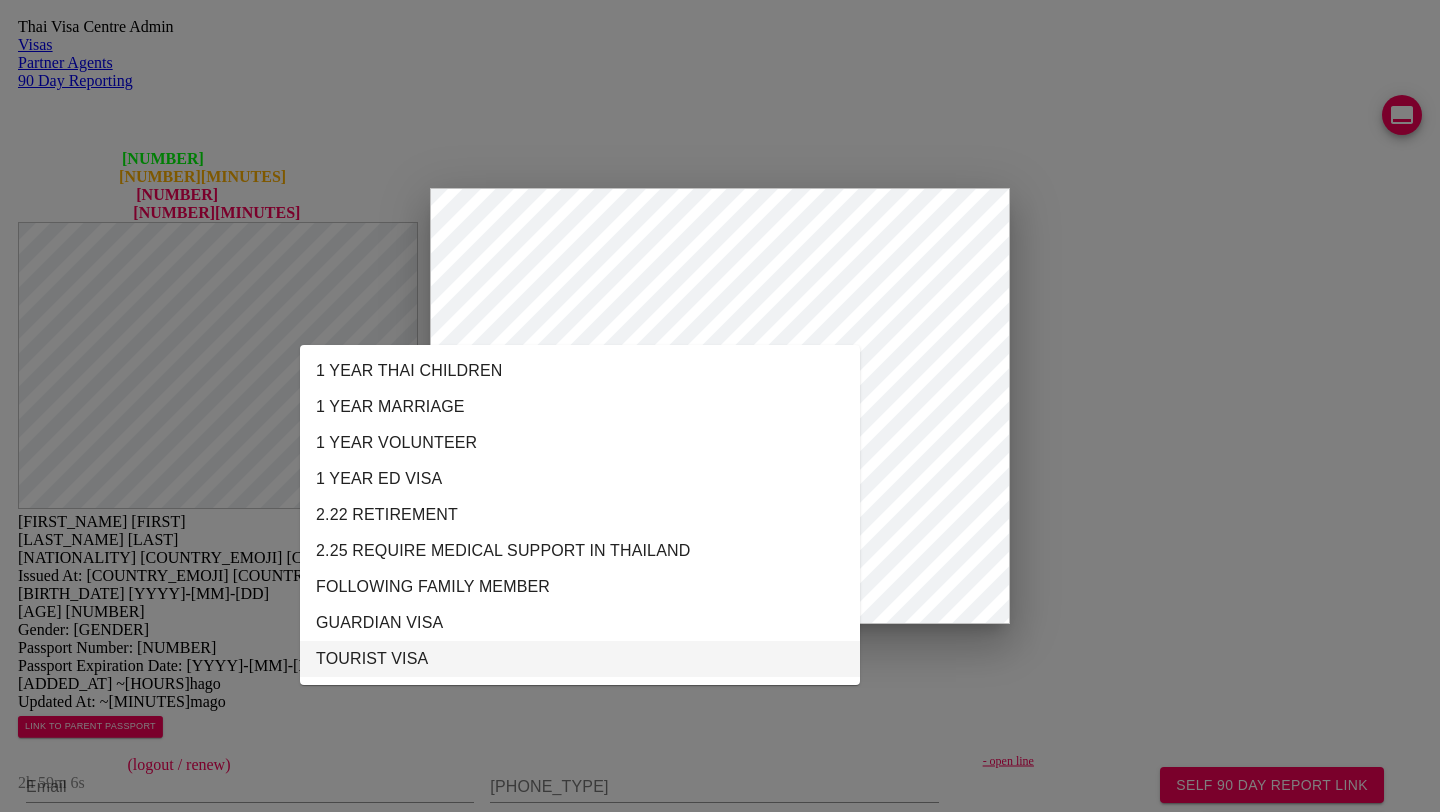 type on "DTV VISA" 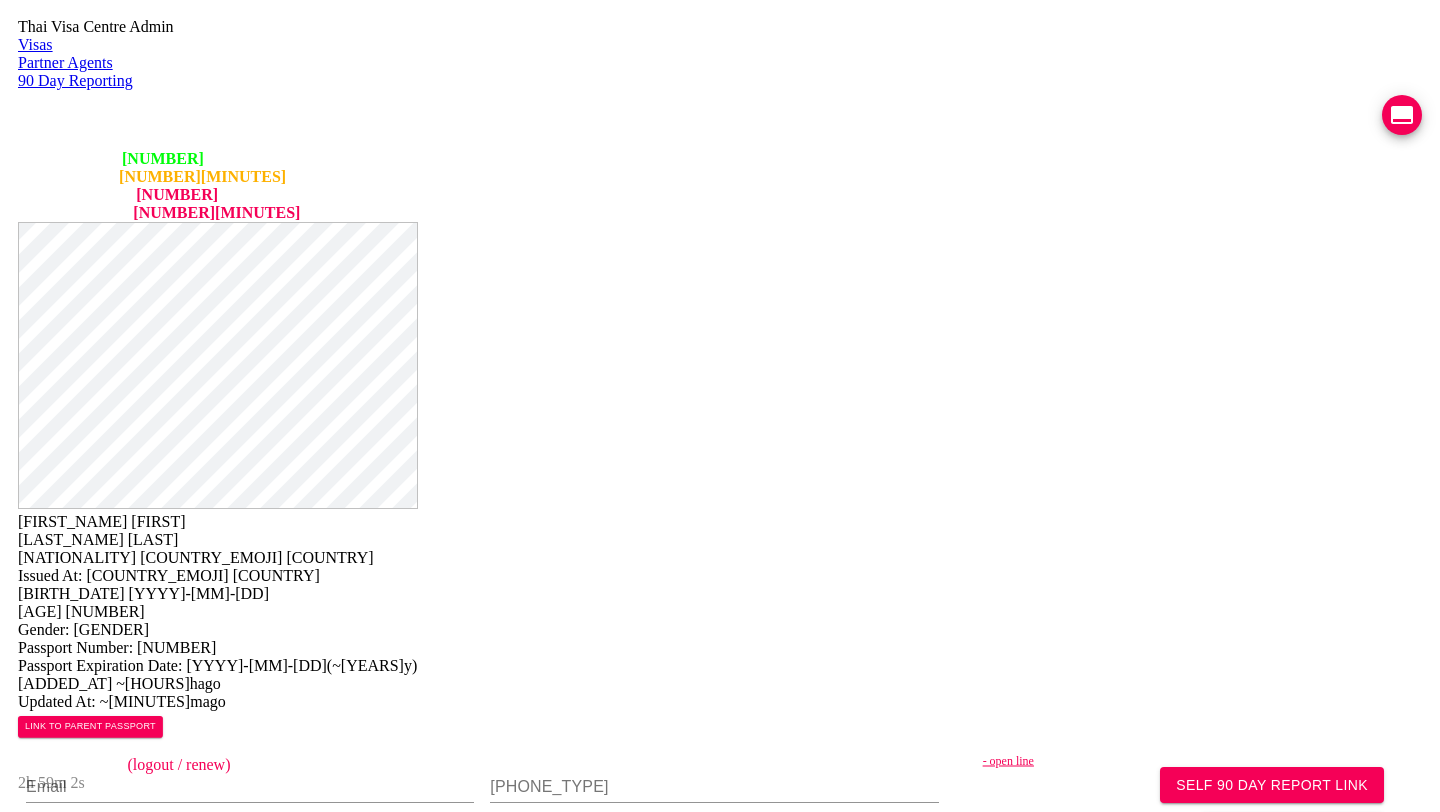 click on "TM7 TM8" at bounding box center (797, 1632) 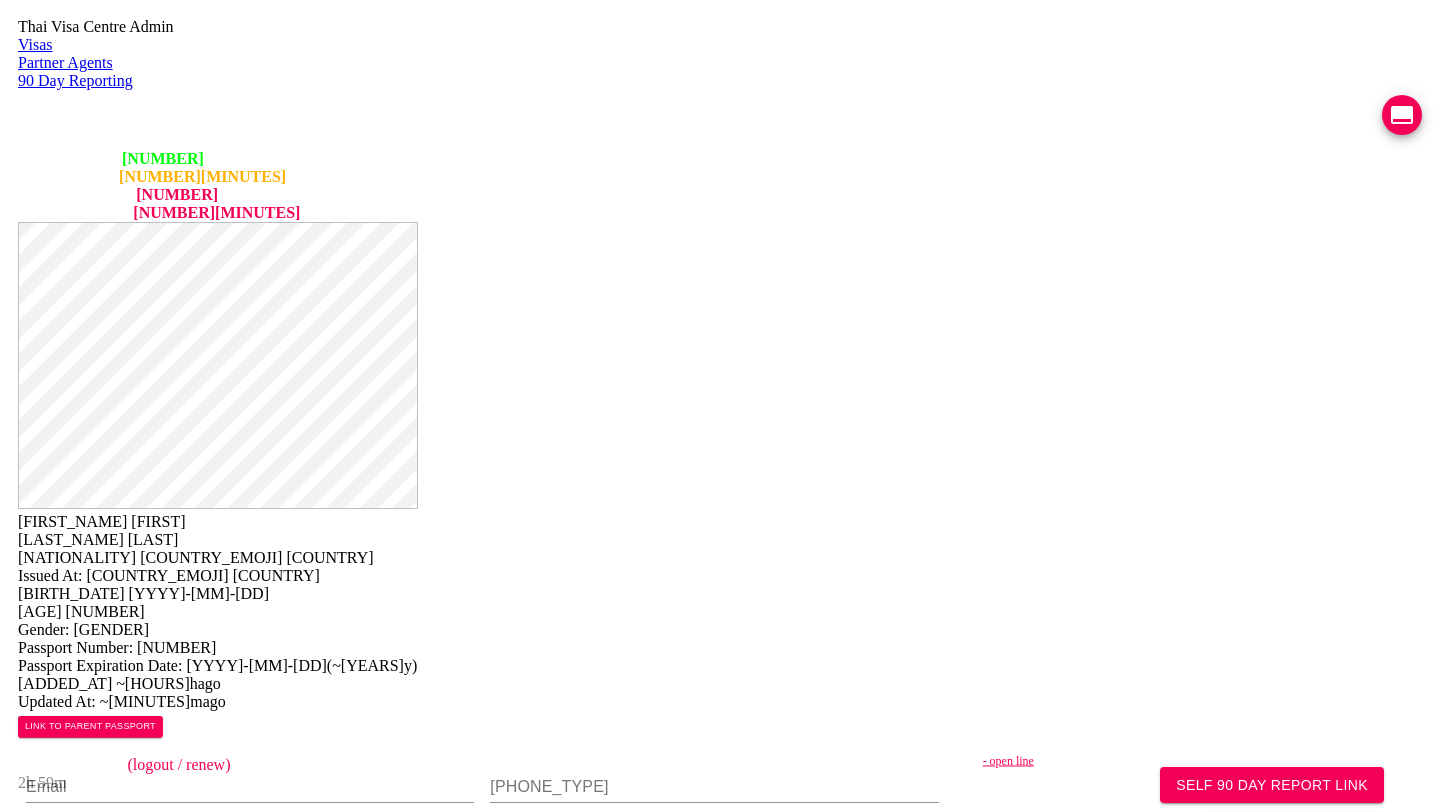 click on "TM7" at bounding box center [763, 1620] 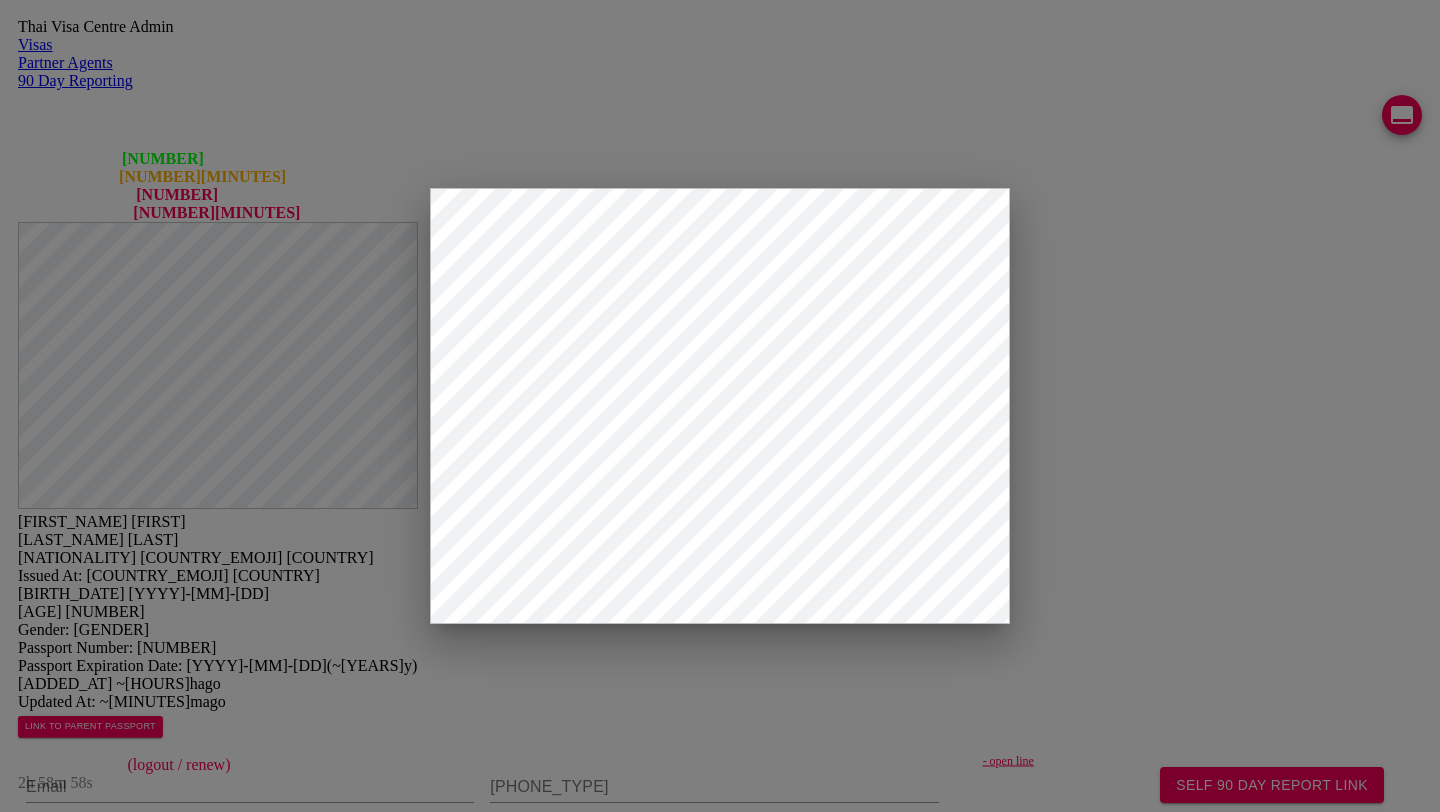 scroll, scrollTop: 334, scrollLeft: 0, axis: vertical 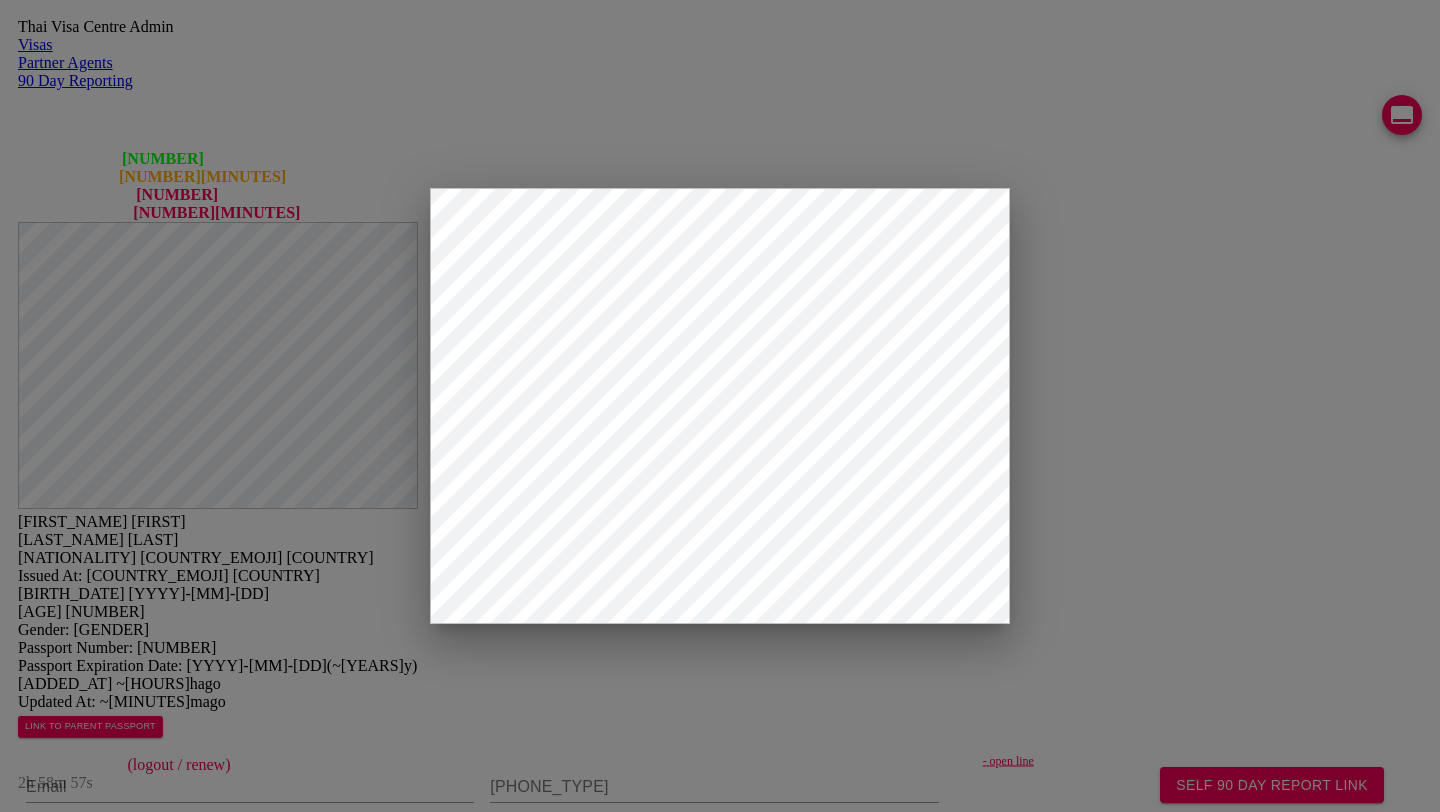click on "Close" at bounding box center [58, 2677] 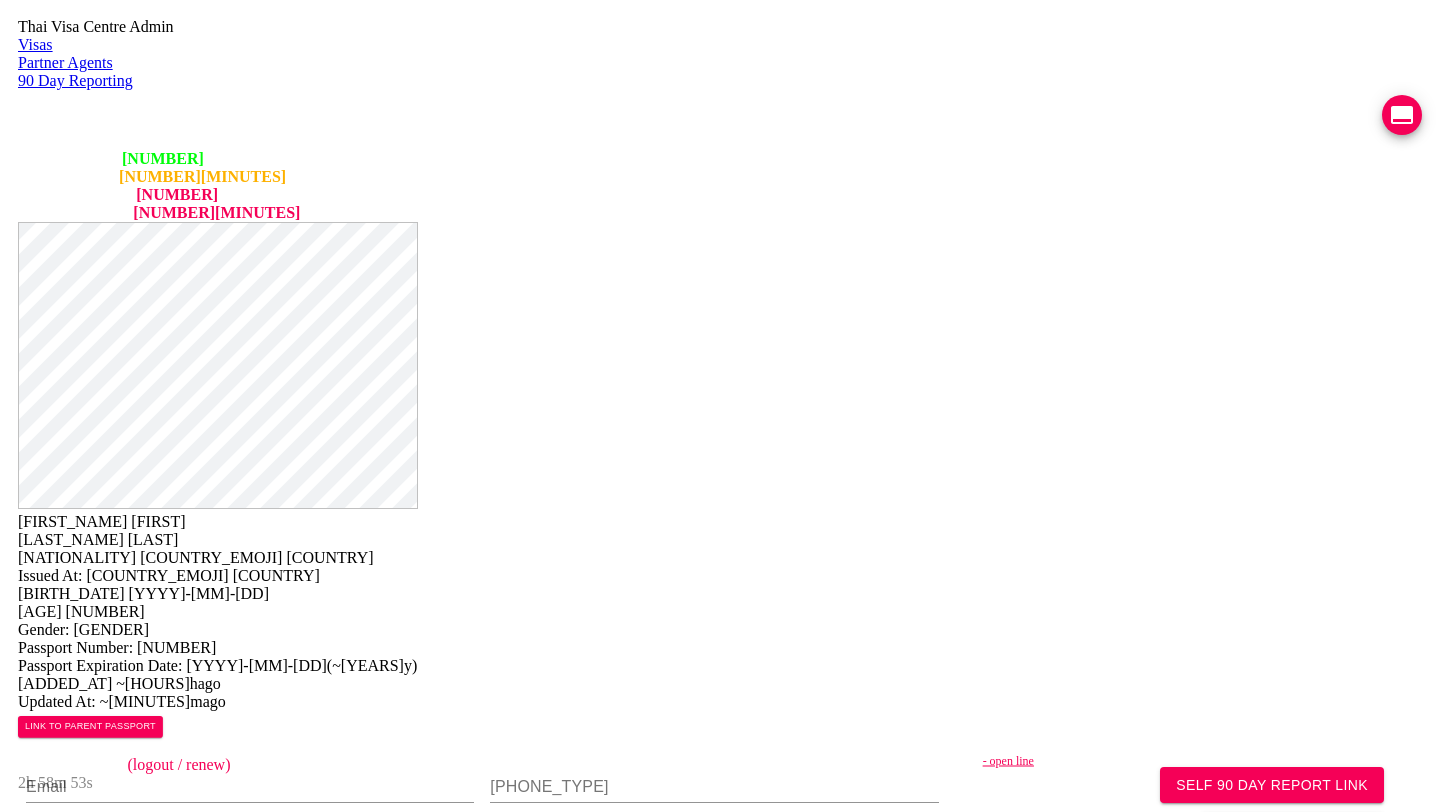 scroll, scrollTop: 0, scrollLeft: 0, axis: both 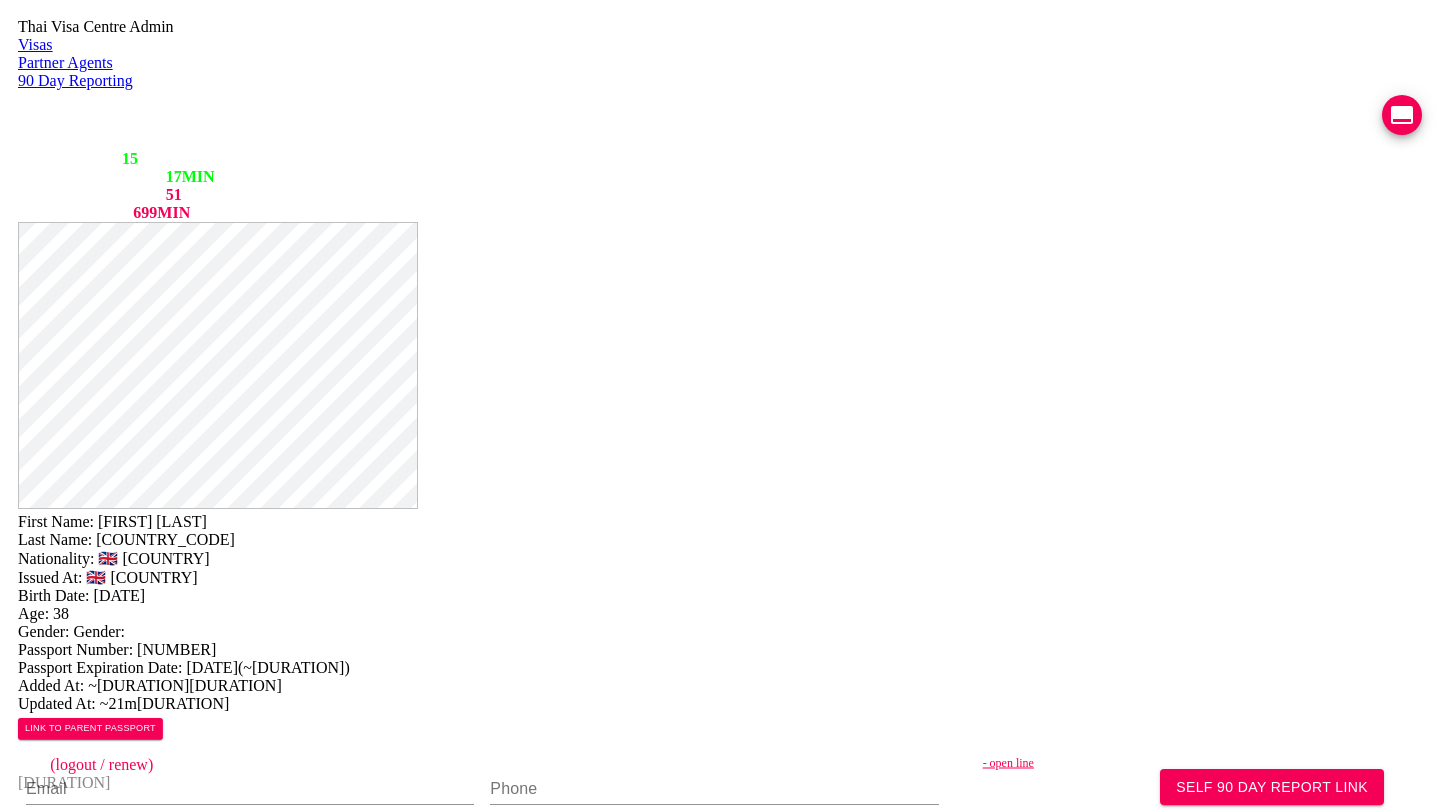 click at bounding box center [30, 1391] 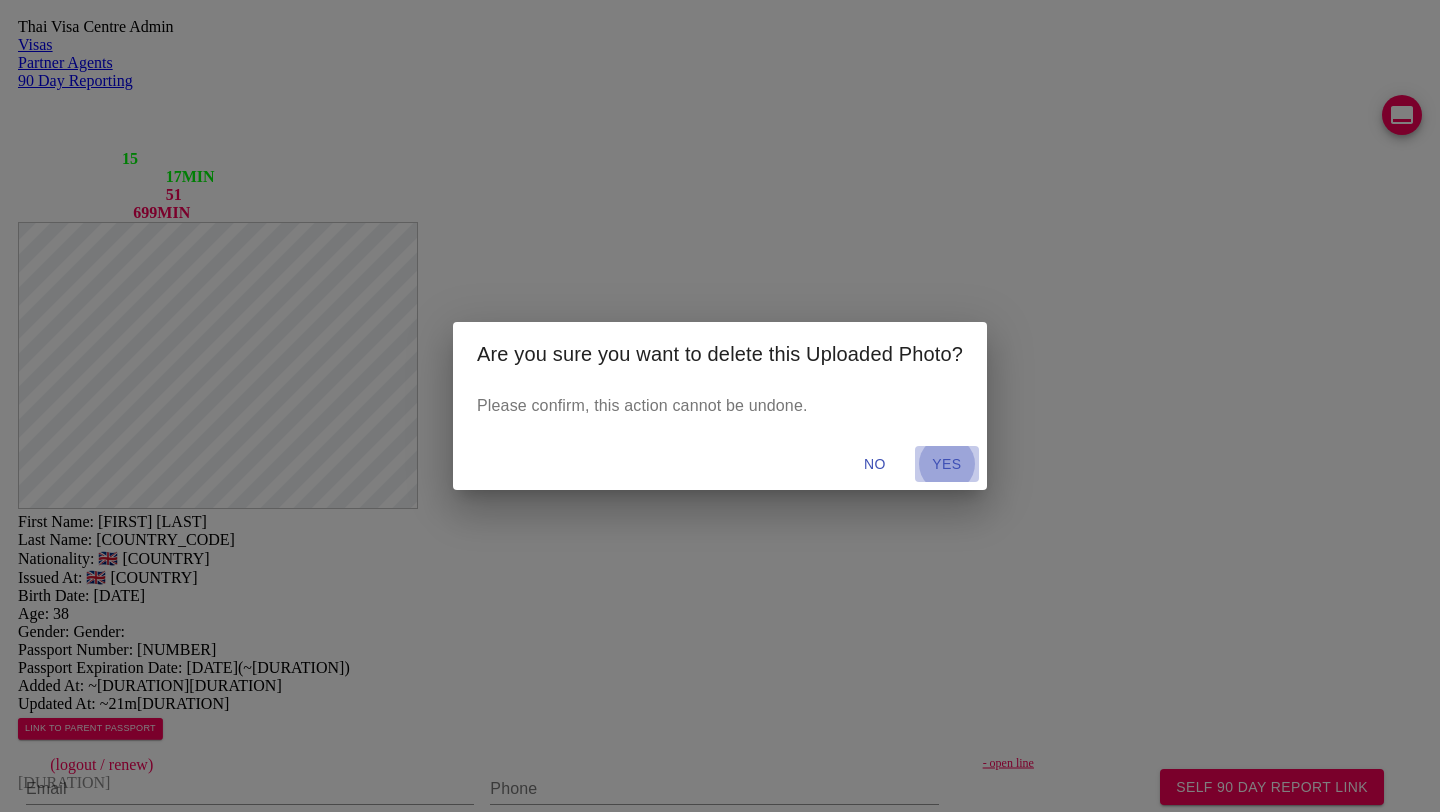 click on "YES" at bounding box center [947, 464] 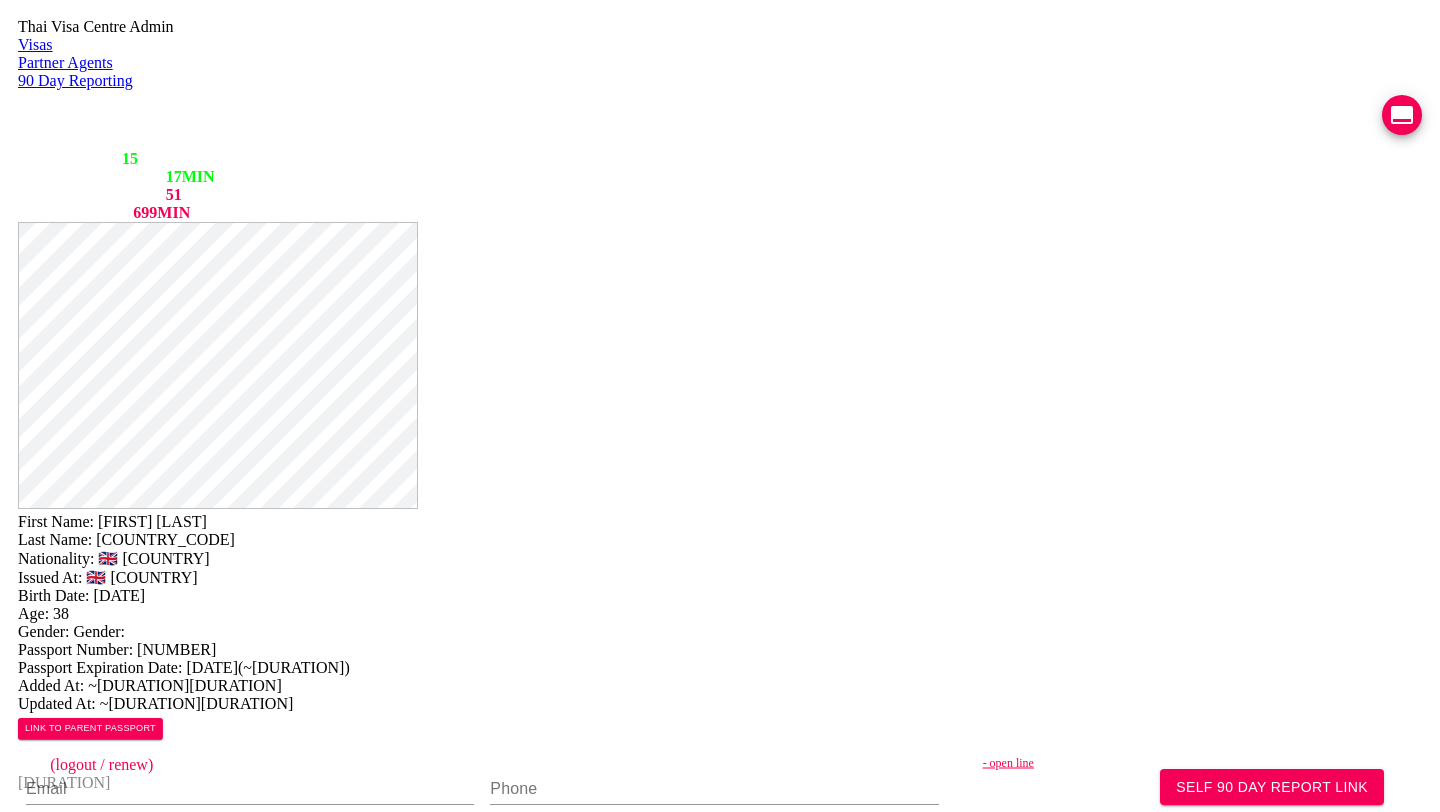 click at bounding box center (30, 1391) 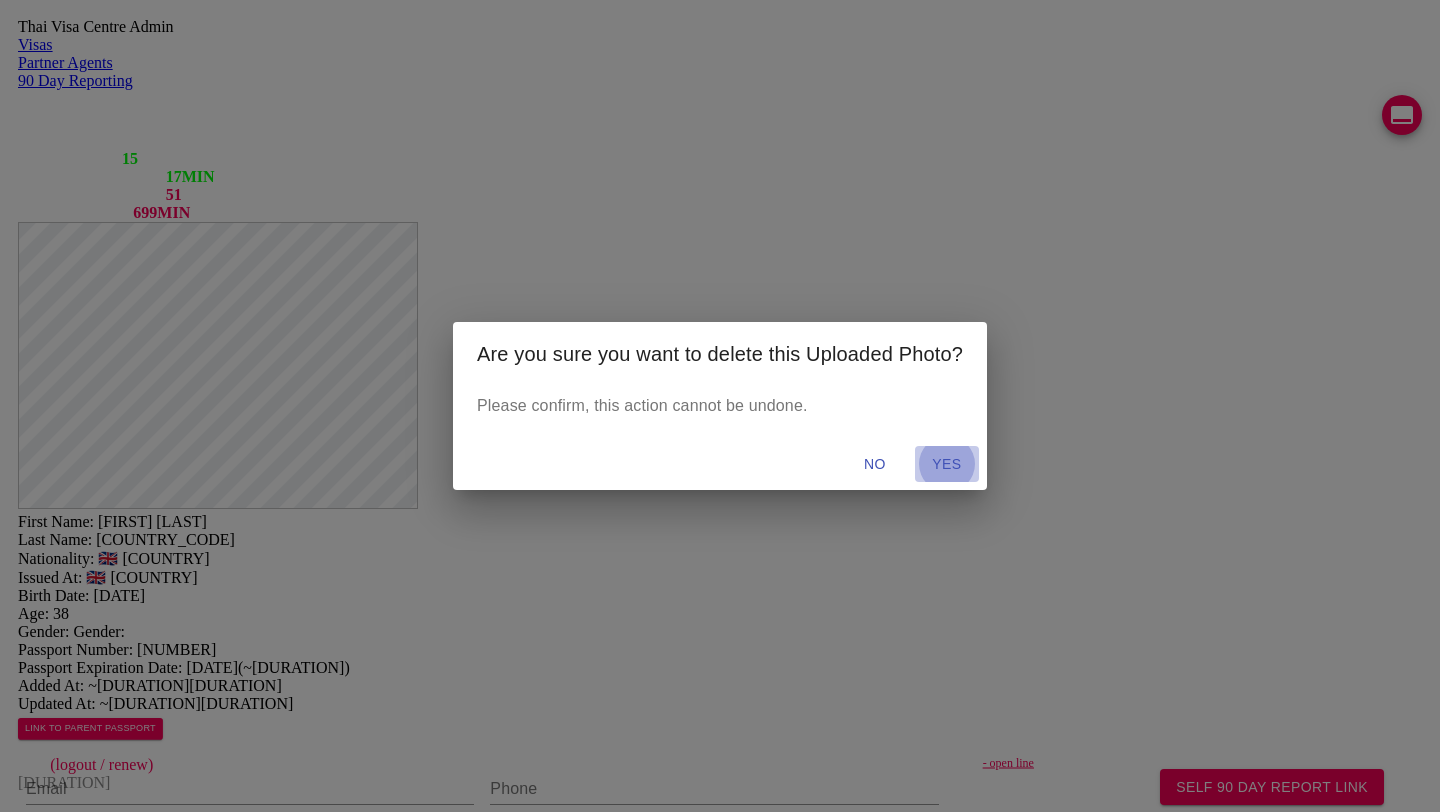 click on "YES" at bounding box center [947, 464] 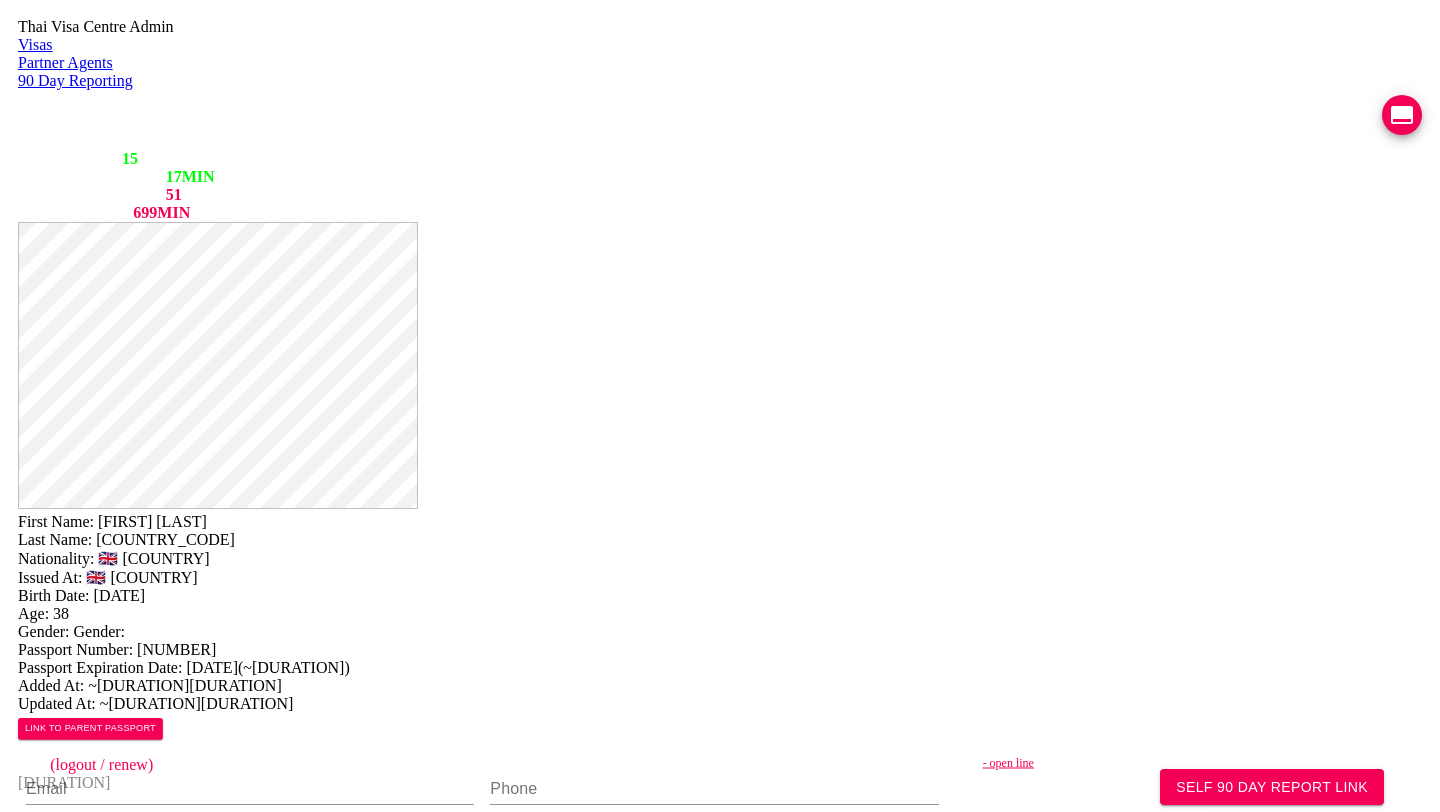 click at bounding box center (30, 1344) 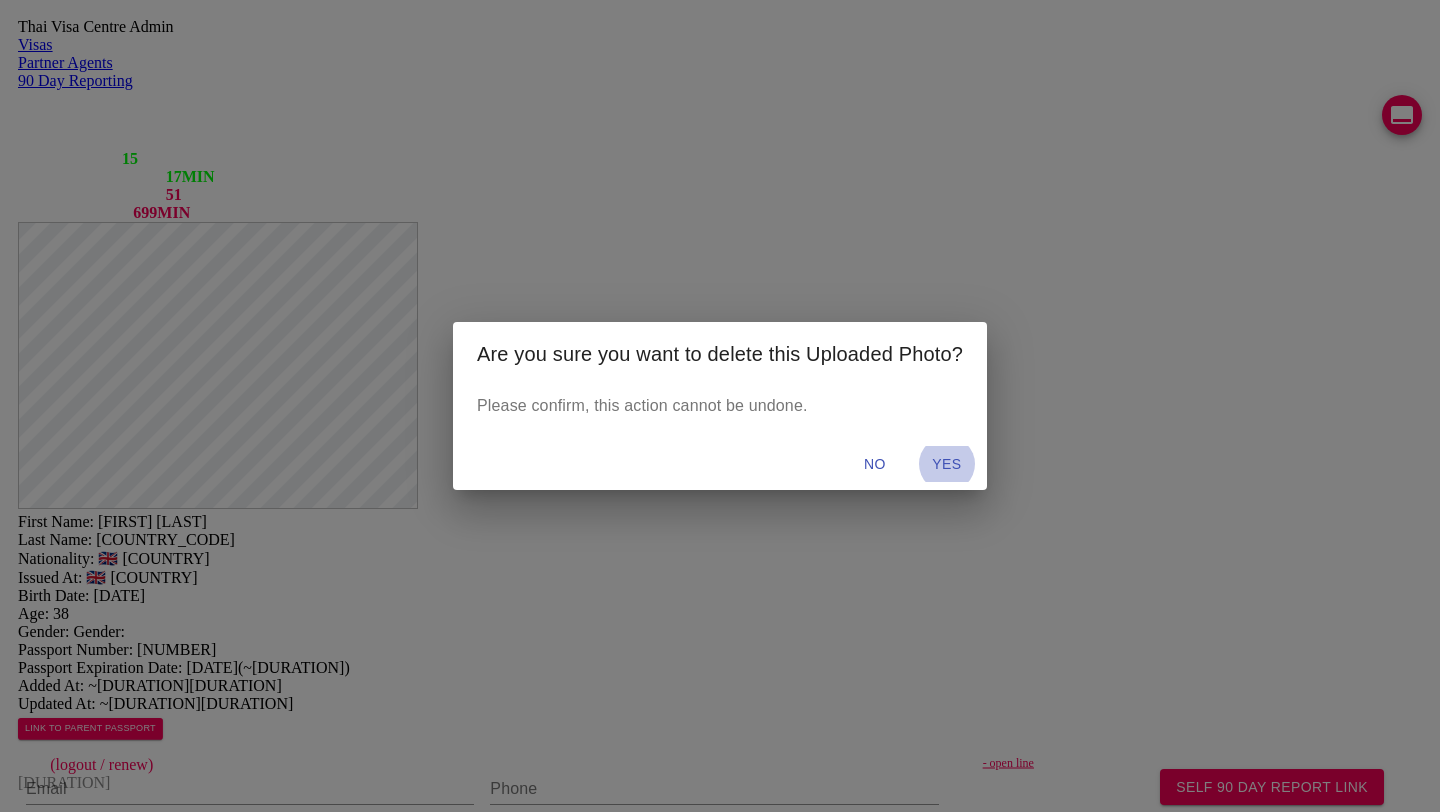 click on "YES" at bounding box center (947, 464) 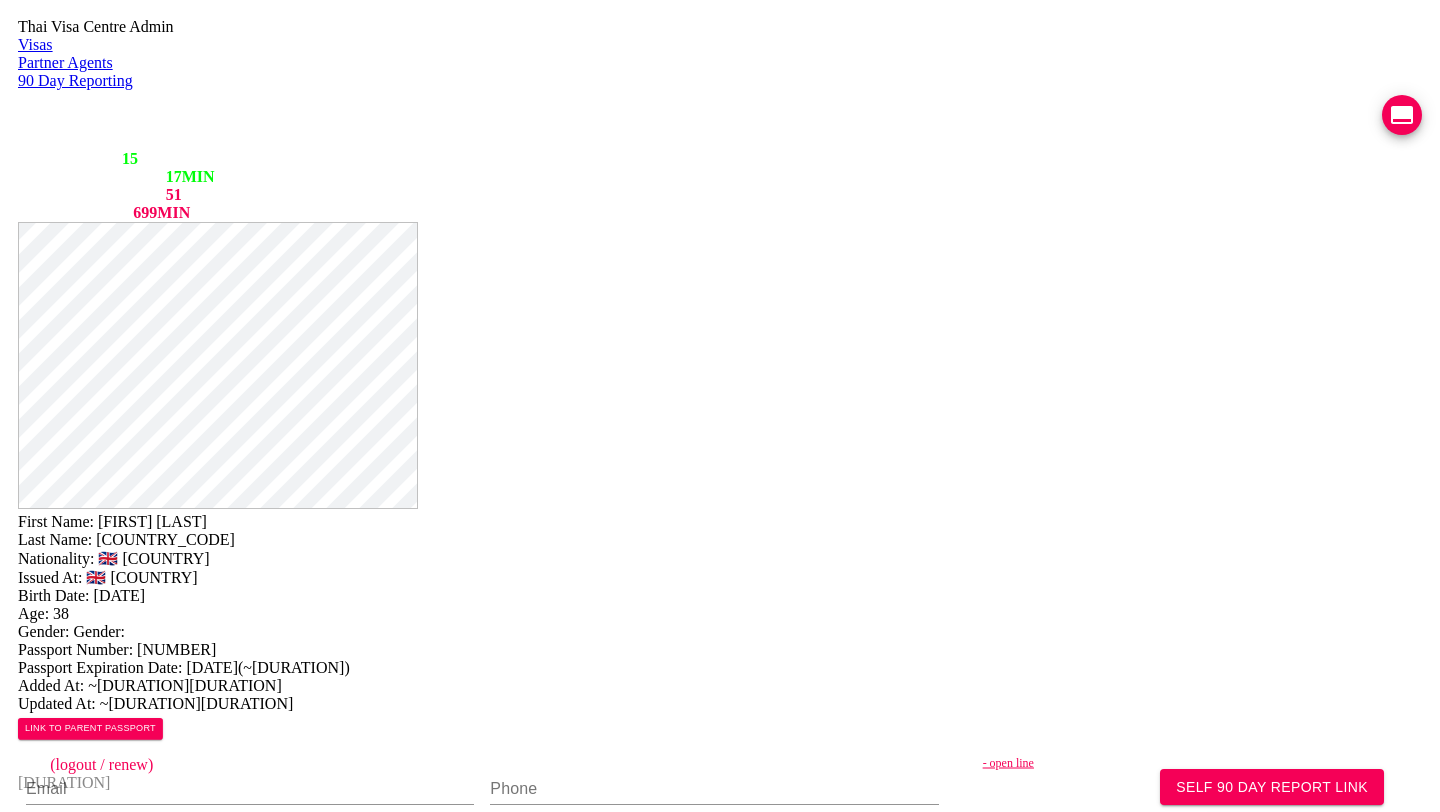 click at bounding box center (30, 1344) 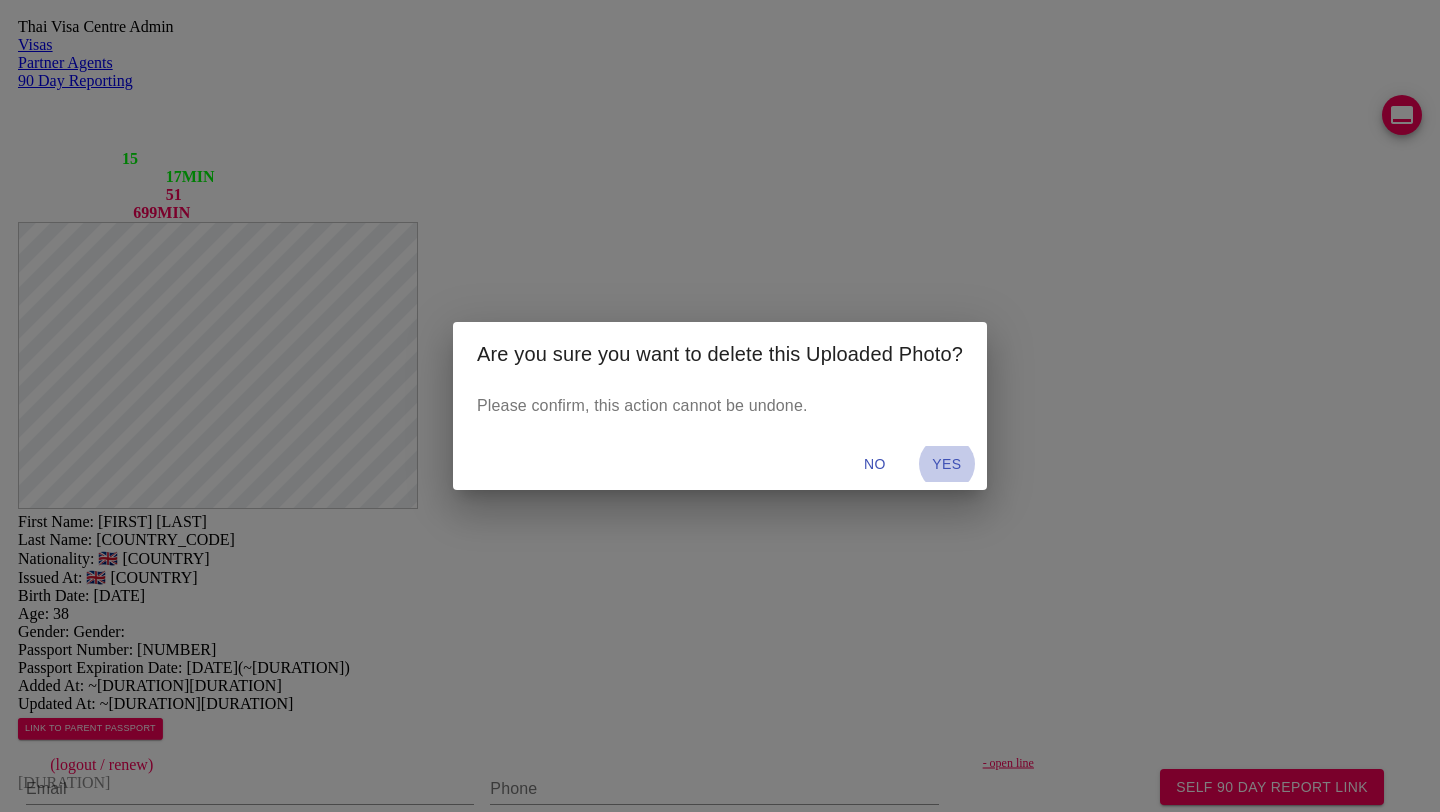 click on "YES" at bounding box center [947, 464] 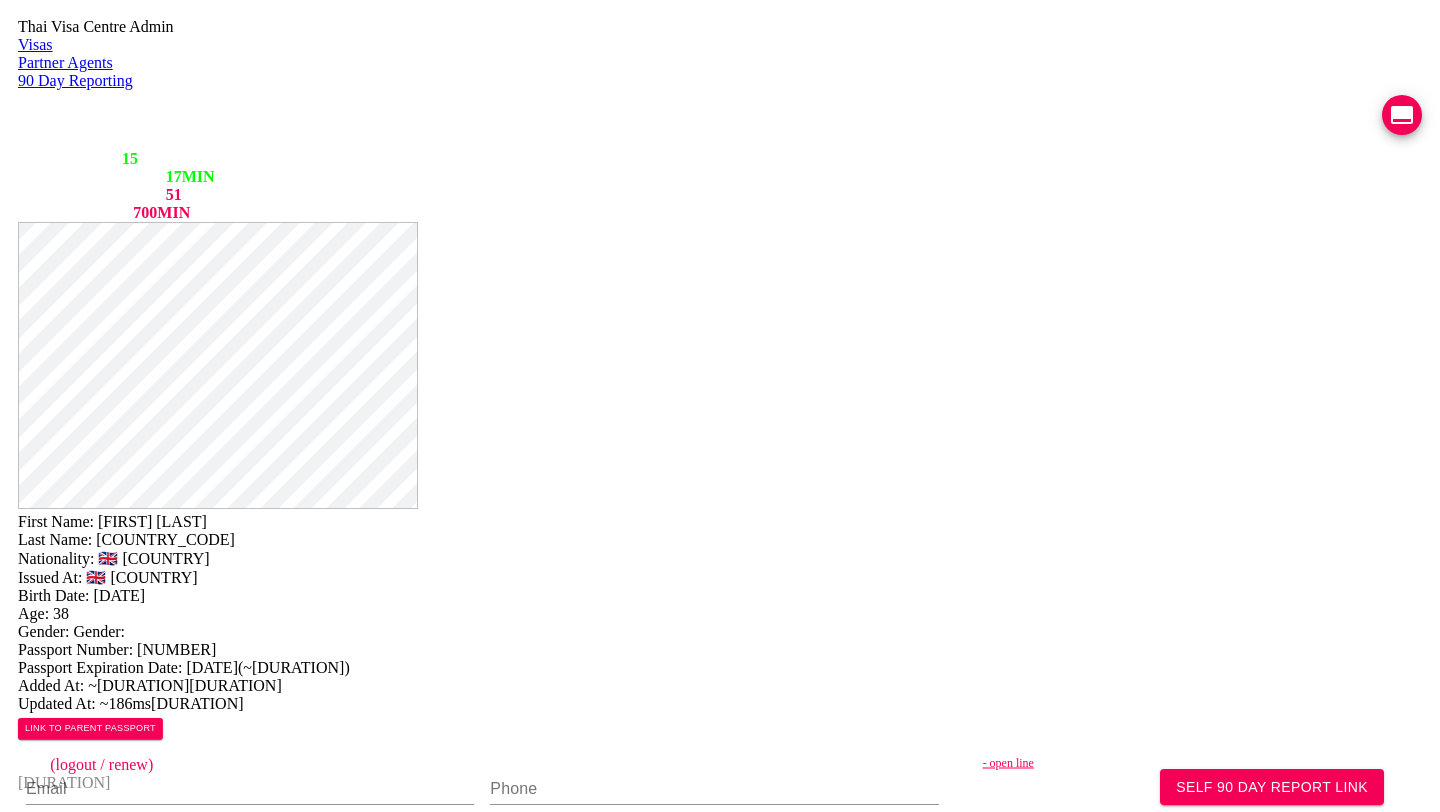 click at bounding box center (30, 1212) 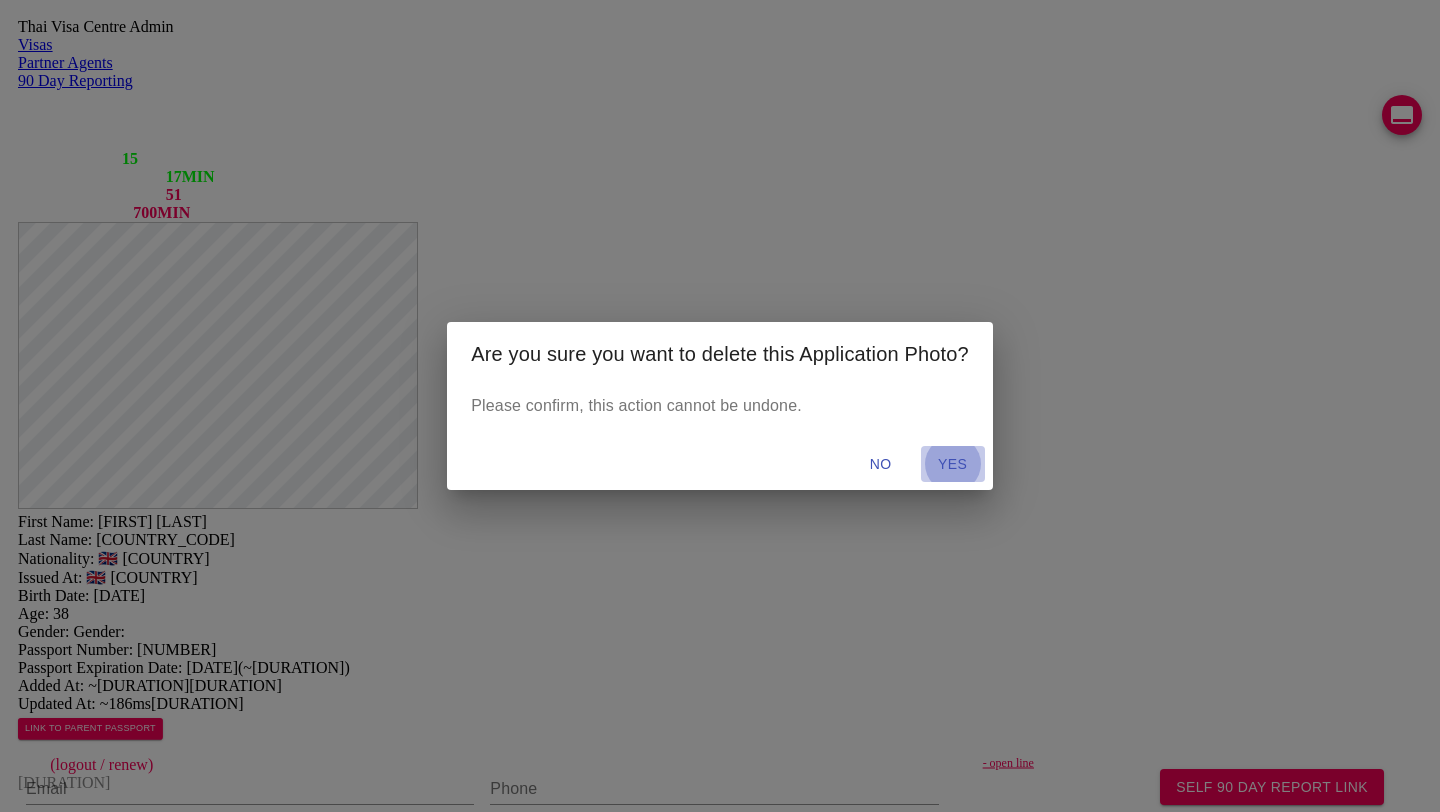 click on "YES" at bounding box center (953, 464) 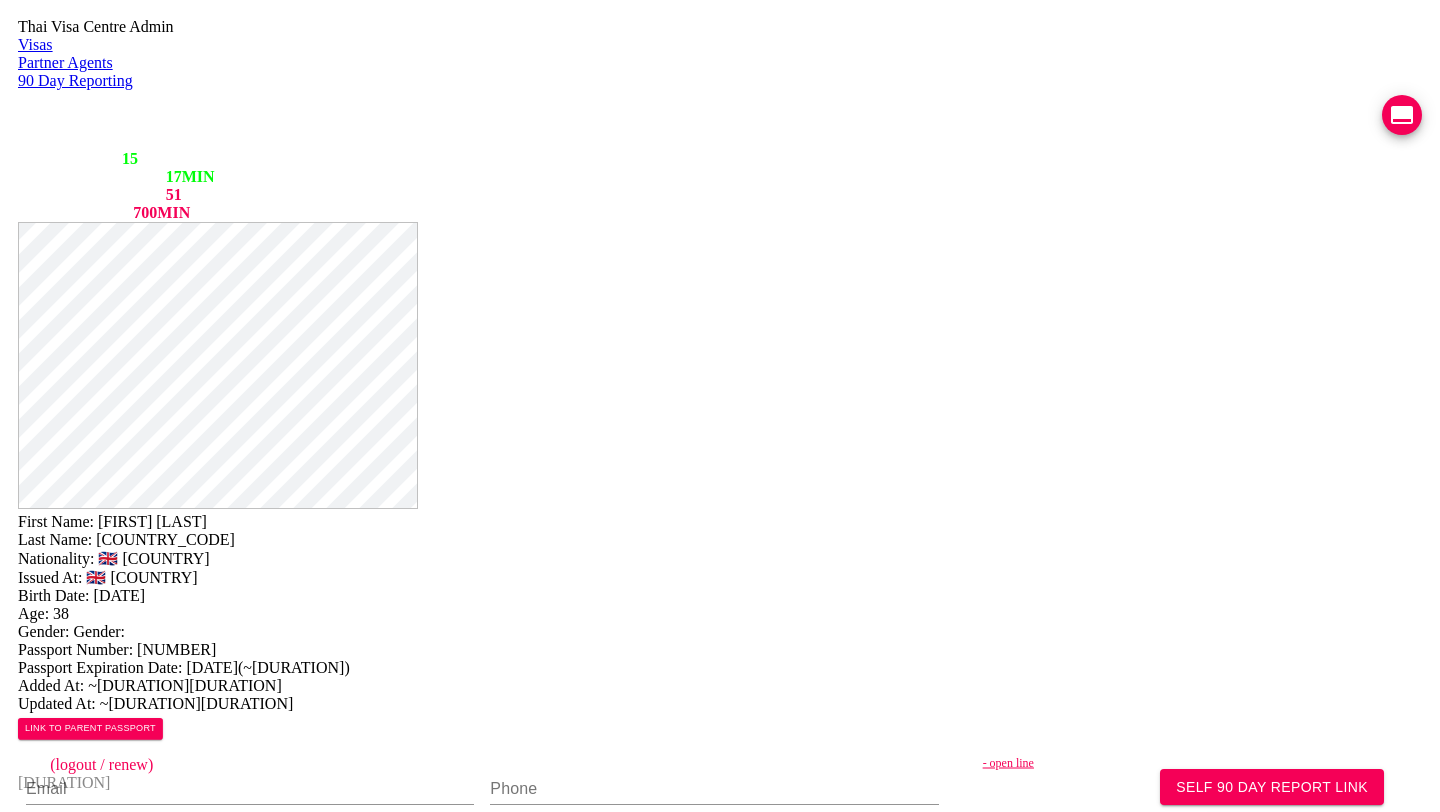 scroll, scrollTop: 0, scrollLeft: 0, axis: both 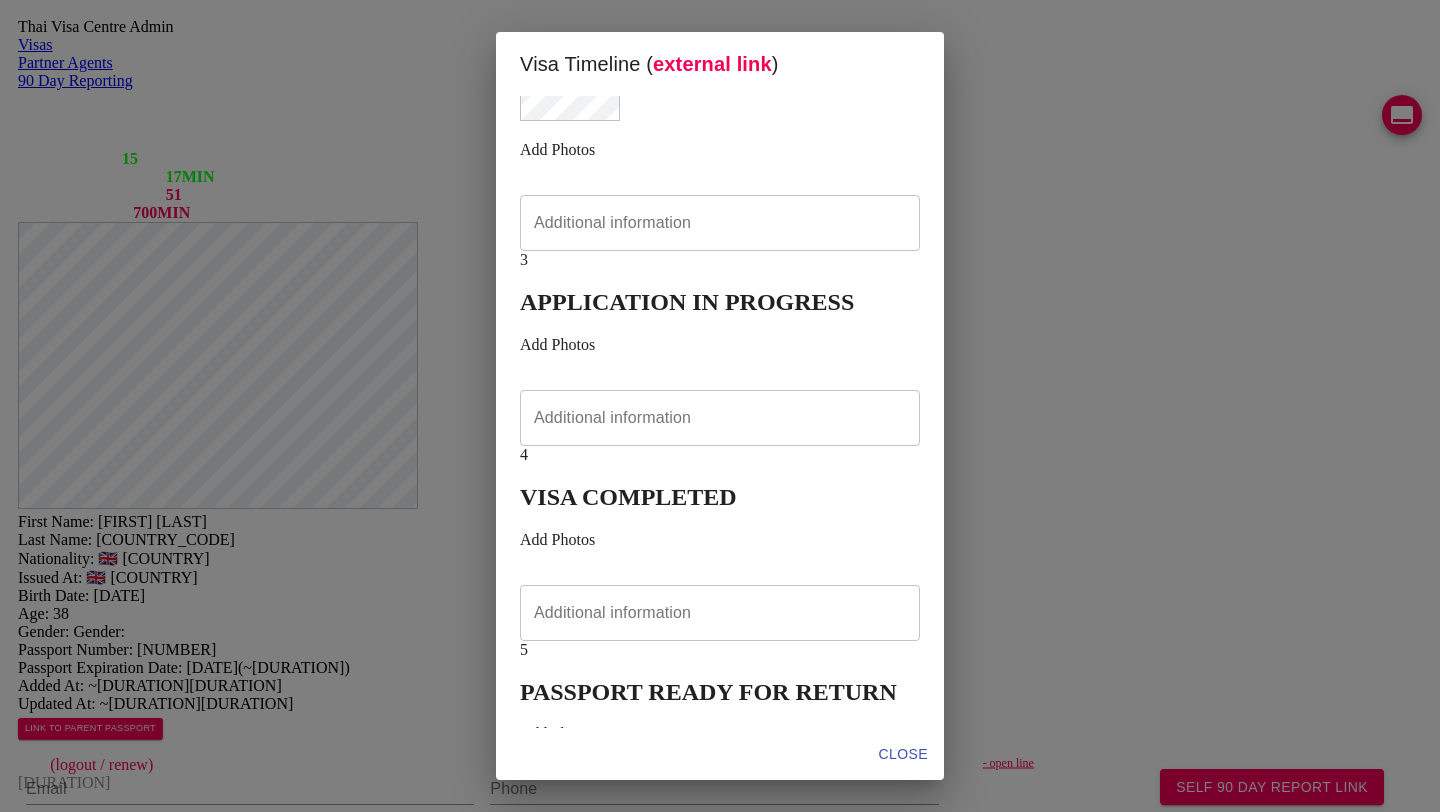click at bounding box center [437, 47] 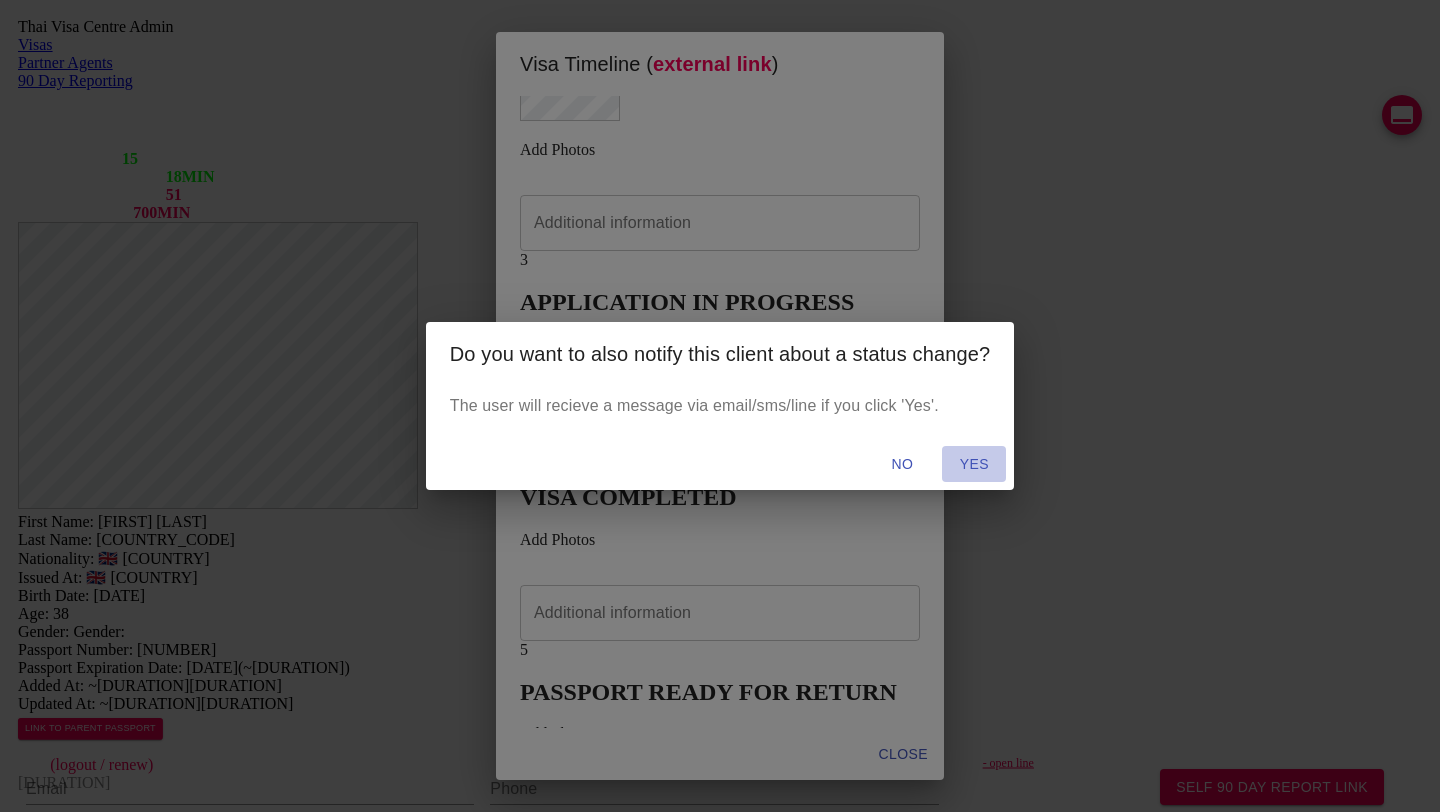 click on "YES" at bounding box center (902, 464) 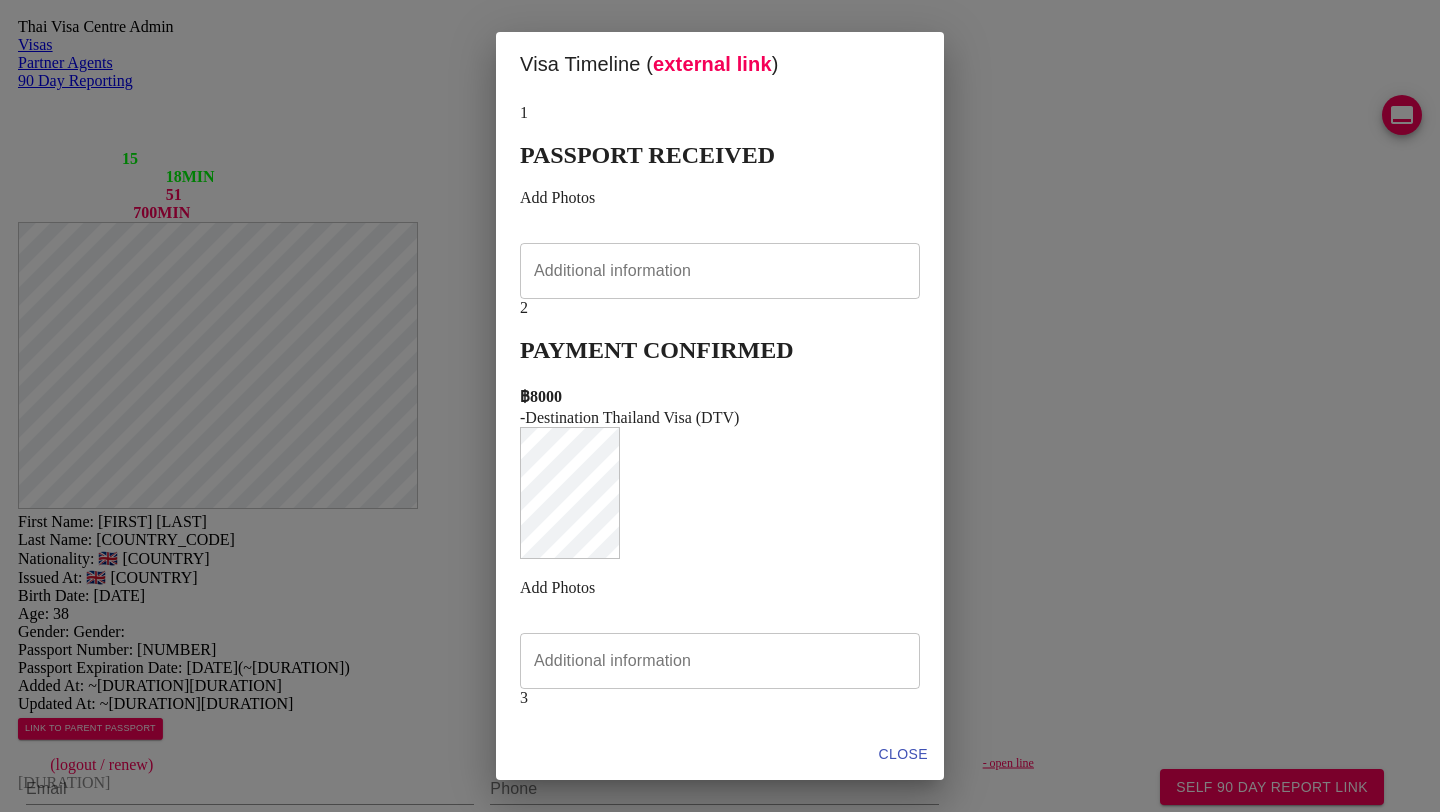 scroll, scrollTop: 602, scrollLeft: 0, axis: vertical 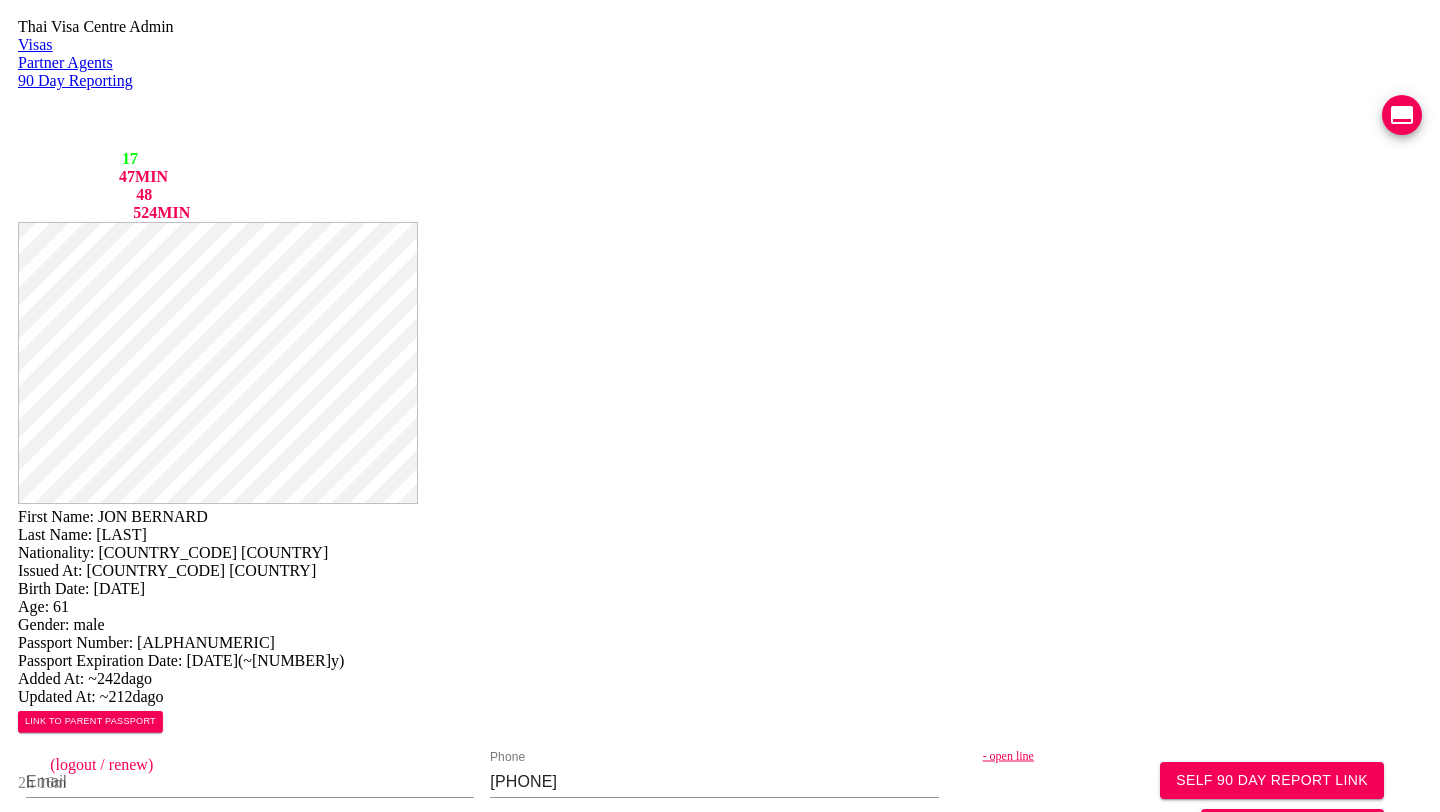 click on "Email Phone [PHONE]  - open line Line https://chat.line.biz/Ucf44f918c4bb177ffe0a5137b1b615c3/chat/Ud1dc2d0a3a367b1e52b8419486f205ae Reporting Address Mailing Address EnglishMailing Address Thai [NUMBER]/[NUMBER]  [STREET_NAME] [NUMBER] [DISTRICT] [SUBDISTRICT] [CITY] [PROVINCE] [POSTAL_CODE] Save Changes" at bounding box center (720, 899) 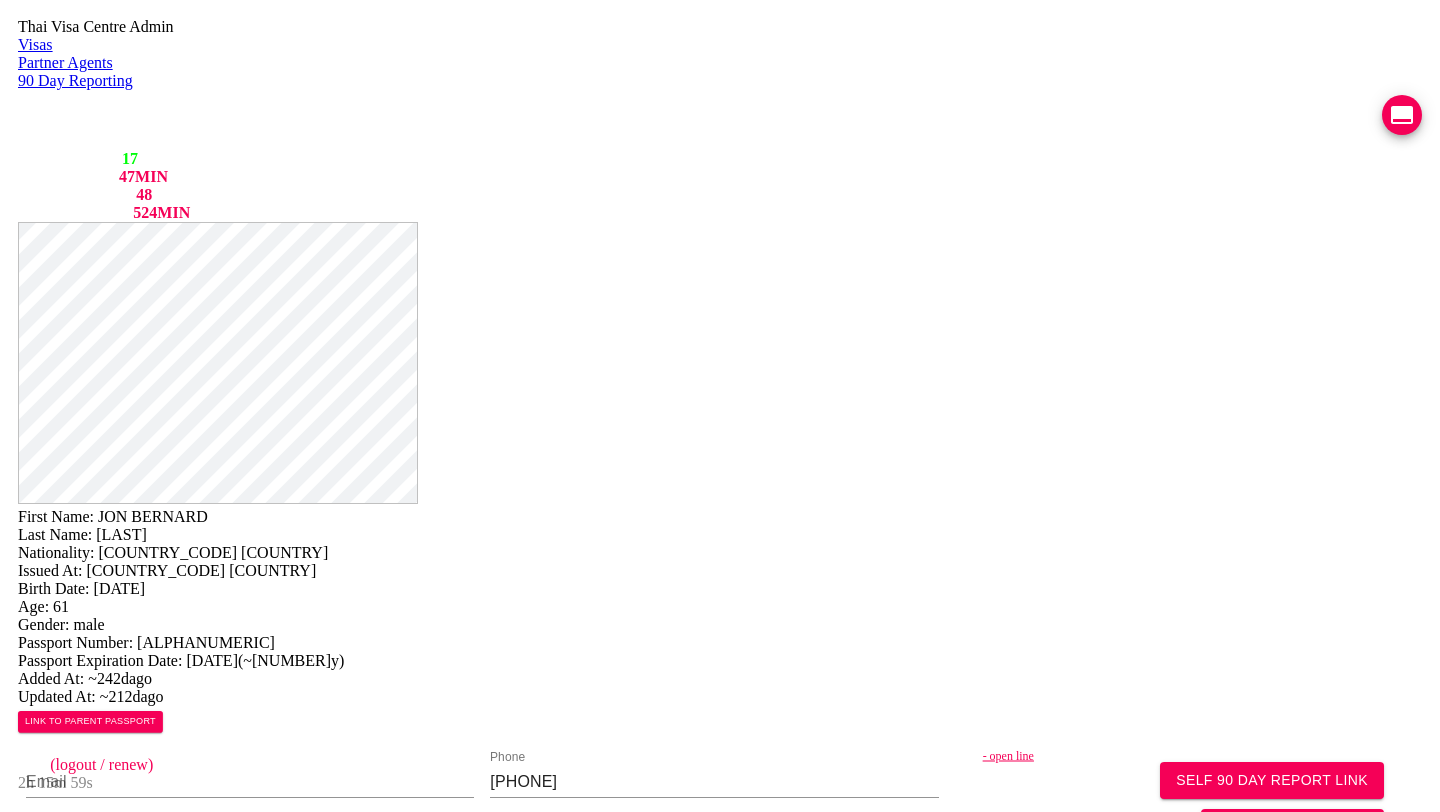 drag, startPoint x: 1042, startPoint y: 349, endPoint x: 1070, endPoint y: 342, distance: 28.86174 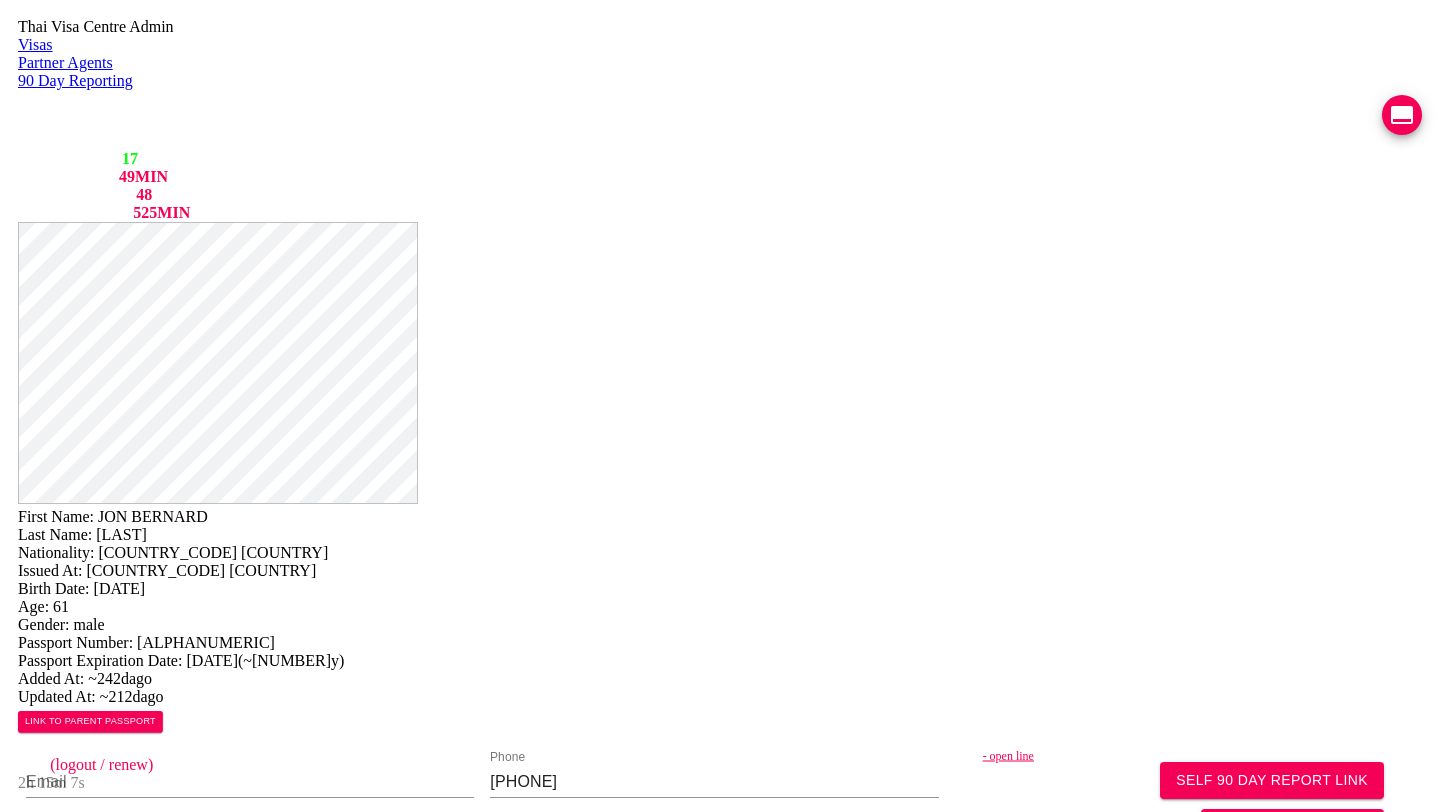 scroll, scrollTop: 590, scrollLeft: 0, axis: vertical 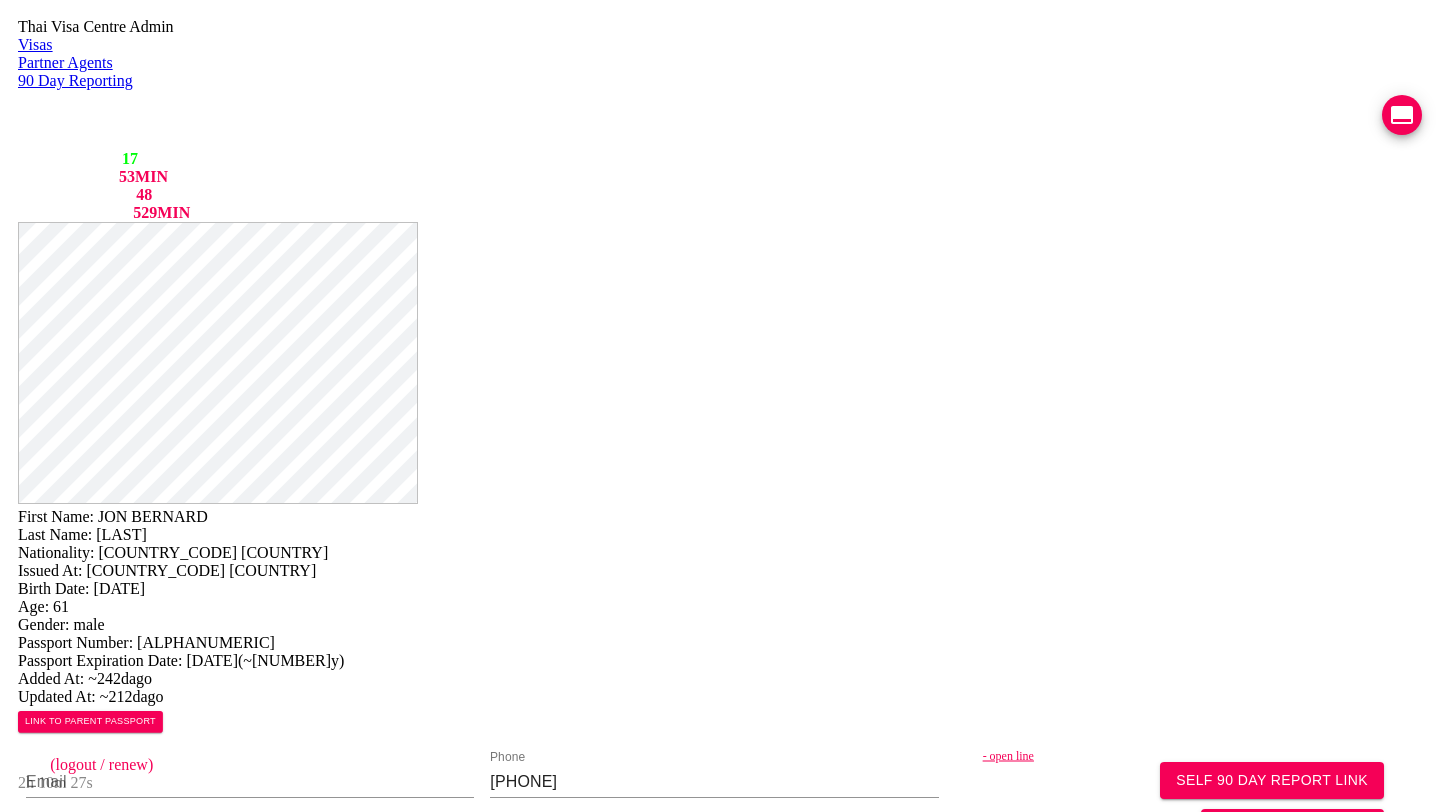 click at bounding box center (720, 1147) 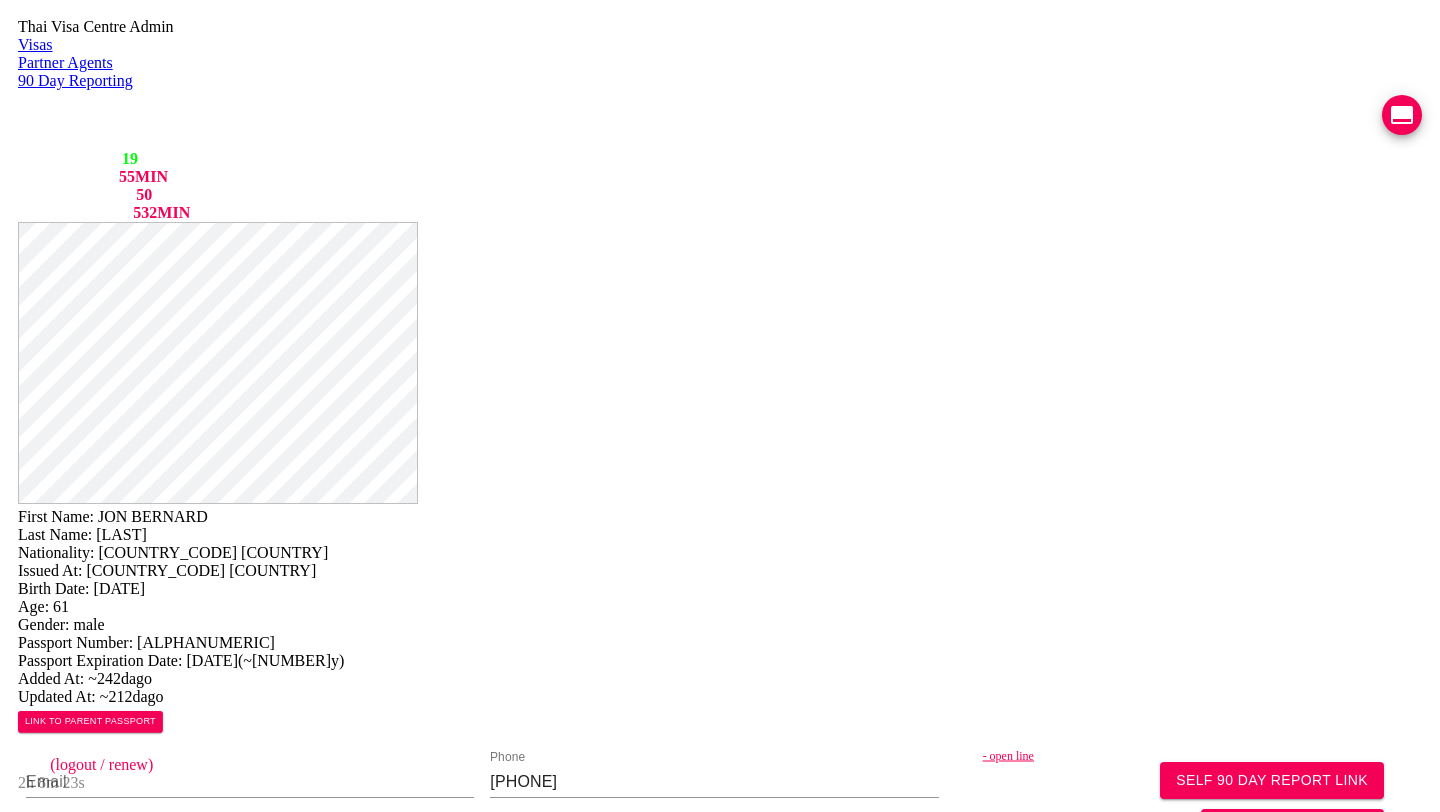 scroll, scrollTop: 734, scrollLeft: 0, axis: vertical 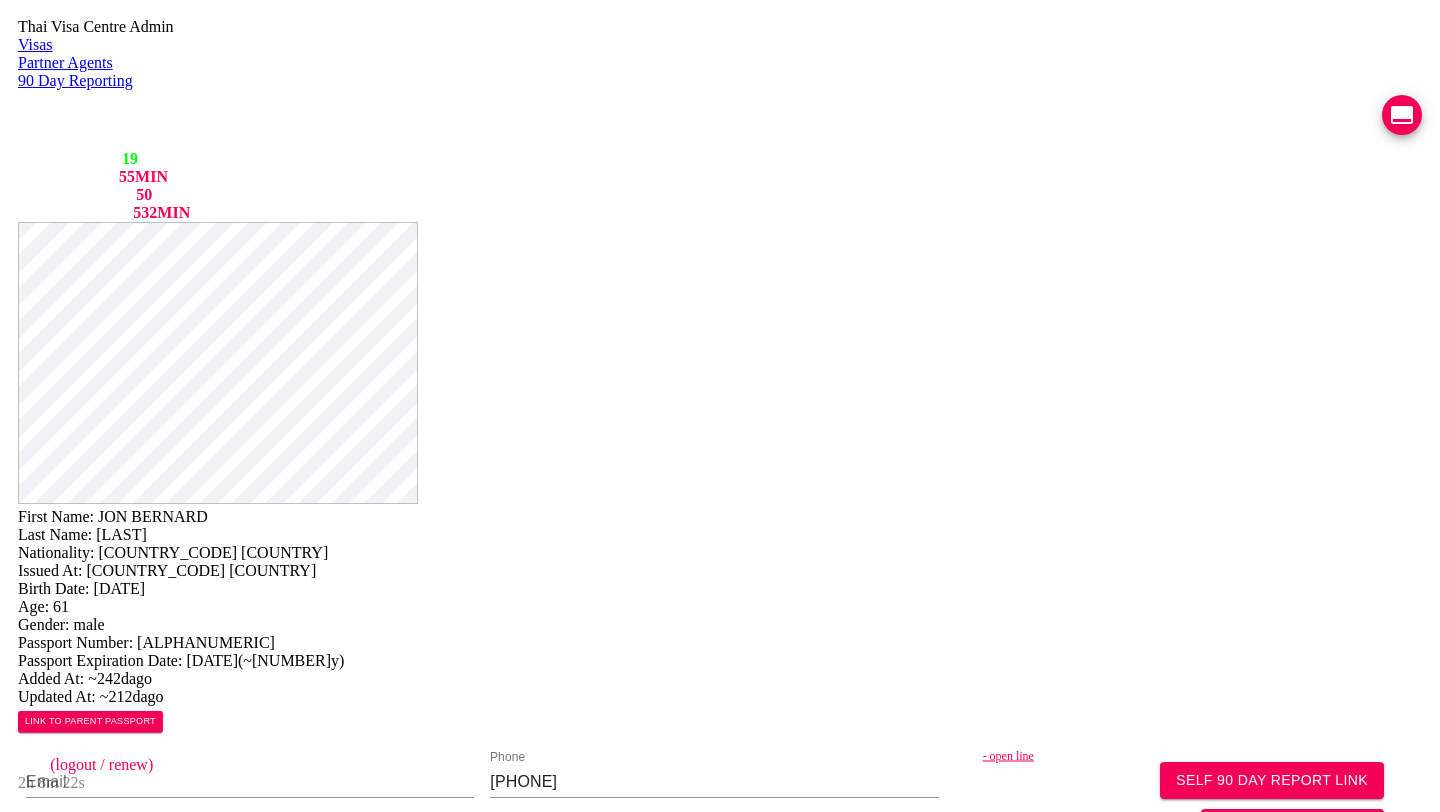 click on "ADD VISA STAMP" at bounding box center (778, 1437) 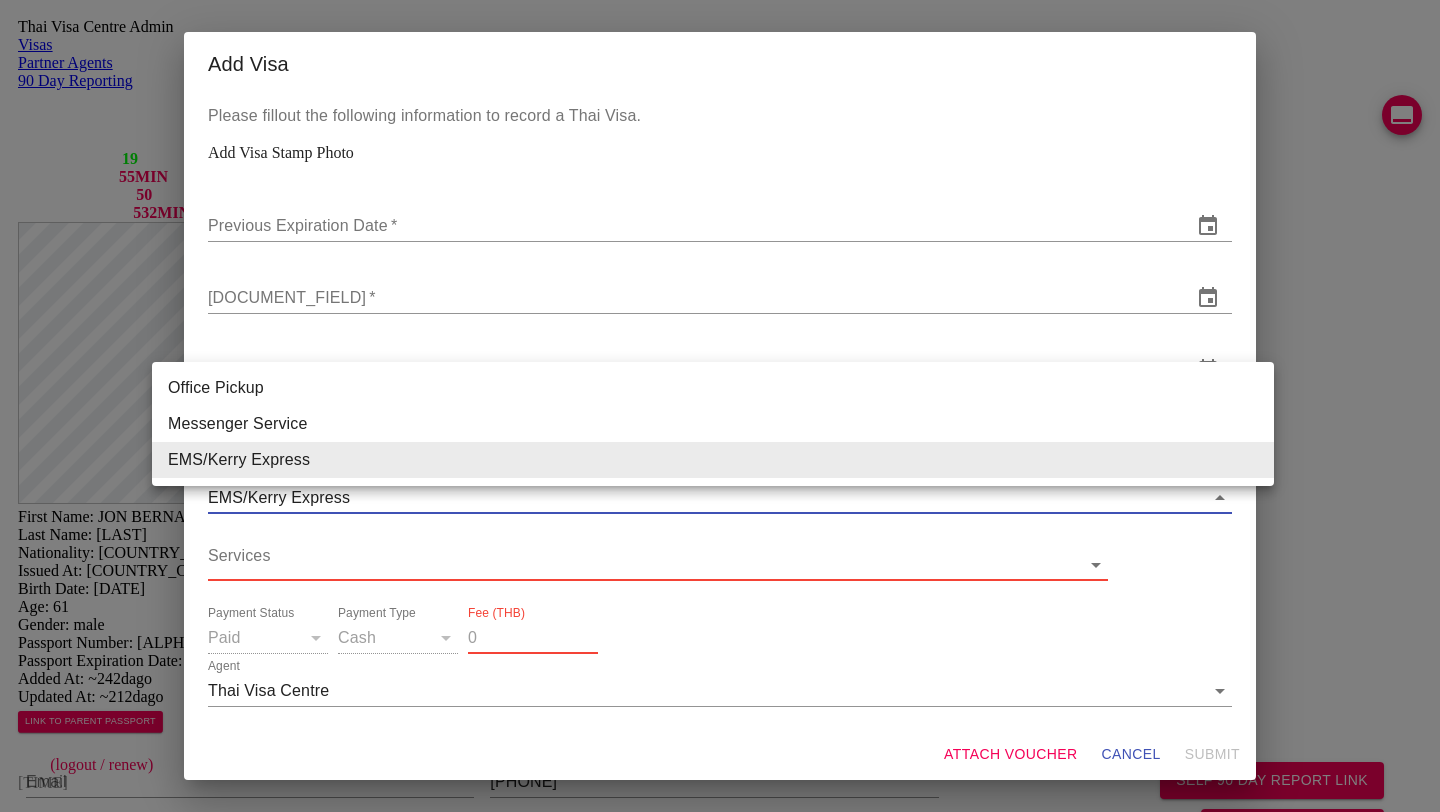 click on "First Name:   [FIRST] [MIDDLE] Last Name:   [LAST] Nationality:   🇨🇦   Canada Issued At:   🇨🇦   Canada Birth Date:   [DATE] Age:   61 Gender:   male Passport Number:   [PASSPORT] Passport Expiration Date:   2033-09-22  (  ~8y  ) Added At:   ~242d  ago Updated At:   ~212d  ago LINK TO PARENT PASSPORT SELF 90 DAY REPORT LINK GENERATE TM FORM Email Phone [PHONE]  - open line Line https://chat.line.biz/Ucf44f918c4bb177ffe0a5137b1b615c3/chat/Ud1dc2d0a3a367b1e52b8419486f205ae Reporting Address Mailing Address English Mailing Address Thai [NUMBER]/[NUMBER]  [HOUSING_DEVELOPMENT] [UNIT_NUMBER]-[AREA] [STREET_NAME] [SUBDISTRICT] [DISTRICT] [PROVINCE] [POSTAL_CODE] Save Changes Application photos  Uploaded photos ( 9  images)  Mentions ( 0   ▲" at bounding box center (720, 1072) 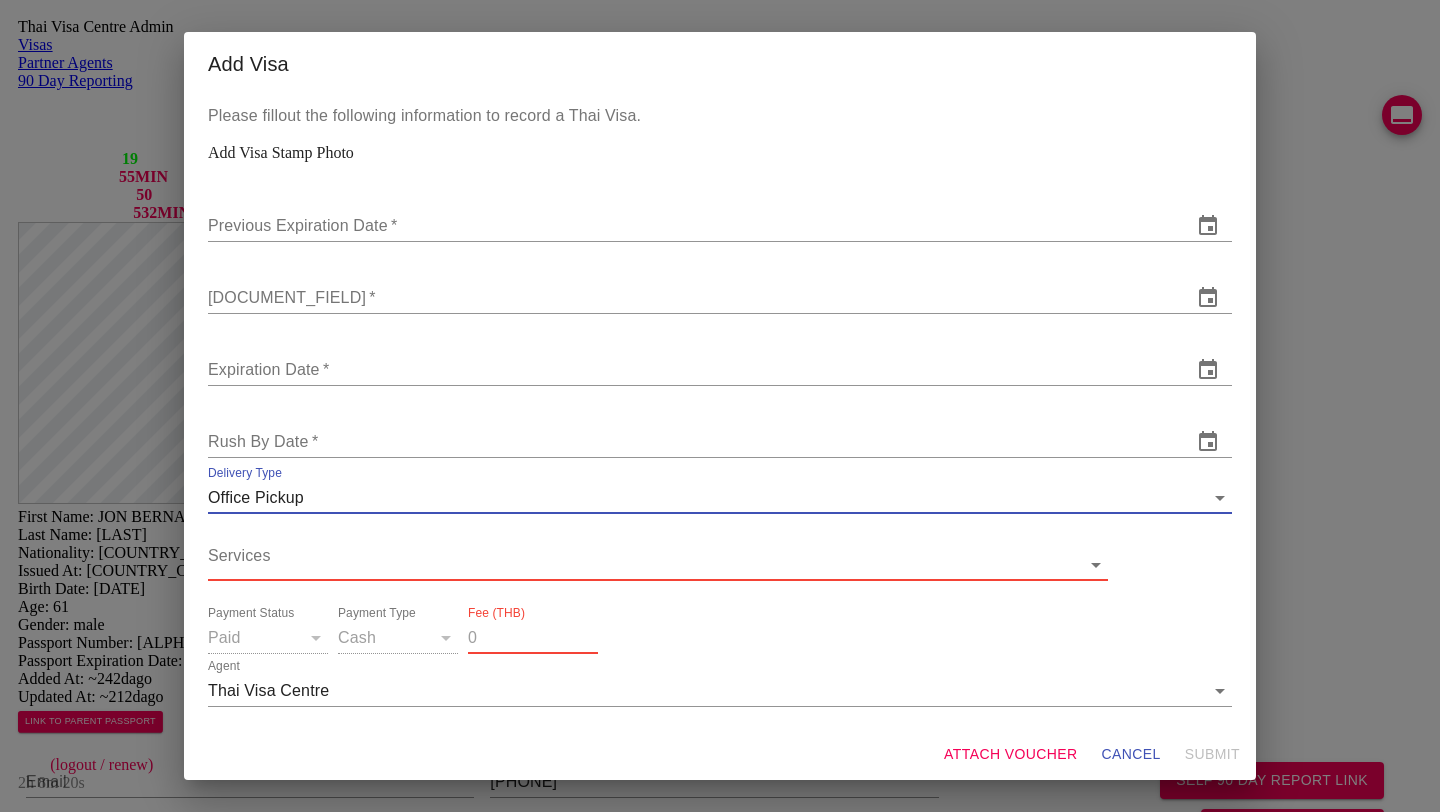 click on "Thai Visa Centre Admin Visas Partner Agents 90 Day Reporting LINE QUEUE   19 LINE DELAY   55  MIN EMAIL QUEUE   50 EMAIL DELAY   532  MIN jutamas.yaiimaijn@example.com staff   (logout / renew) 2h 8m 20s First Name:   [FIRST] [LAST] Nationality:   🇨🇦   Canada Issued At:   🇨🇦   Canada Birth Date:   1964-03-15 Age:   61 Gender:   male Passport Number:   [PASSPORT] Passport Expiration Date:   2033-09-22  (  ~8y  ) Added At:   ~242d  ago Updated At:   ~212d  ago LINK TO PARENT PASSPORT SELF 90 DAY REPORT LINK GENERATE TM FORM Email Phone  - open line Line https://chat.line.biz/Ucf44f918c4bb177ffe0a5137b1b615c3/chat/Ud1dc2d0a3a367b1e52b8419486f205ae Reporting Address Mailing Address English Mailing Address Thai 69/188  บ้านสวนลลนา 5B-สวนหลวง ถ.เฉลิมพระเกียรติ ร.9 เขตประเวศ กรุงเทพมหานคร Save Changes Application photos  Uploaded photos ( 9  images)  Mentions ( 0   ▲" at bounding box center (720, 1072) 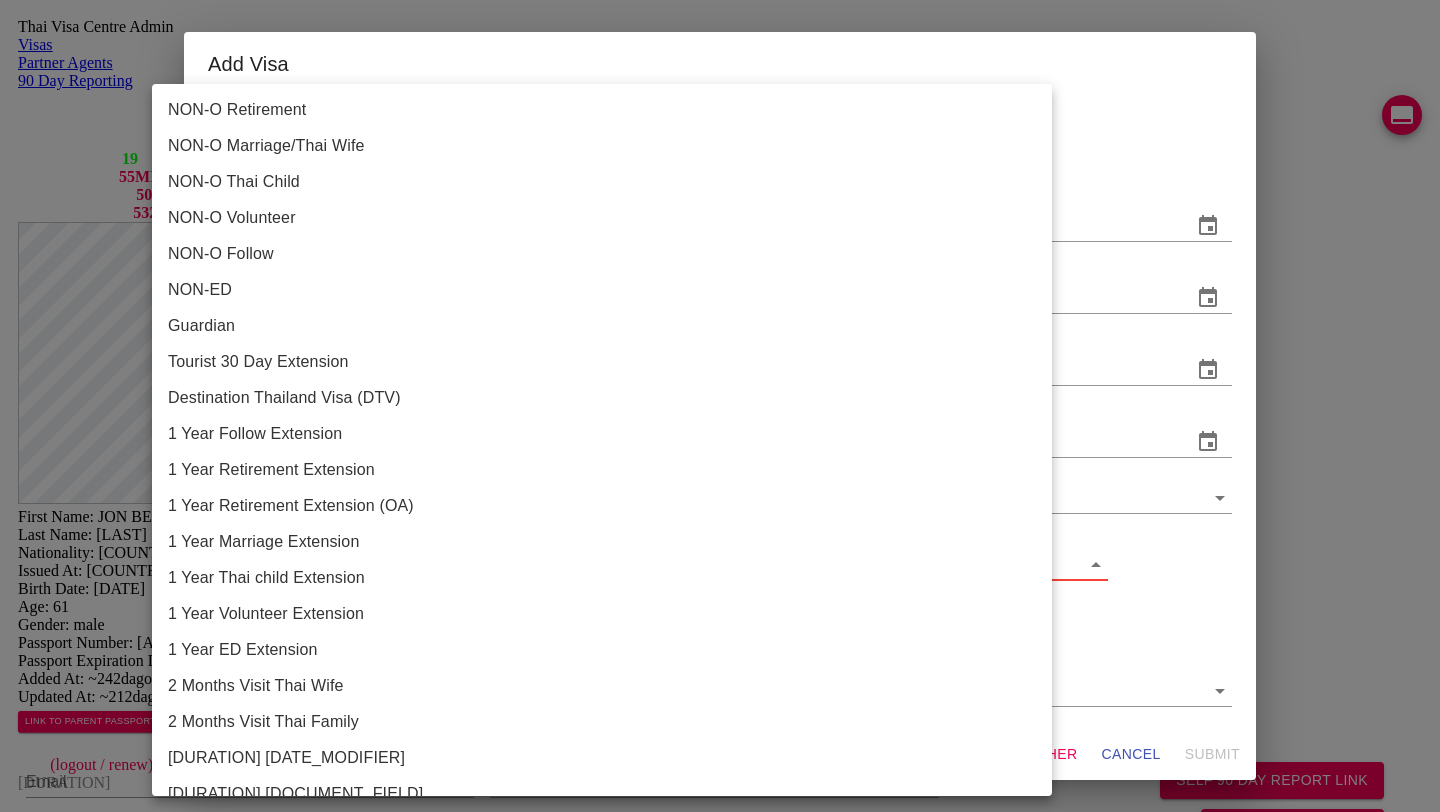click on "1 Year Retirement Extension" at bounding box center (609, 470) 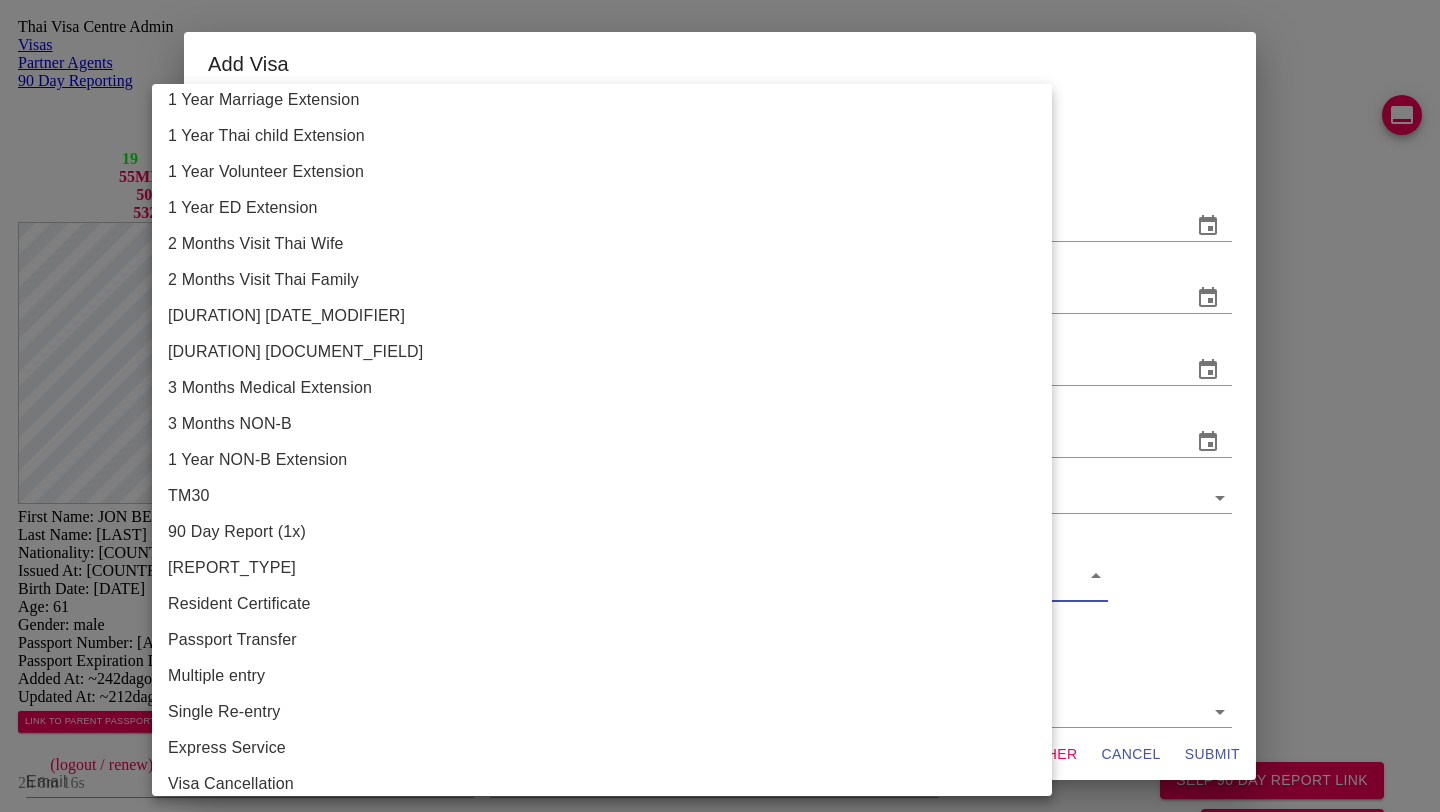 scroll, scrollTop: 444, scrollLeft: 0, axis: vertical 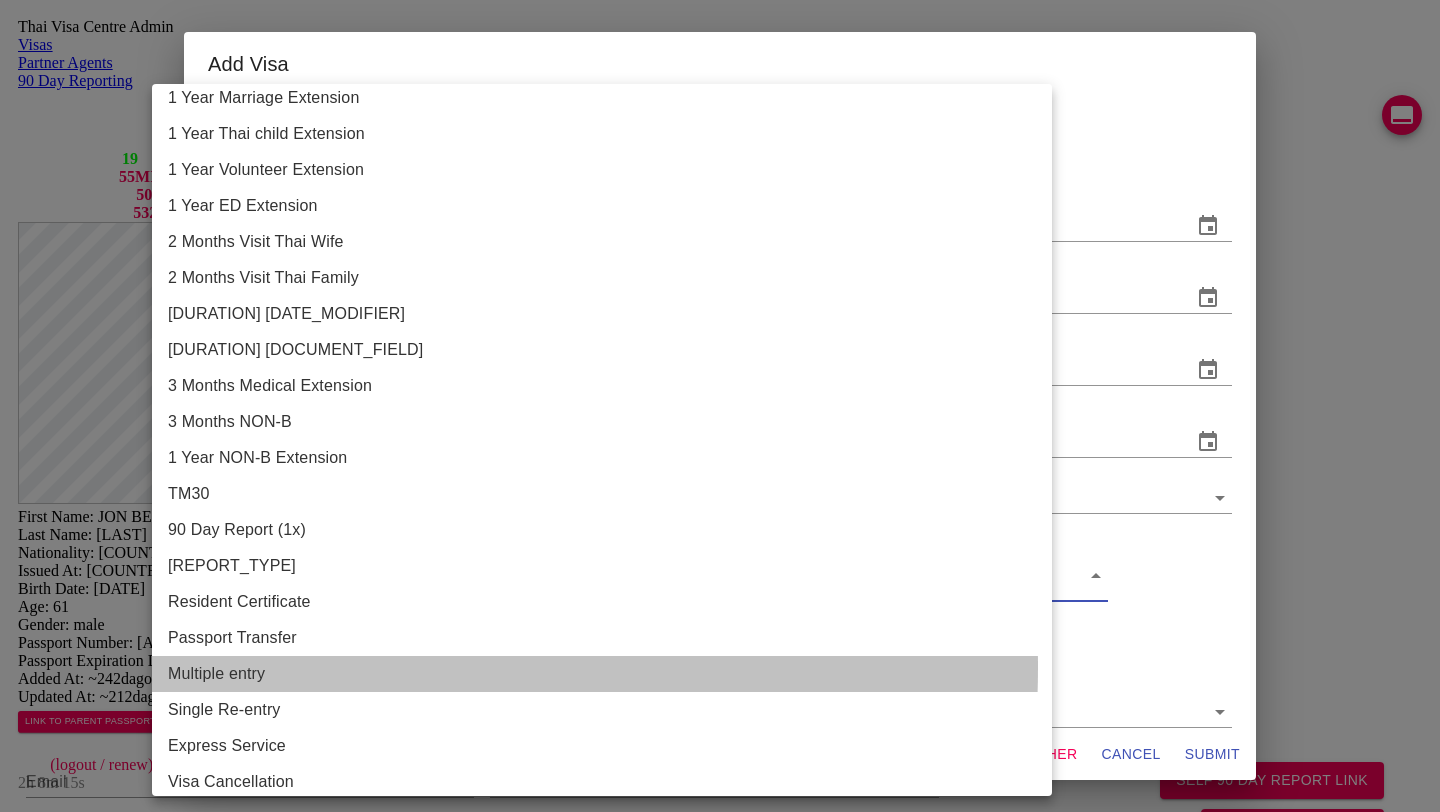 click on "Multiple entry" at bounding box center [609, 674] 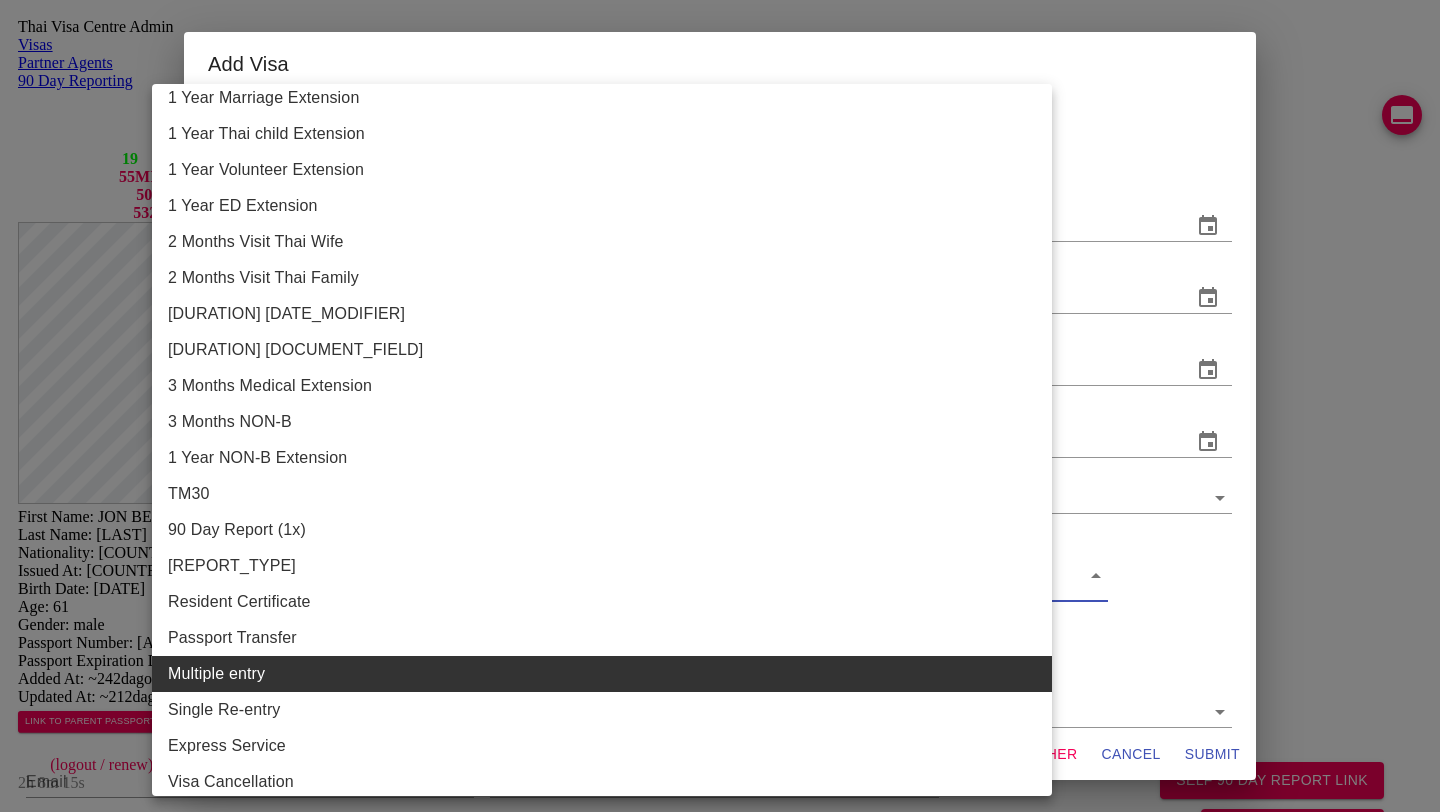 click at bounding box center [720, 406] 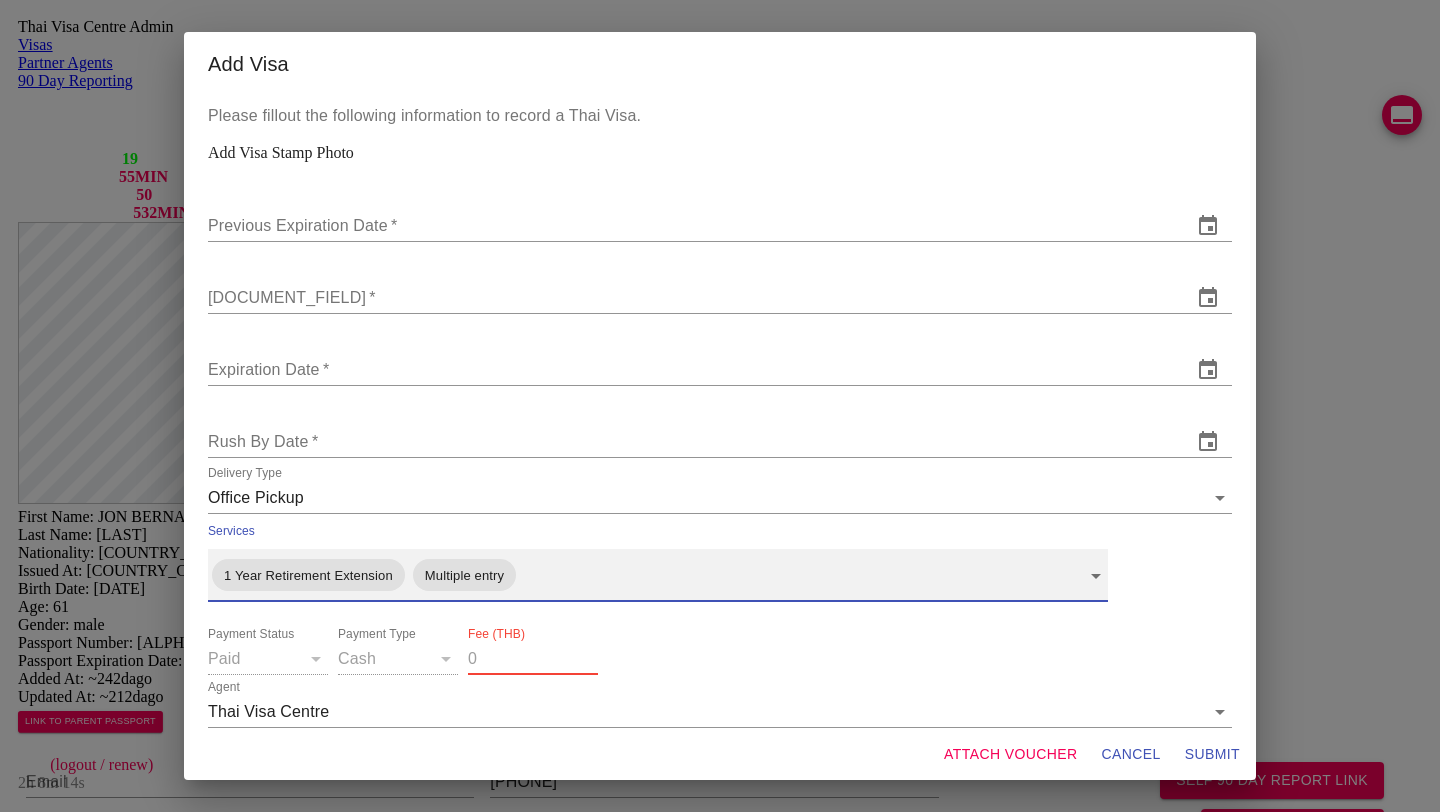scroll, scrollTop: 56, scrollLeft: 0, axis: vertical 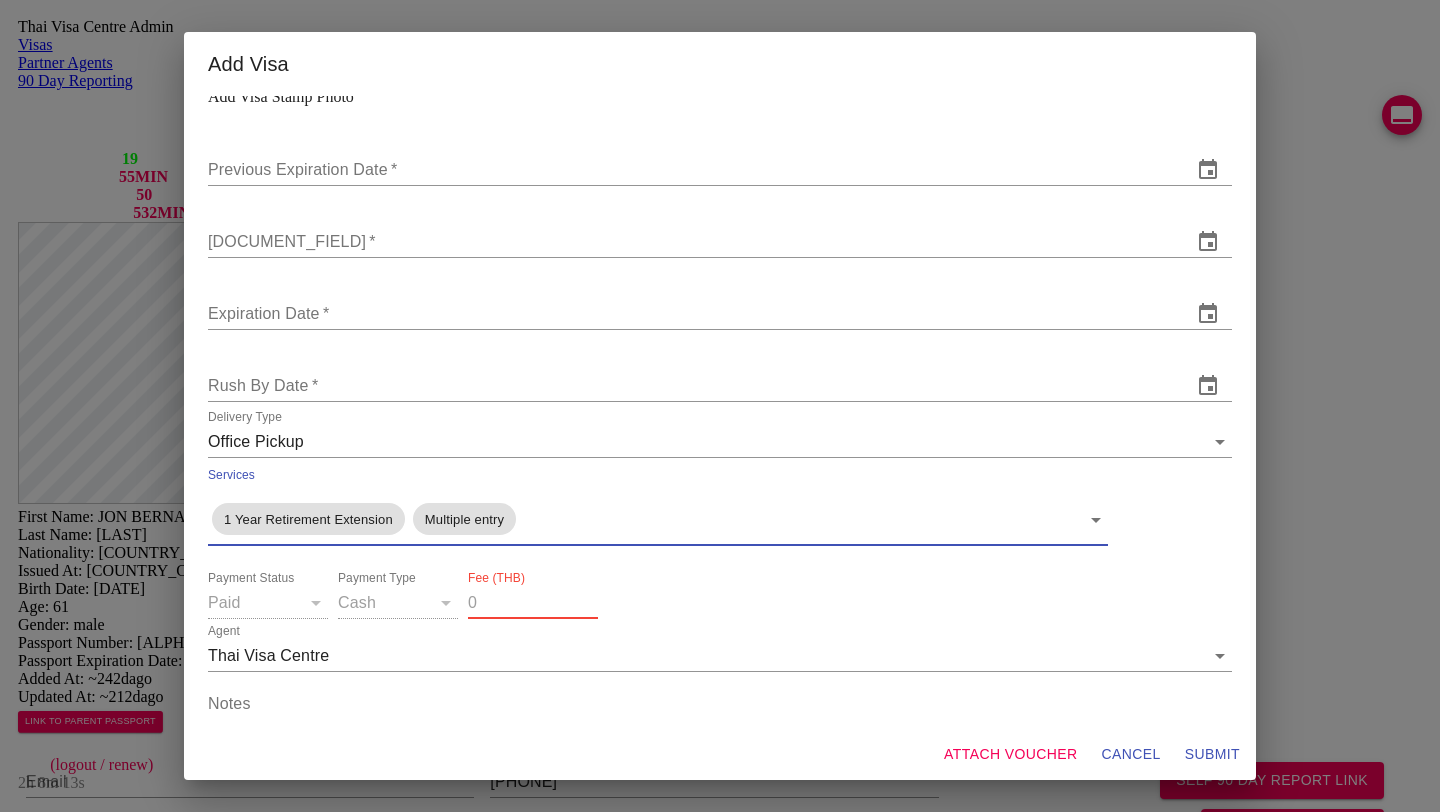 click on "SUBMIT" at bounding box center (1131, 754) 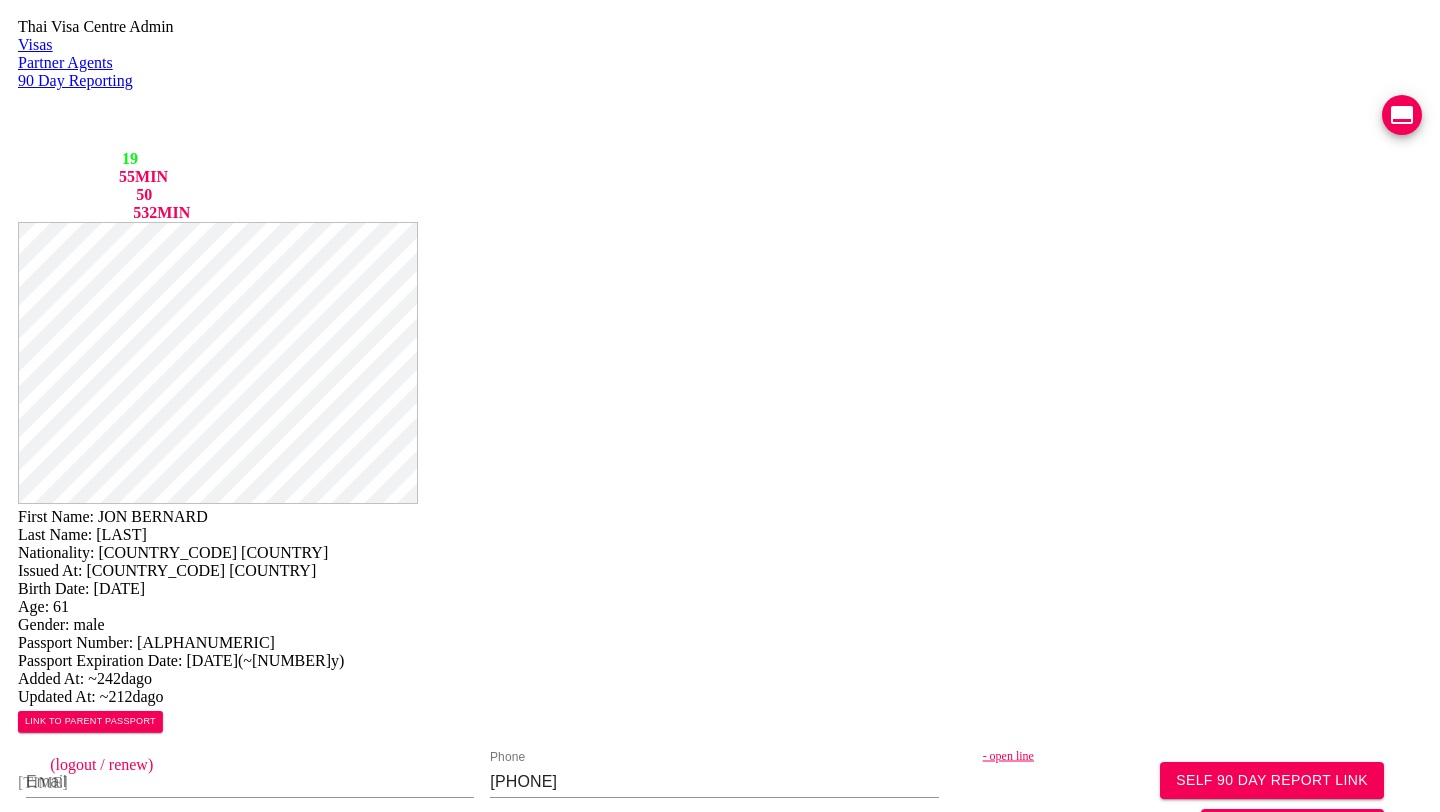 scroll, scrollTop: 913, scrollLeft: 0, axis: vertical 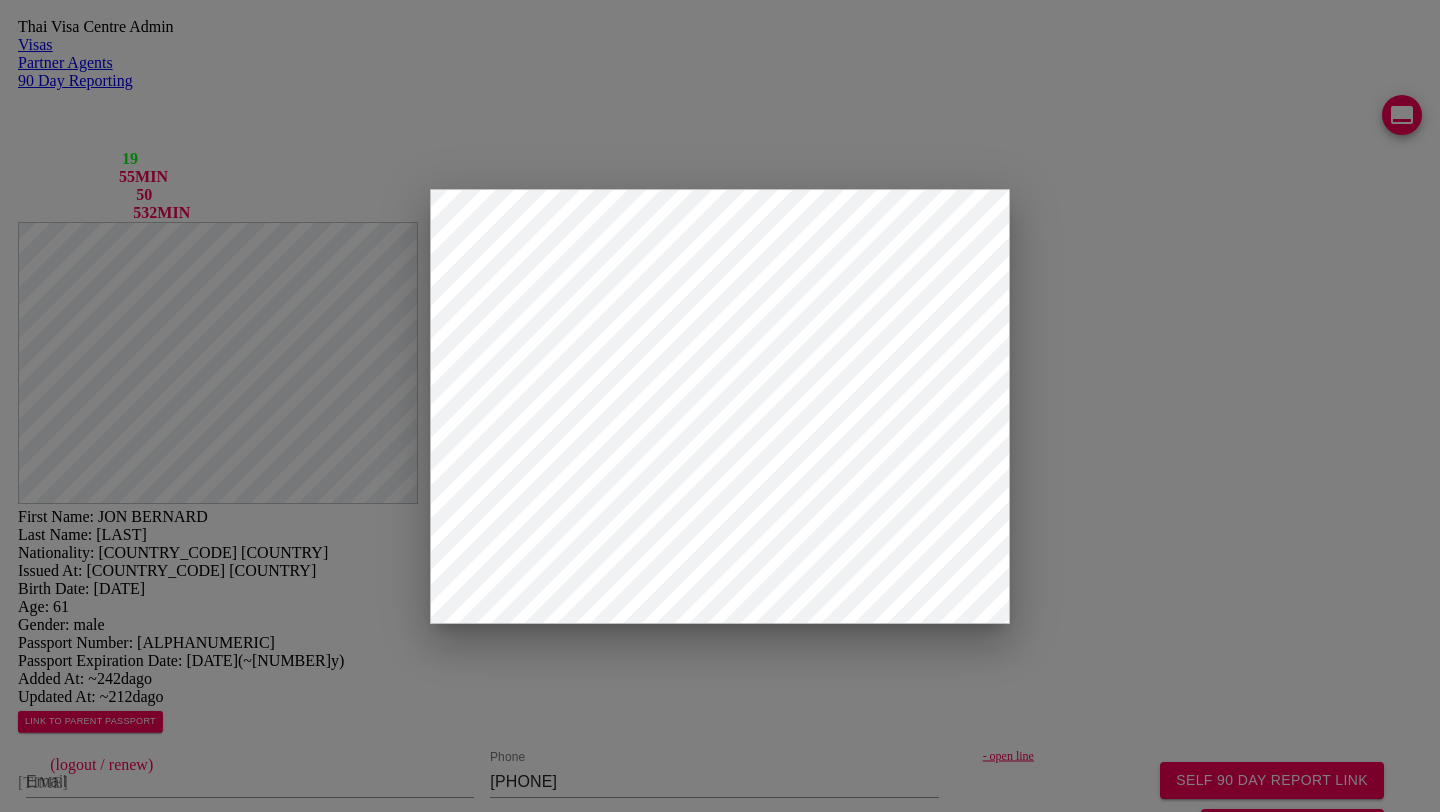 drag, startPoint x: 339, startPoint y: 225, endPoint x: 481, endPoint y: 225, distance: 142 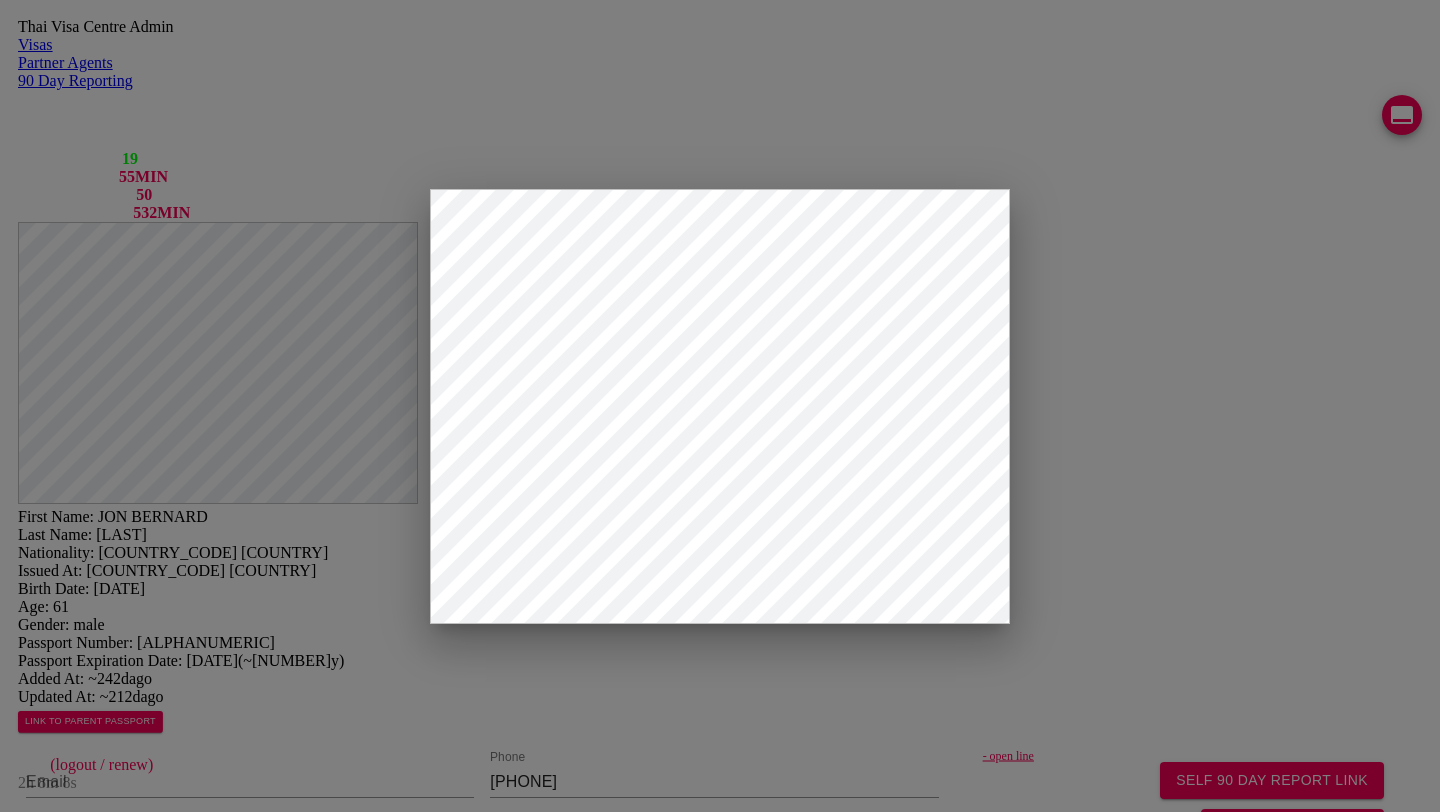 type on "JON" 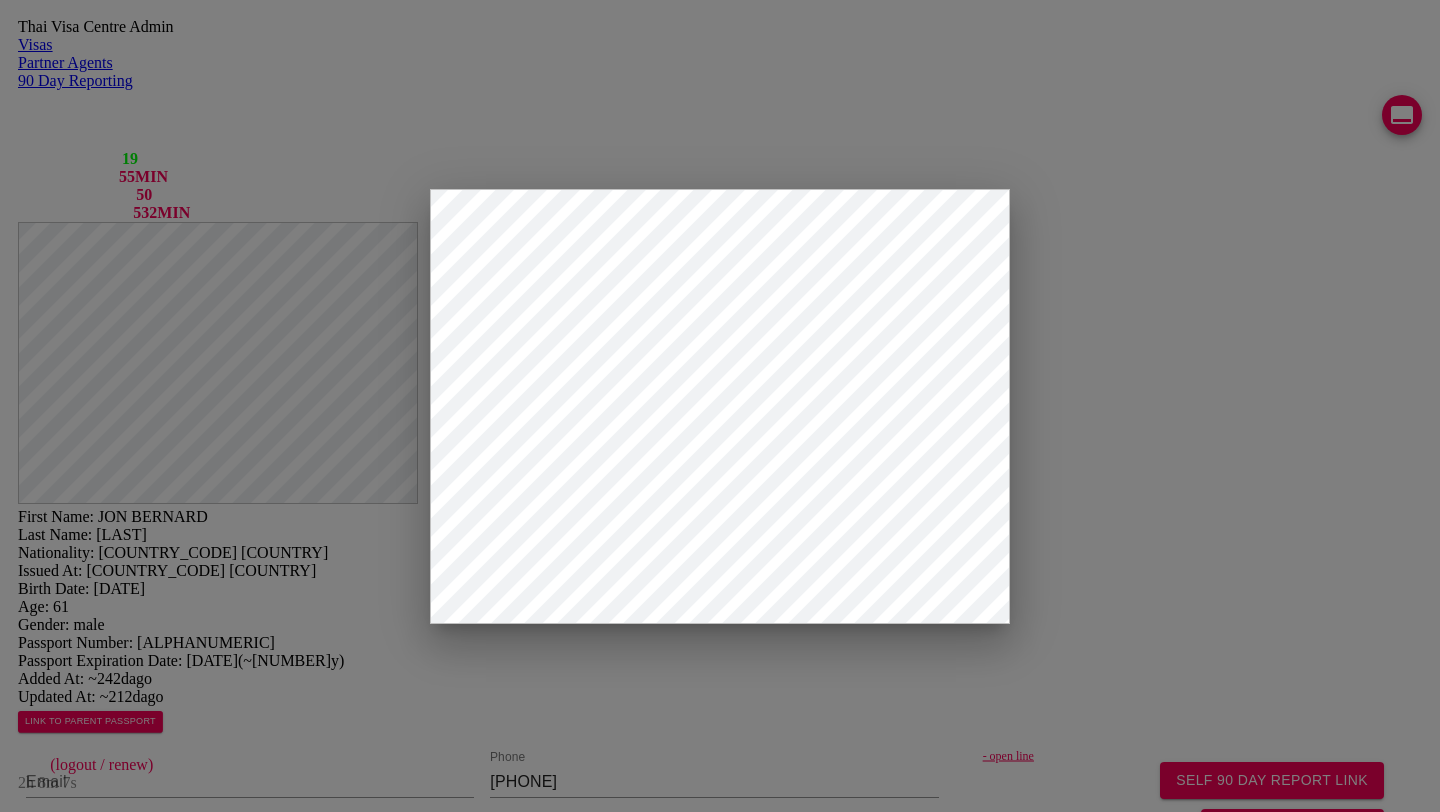 paste on "[NAME]" 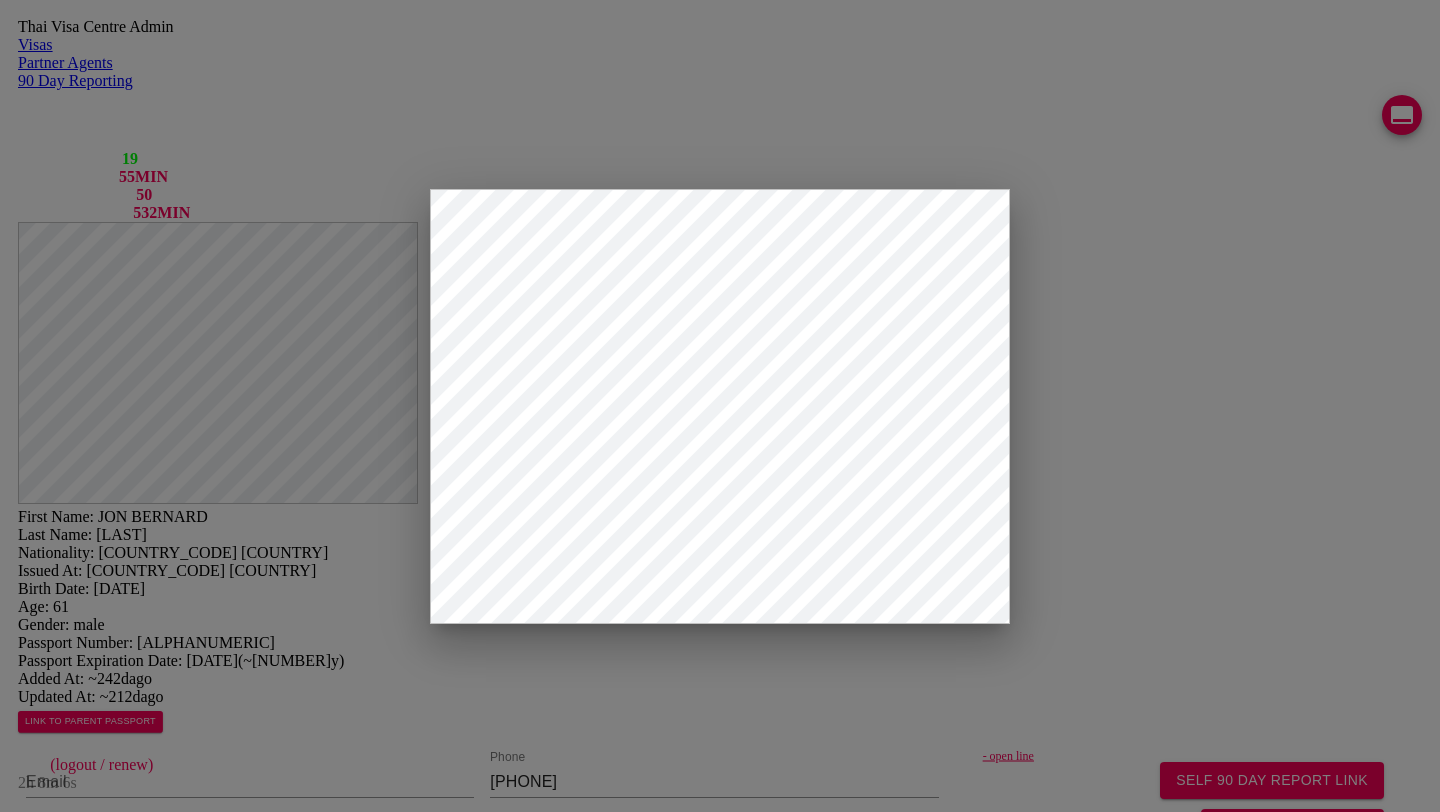 type on "[NAME]" 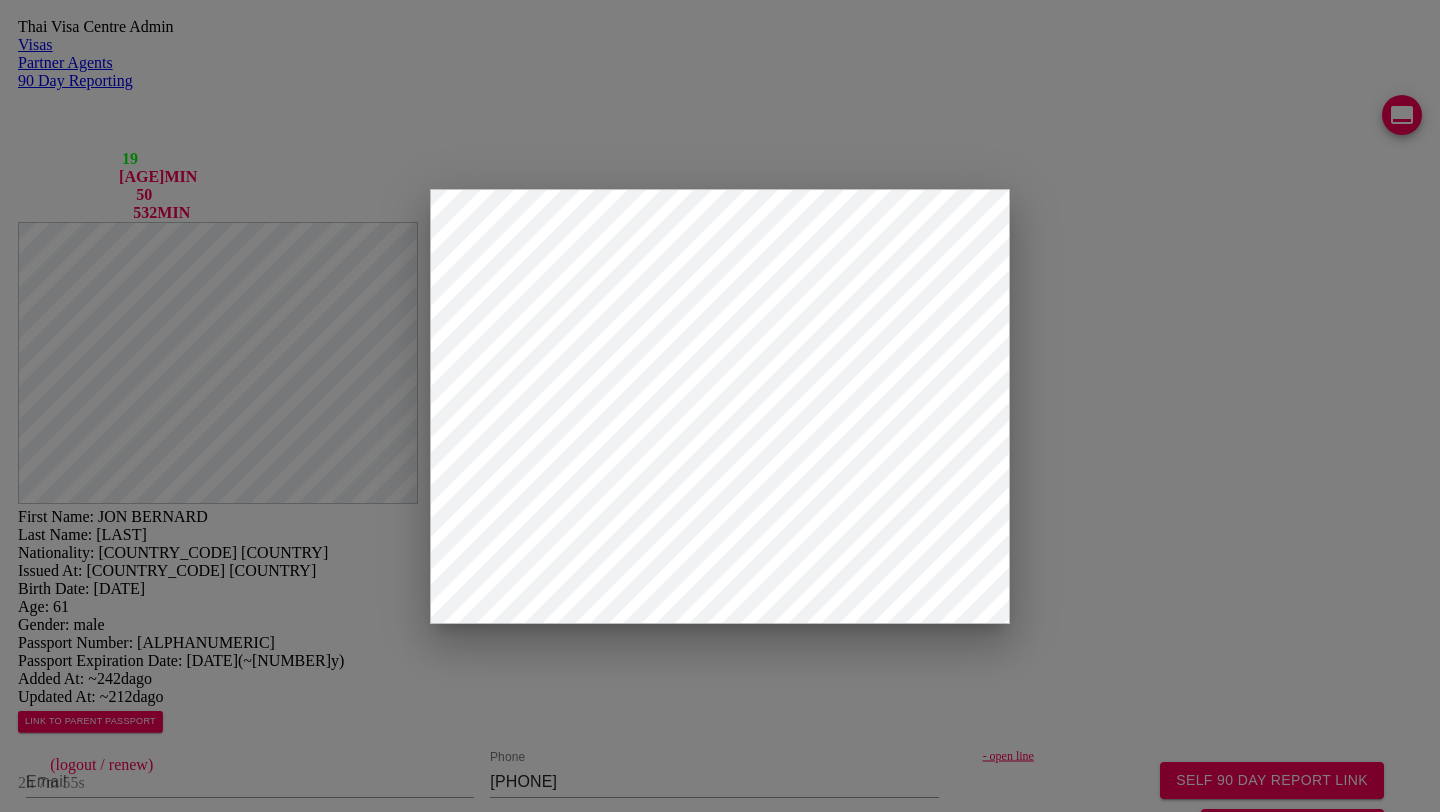 type on "[CITY]" 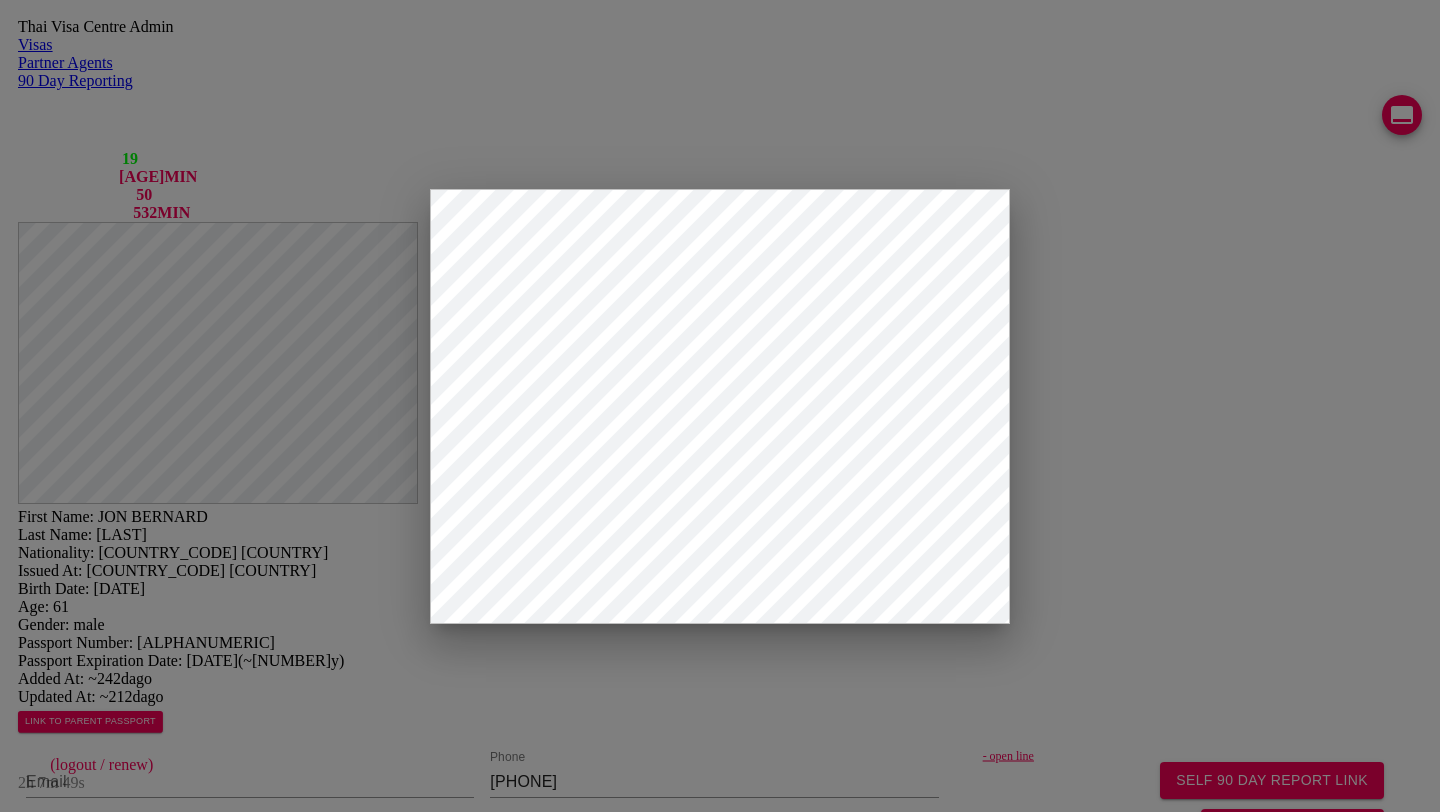 scroll, scrollTop: 122, scrollLeft: 0, axis: vertical 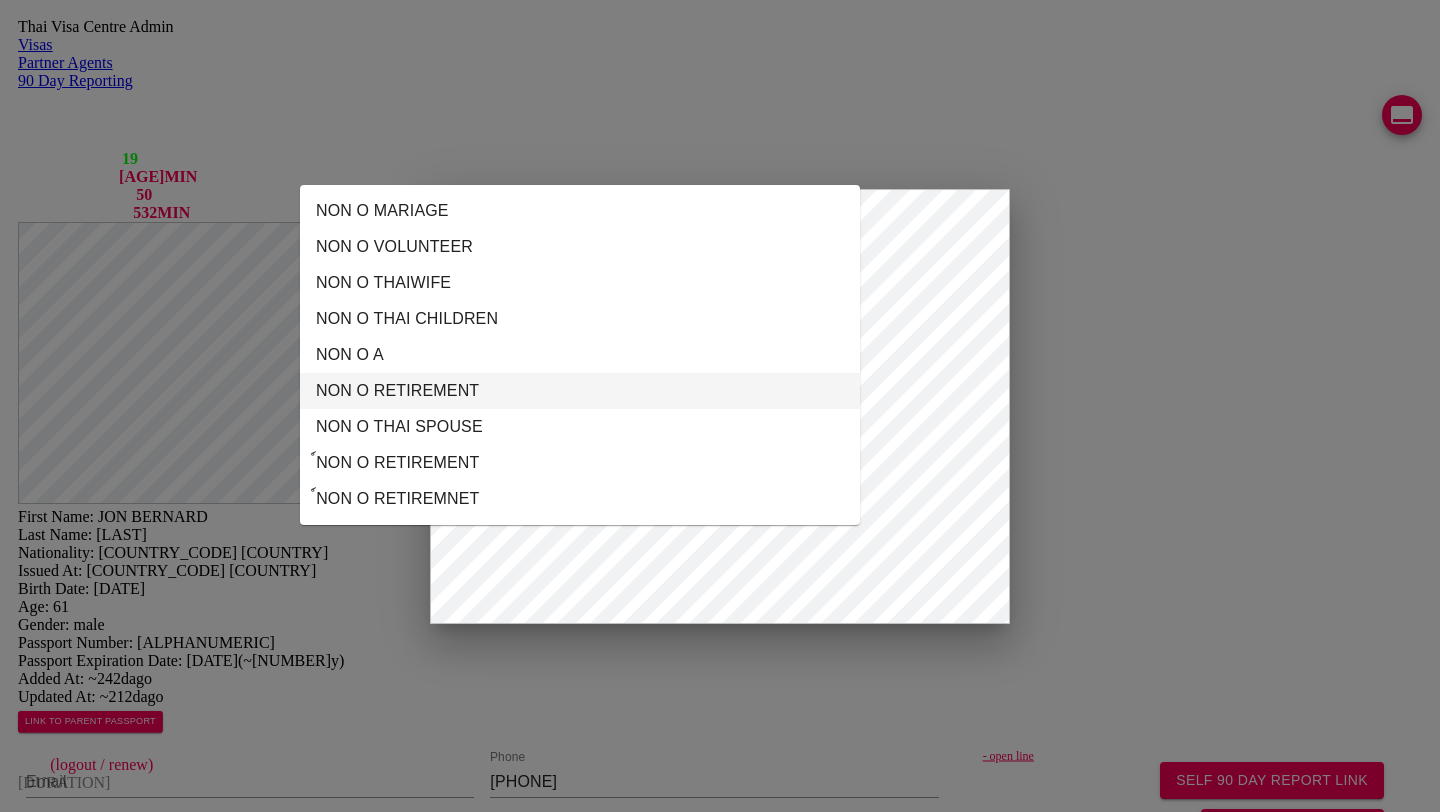 click on "NON O RETIREMENT" at bounding box center [580, 391] 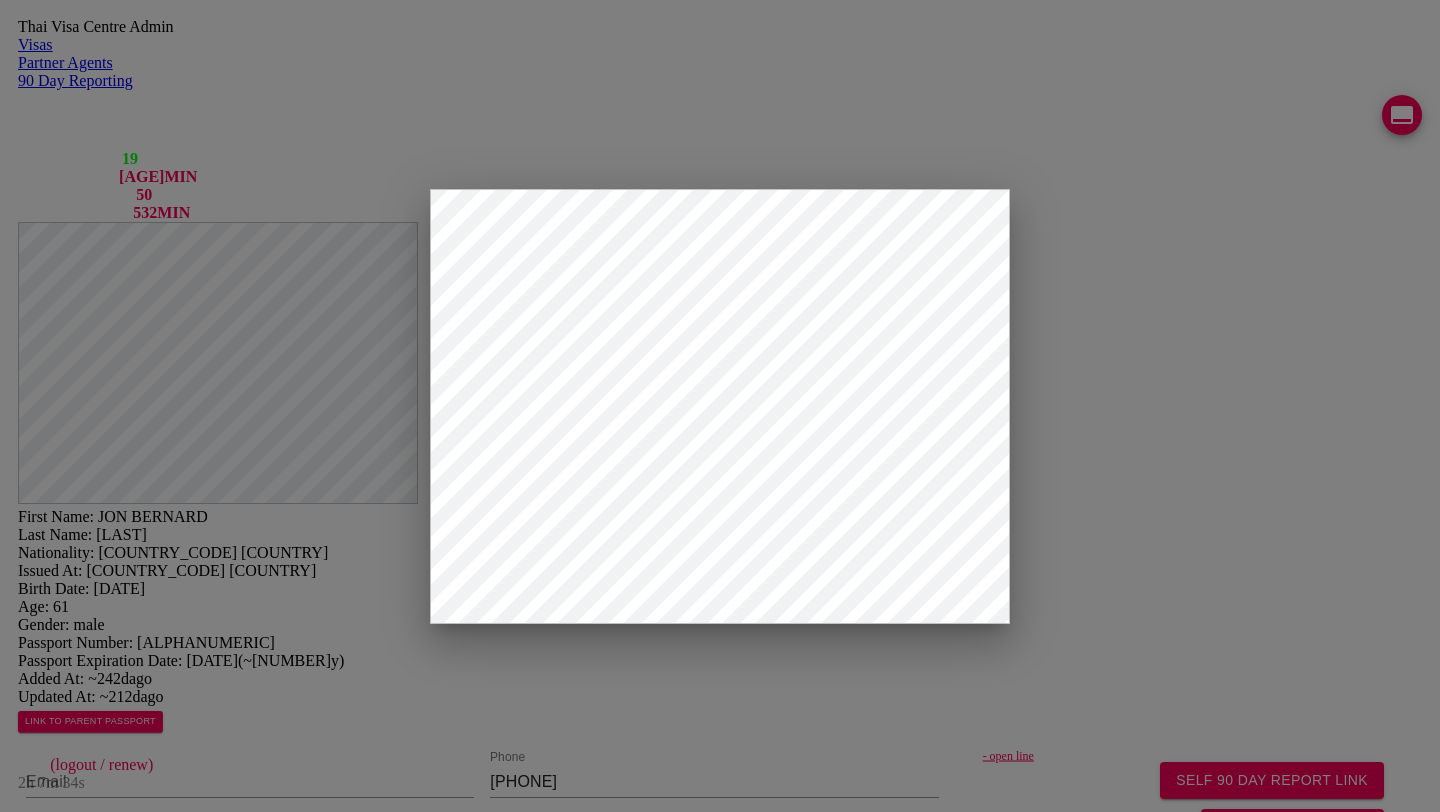 scroll, scrollTop: 179, scrollLeft: 0, axis: vertical 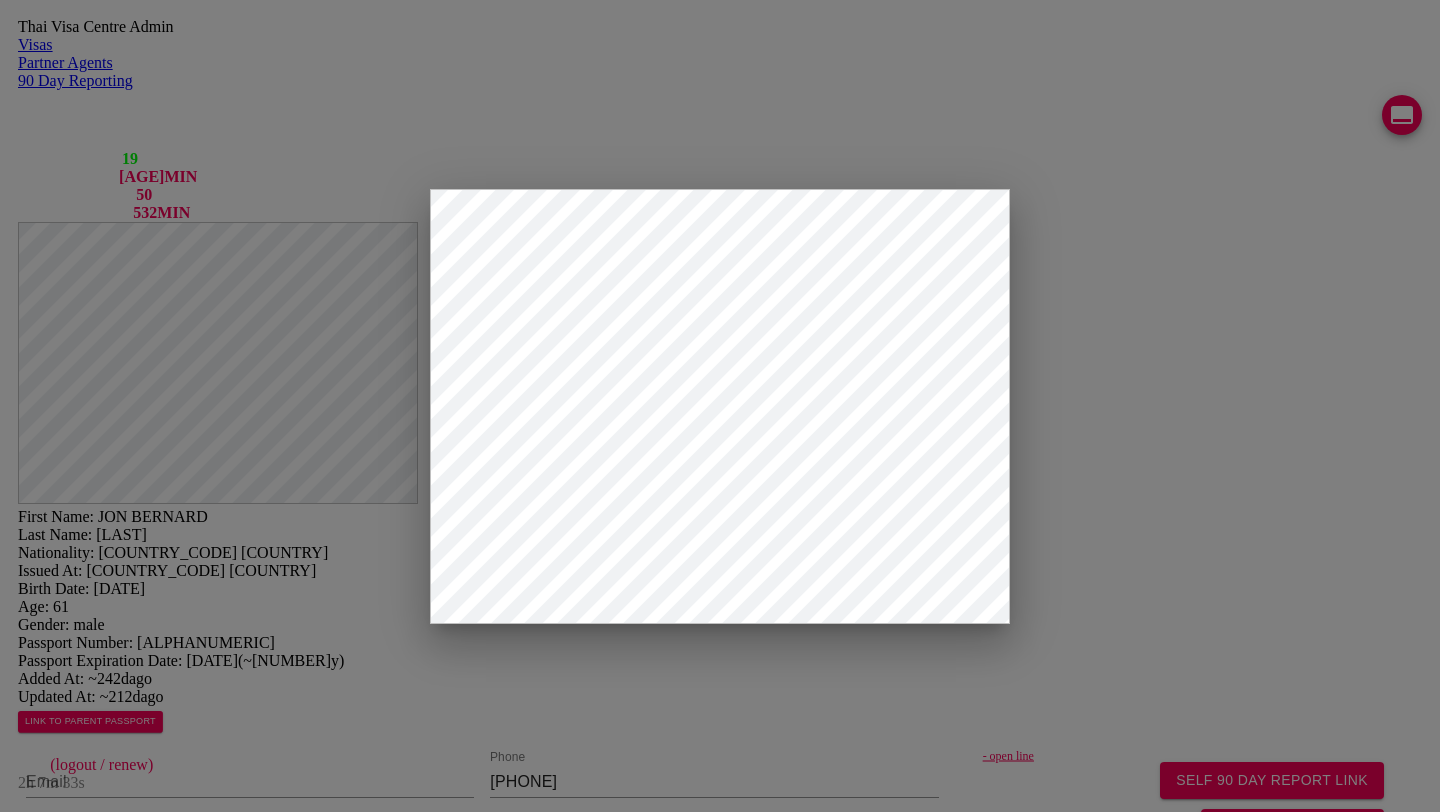 type on "NON O RETIREMENT" 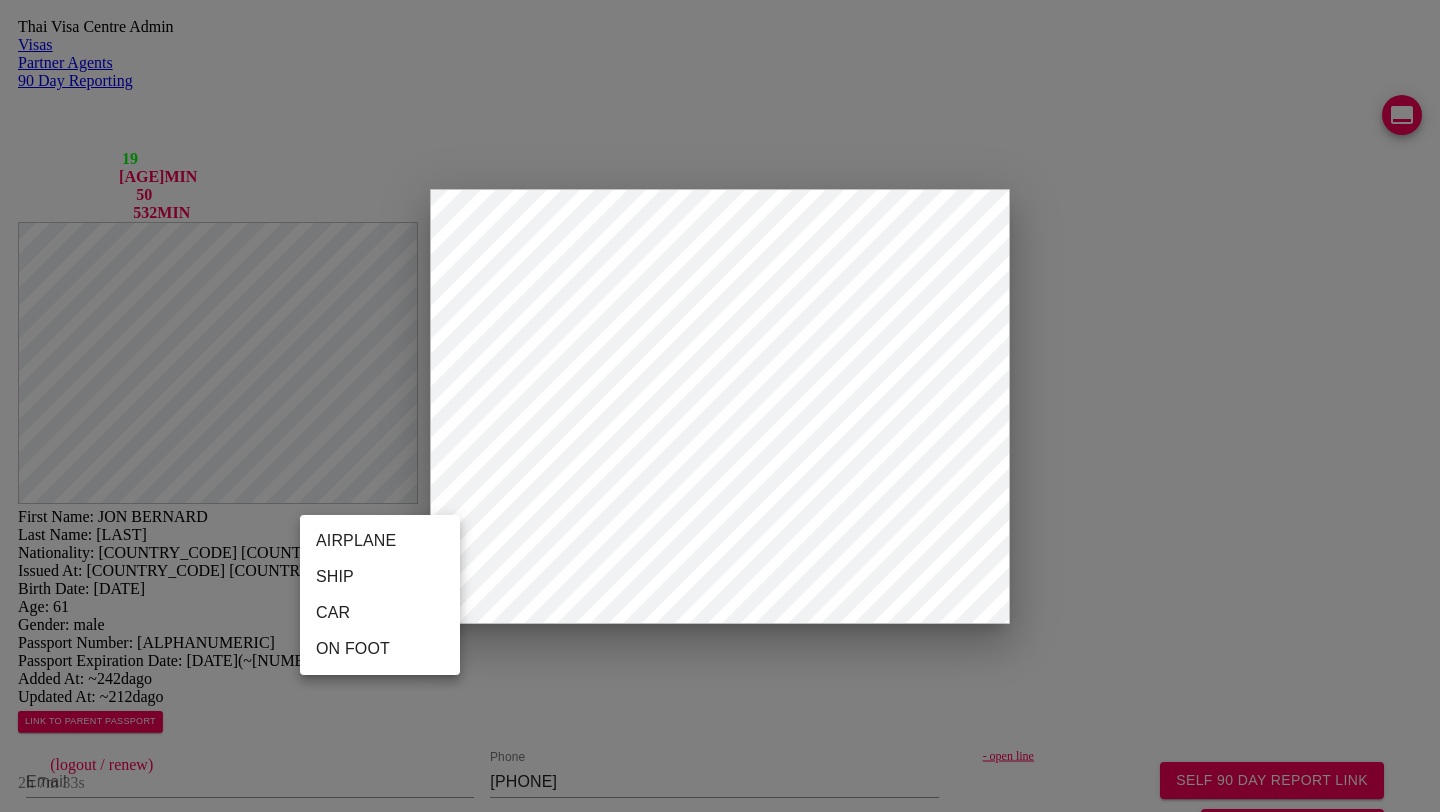 click on "AIRPLANE SHIP CAR ON FOOT" at bounding box center [380, 595] 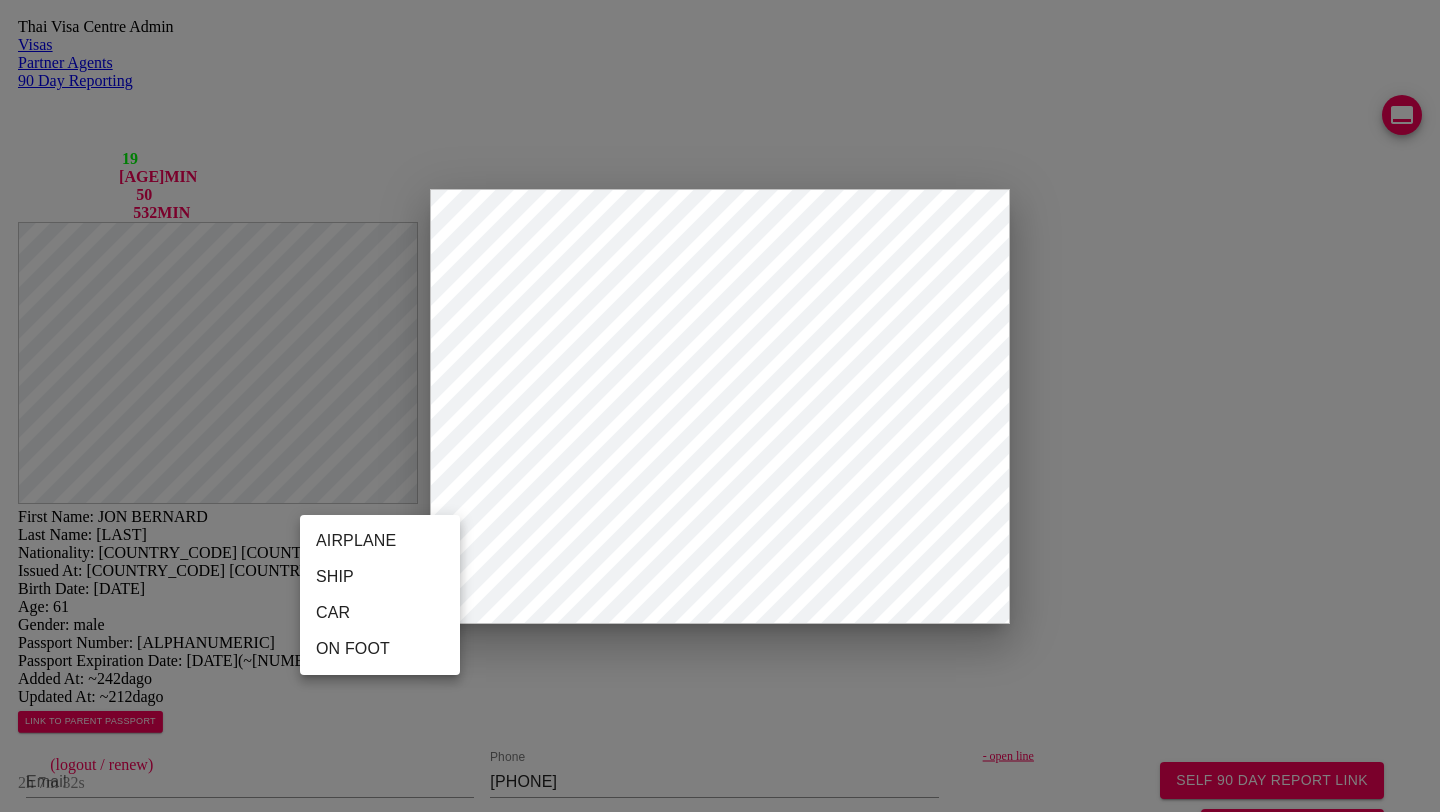 click on "AIRPLANE" at bounding box center (380, 541) 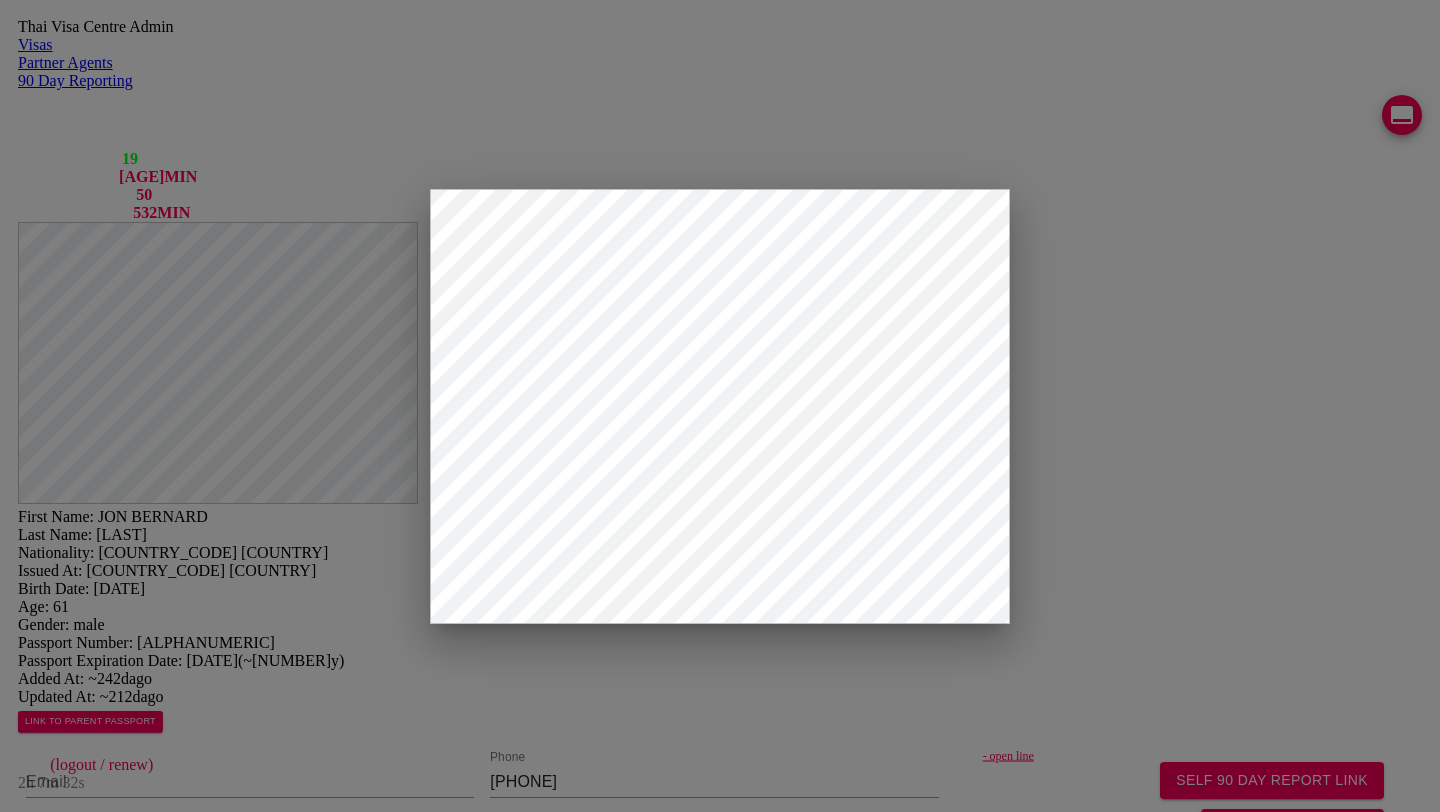 click at bounding box center [278, 2303] 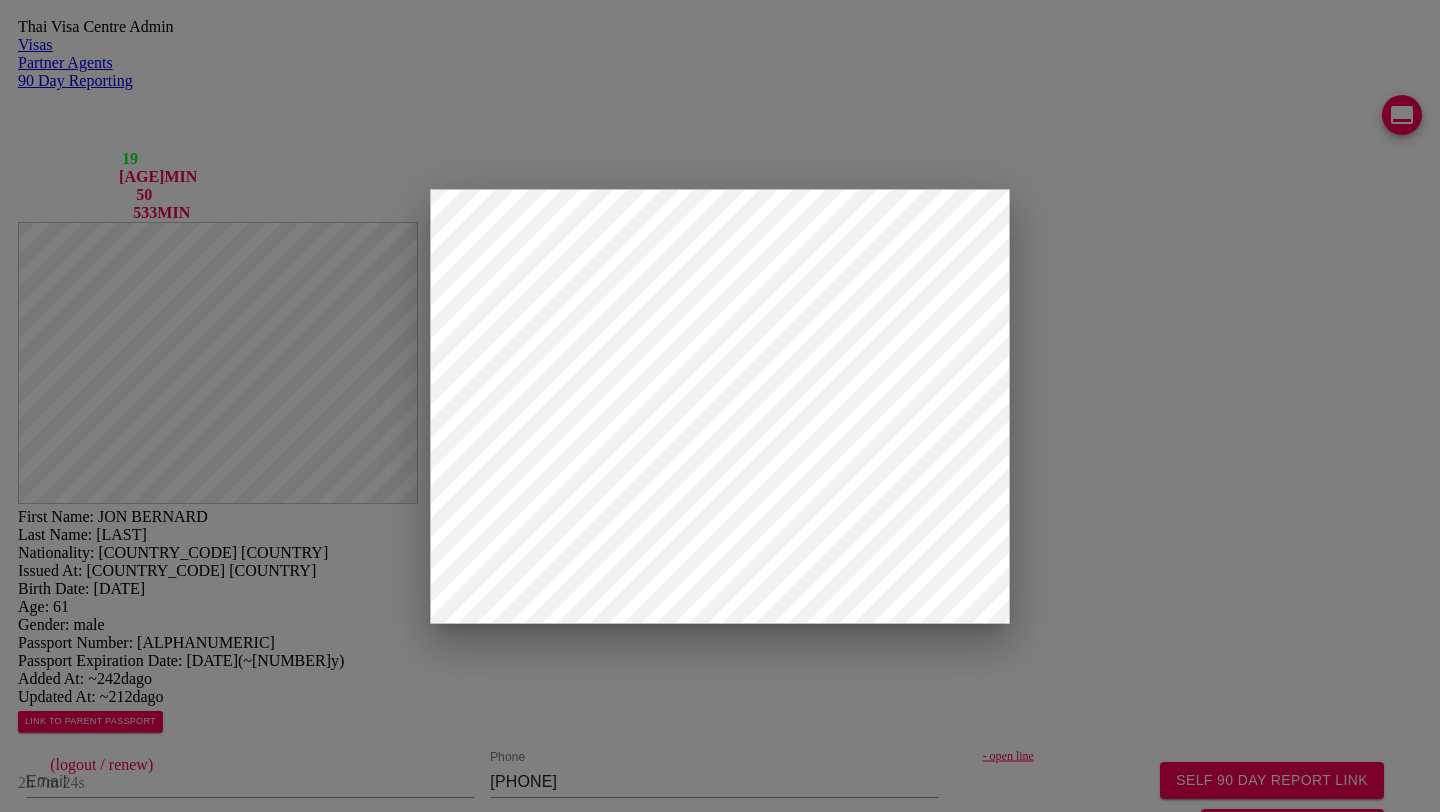 type on "SUVARNABHUMI" 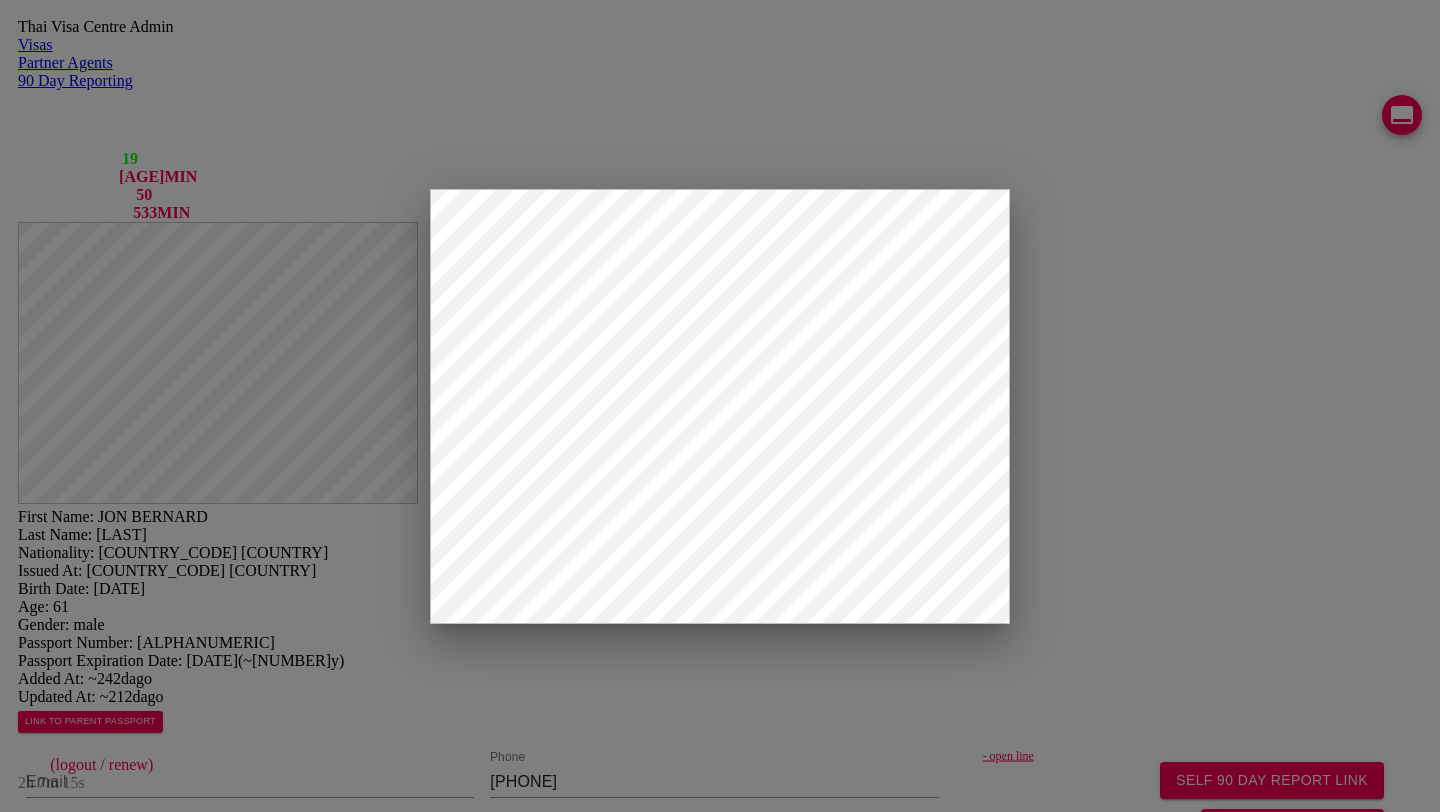 scroll, scrollTop: 313, scrollLeft: 0, axis: vertical 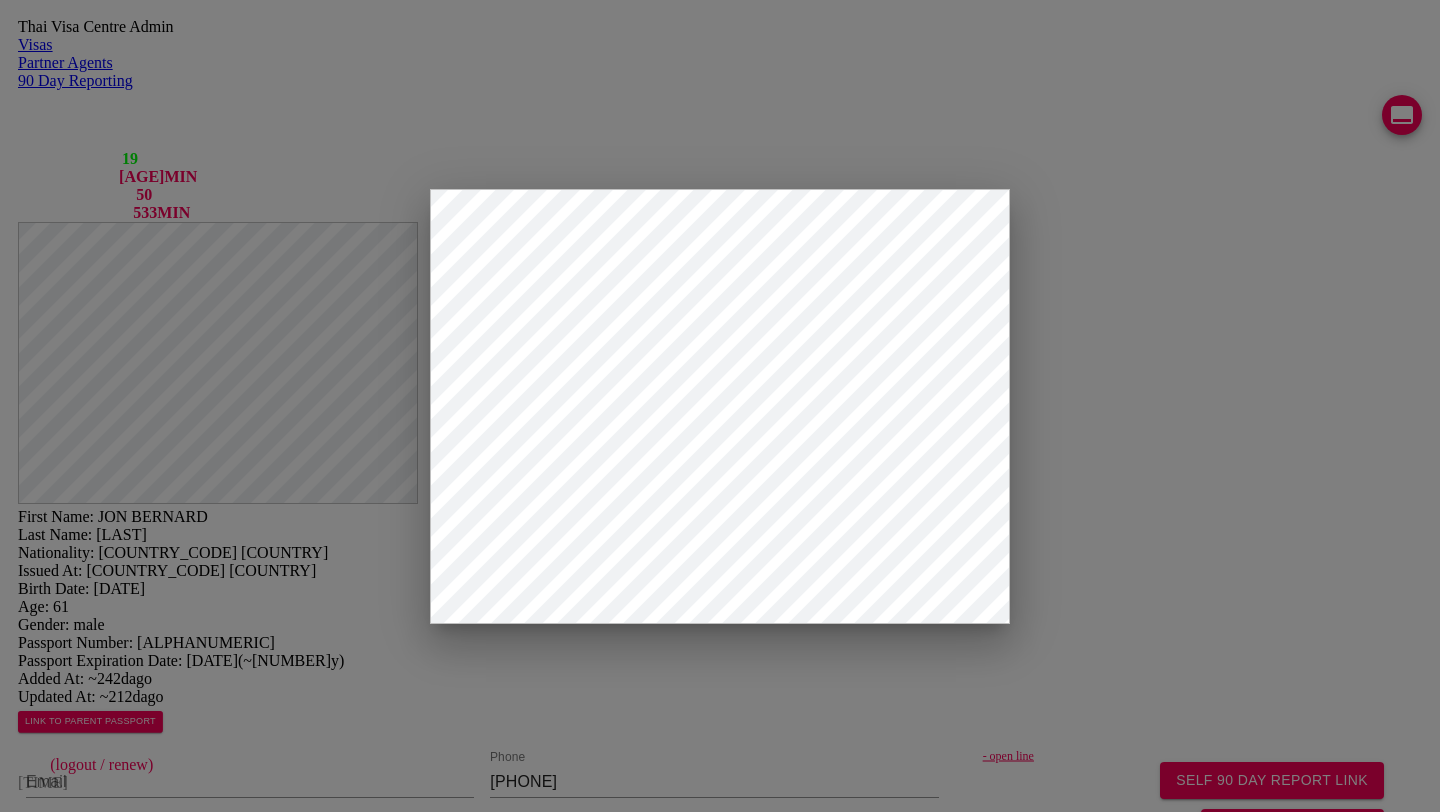 type on "26/01/2025" 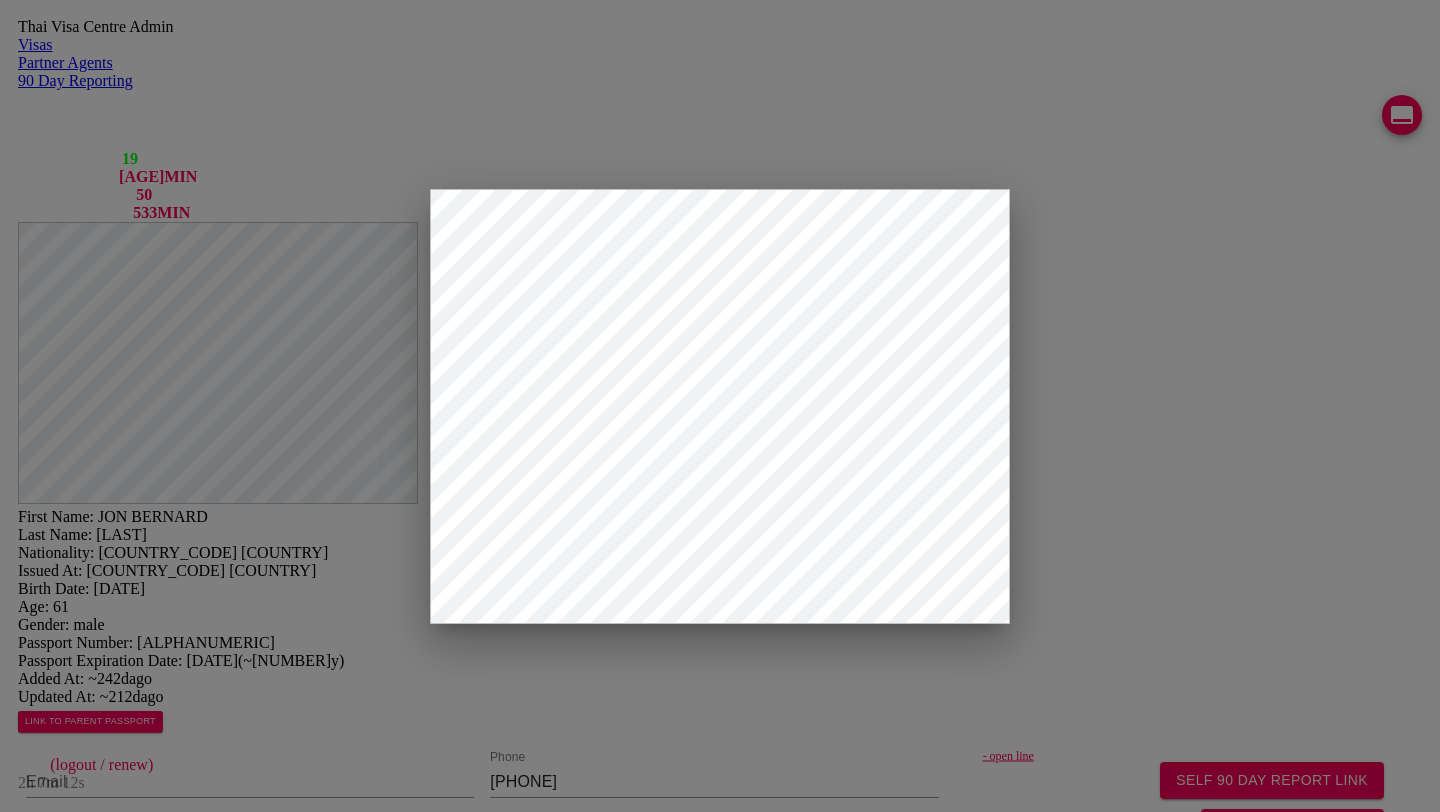 type on "365" 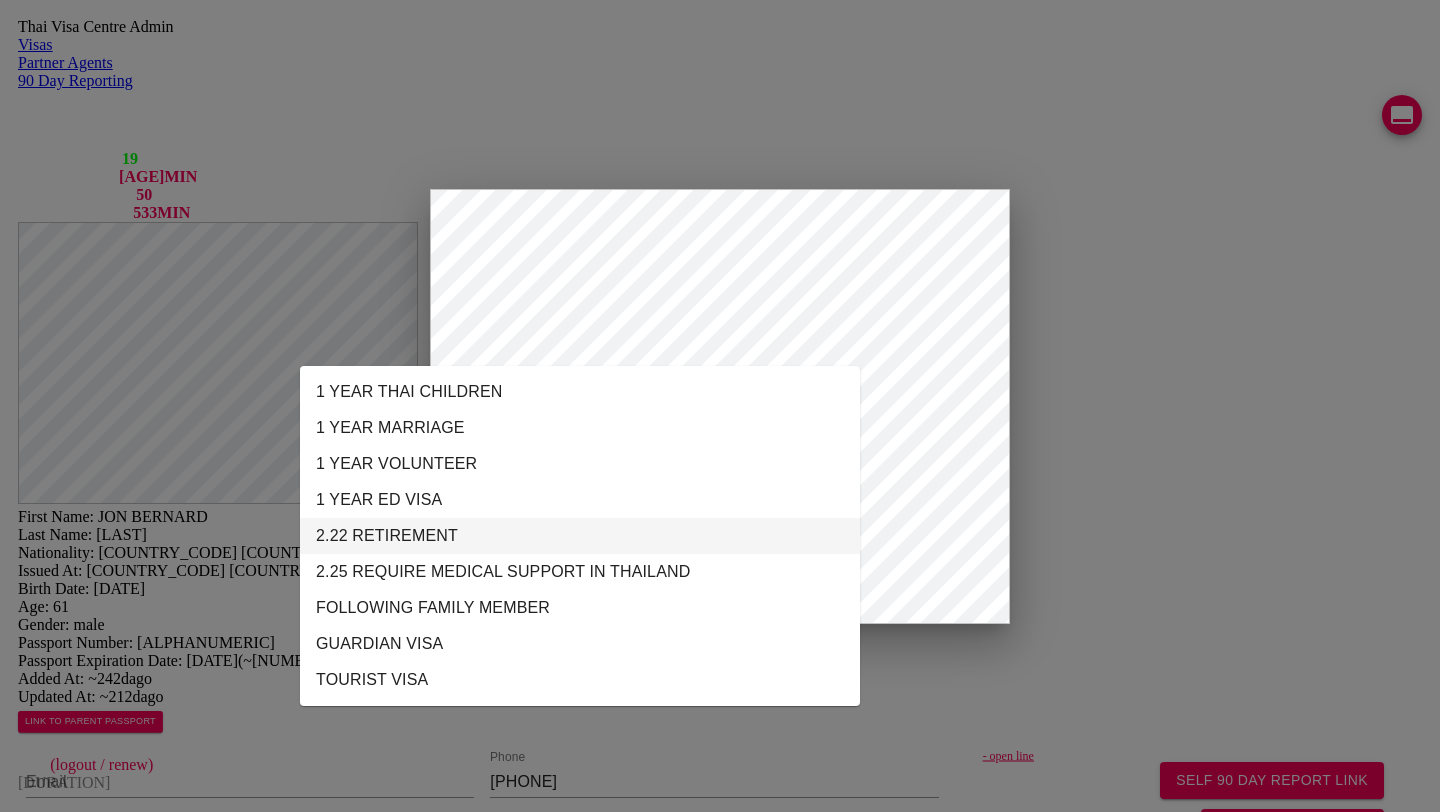 click on "2.22 RETIREMENT" at bounding box center (580, 536) 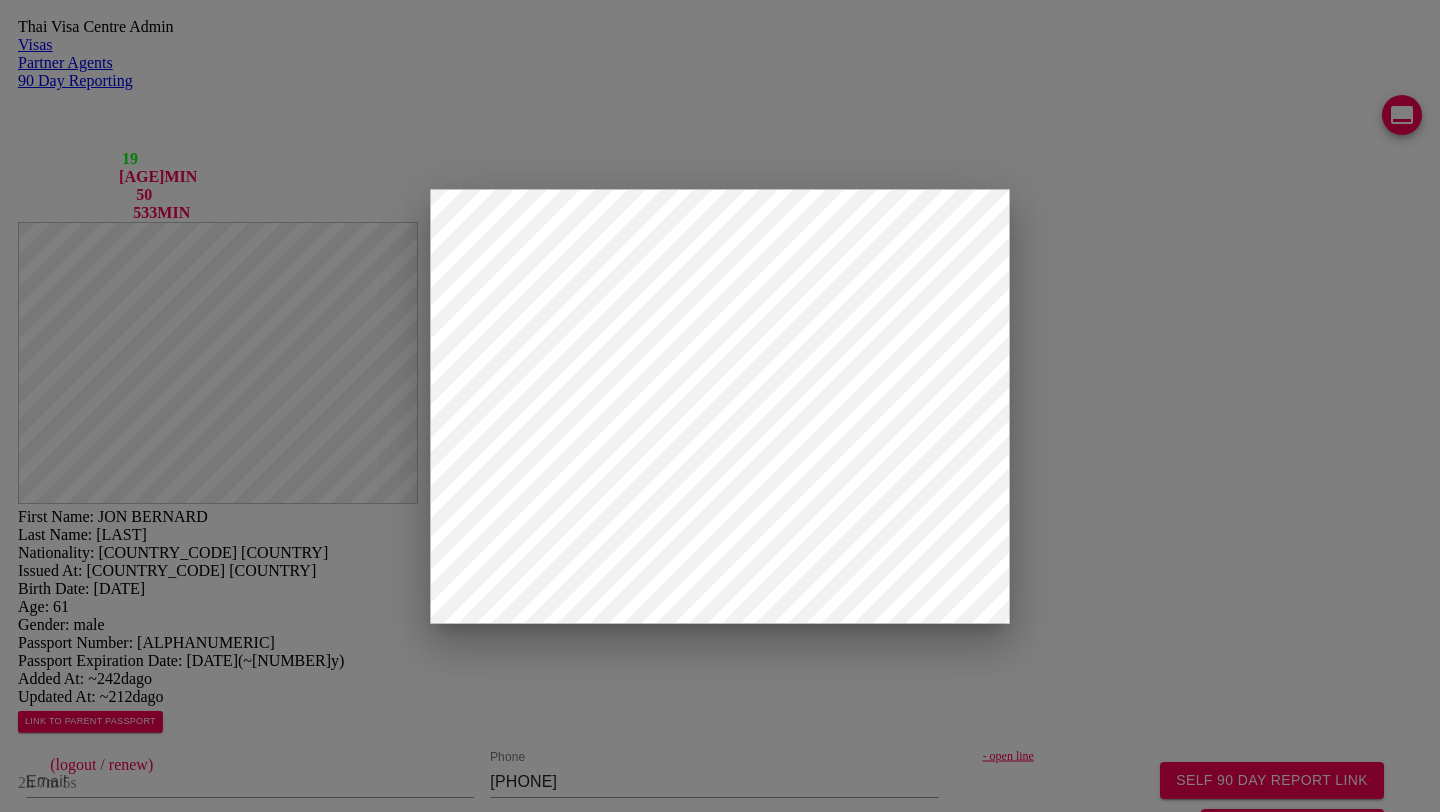 scroll, scrollTop: 334, scrollLeft: 0, axis: vertical 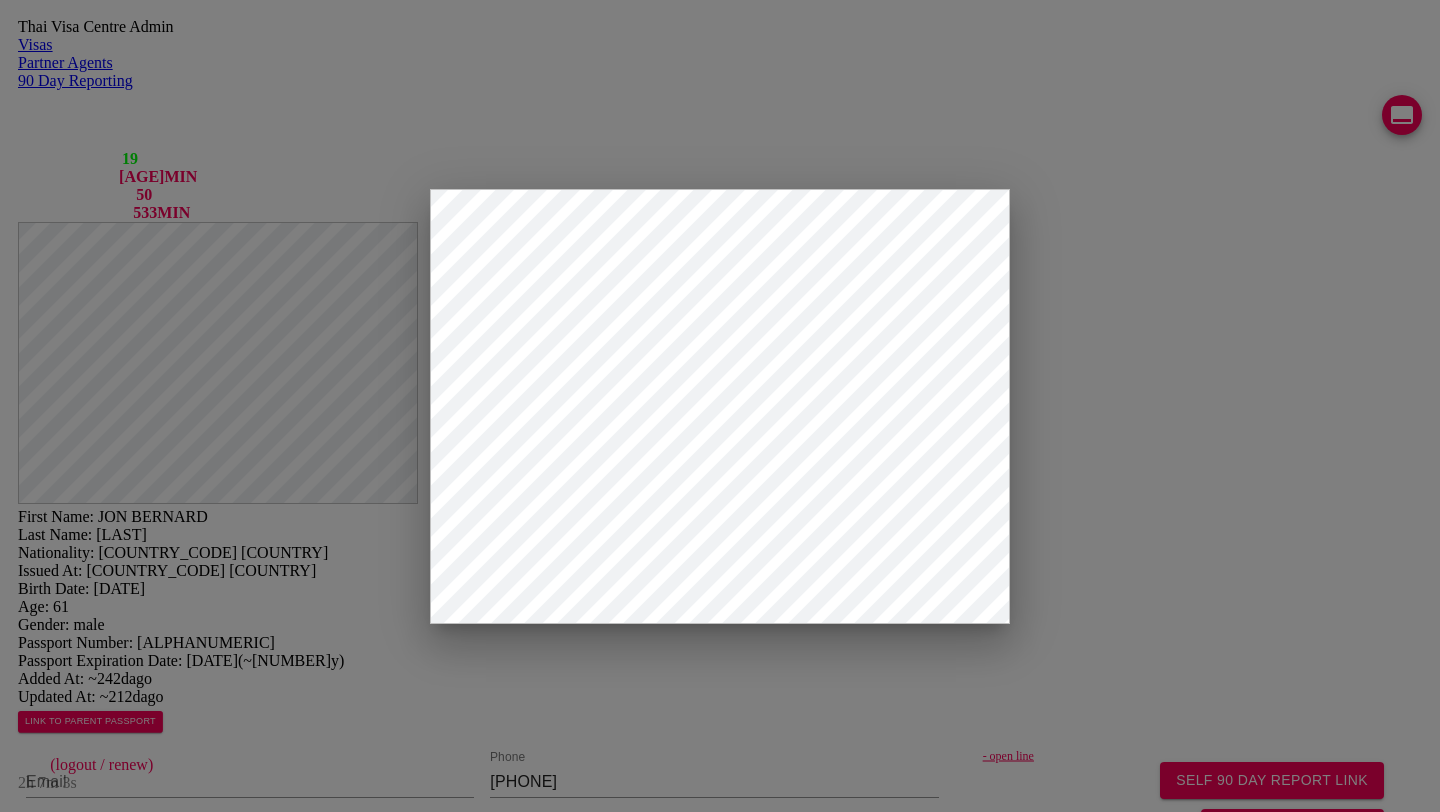 type on "2.22 RETIREMENT" 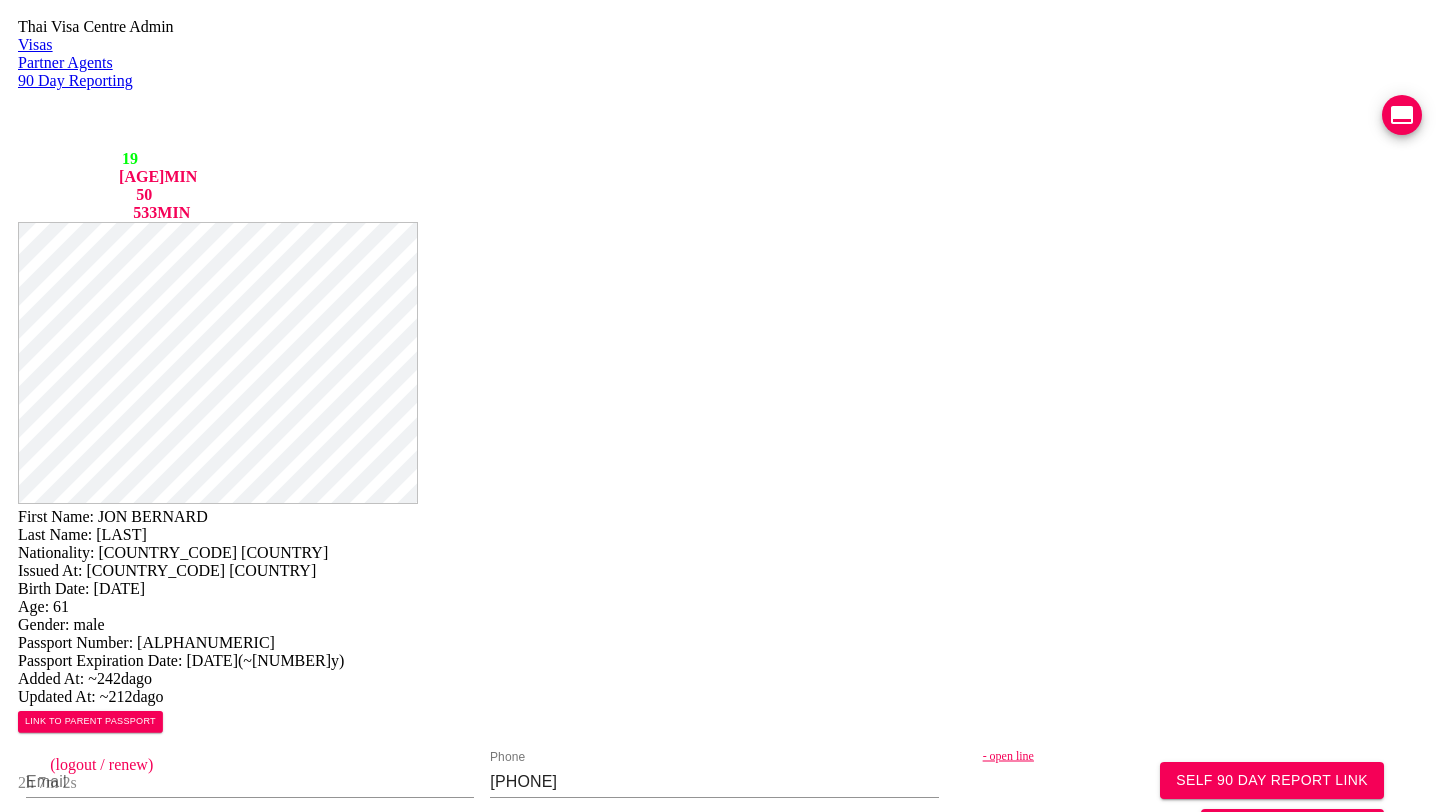 click on "TM7" at bounding box center [763, 1552] 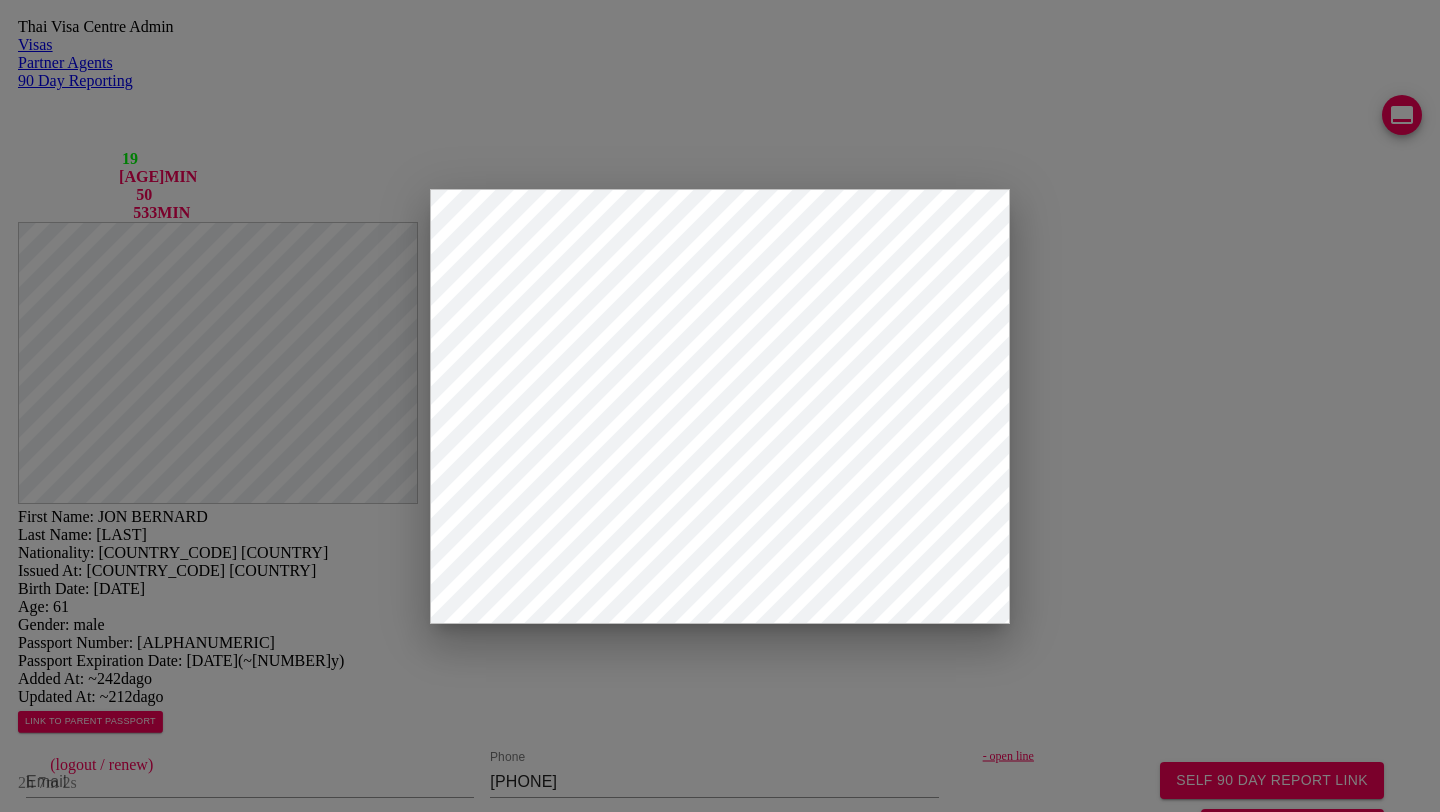 scroll, scrollTop: 334, scrollLeft: 0, axis: vertical 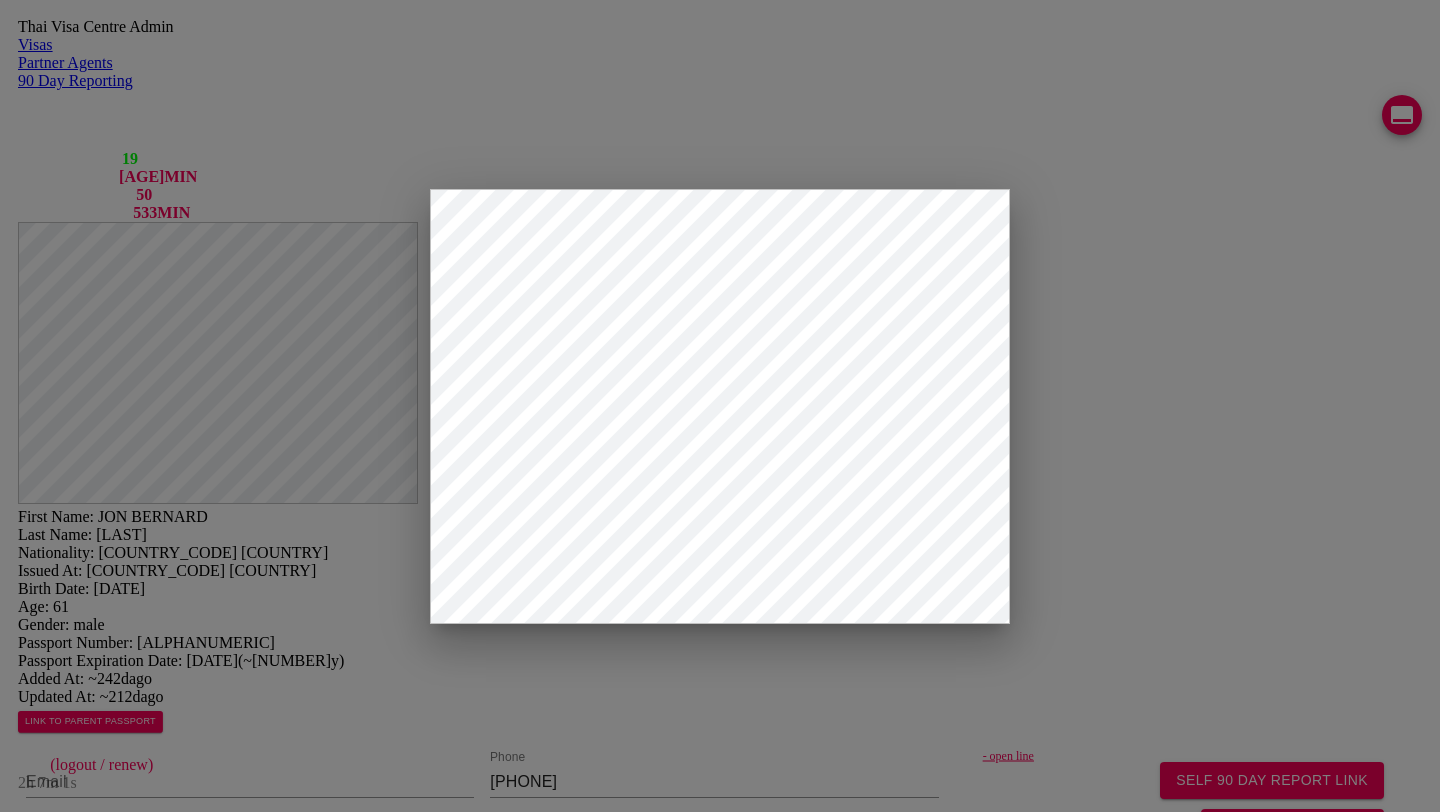 click on "View Form" at bounding box center [58, 2577] 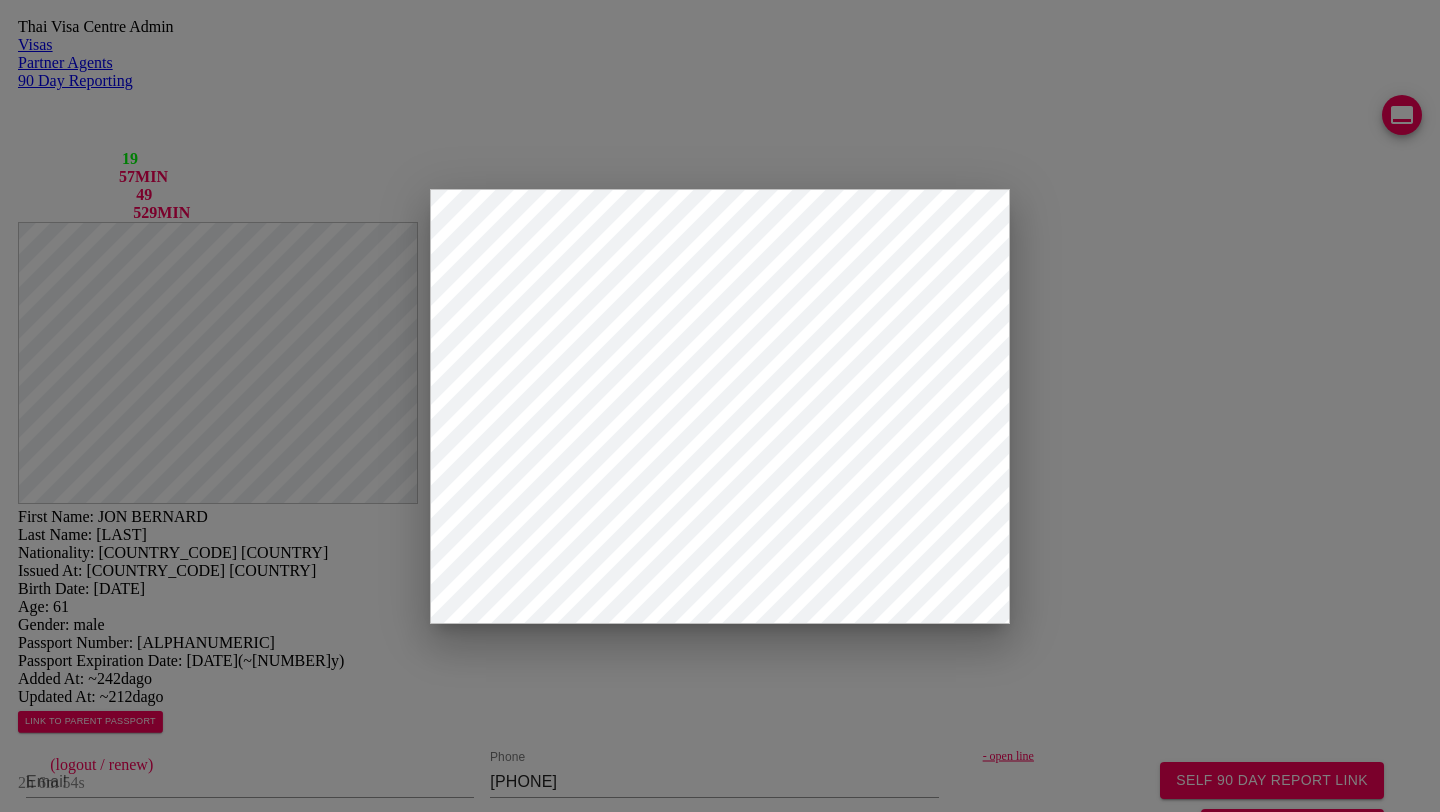click on "Save" at bounding box center (526, 2577) 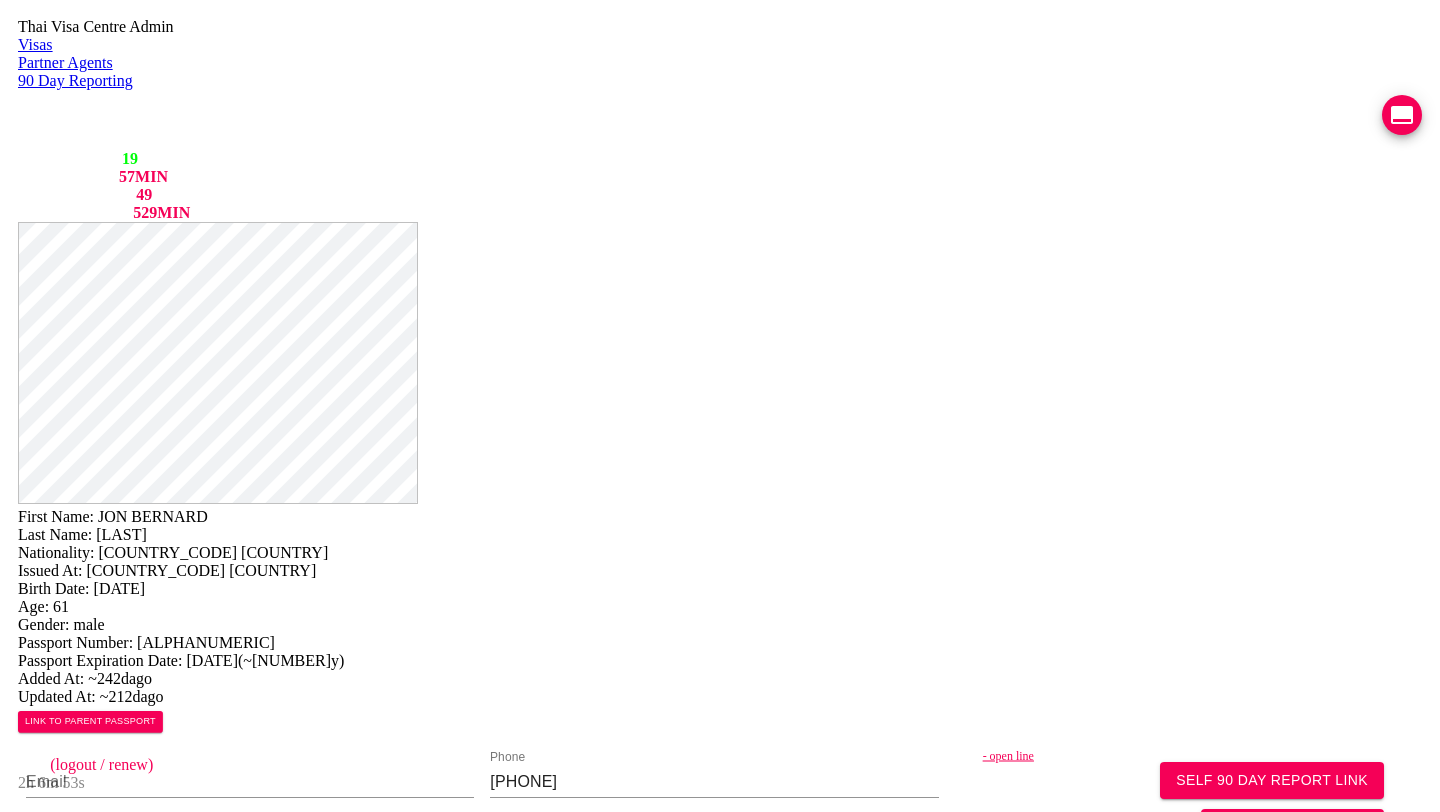 click on "TM8" at bounding box center (763, 1576) 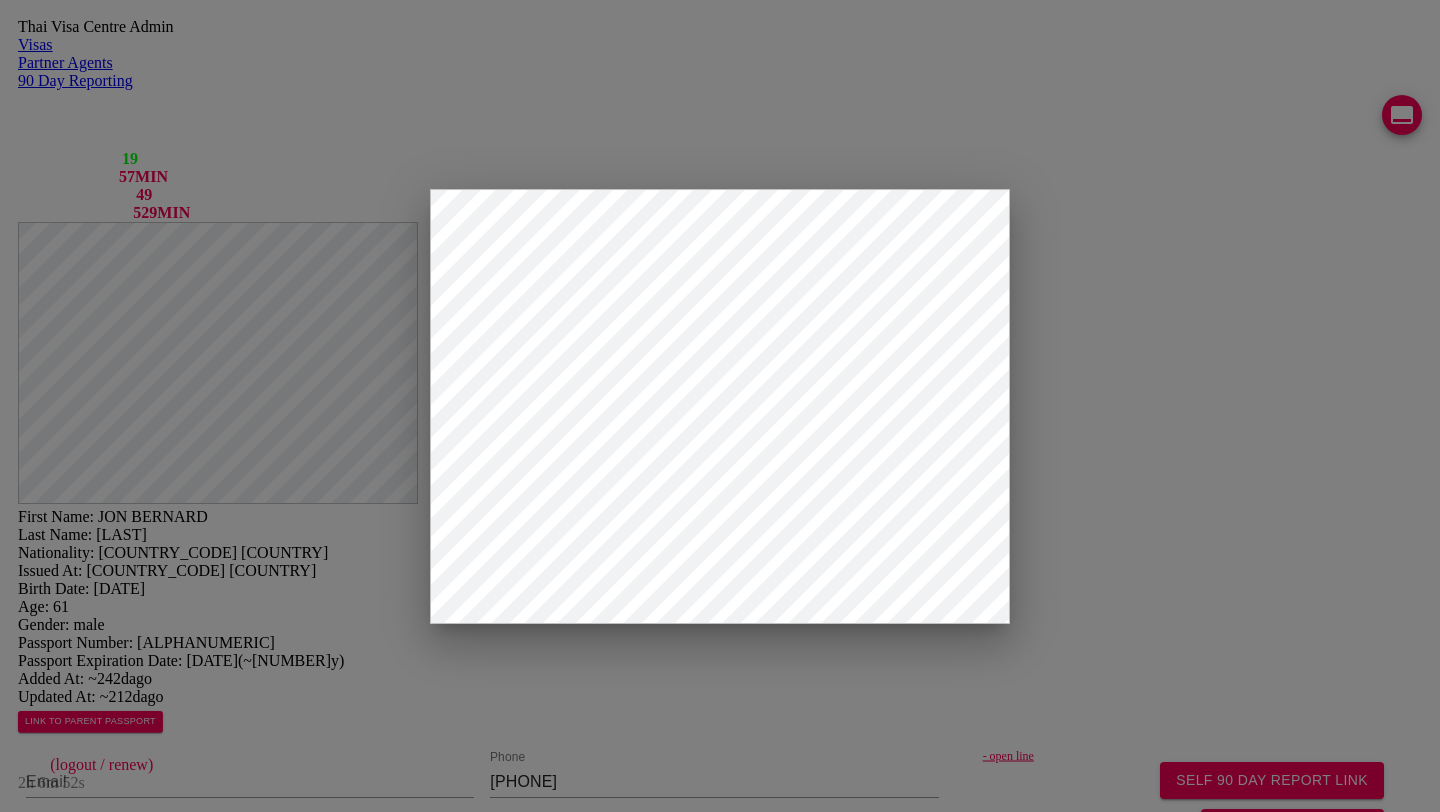 scroll, scrollTop: 29, scrollLeft: 0, axis: vertical 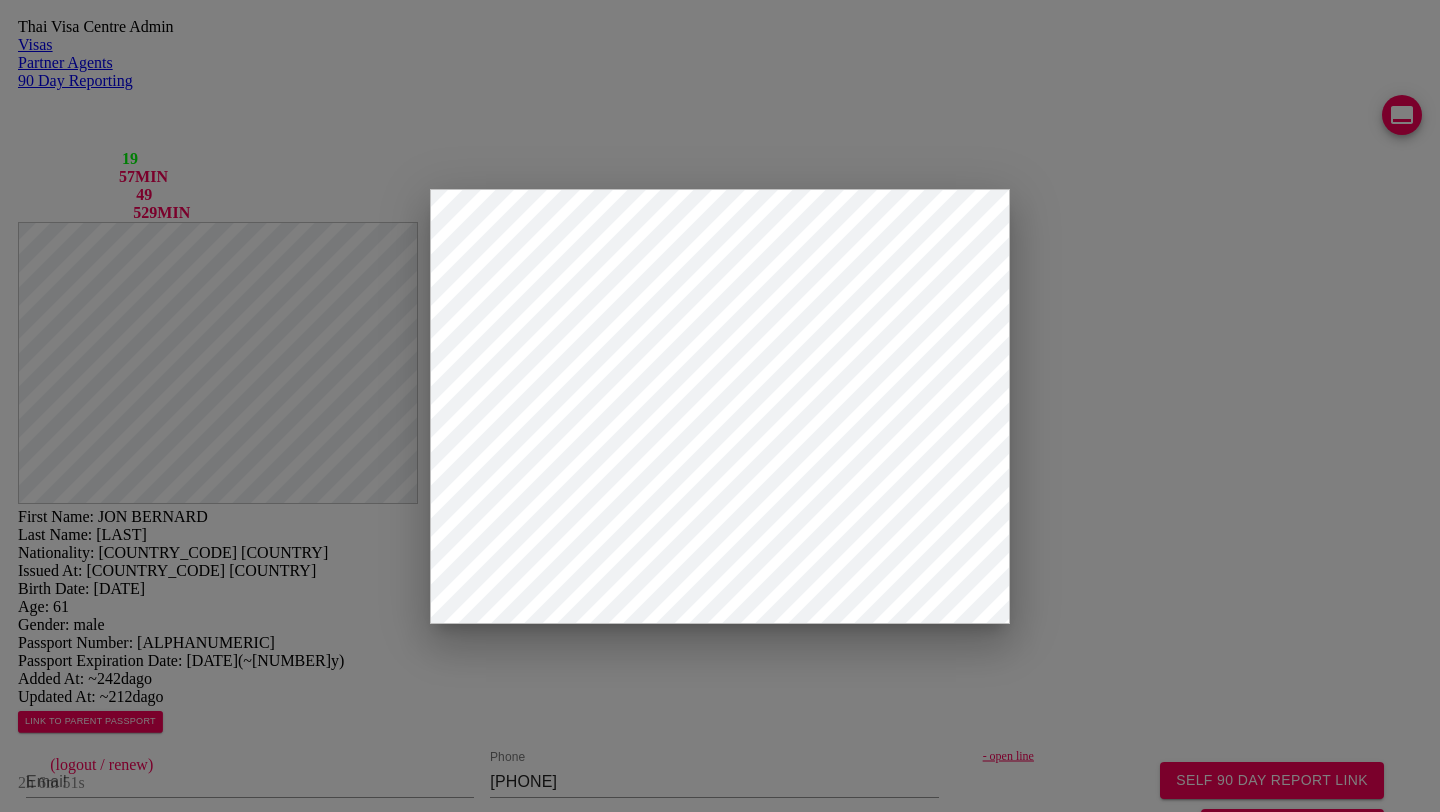click at bounding box center (318, 2183) 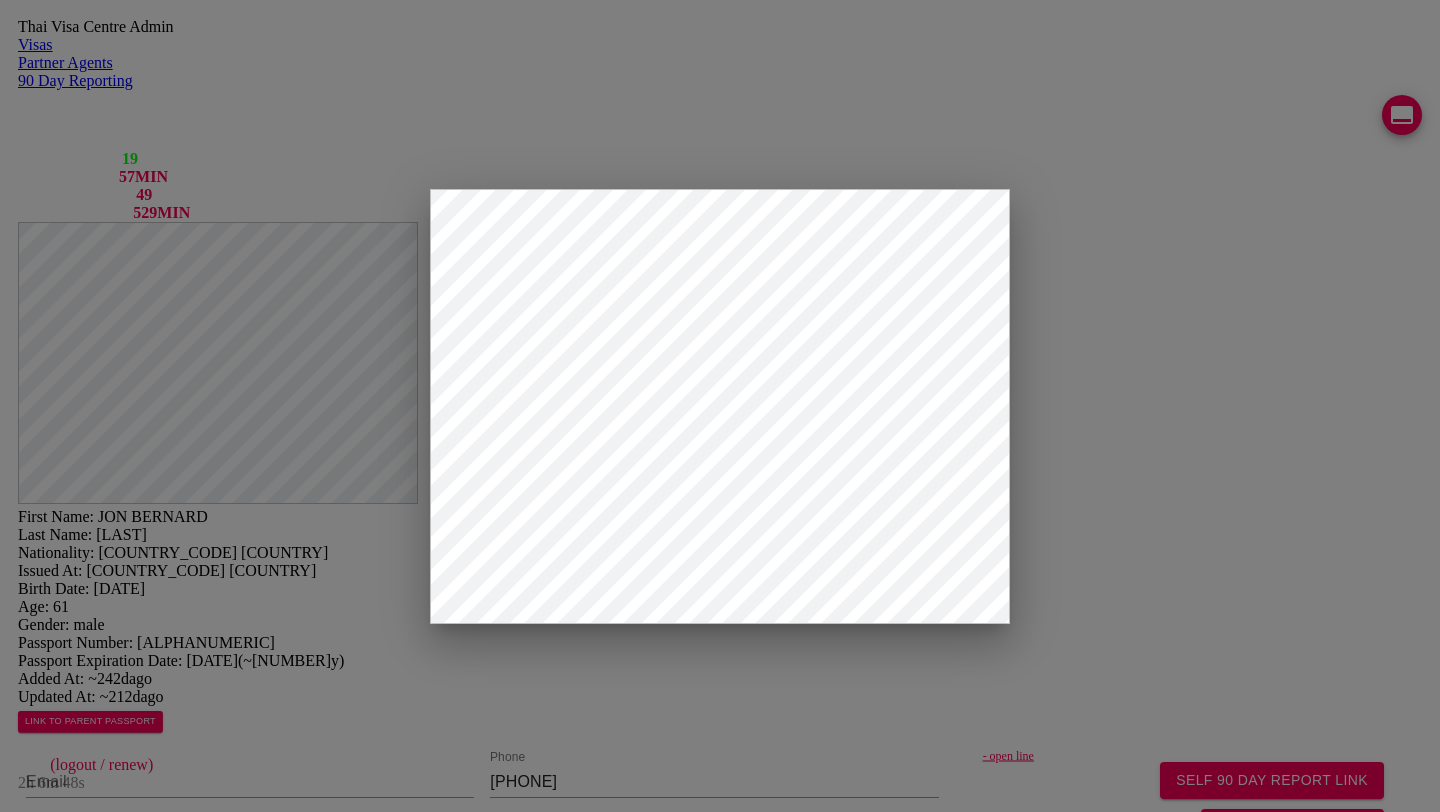 type on "RETIRED" 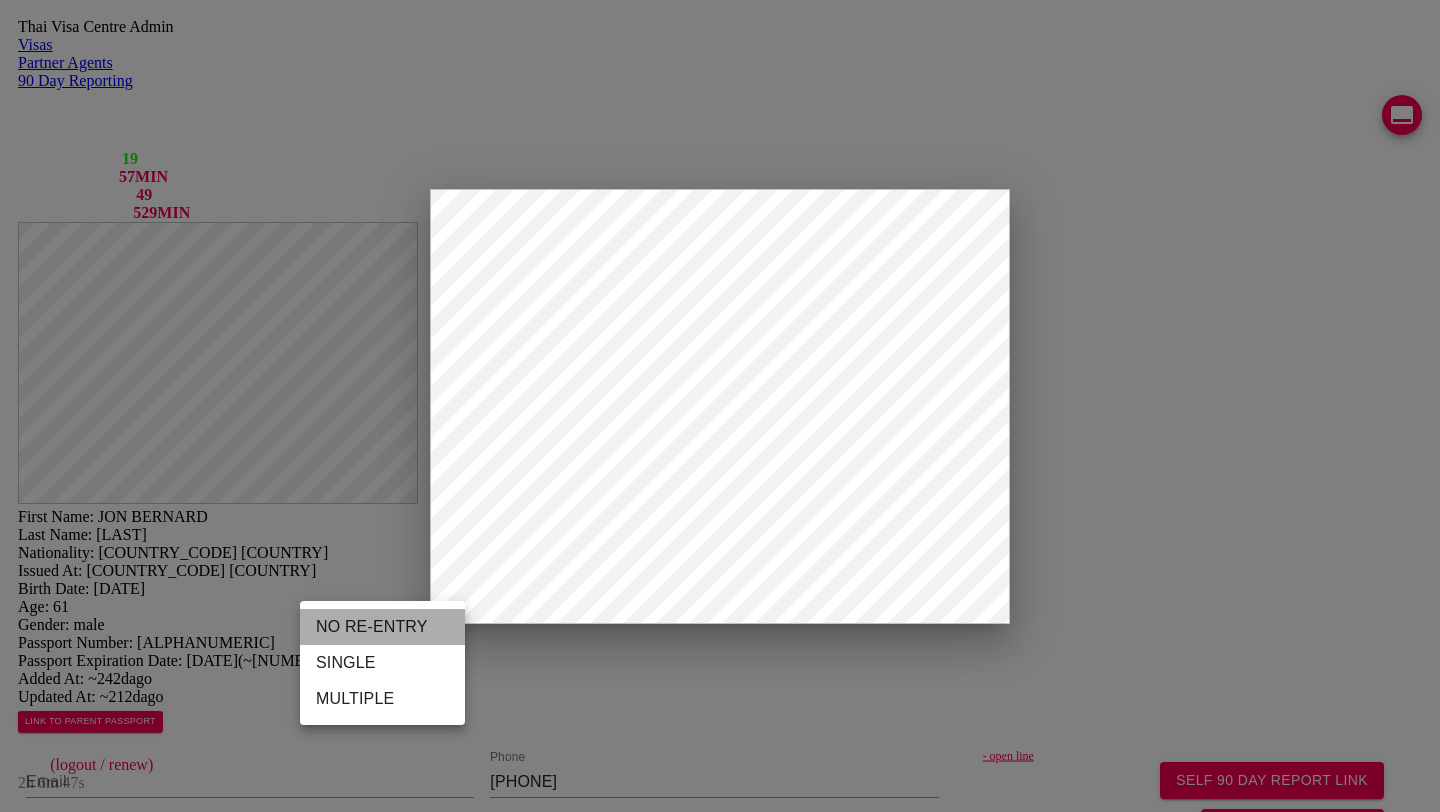 click on "NO RE-ENTRY" at bounding box center (382, 627) 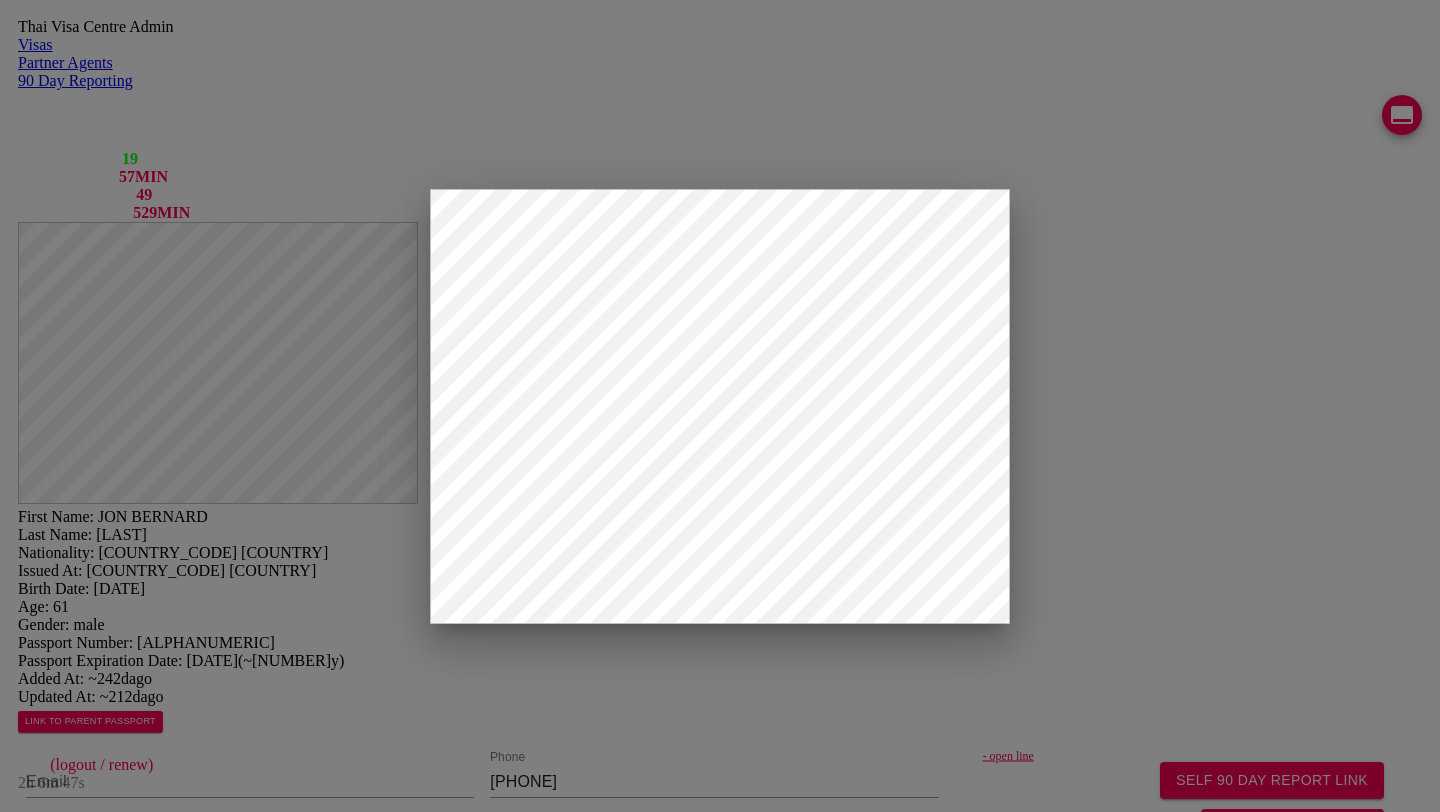 scroll, scrollTop: 138, scrollLeft: 0, axis: vertical 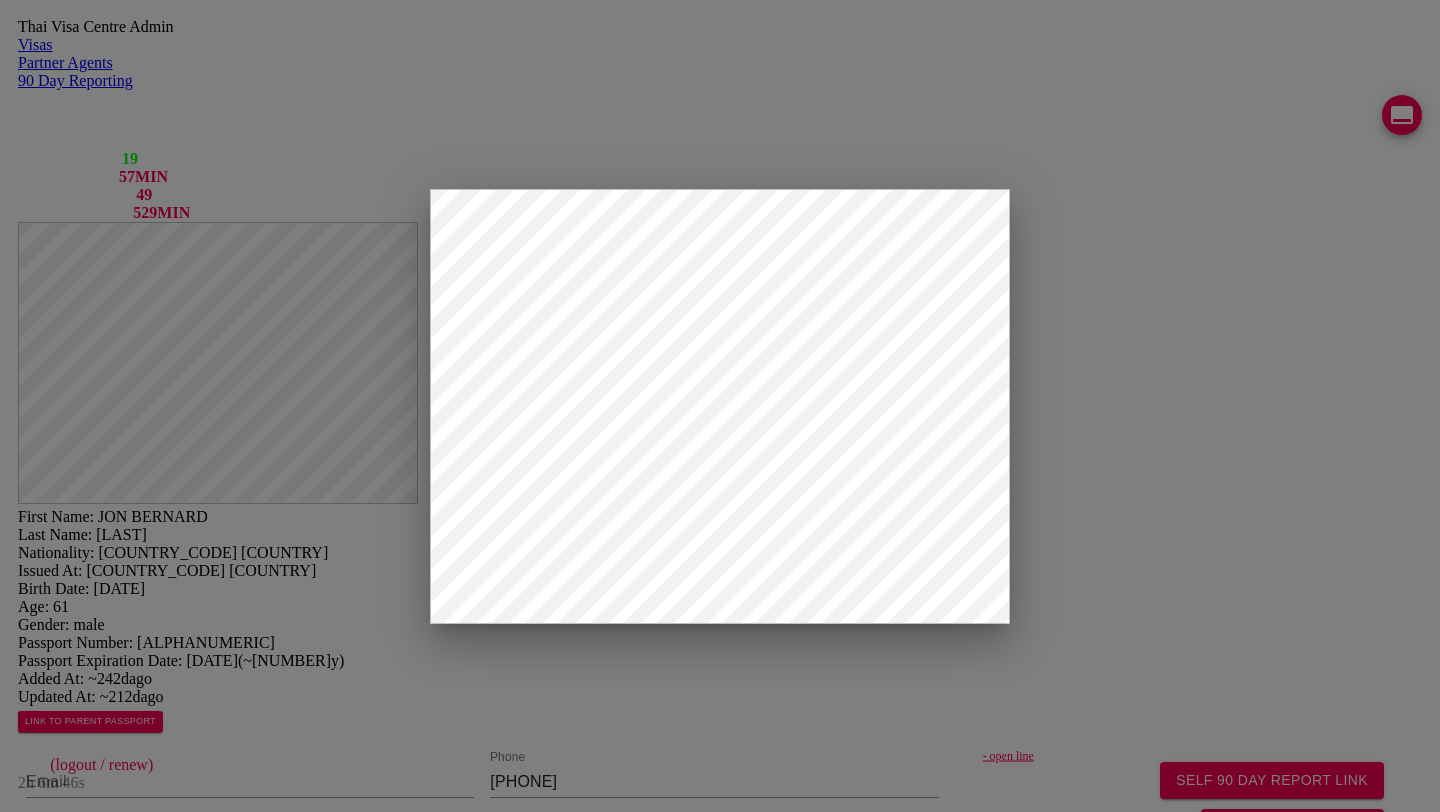 click on "[DURATION] [FIRST] [MIDDLE] [LAST] [NATIONALITY] [COUNTRY] [COUNTRY] [BIRTH_DATE] [AGE] [GENDER] [DOCUMENT_NUMBER] [DOCUMENT_EXPIRATION_DATE] [DURATION] [DURATION] [DURATION] [PHONE_NUMBER] [ADDRESS]" at bounding box center (720, 1526) 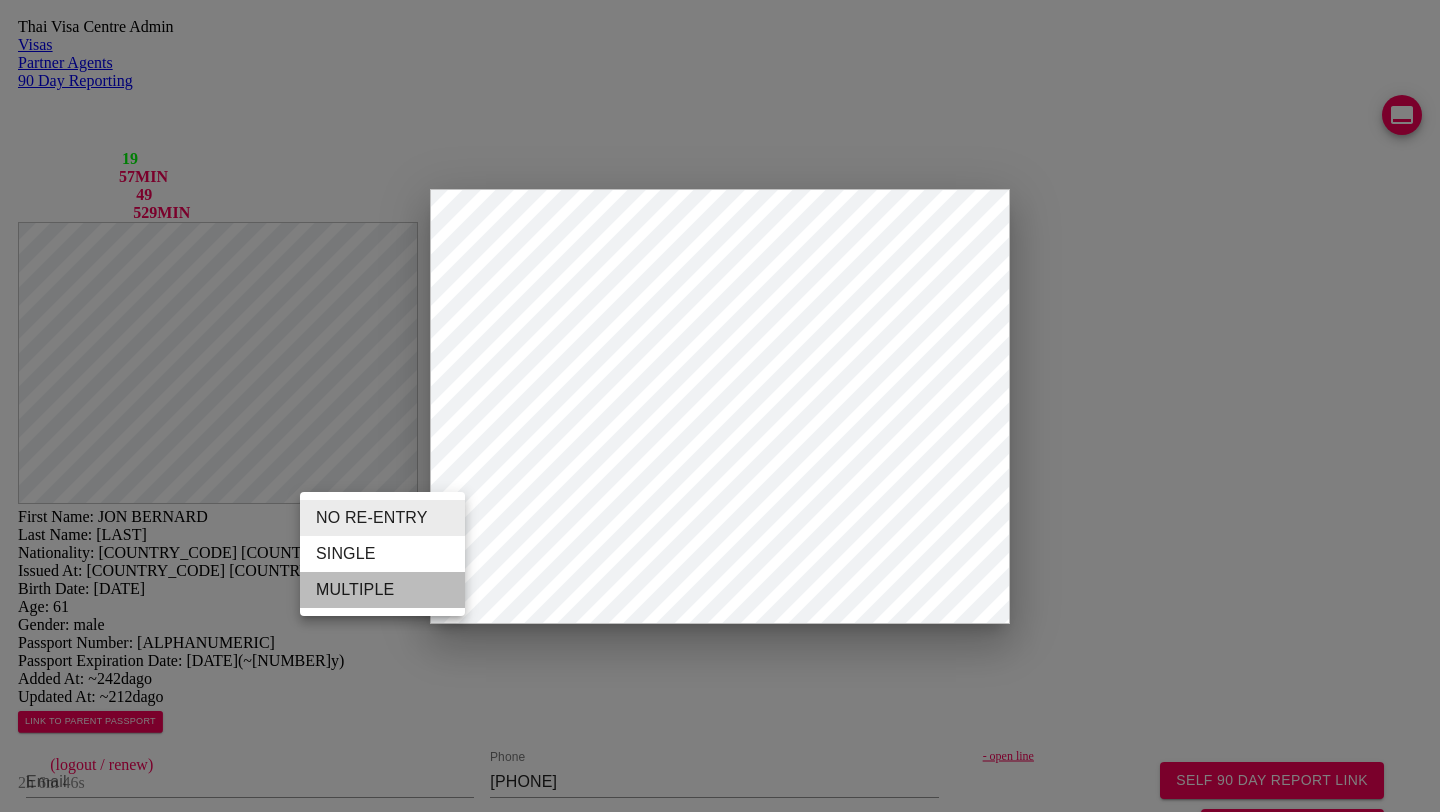 click on "MULTIPLE" at bounding box center [382, 590] 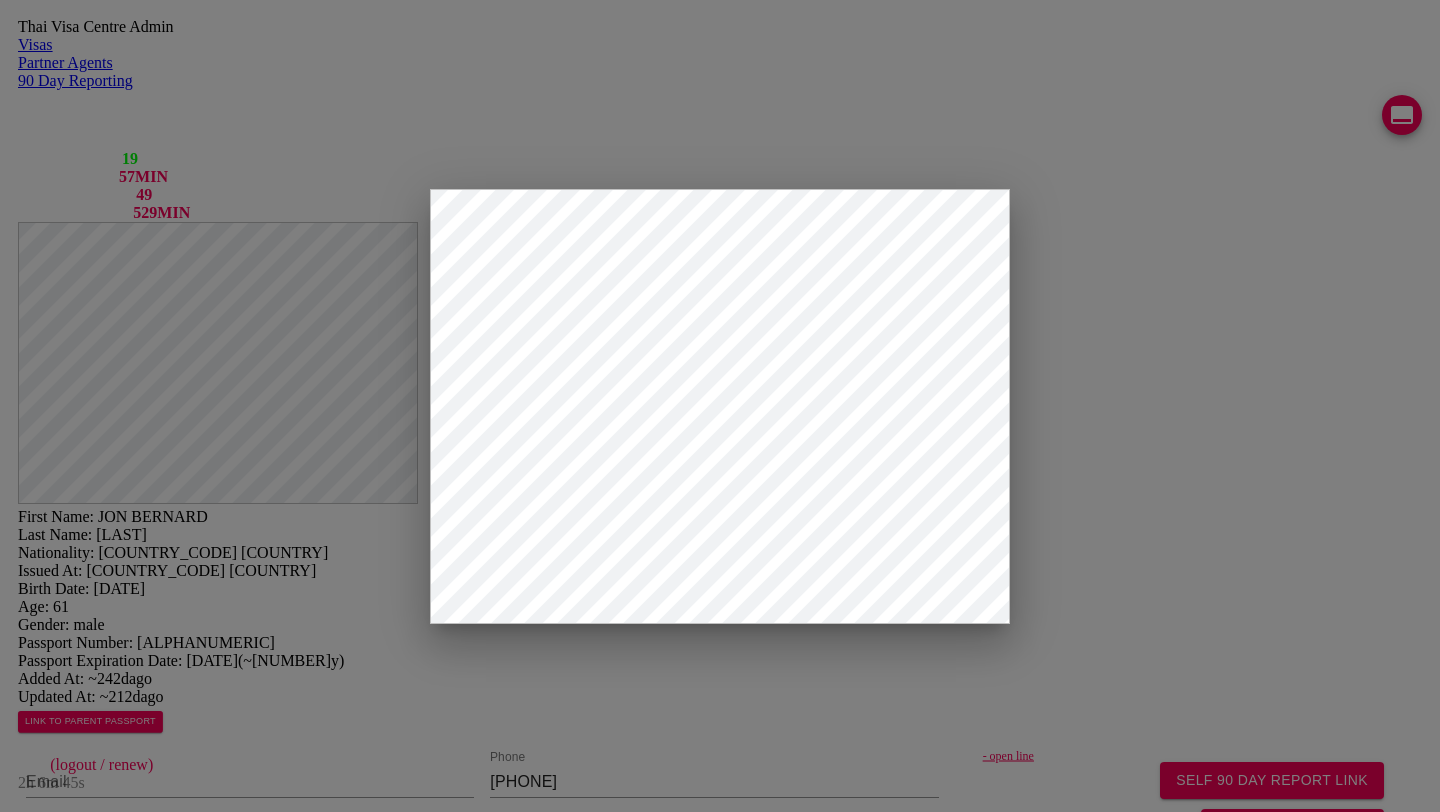 click on "Thai Visa Centre Admin Visas Partner Agents 90 Day Reporting LINE QUEUE   19 LINE DELAY   57  MIN EMAIL QUEUE   49 EMAIL DELAY   529  MIN [EMAIL] staff   (logout / renew) 2h 6m 45s First Name:   [NAME] Last Name:   [NAME] Nationality:   🇨🇦   Canada Issued At:   🇨🇦   Canada Birth Date:   1964-03-15 Age:   61 Gender:   male Passport Number:   PE938928 Passport Expiration Date:   2033-09-22  (  ~8y  ) Added At:   ~242d  ago Updated At:   ~212d  ago LINK TO PARENT PASSPORT SELF 90 DAY REPORT LINK GENERATE TM FORM Email Phone [PHONE]  - open line Line https://chat.line.biz/Ucf44f918c4bb177ffe0a5137b1b615c3/chat/Ud1dc2d0a3a367b1e52b8419486f205ae Reporting Address Mailing Address English Mailing Address Thai 69/188  บ้านสวนลลนา 5B-สวนหลวง ถ.เฉลิมพระเกียรติ ร.9 เขตประเวศ กรุงเทพมหานคร Save Changes Application photos  Uploaded photos ( 9  images)  Mentions ( 0   ▲)" at bounding box center [720, 1526] 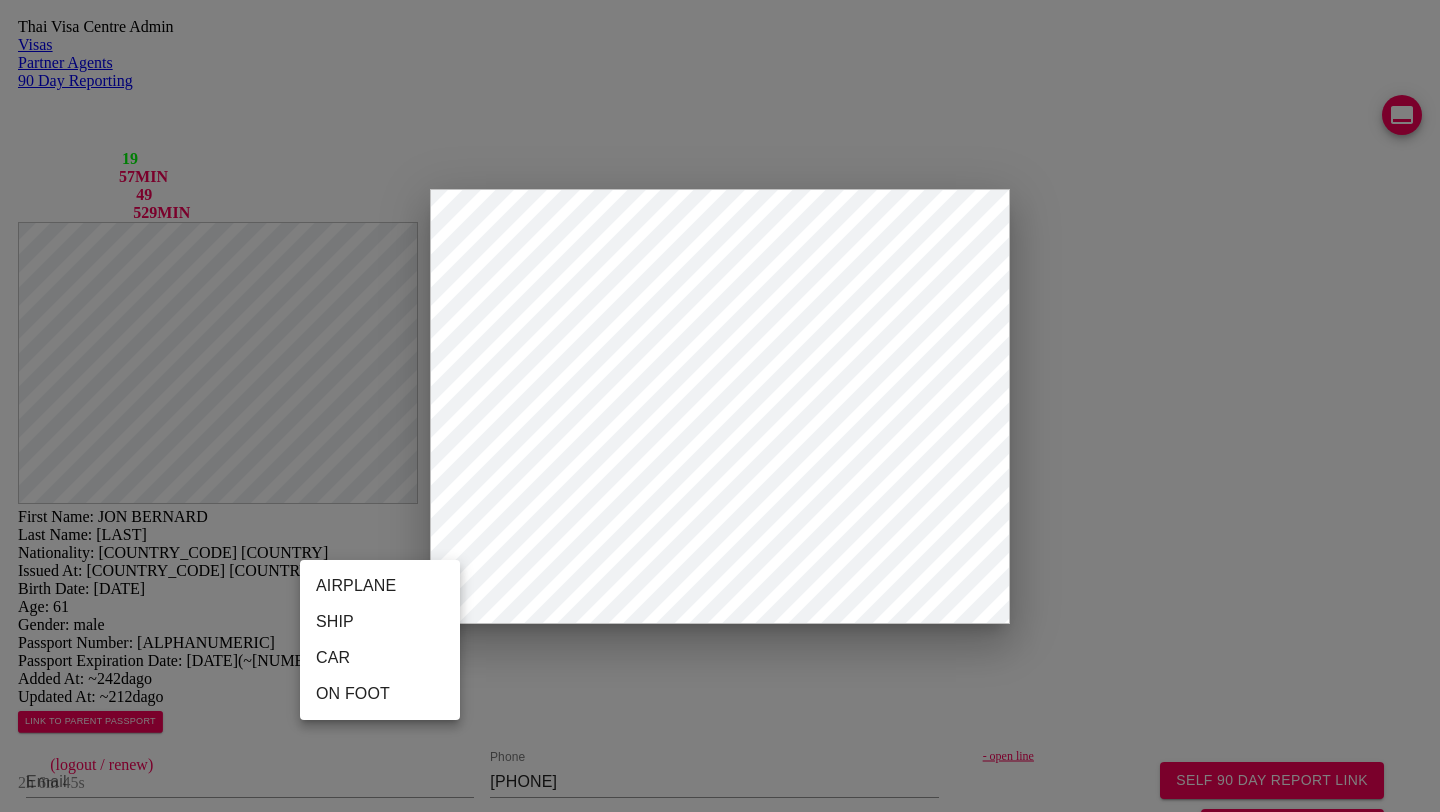 click on "AIRPLANE" at bounding box center (380, 586) 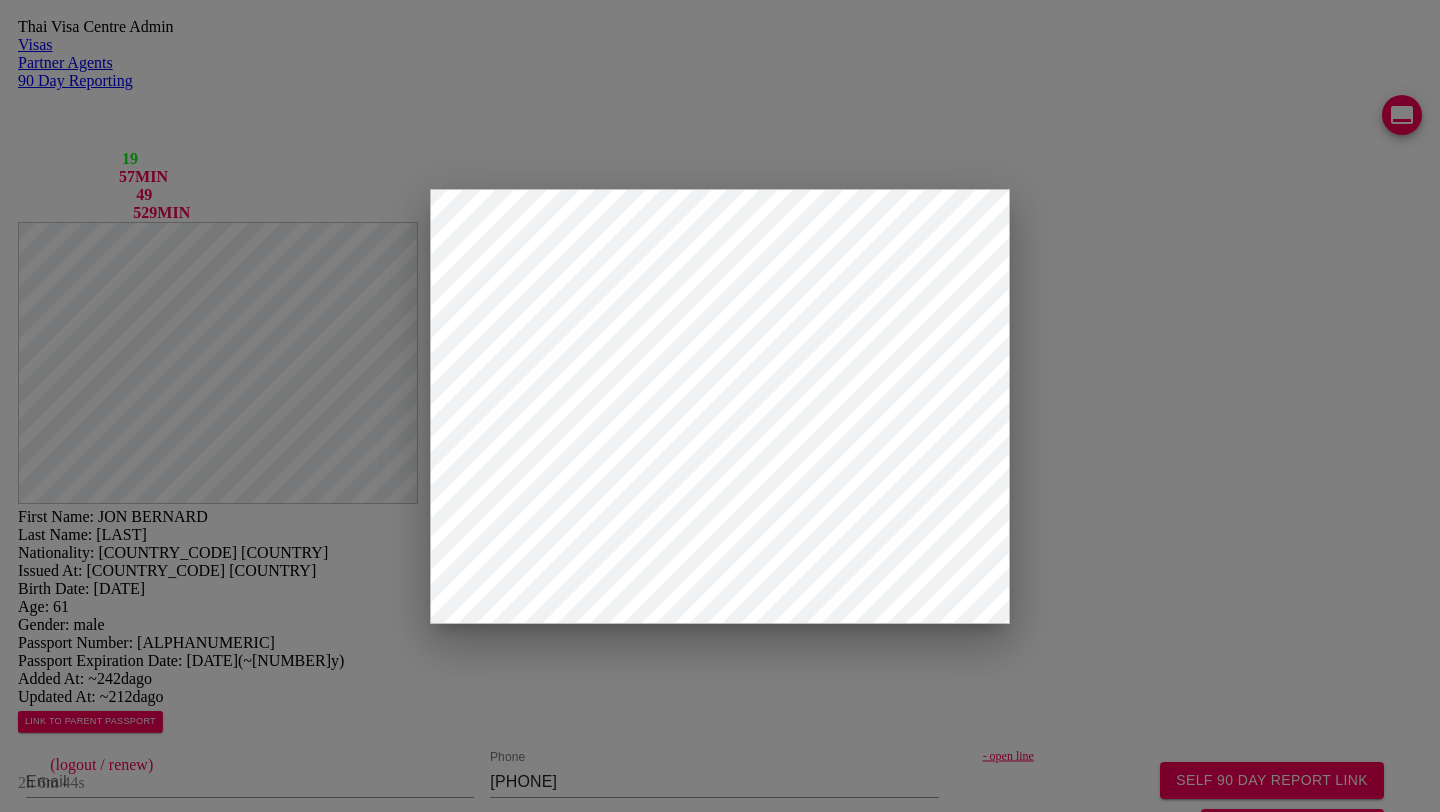 click at bounding box center [435, 2231] 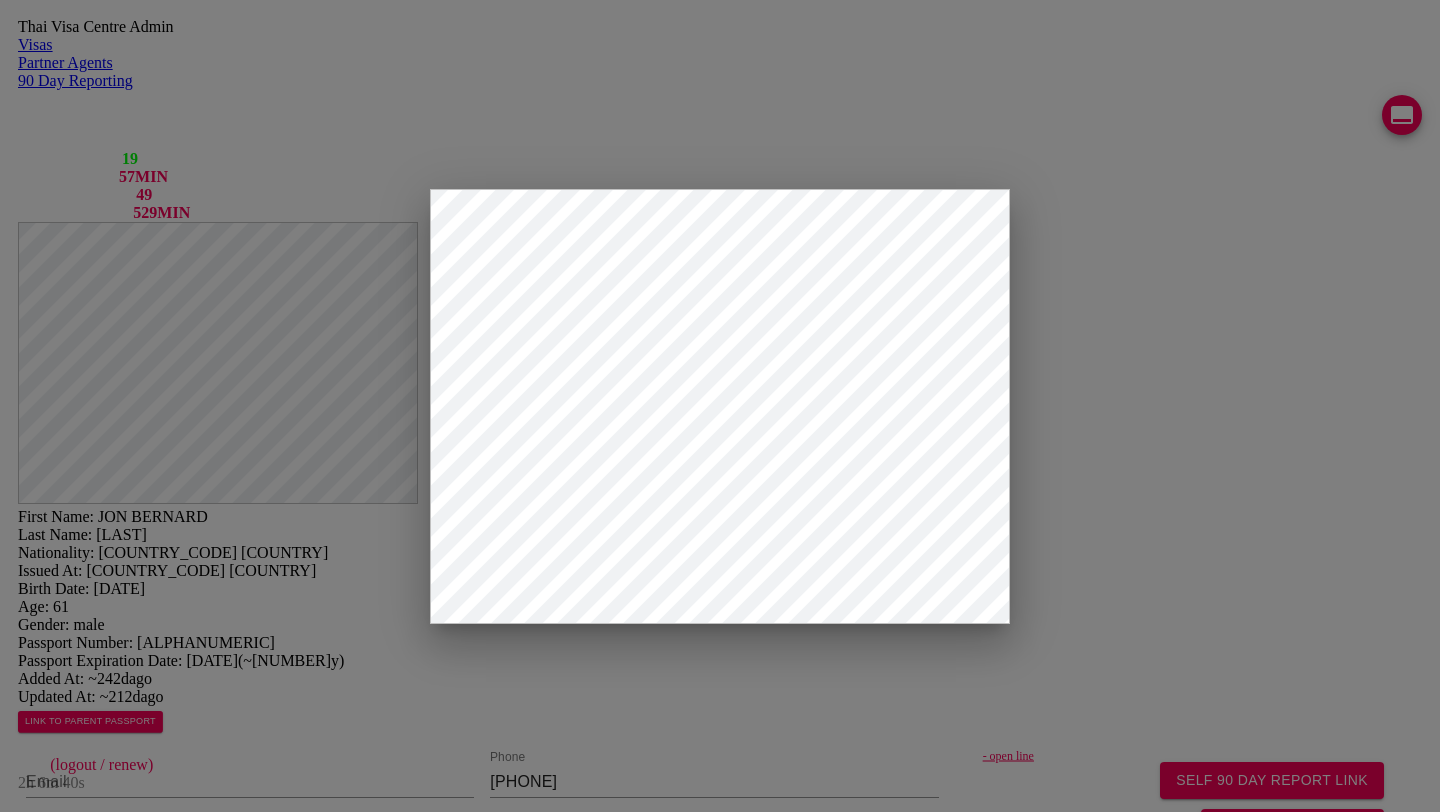 type on "VISIT FAMILY" 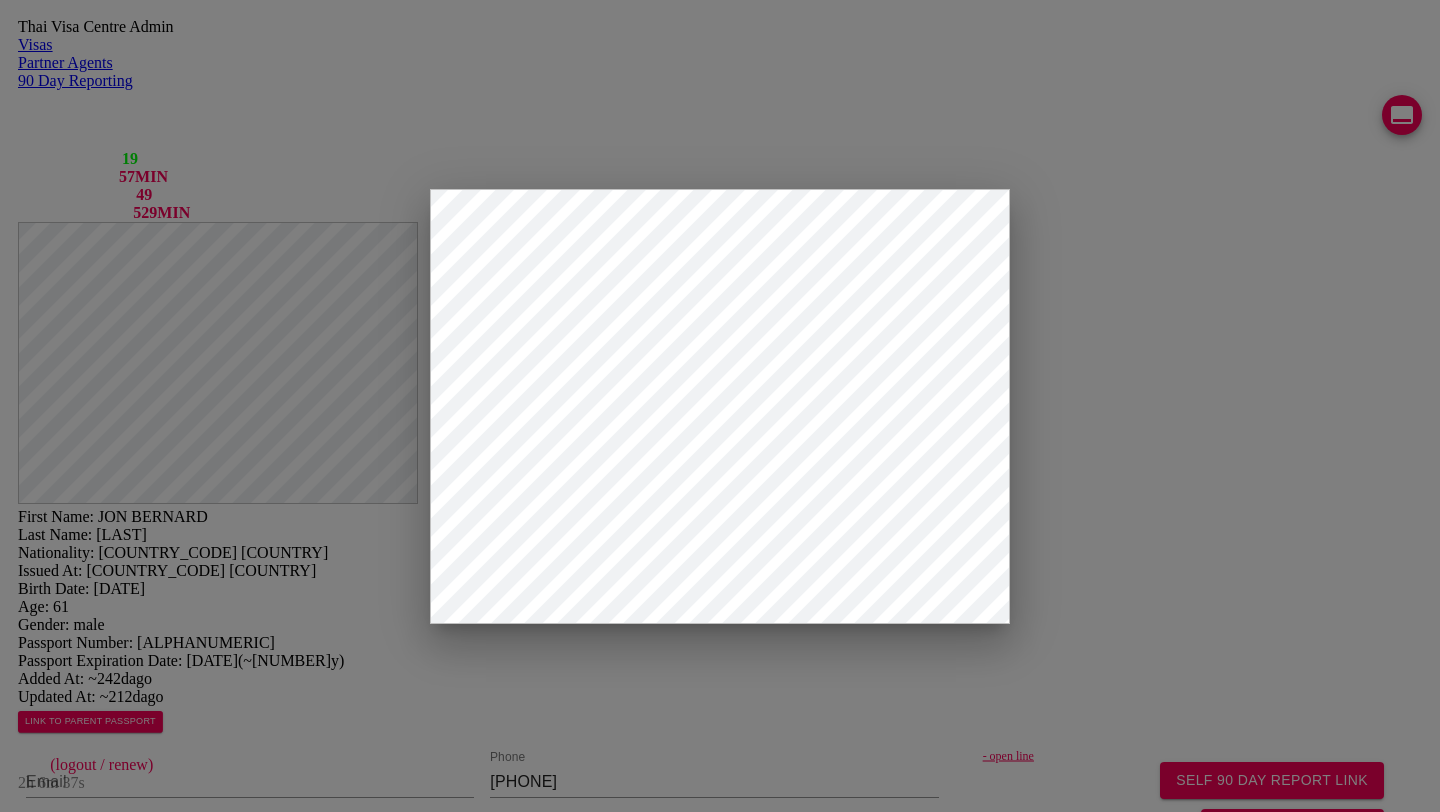 type on "[DATE]" 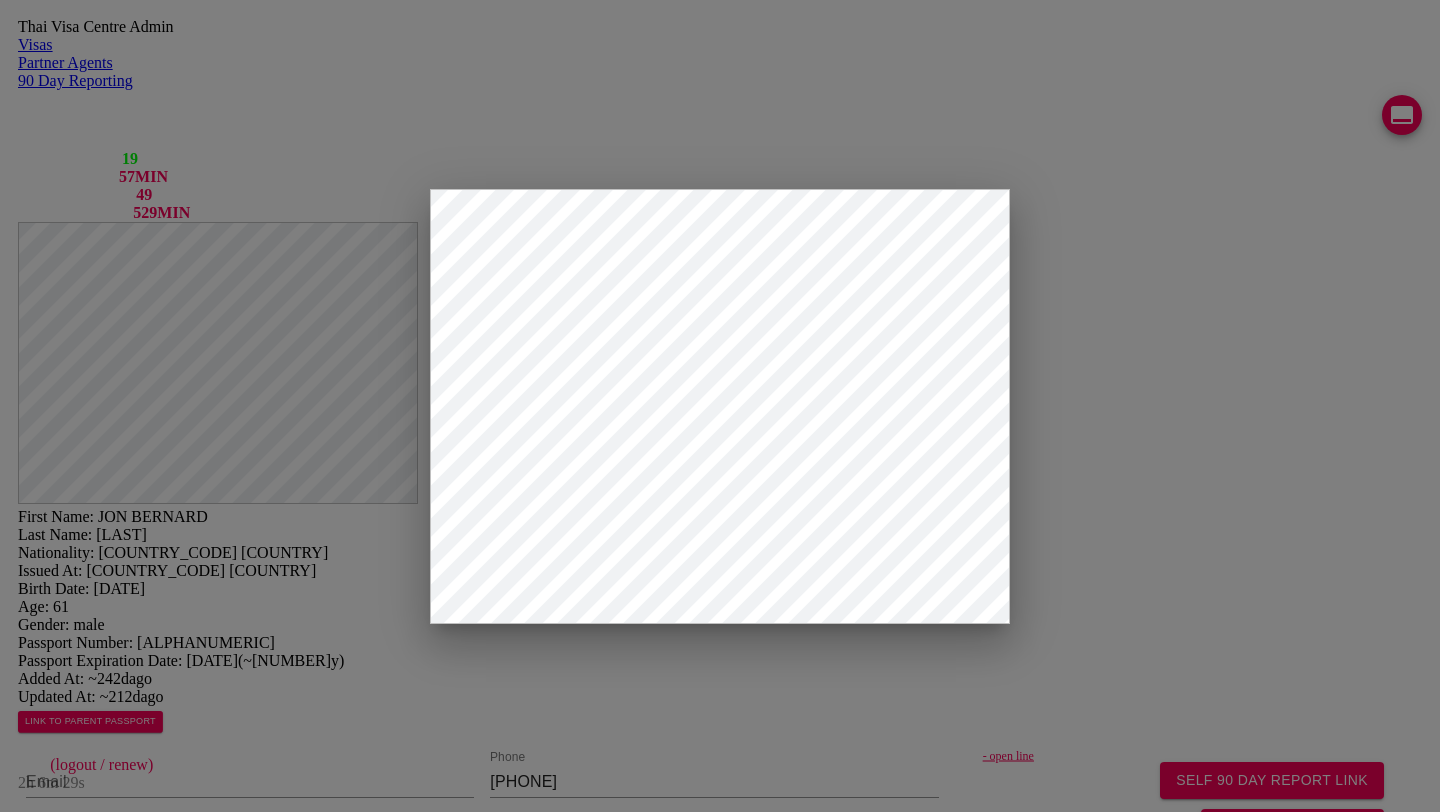scroll, scrollTop: 322, scrollLeft: 0, axis: vertical 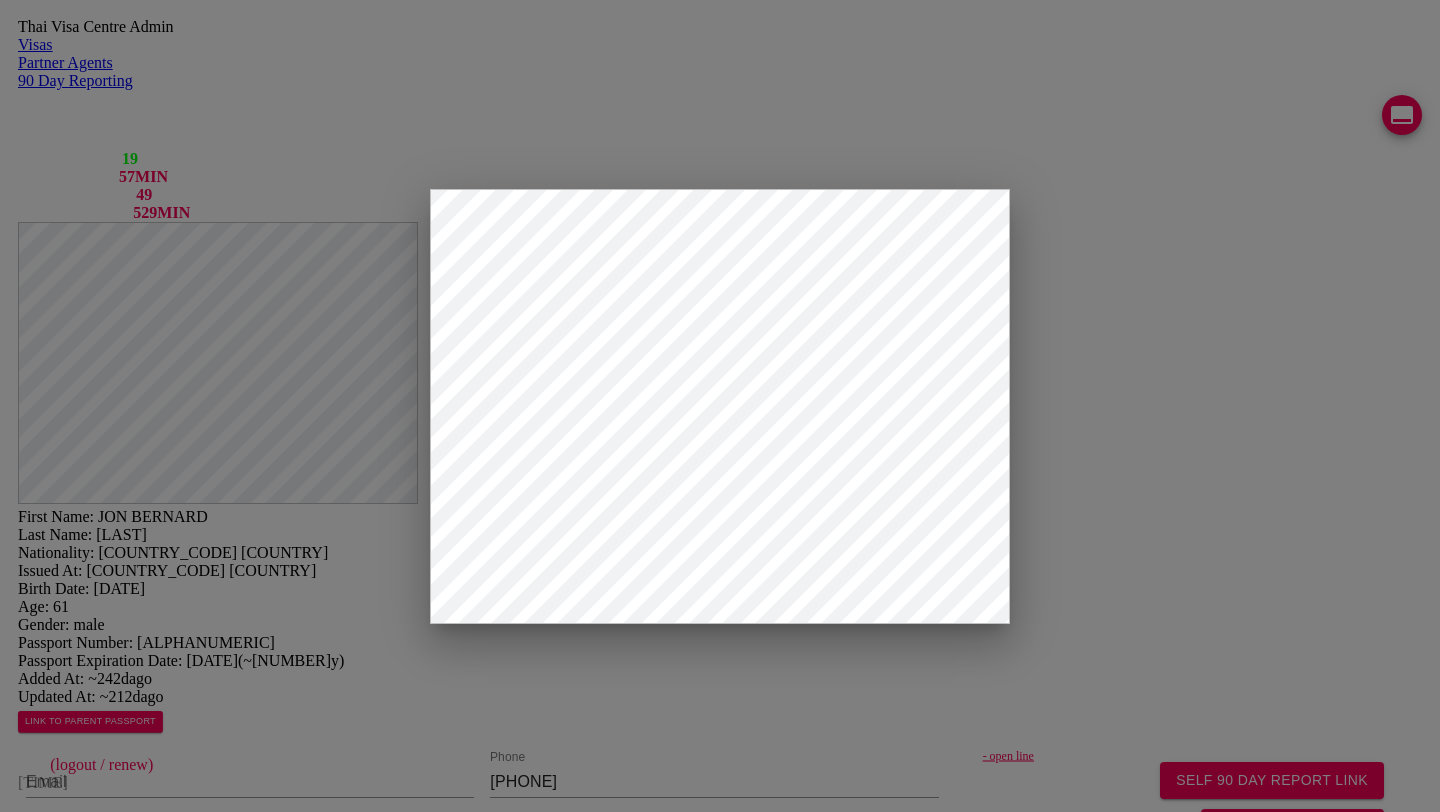 type on "[DATE]" 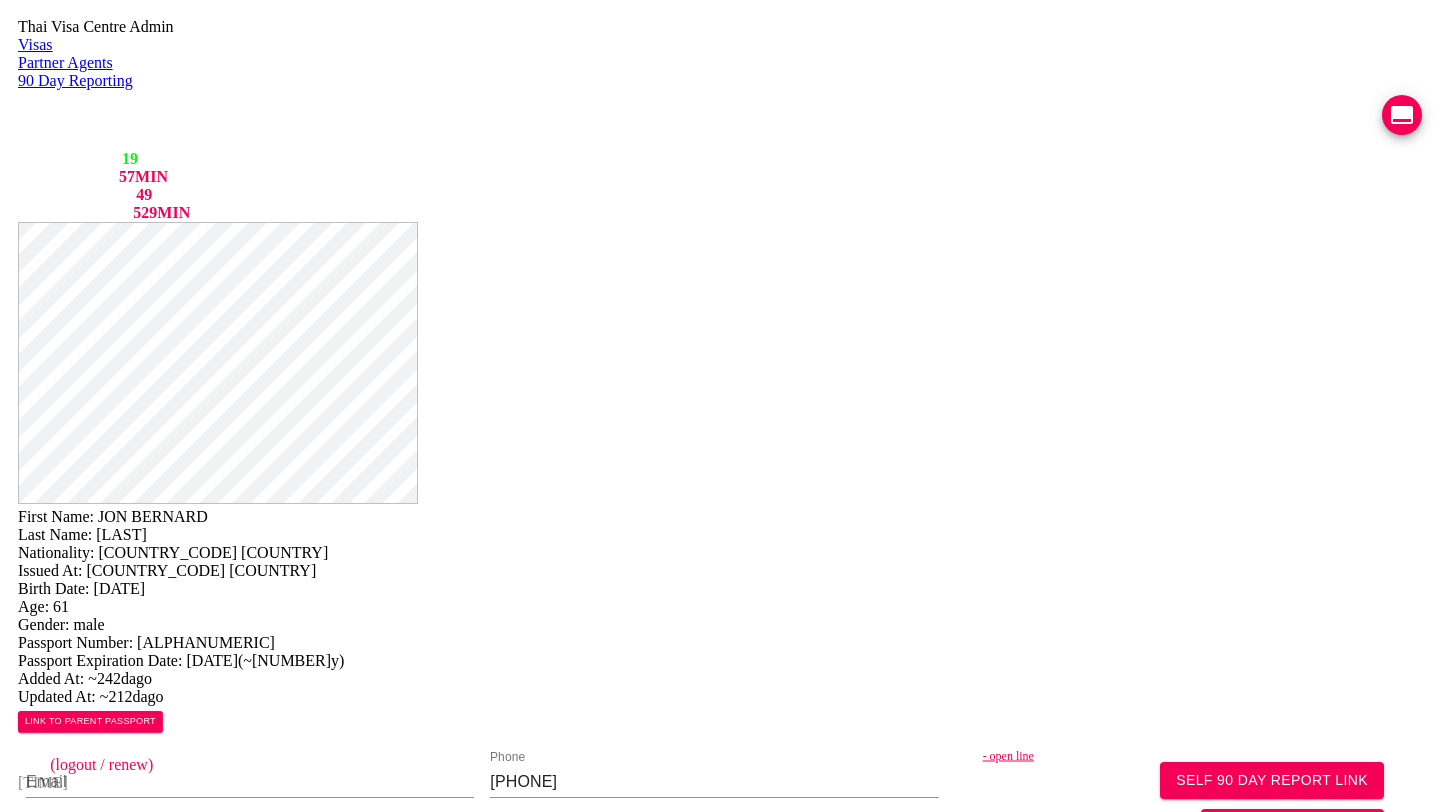 click on "TM8" at bounding box center [763, 1576] 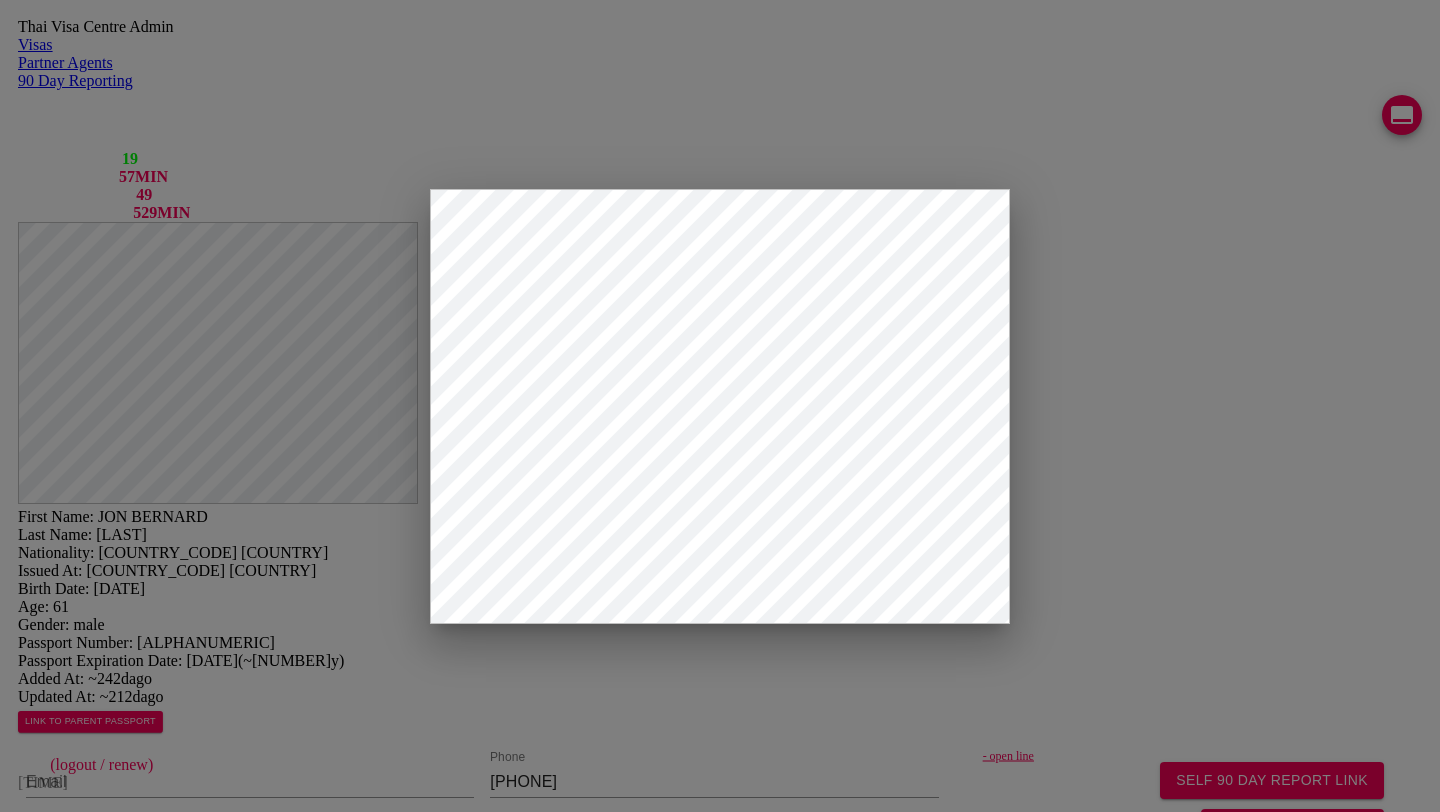 scroll, scrollTop: 322, scrollLeft: 0, axis: vertical 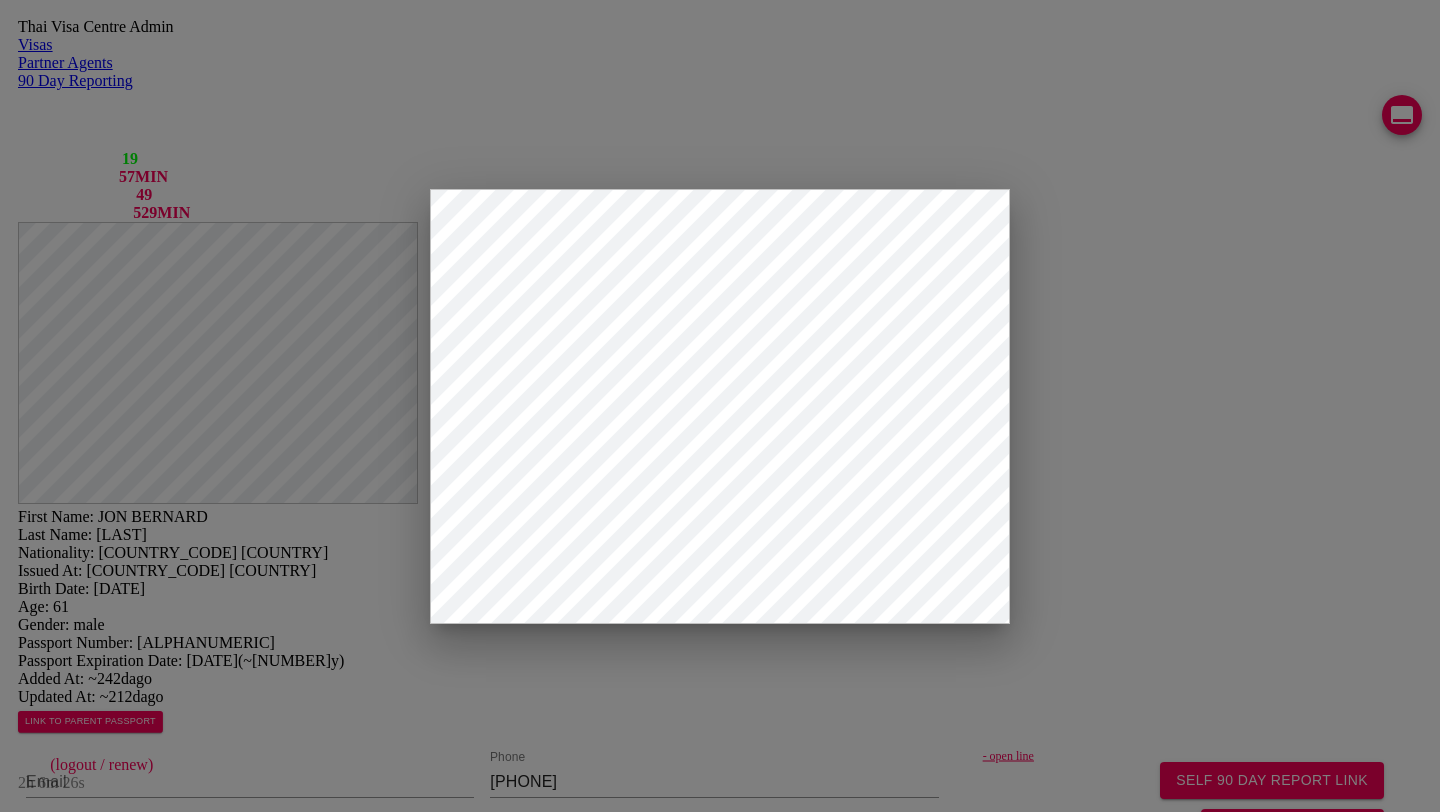 click on "View Form" at bounding box center (58, 2481) 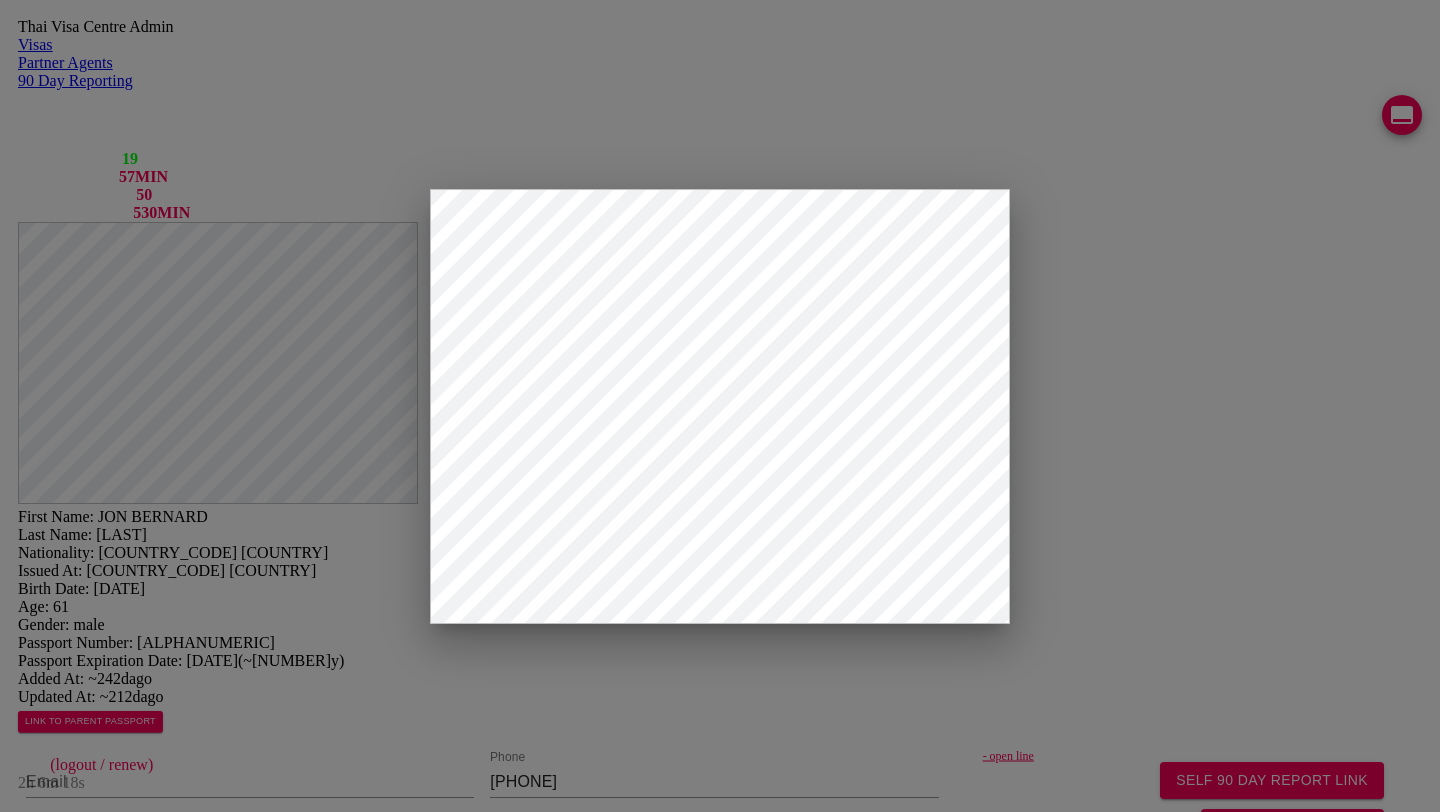 click on "Save" at bounding box center (526, 2481) 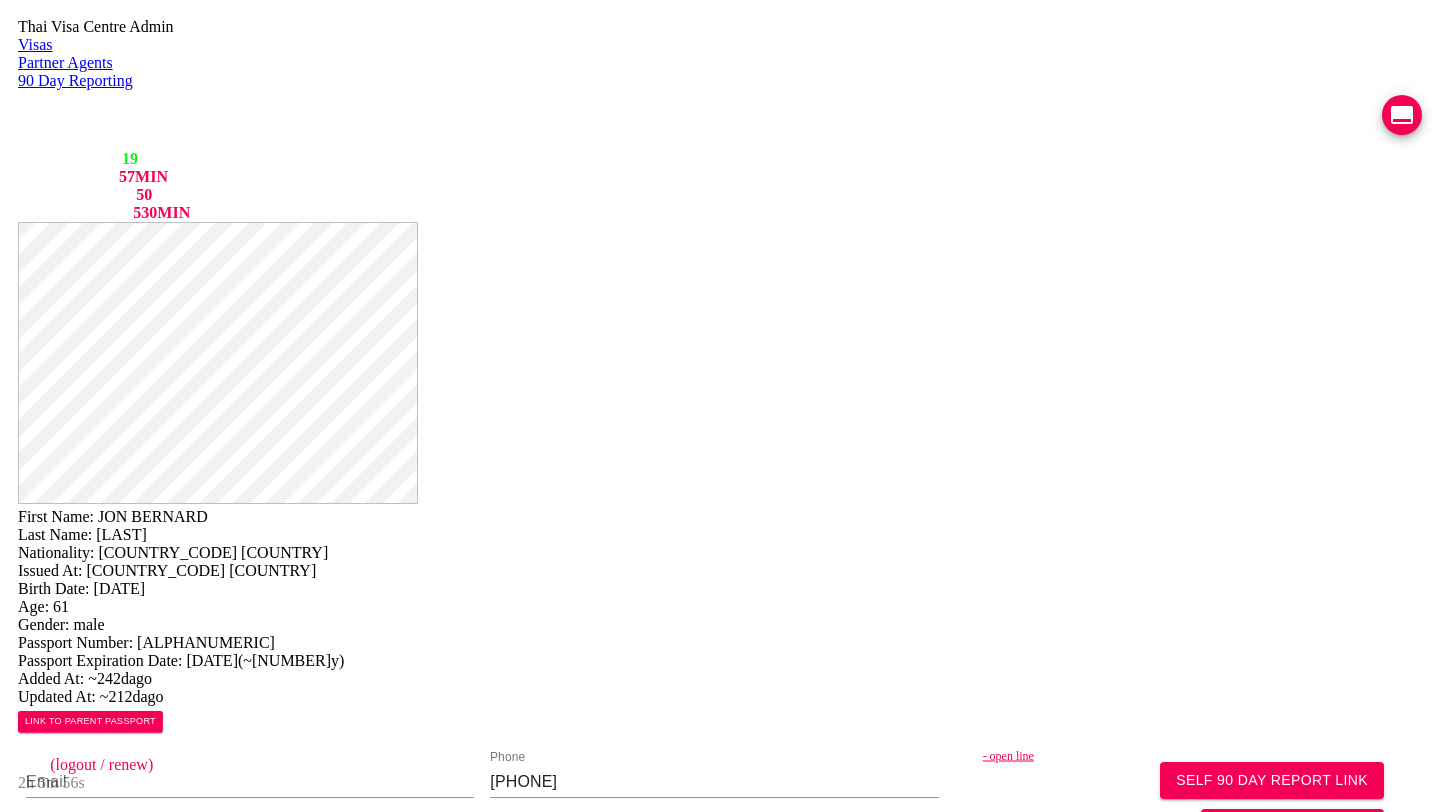 scroll, scrollTop: 0, scrollLeft: 0, axis: both 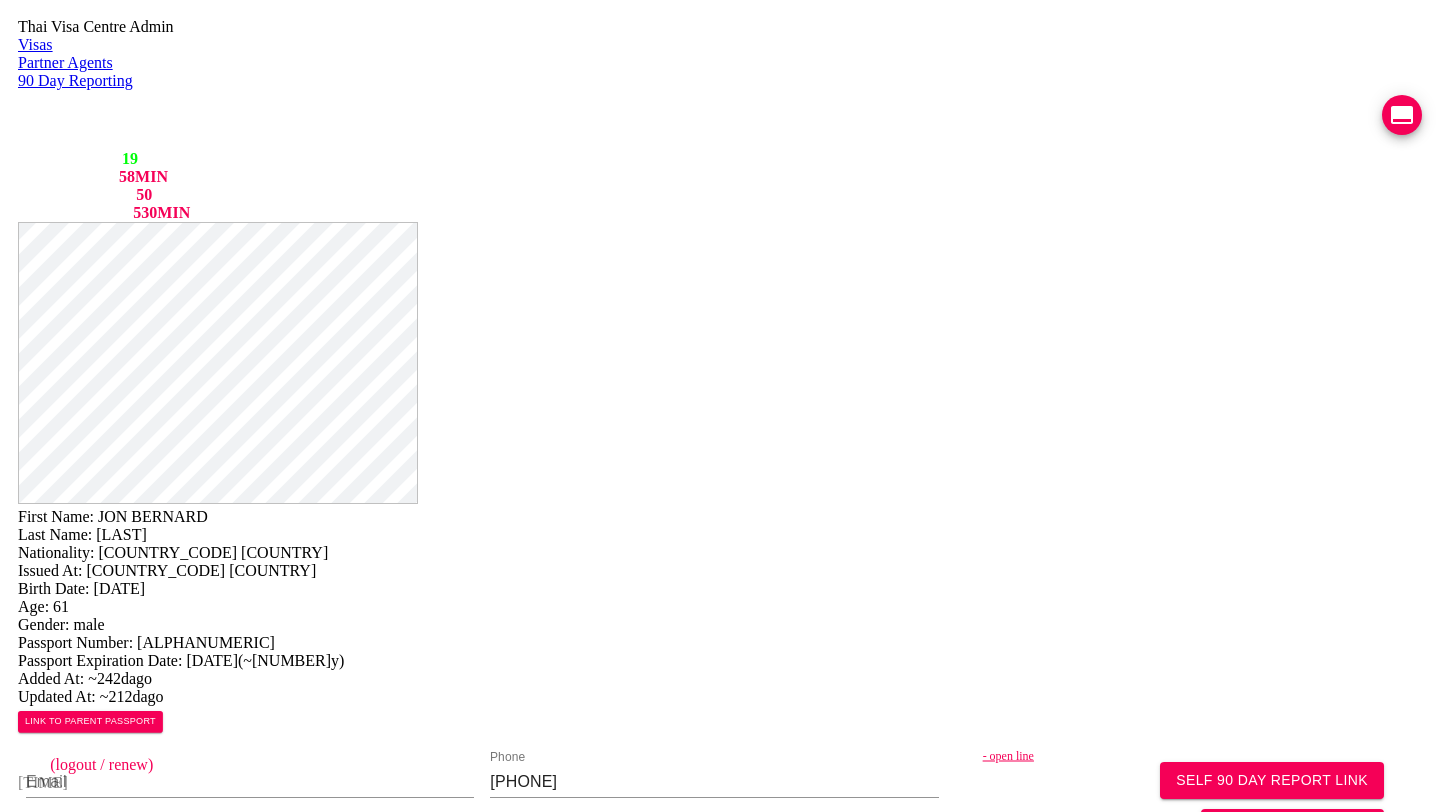 click on "[DURATION] [FIRST] [MIDDLE] [LAST] [NATIONALITY] [COUNTRY] [COUNTRY] [BIRTH_DATE] [AGE] [GENDER] [DOCUMENT_NUMBER] [DOCUMENT_EXPIRATION_DATE] [DURATION] [DURATION] [DURATION] [PHONE_NUMBER] [ADDRESS] [DATE] [DURATION]" at bounding box center [720, 1204] 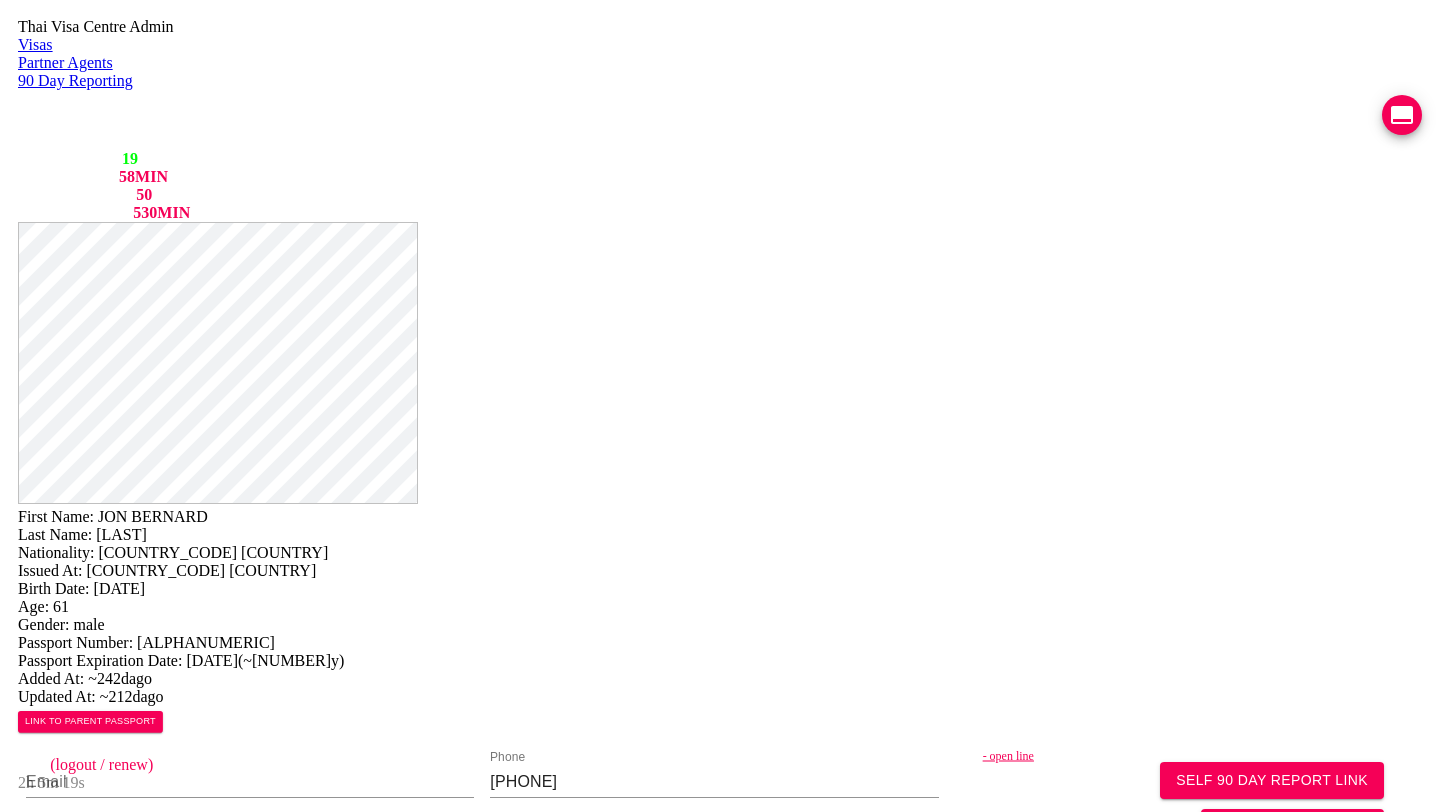 click on "[ADDRESS]" at bounding box center [1179, 938] 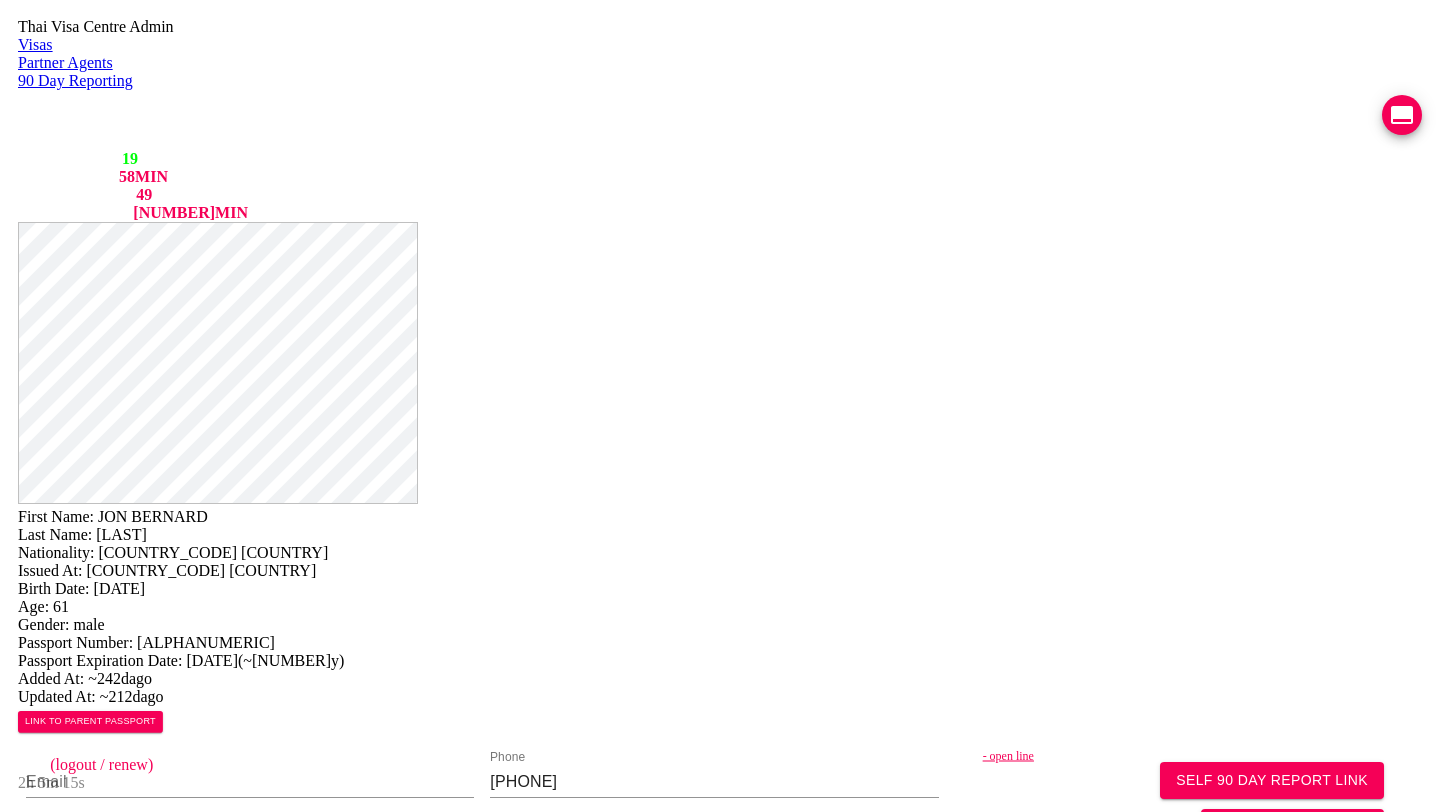 scroll, scrollTop: 0, scrollLeft: 0, axis: both 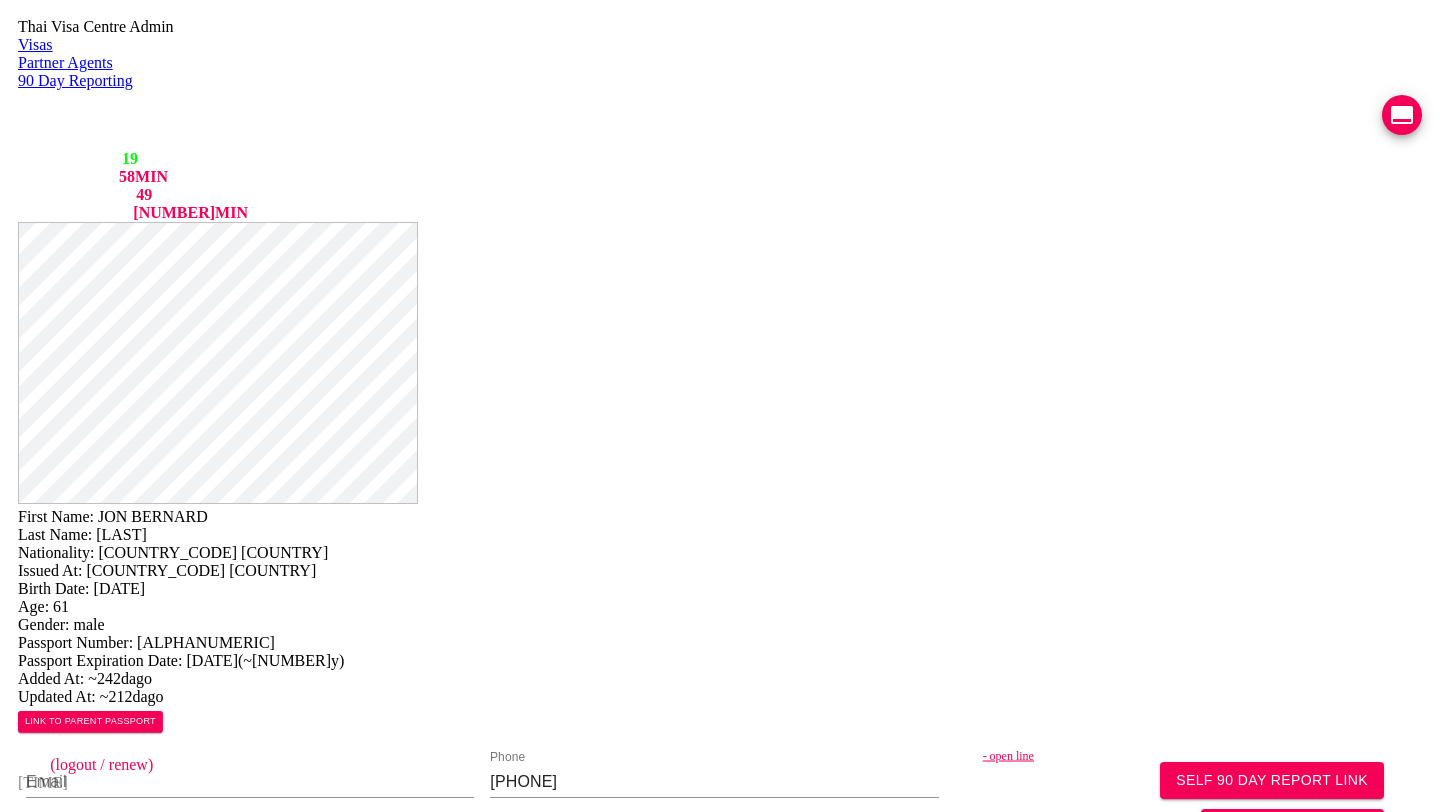 click on "[DURATION] [FIRST] [MIDDLE] [LAST] [NATIONALITY] [COUNTRY] [COUNTRY] [BIRTH_DATE] [AGE] [GENDER] [DOCUMENT_NUMBER] [DOCUMENT_EXPIRATION_DATE] [DURATION] [DURATION] [DURATION] [PHONE_NUMBER] [ADDRESS] [DATE] [DURATION]" at bounding box center [720, 1204] 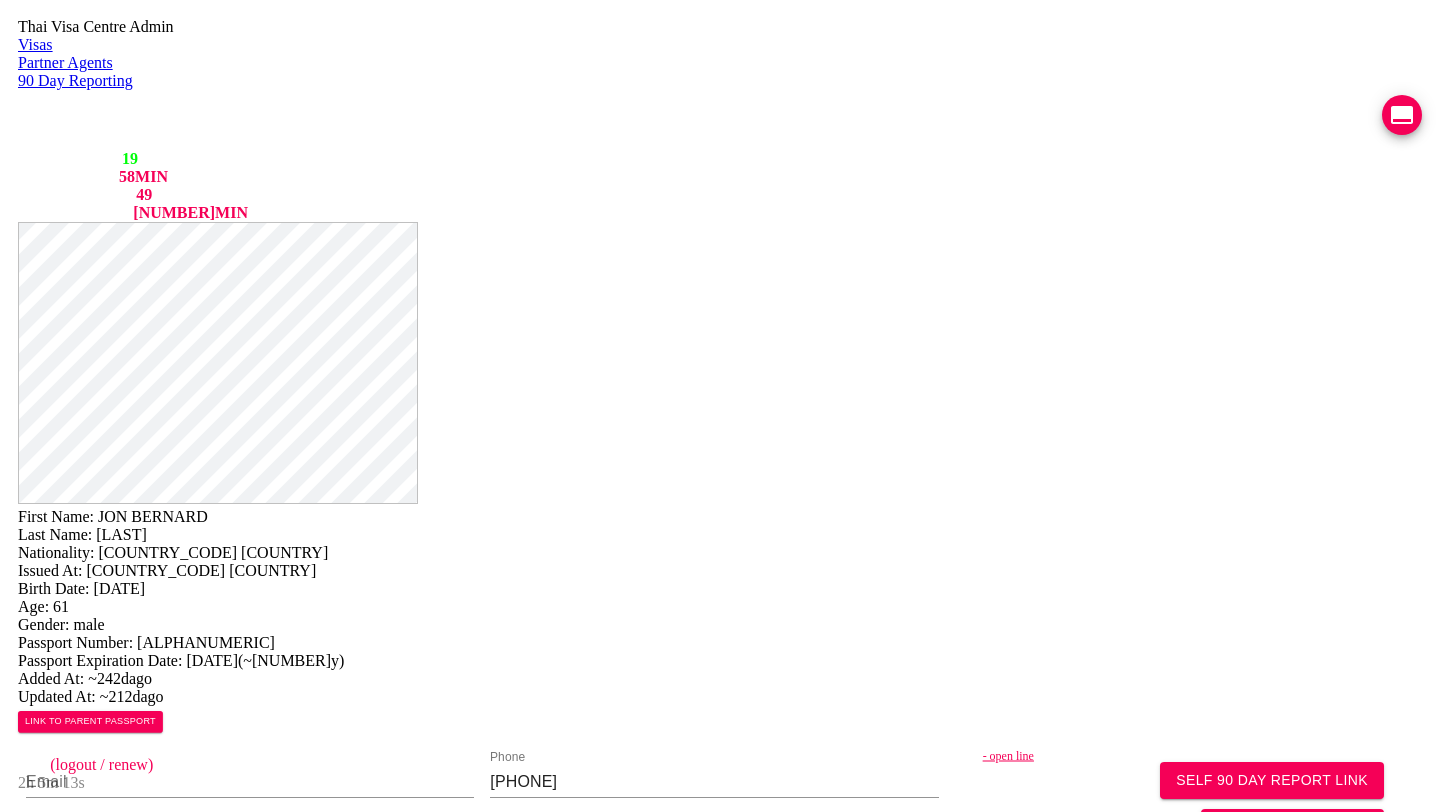 click on "[ADDRESS]" at bounding box center [1179, 938] 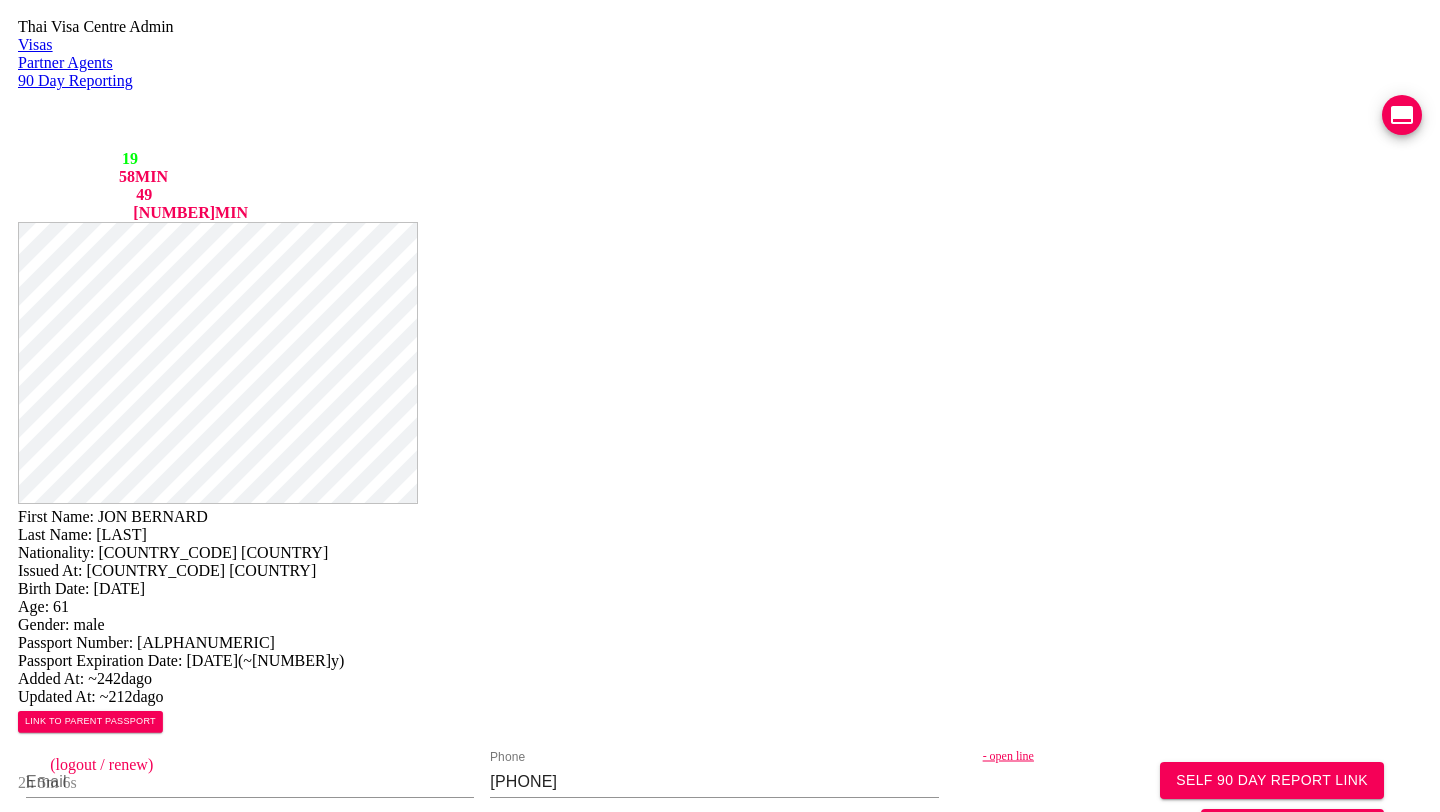 scroll, scrollTop: 0, scrollLeft: 0, axis: both 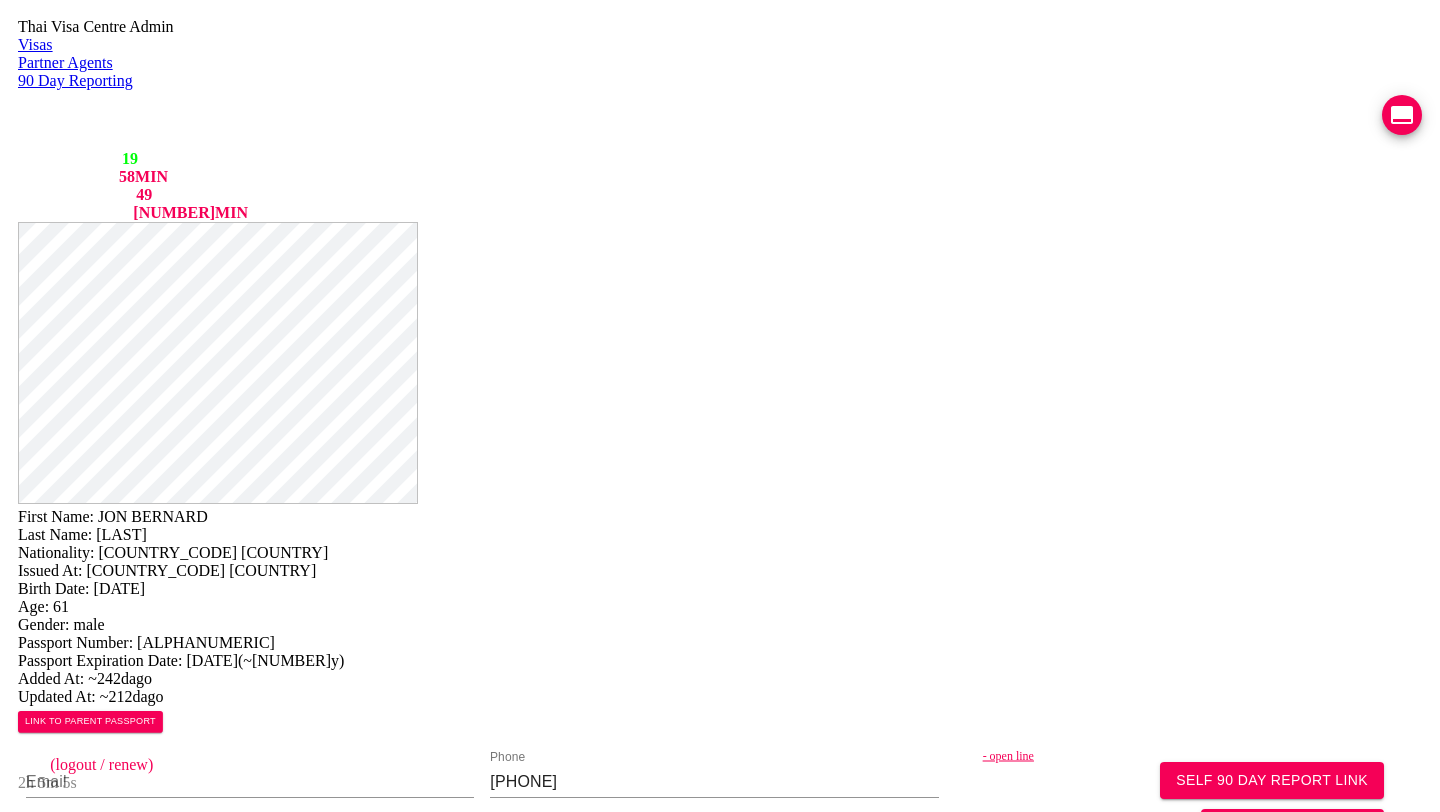 click on "Added At: ~[DAYS]d ago" at bounding box center [720, 679] 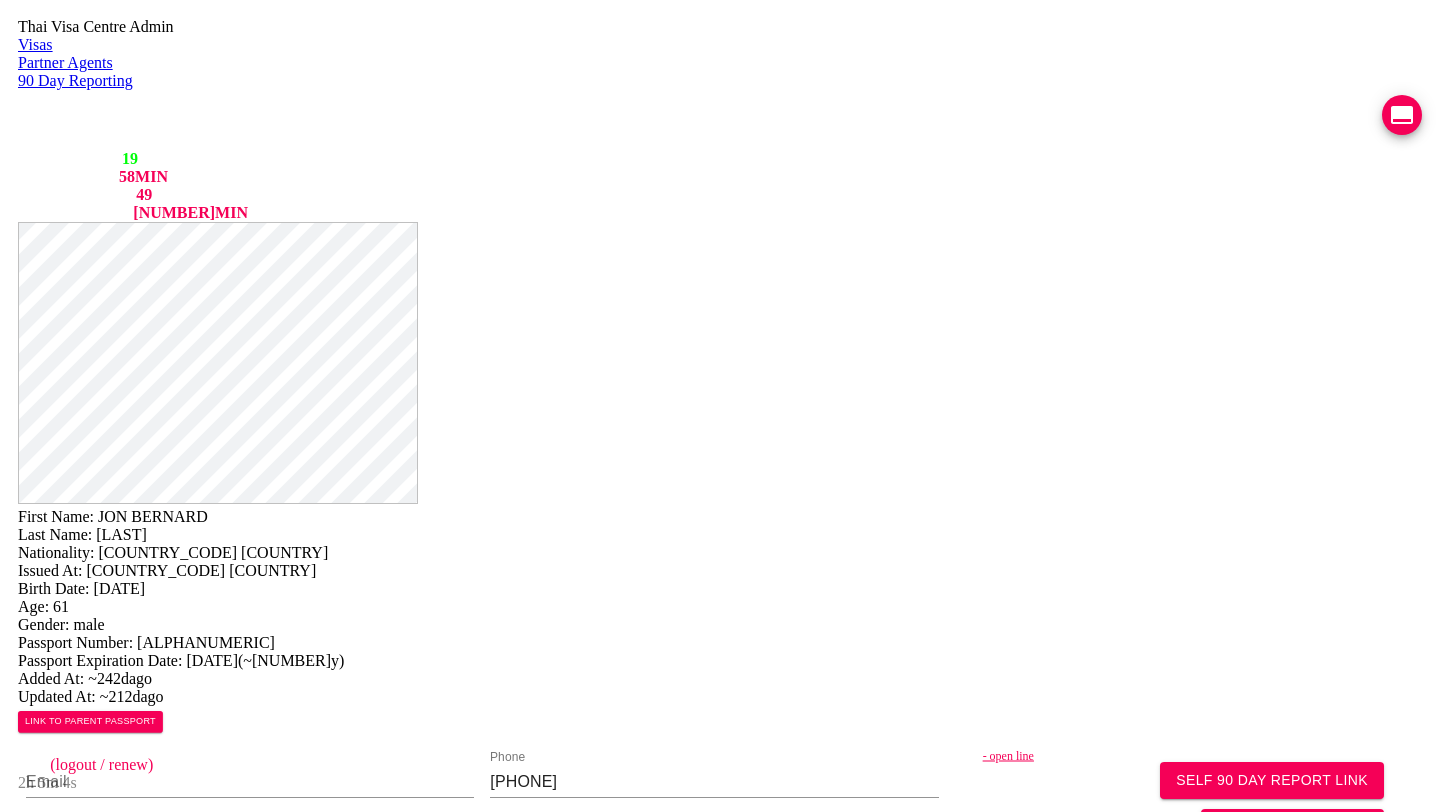 scroll, scrollTop: 0, scrollLeft: 0, axis: both 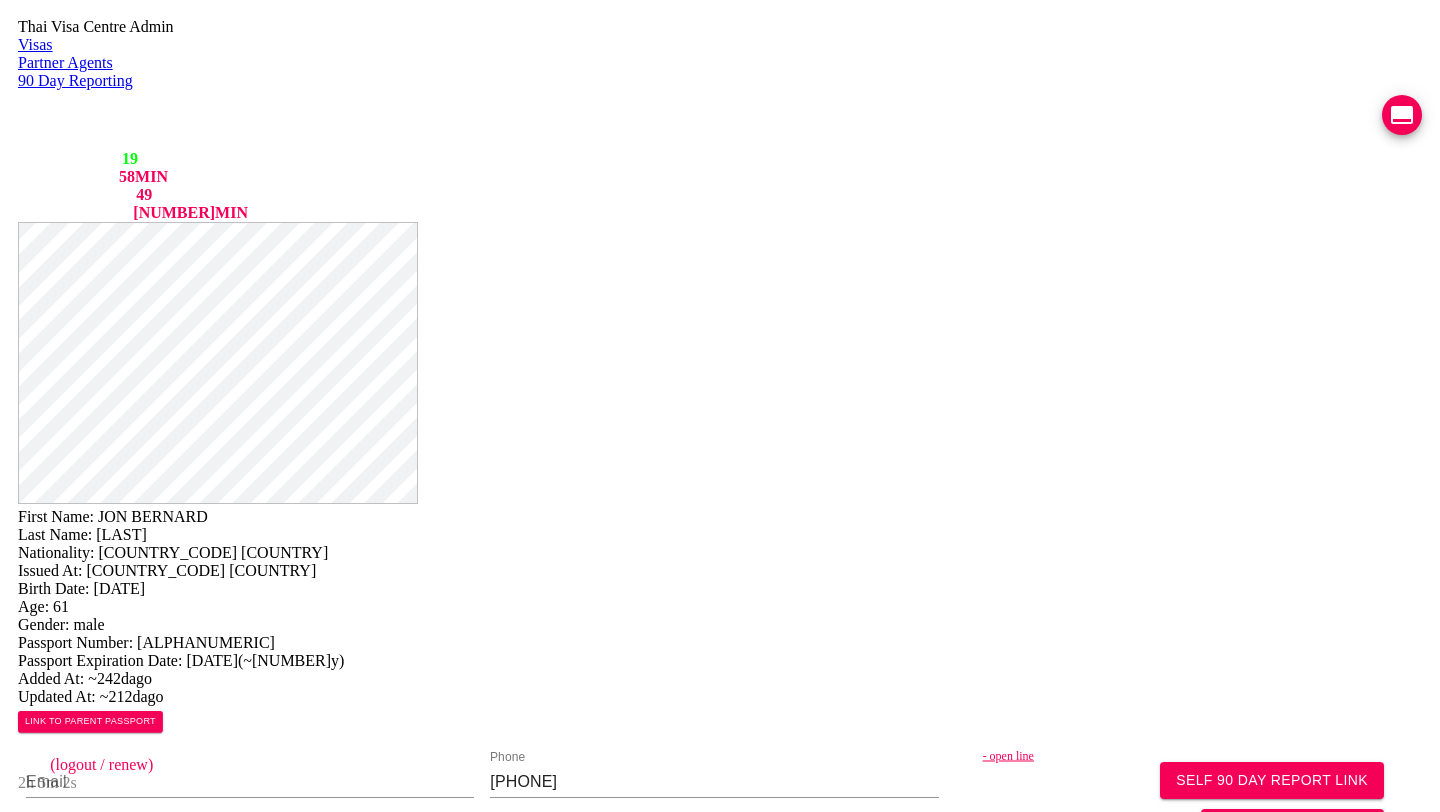 click on "Gender:   male" at bounding box center [720, 625] 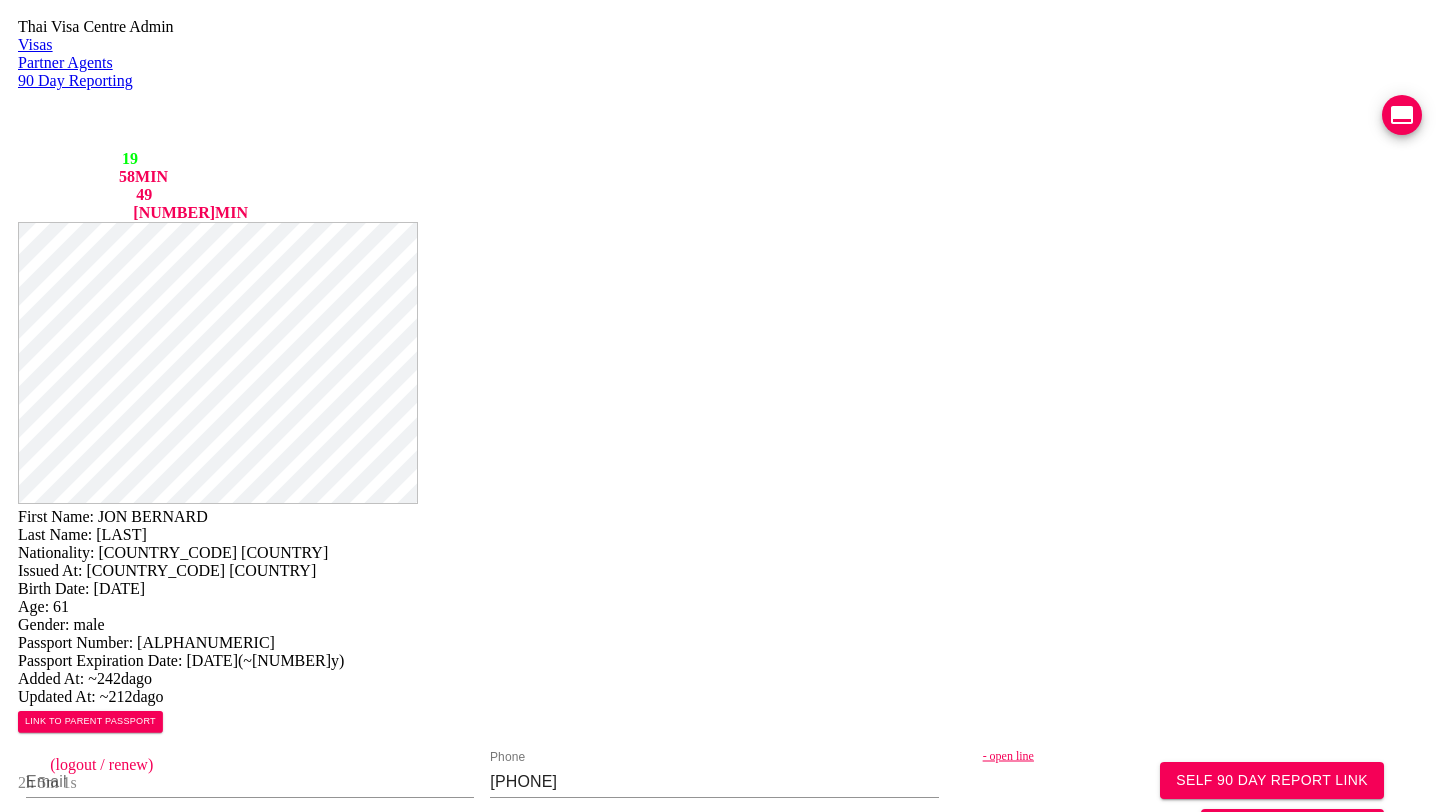 scroll, scrollTop: 511, scrollLeft: 0, axis: vertical 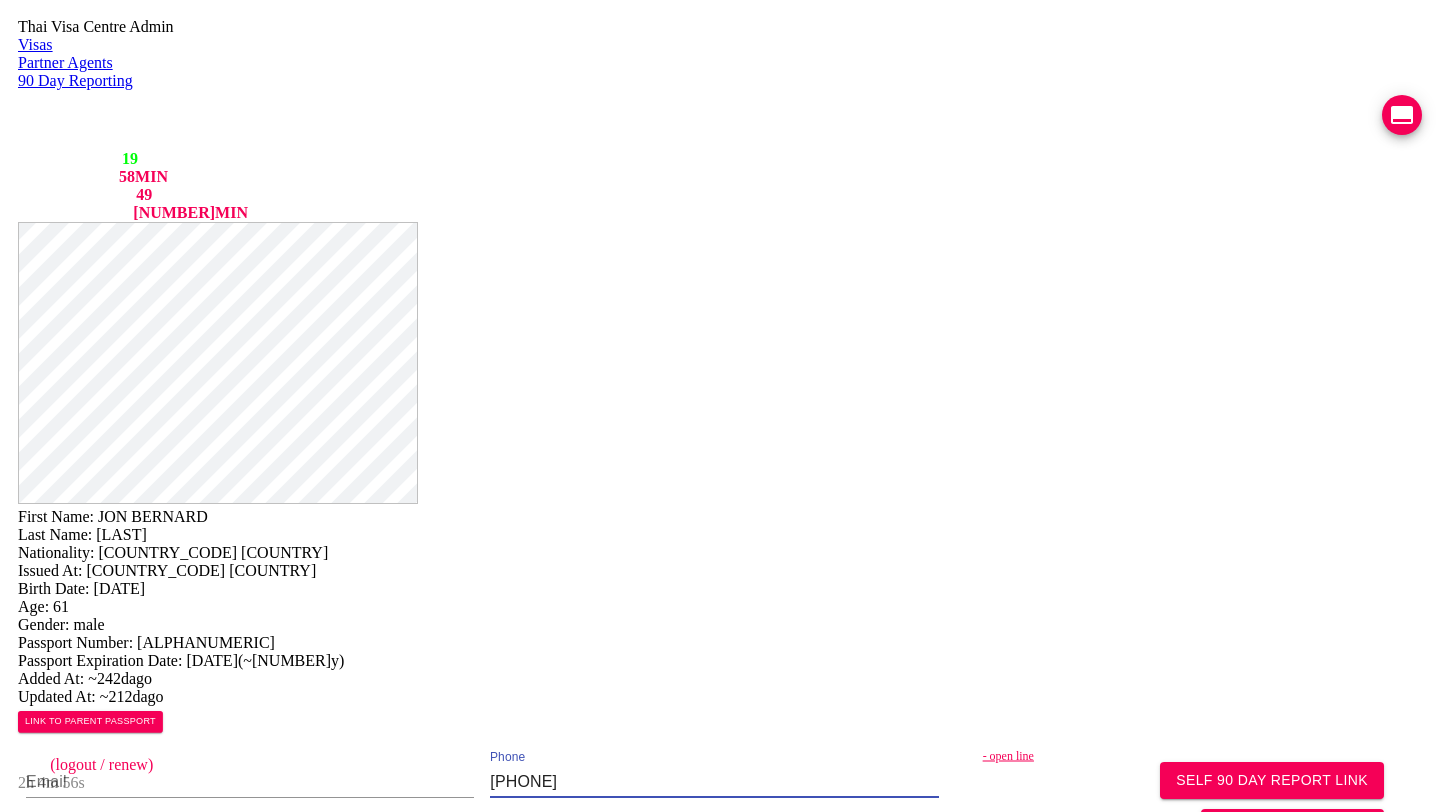 click on "[PHONE]" at bounding box center [714, 782] 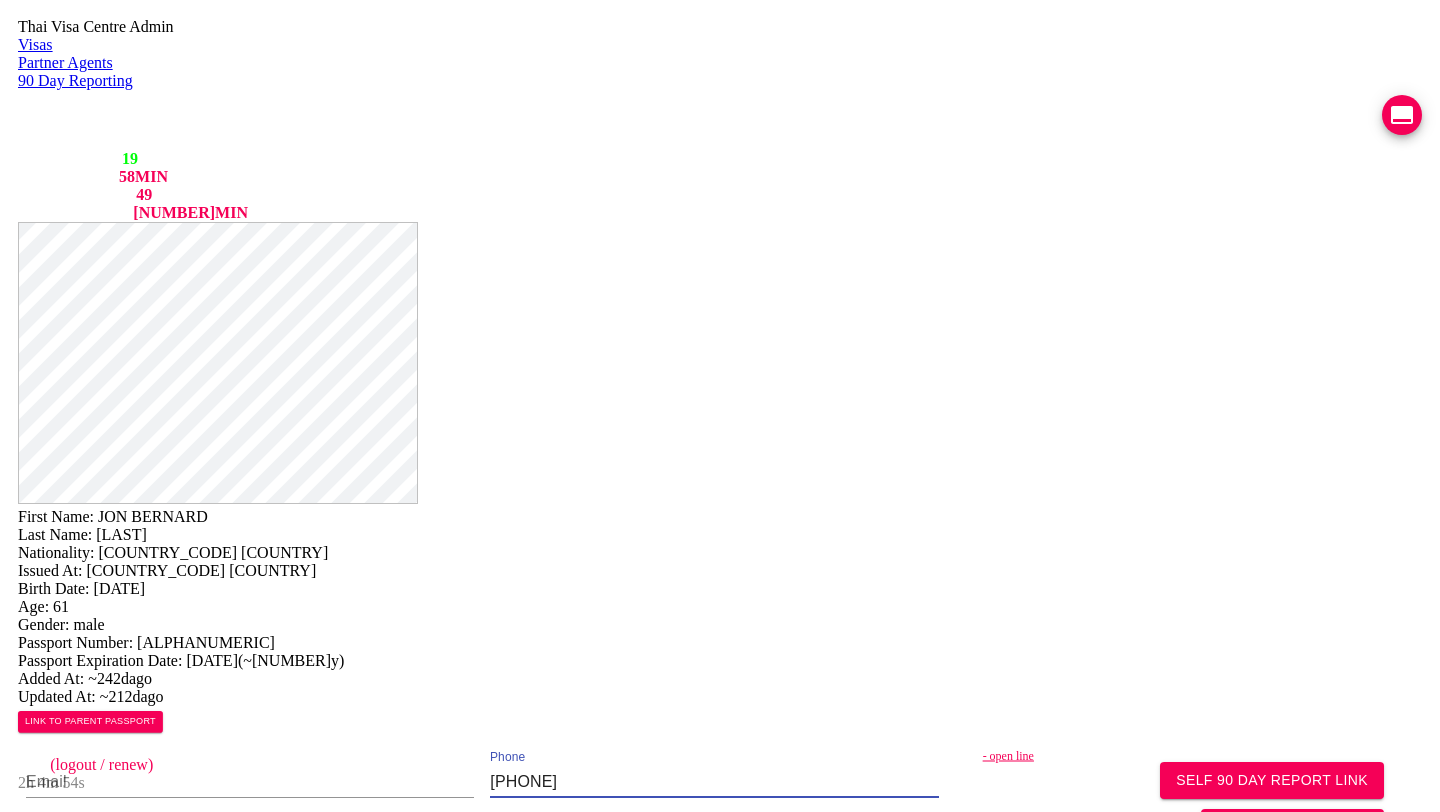 click on "[DURATION] [FIRST] [MIDDLE] [LAST] [NATIONALITY] [COUNTRY] [COUNTRY] [BIRTH_DATE] [AGE] [GENDER] [DOCUMENT_NUMBER] [DOCUMENT_EXPIRATION_DATE] [DURATION] [DURATION] [DURATION] [PHONE_NUMBER] [ADDRESS] [DATE] [DURATION]" at bounding box center [720, 1204] 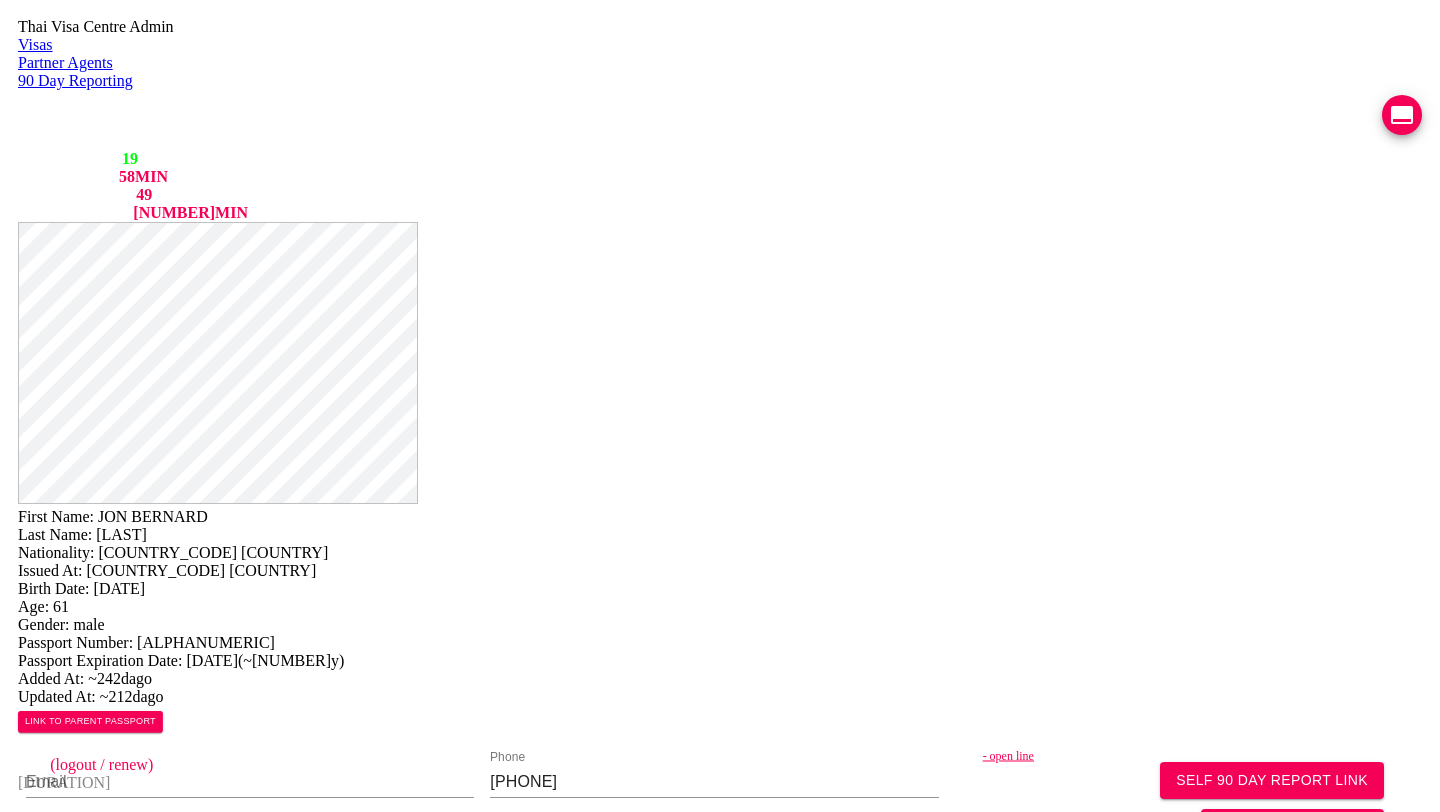 click on "[DURATION] [FIRST] [MIDDLE] [LAST] [NATIONALITY] [COUNTRY] [COUNTRY] [BIRTH_DATE] [AGE] [GENDER] [DOCUMENT_NUMBER] [DOCUMENT_EXPIRATION_DATE] [DURATION] [DURATION] [DURATION] [PHONE_NUMBER] [ADDRESS] [DATE] [DURATION]" at bounding box center [720, 1204] 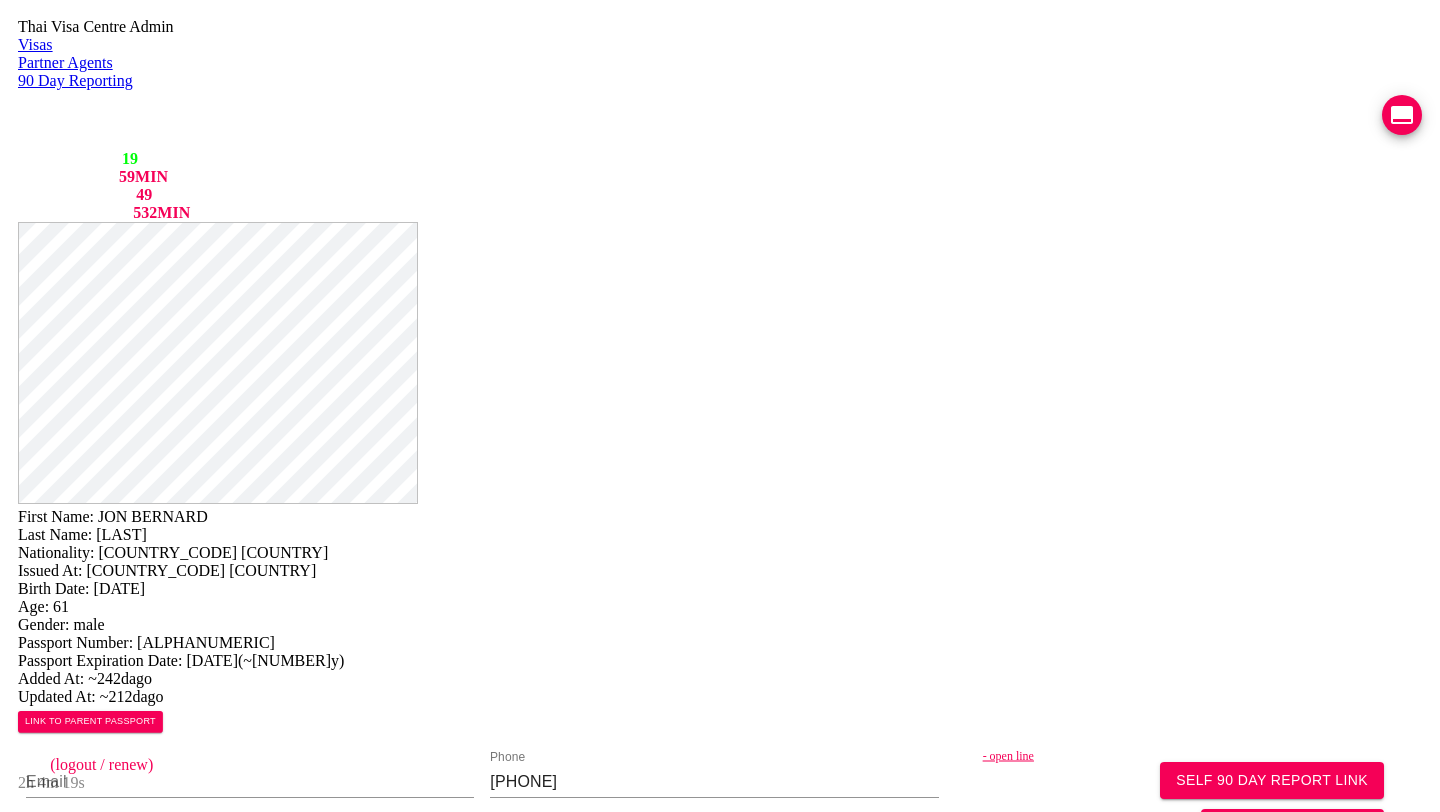 click on "[DURATION] [FIRST] [MIDDLE] [LAST] [NATIONALITY] [COUNTRY] [COUNTRY] [BIRTH_DATE] [AGE] [GENDER] [DOCUMENT_NUMBER] [DOCUMENT_EXPIRATION_DATE] [DURATION] [DURATION] [DURATION] [PHONE_NUMBER] [ADDRESS] [DATE] [DURATION]" at bounding box center [720, 1204] 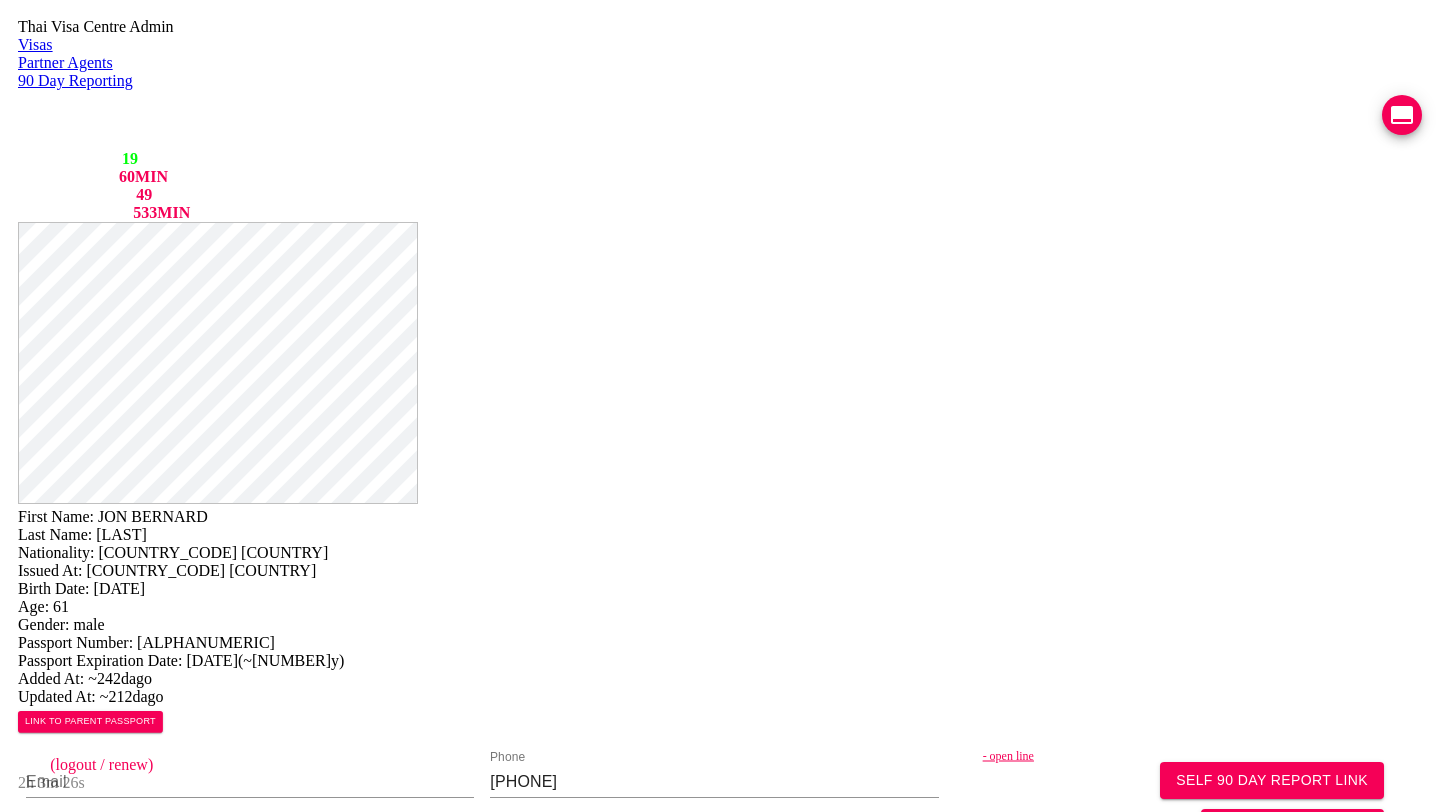 scroll, scrollTop: 0, scrollLeft: 0, axis: both 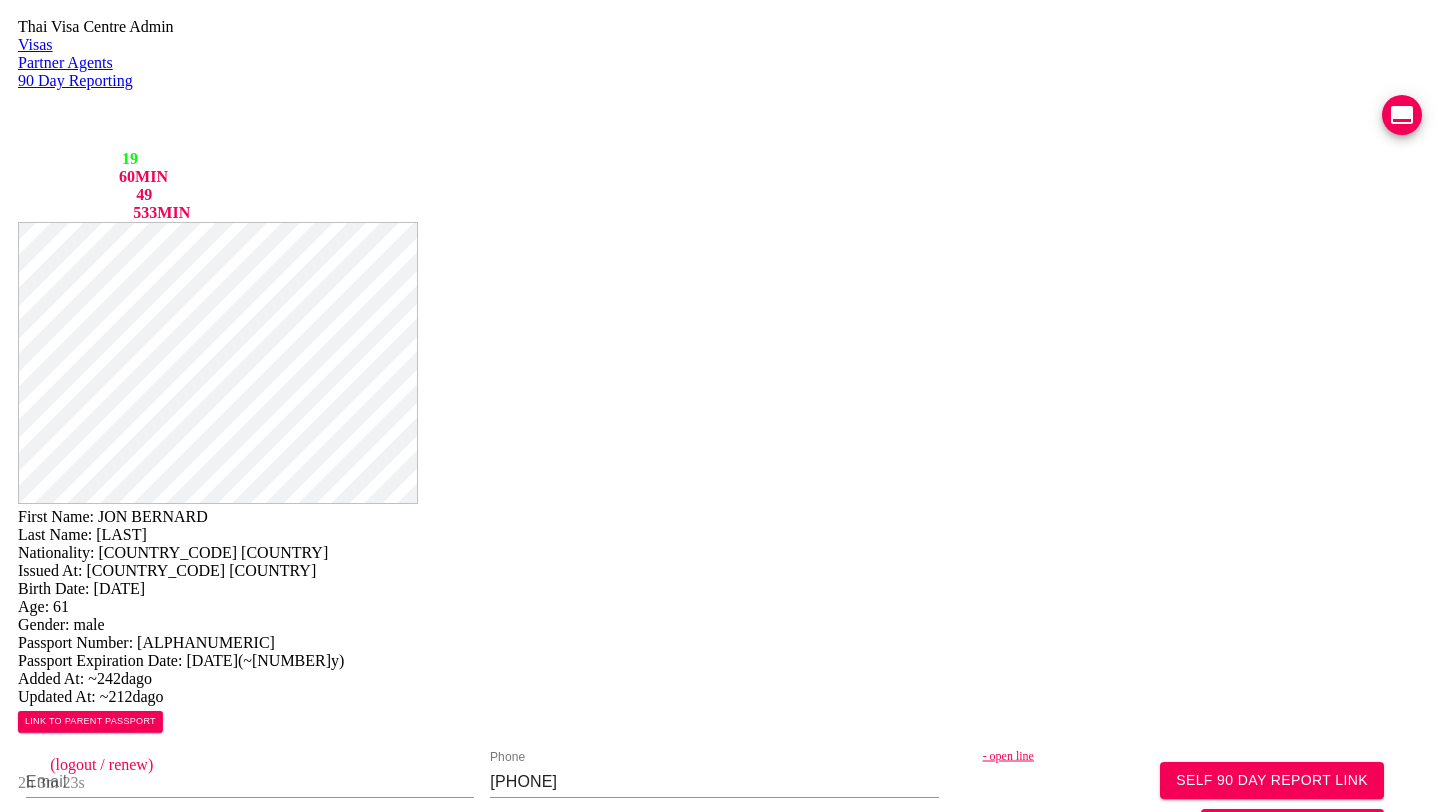 drag, startPoint x: 781, startPoint y: 46, endPoint x: 857, endPoint y: 69, distance: 79.40403 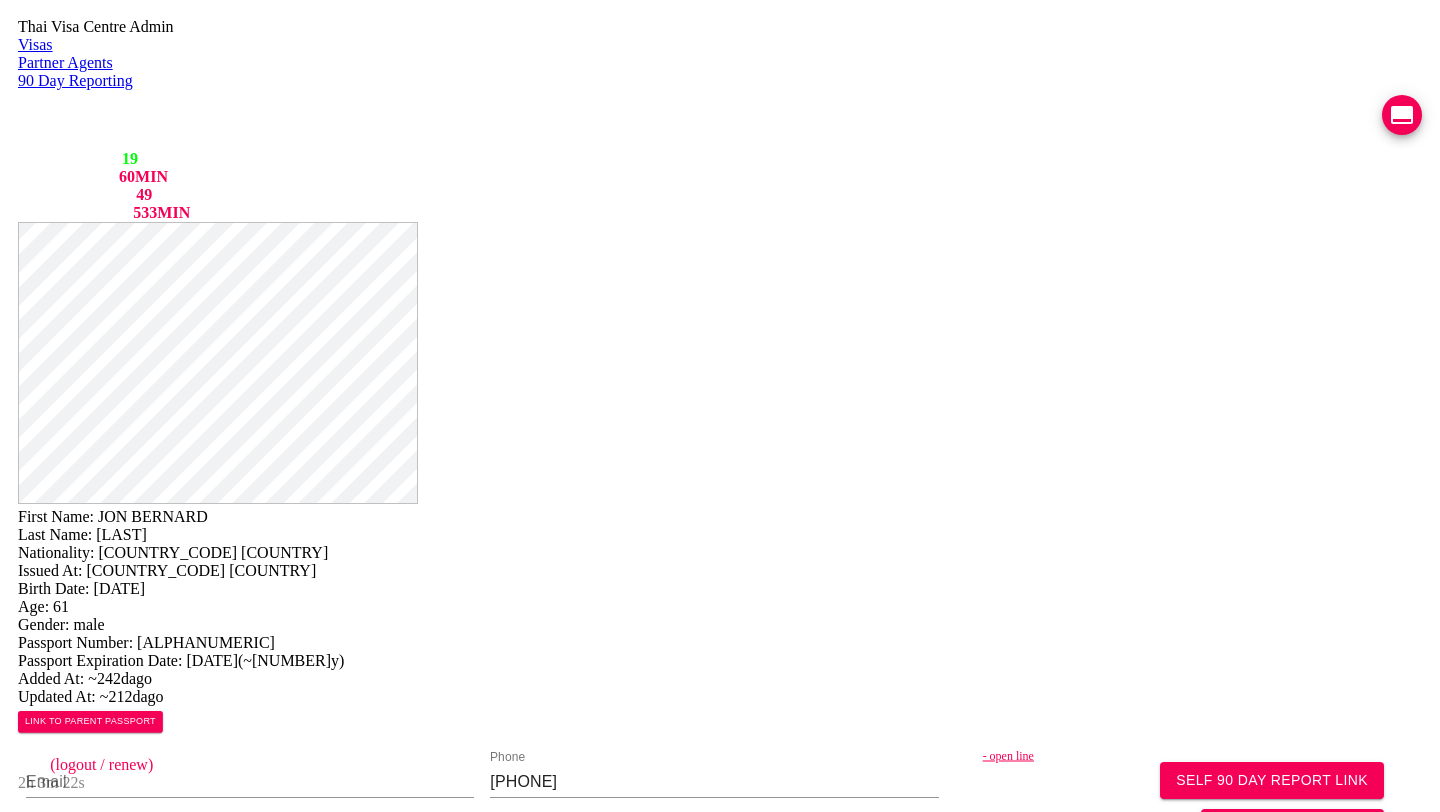 copy on "JON BERNARD Last Name:   STEVENS" 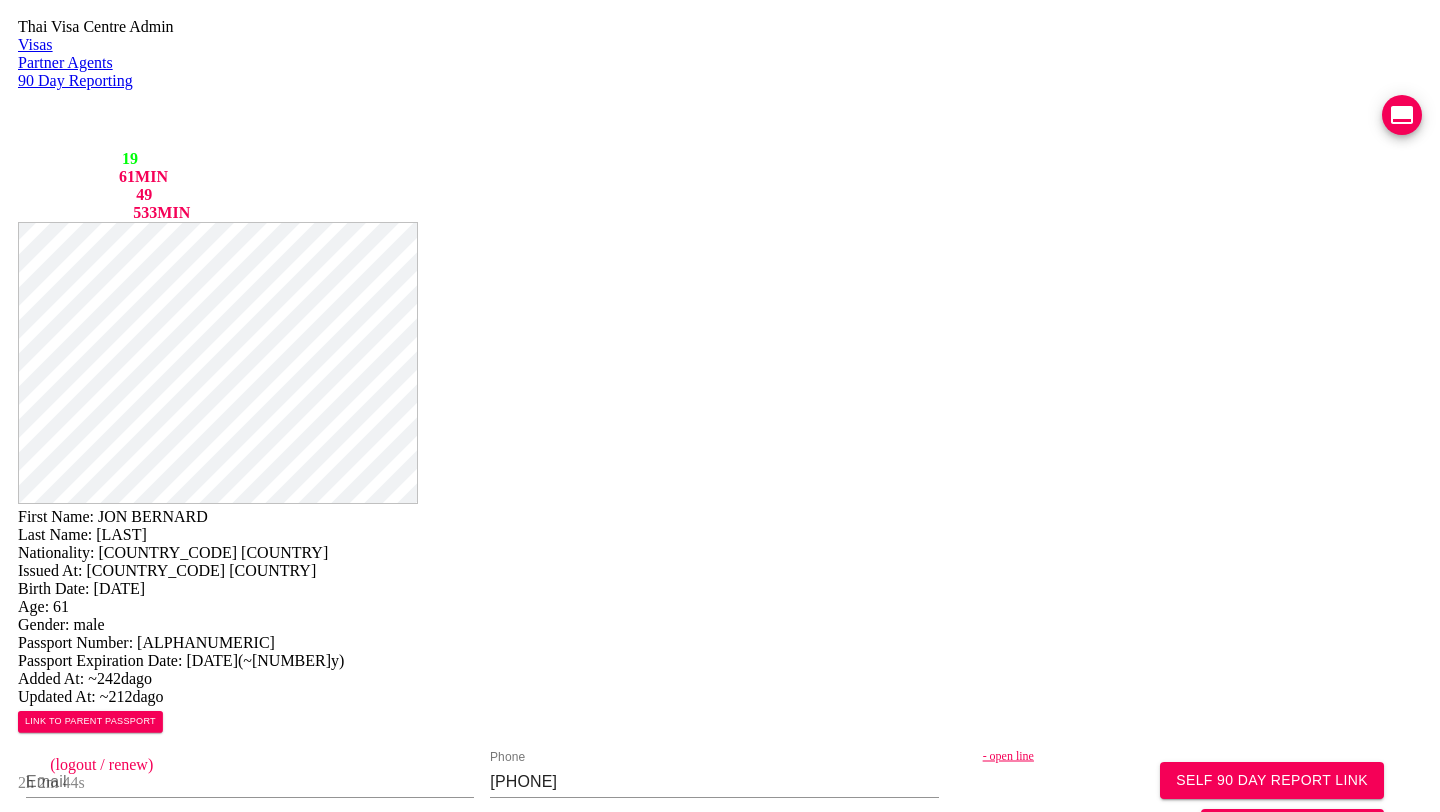 scroll, scrollTop: 0, scrollLeft: 0, axis: both 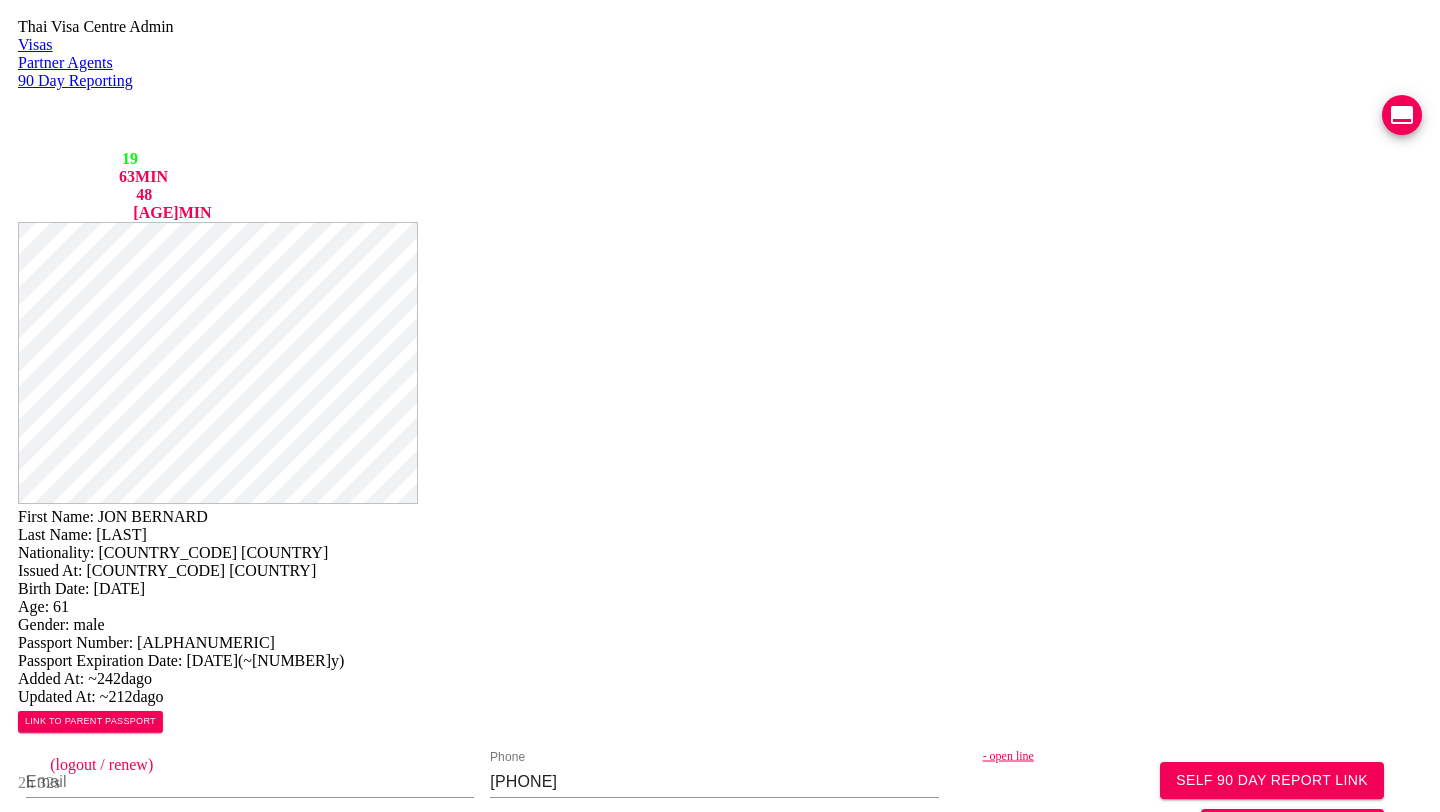 click on "Email Phone [PHONE]  - open line Line https://chat.line.biz/Ucf44f918c4bb177ffe0a5137b1b615c3/chat/Ud1dc2d0a3a367b1e52b8419486f205ae" at bounding box center (720, 806) 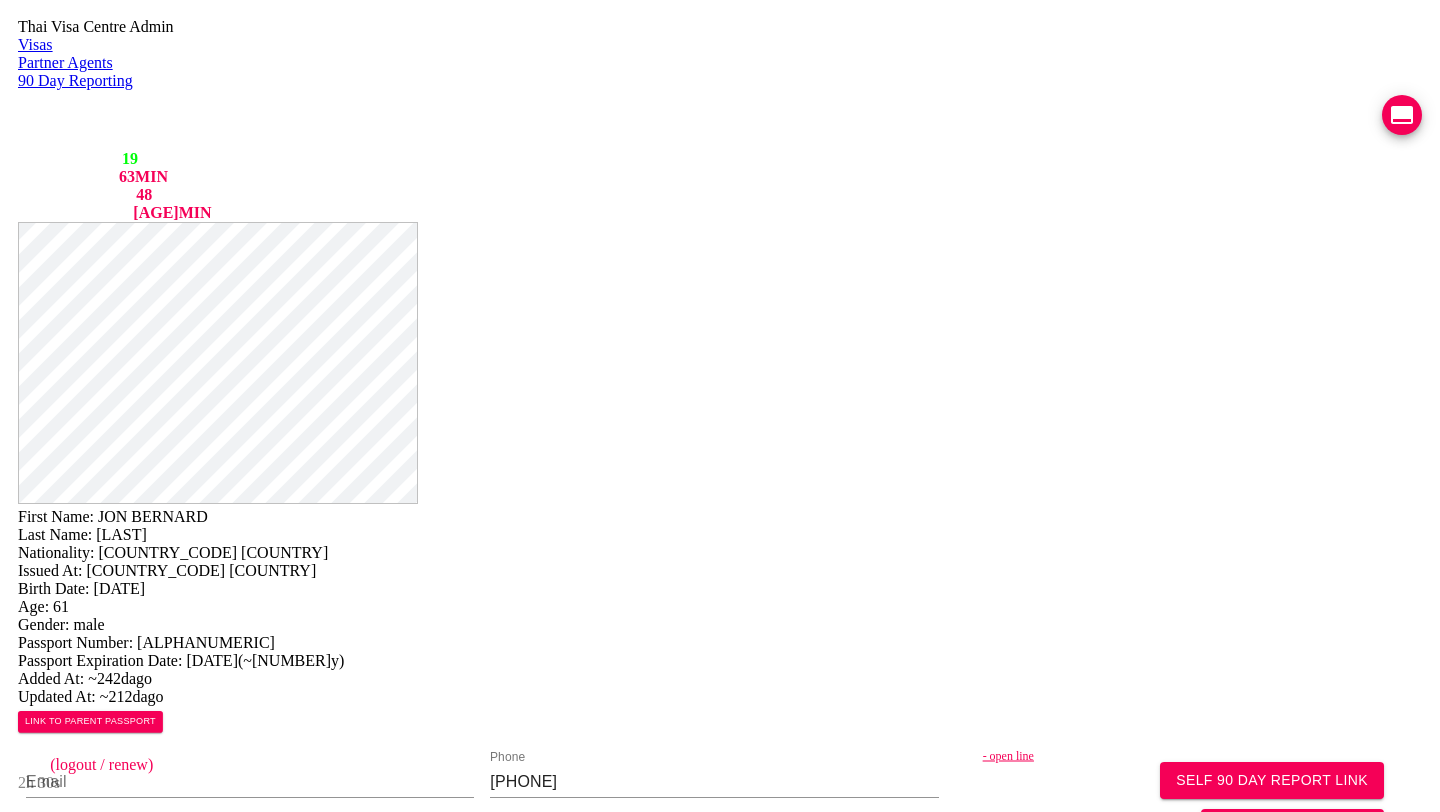 click on "[PHONE]" at bounding box center [250, 782] 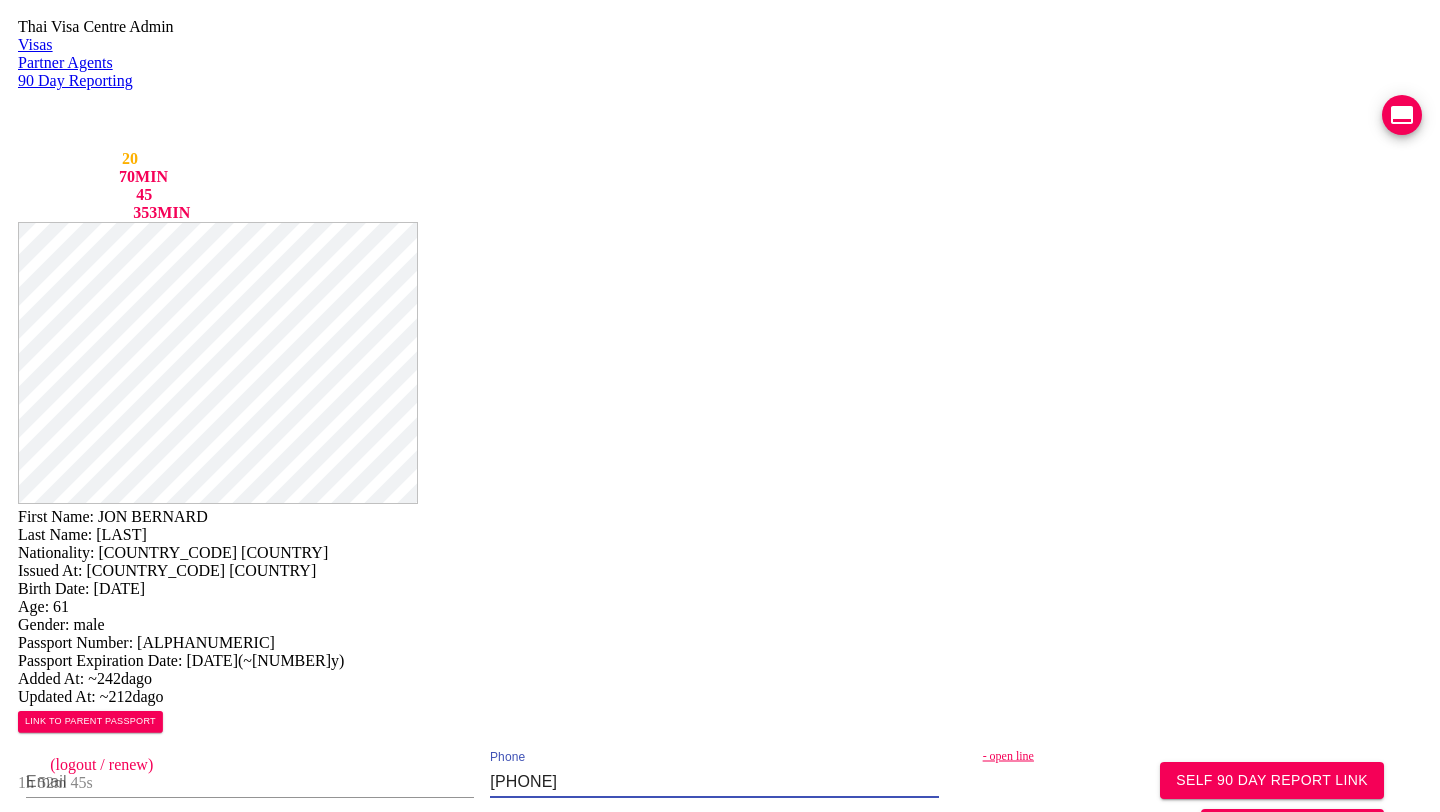 scroll, scrollTop: 0, scrollLeft: 0, axis: both 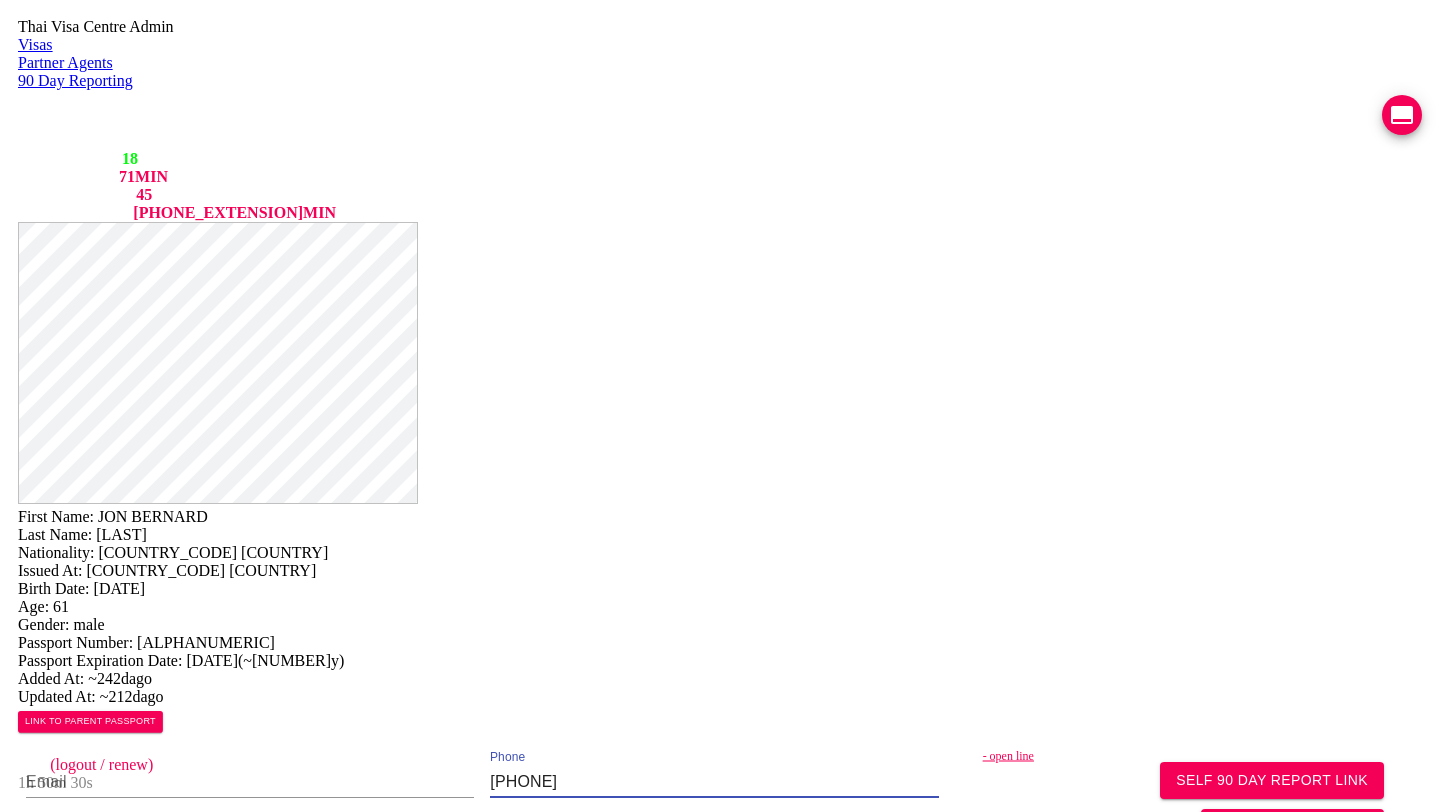 click on "[PHONE]" at bounding box center [714, 782] 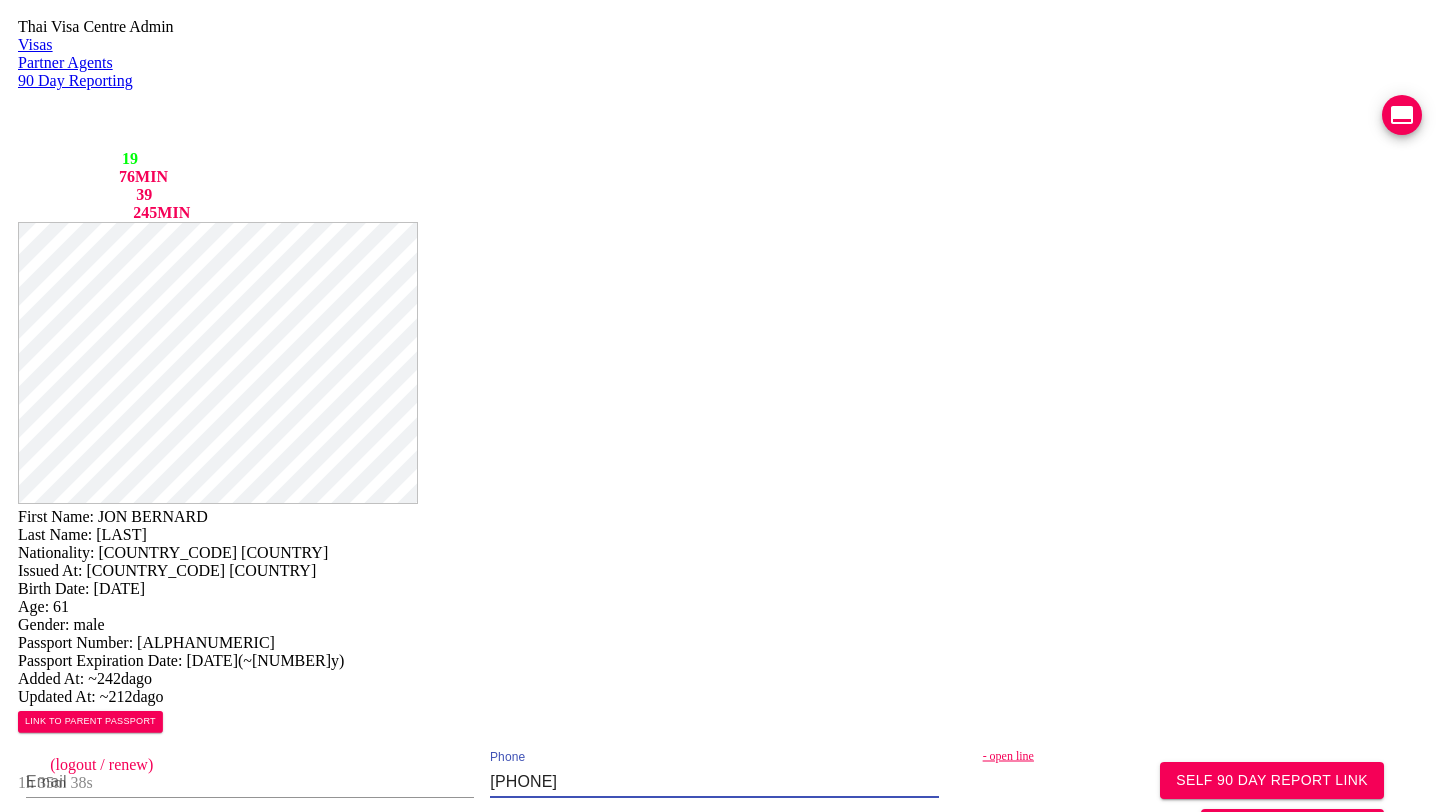 click at bounding box center [1402, 115] 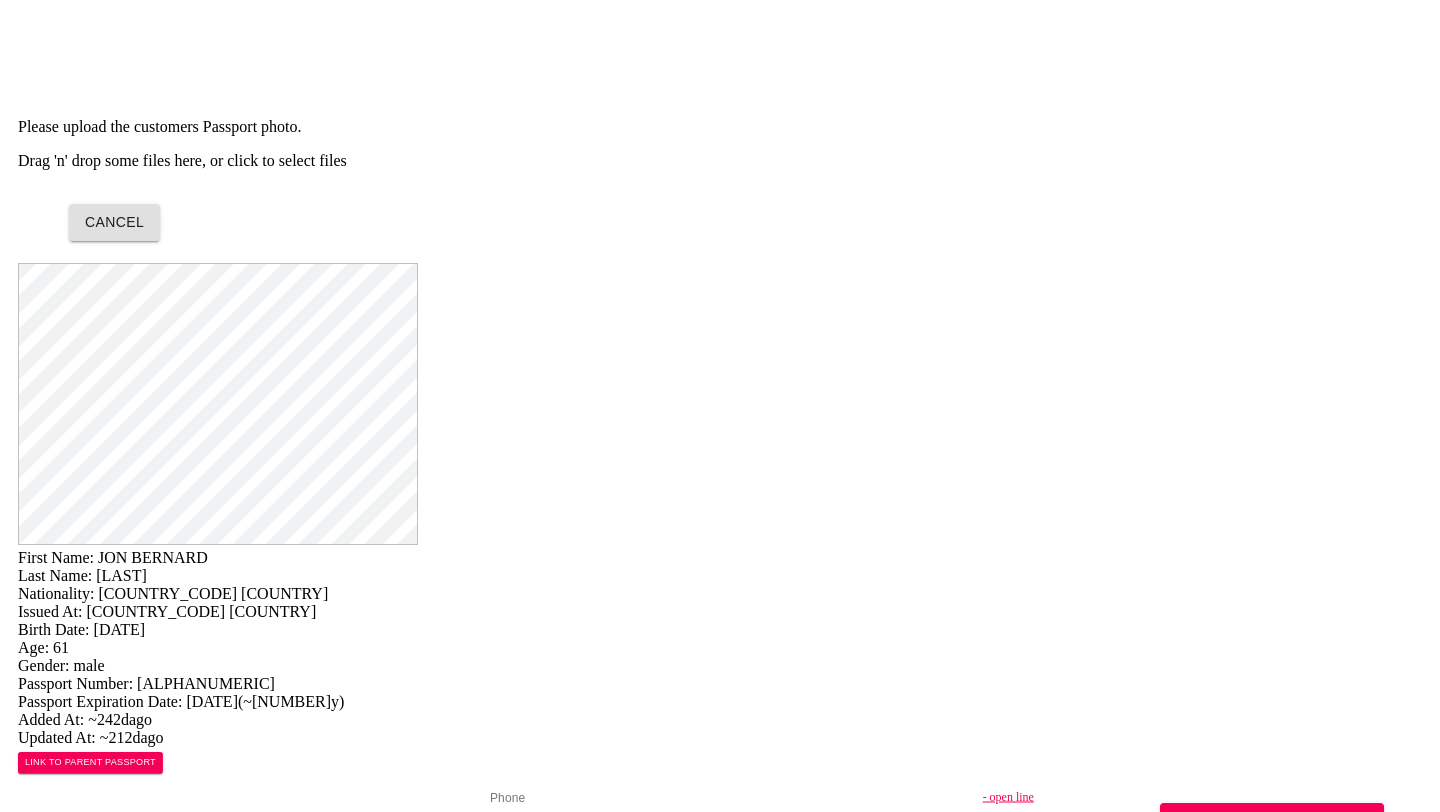 click on "Drag 'n' drop some files here, or click to select files" at bounding box center [720, 161] 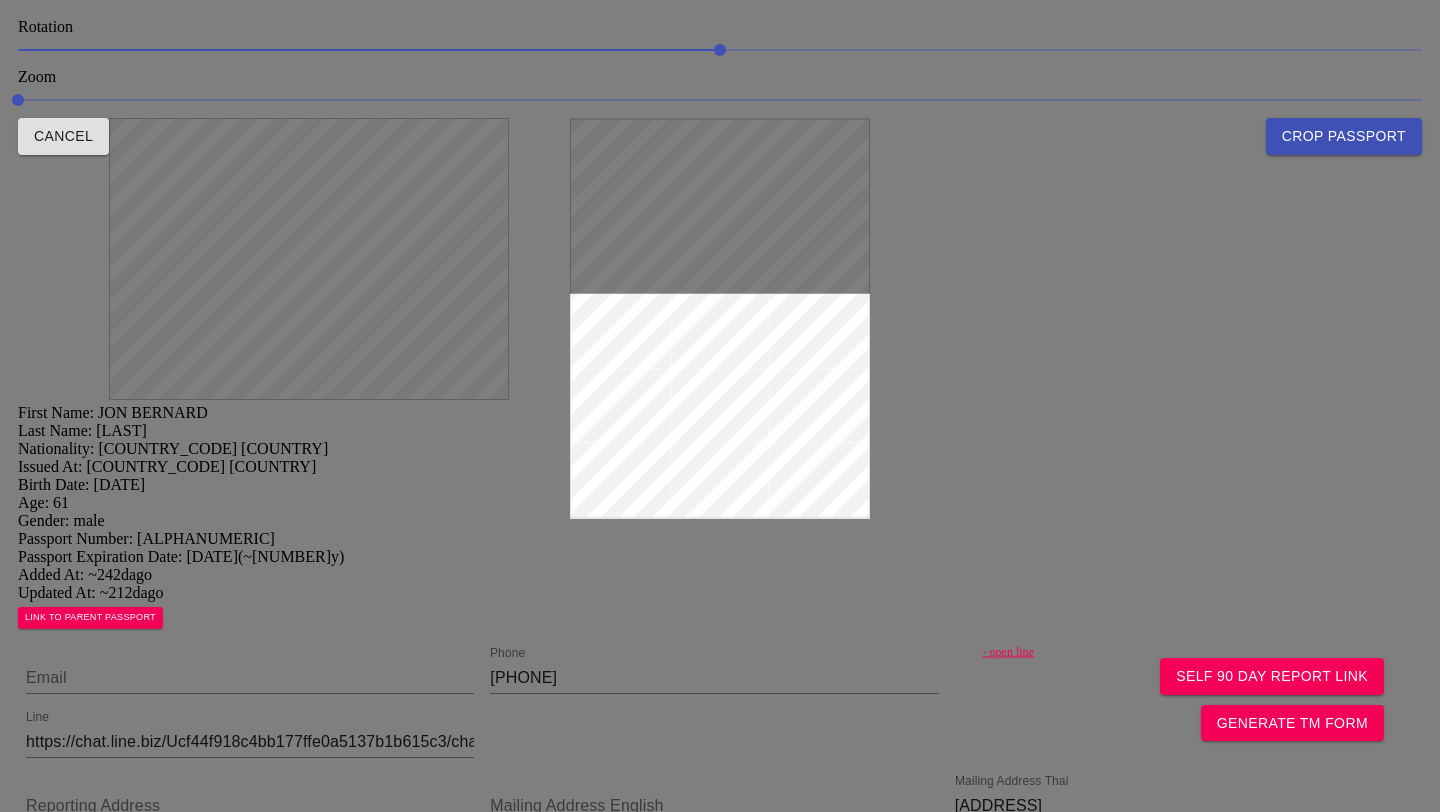 drag, startPoint x: 646, startPoint y: 277, endPoint x: 564, endPoint y: 191, distance: 118.82761 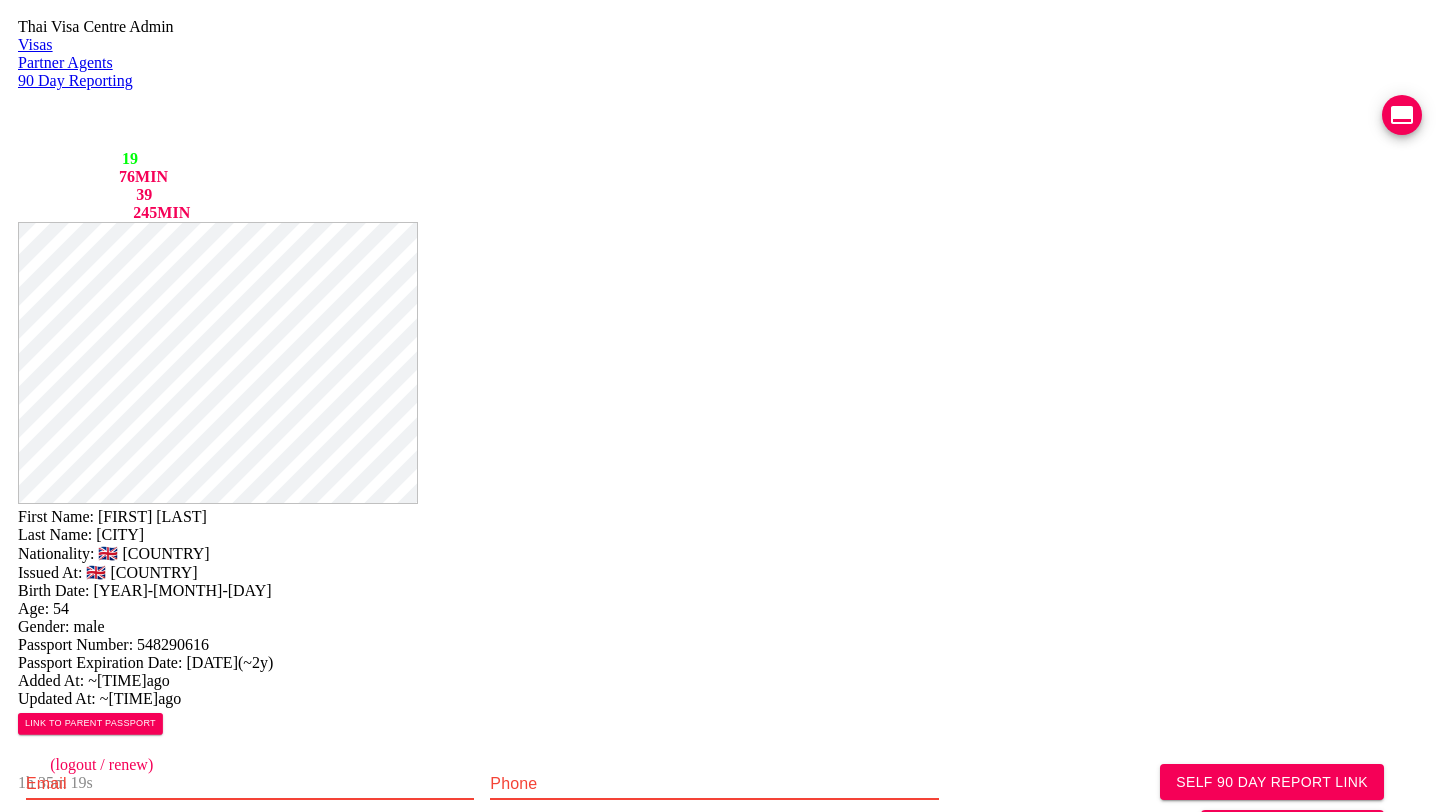 click at bounding box center (250, 848) 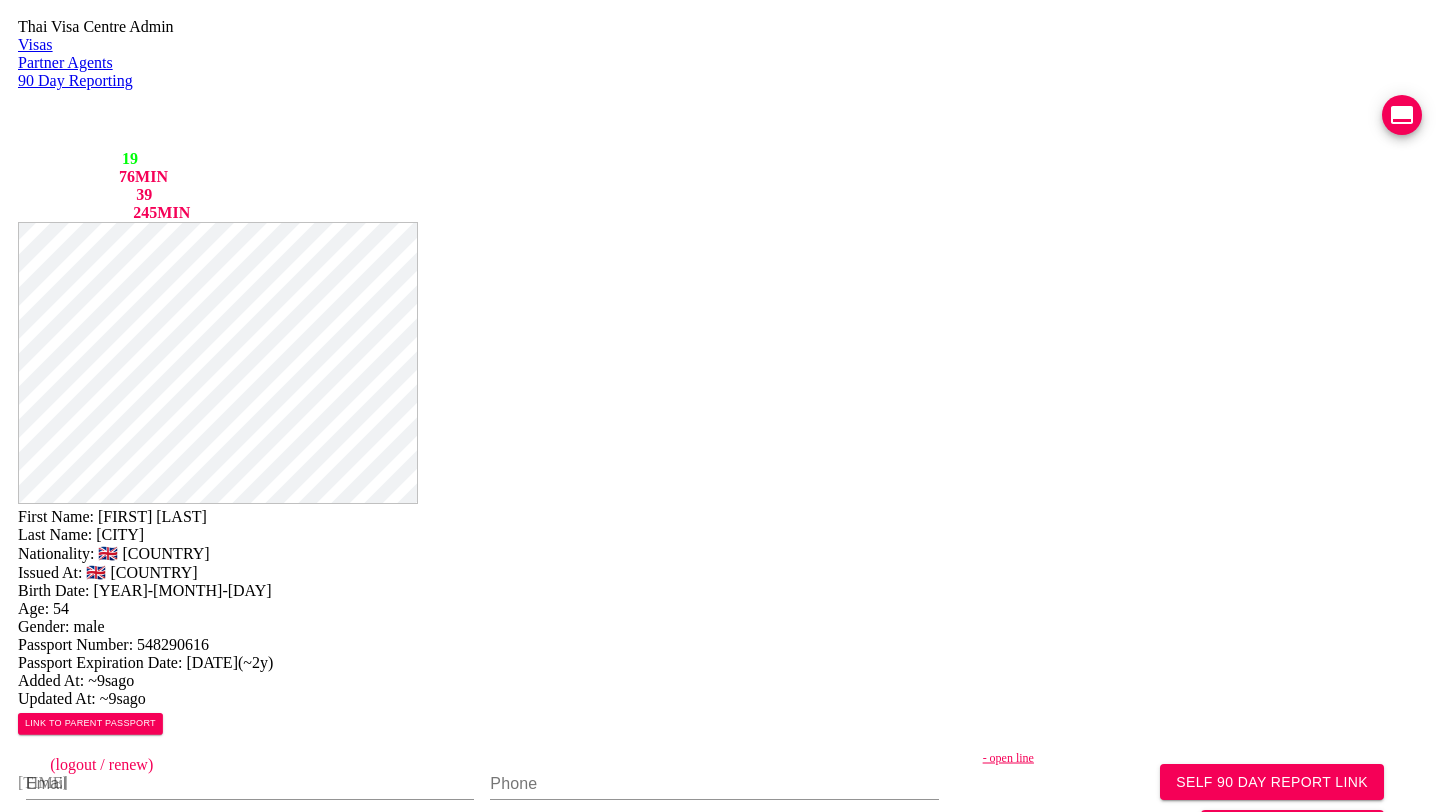scroll, scrollTop: 0, scrollLeft: 384, axis: horizontal 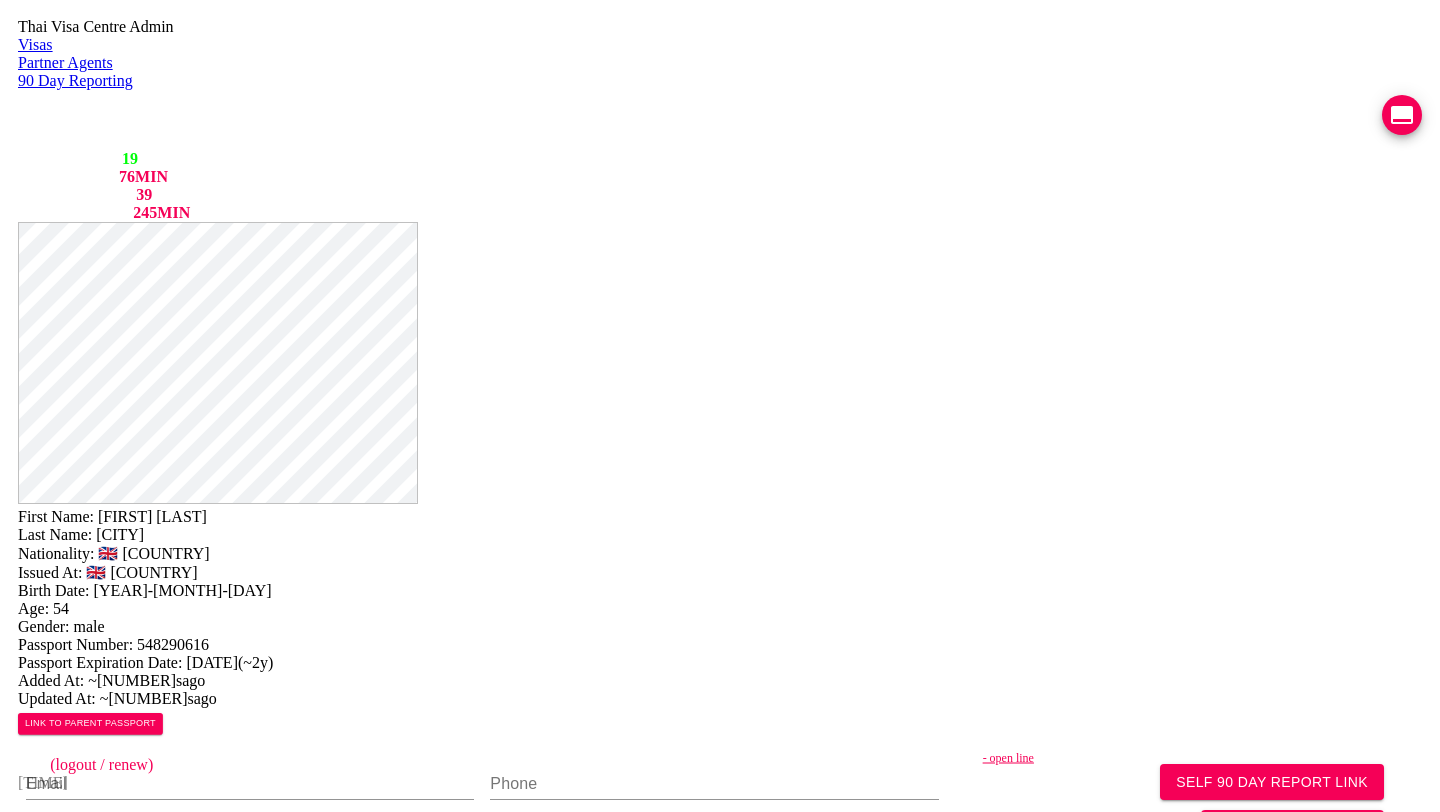 click on "Save Changes" at bounding box center (1190, 1031) 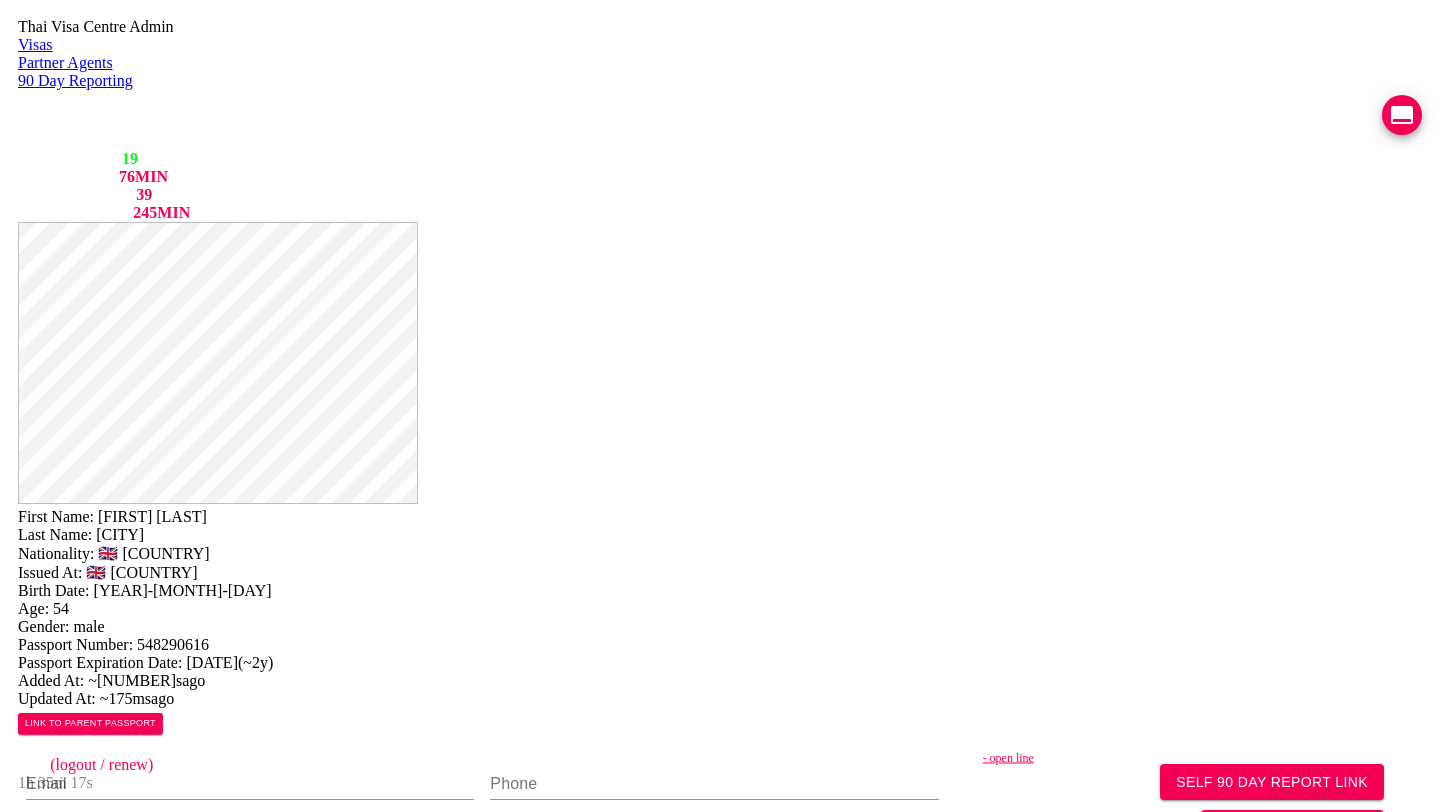 scroll, scrollTop: 211, scrollLeft: 0, axis: vertical 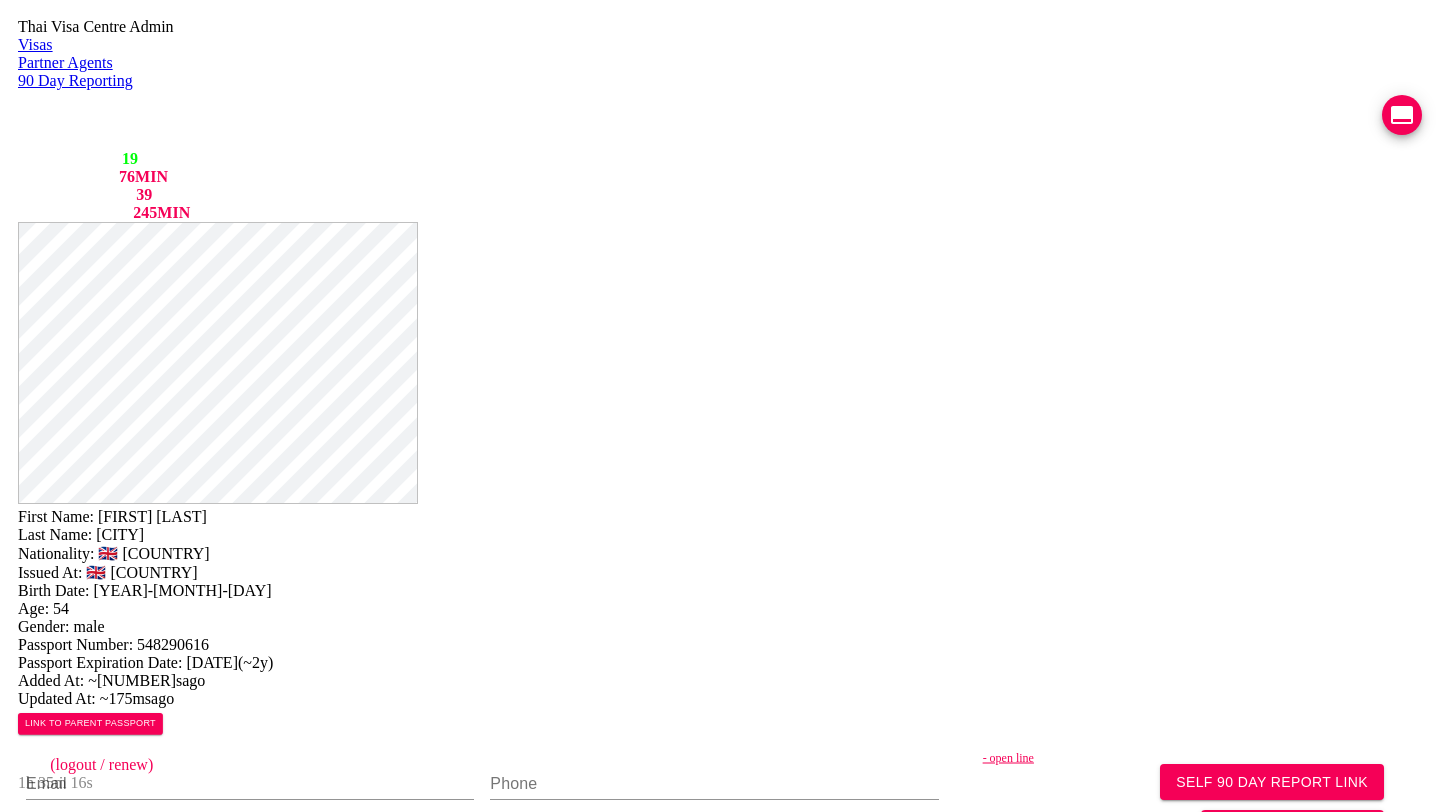 click at bounding box center (214, 1133) 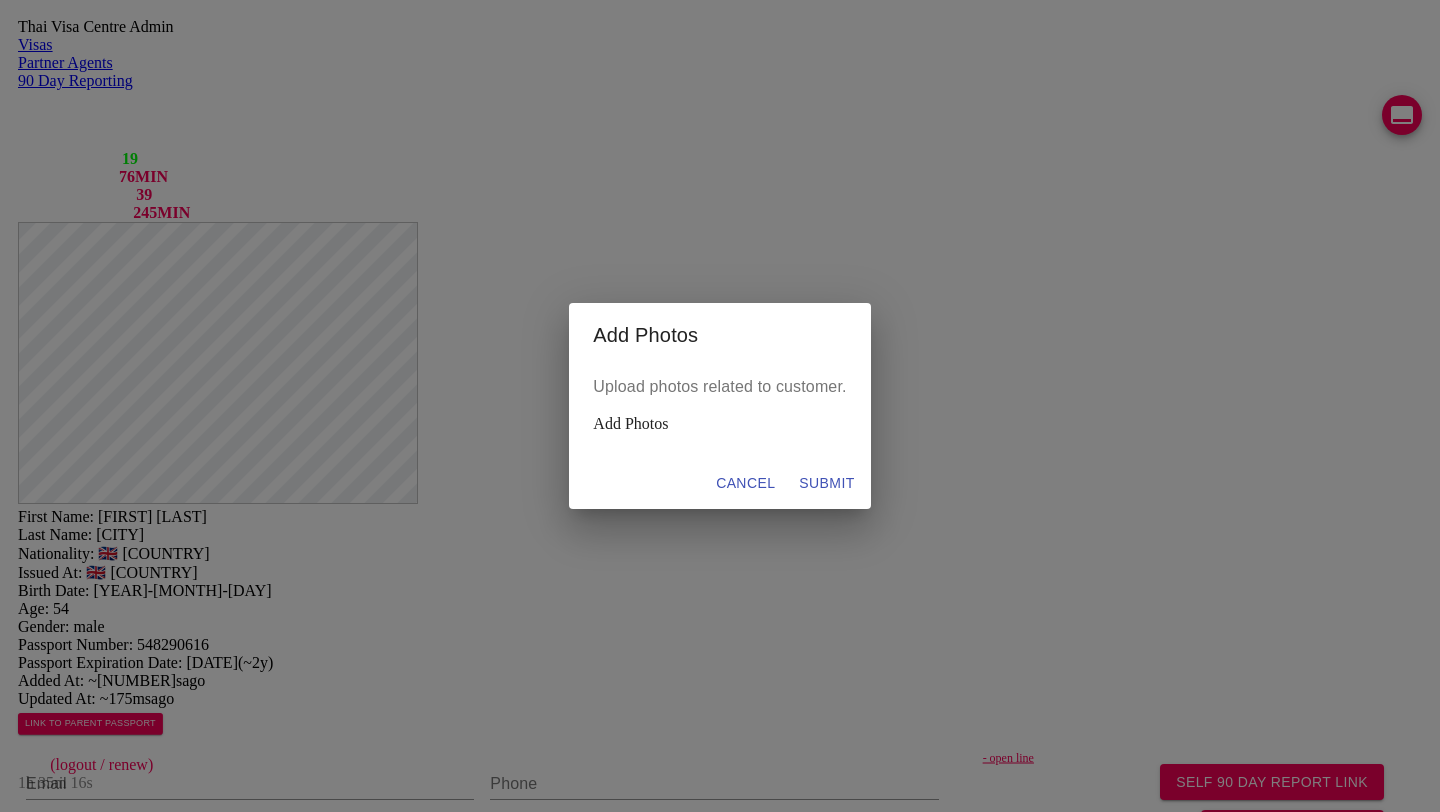 click on "Add Photos" at bounding box center [719, 424] 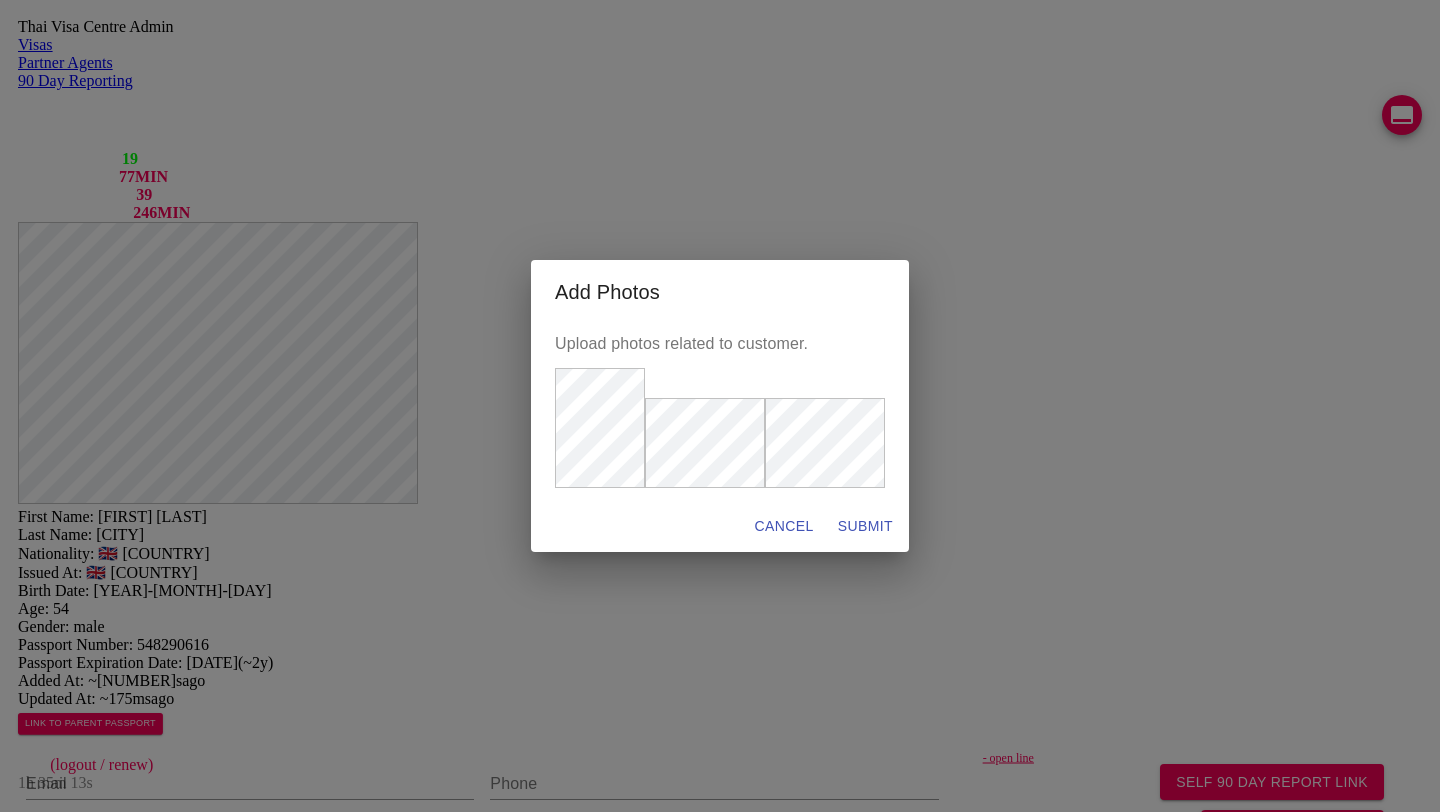 click on "SUBMIT" at bounding box center [784, 526] 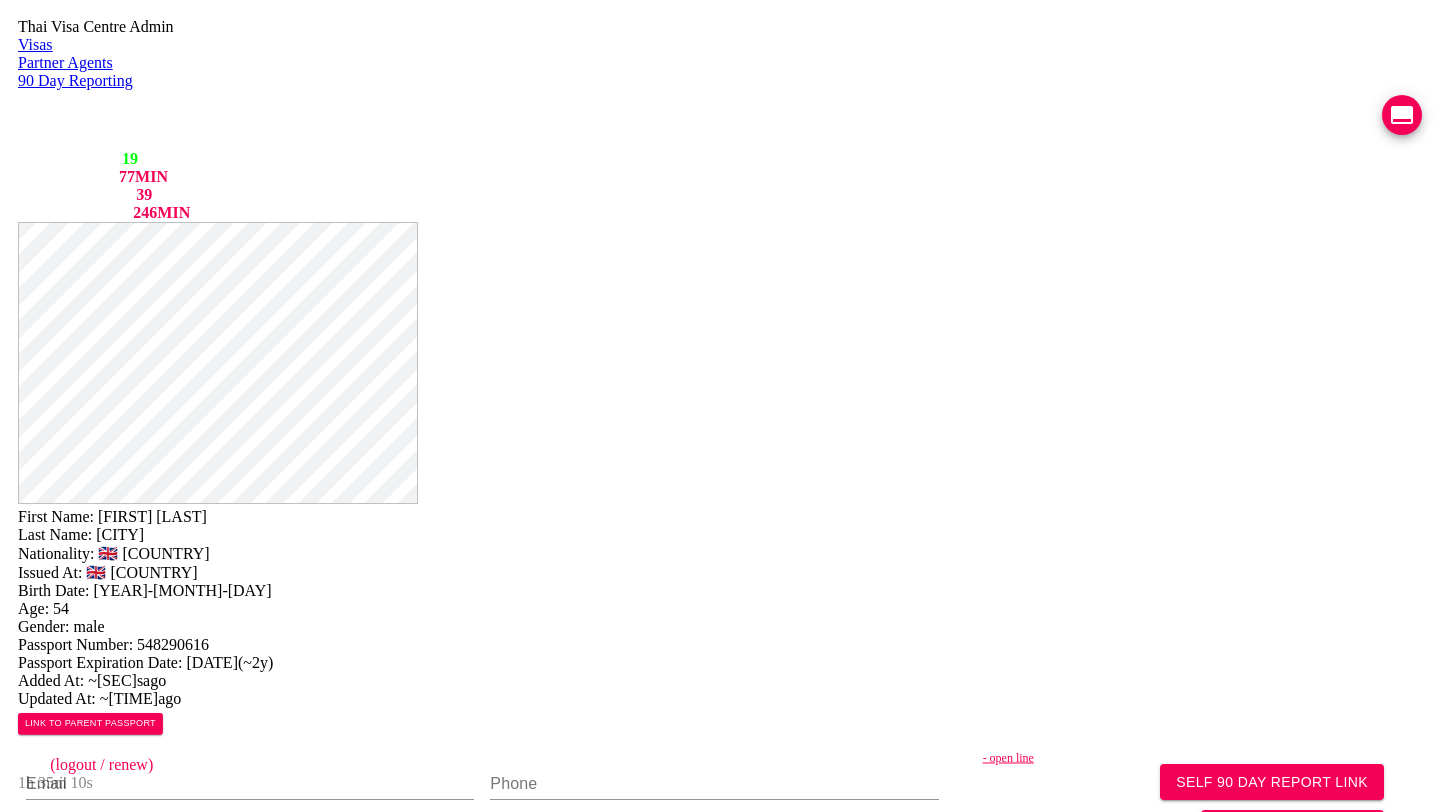 scroll, scrollTop: 442, scrollLeft: 0, axis: vertical 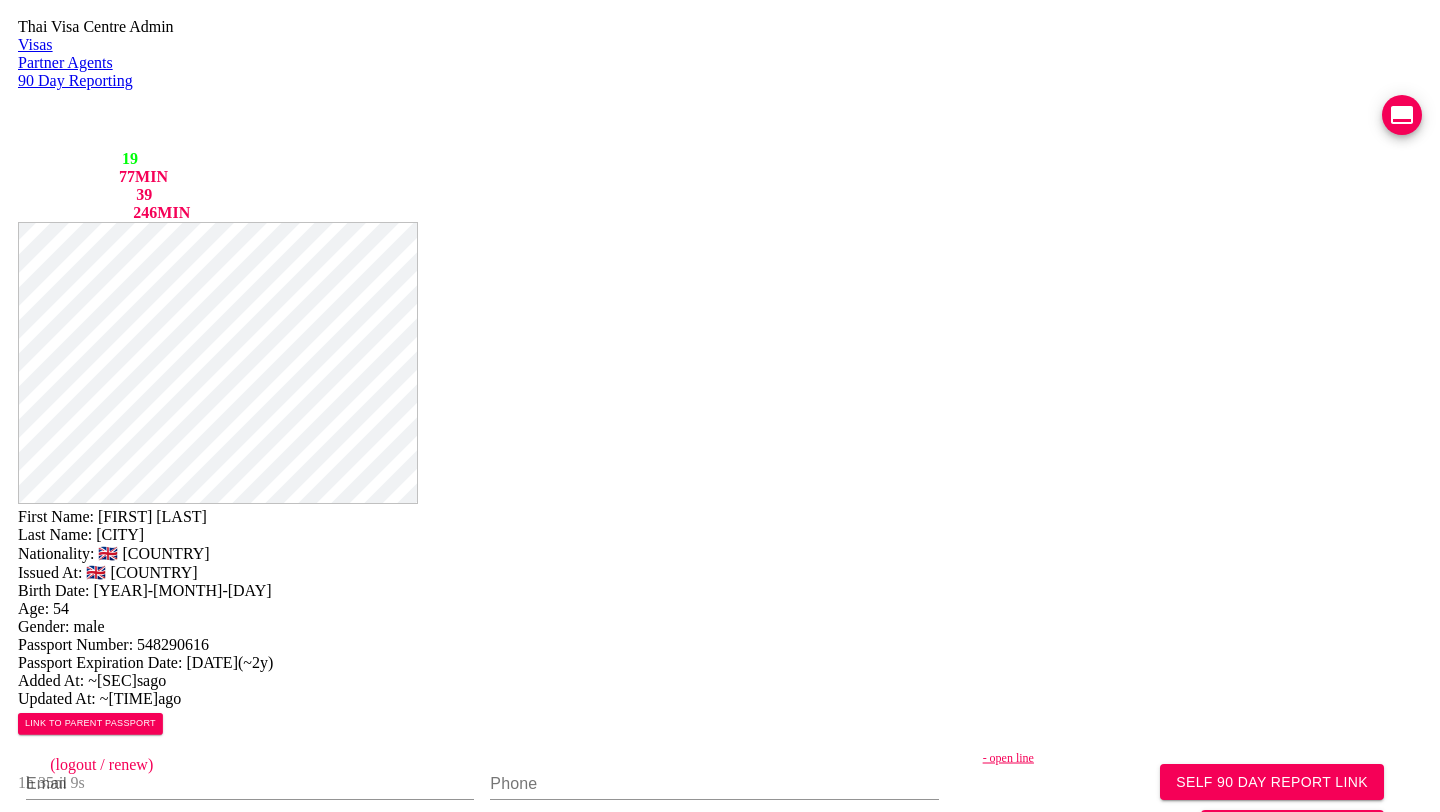 click on "ADD VISA STAMP" at bounding box center (778, 1344) 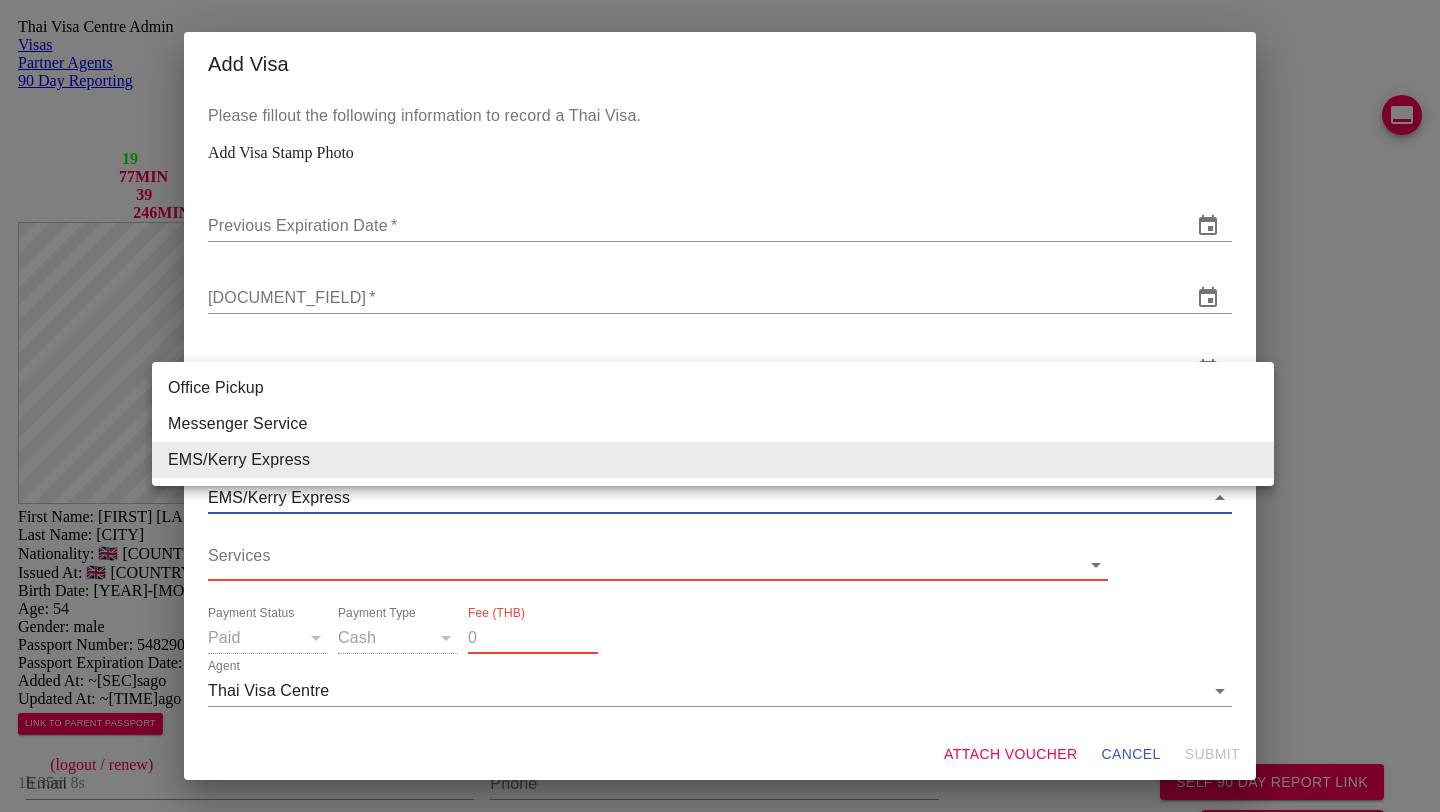 click on "[DURATION] [FIRST] [MIDDLE] [LAST] [NATIONALITY] [COUNTRY] [COUNTRY] [BIRTH_DATE] [AGE] [GENDER] [DOCUMENT_NUMBER] [DOCUMENT_EXPIRATION_DATE] [DURATION] [DURATION] [DURATION] [PHONE_NUMBER] [ADDRESS]" at bounding box center (720, 795) 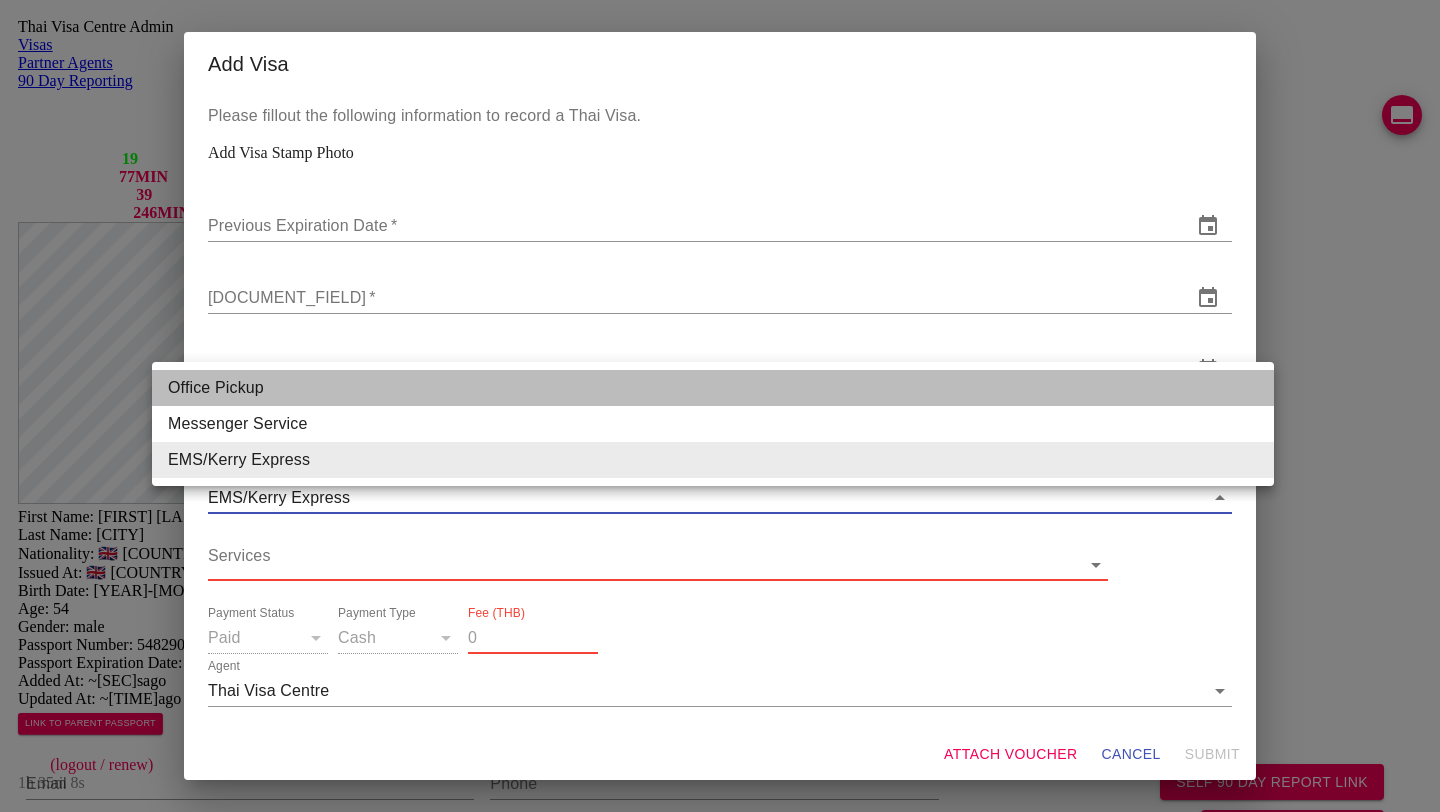 click on "Office Pickup" at bounding box center (713, 388) 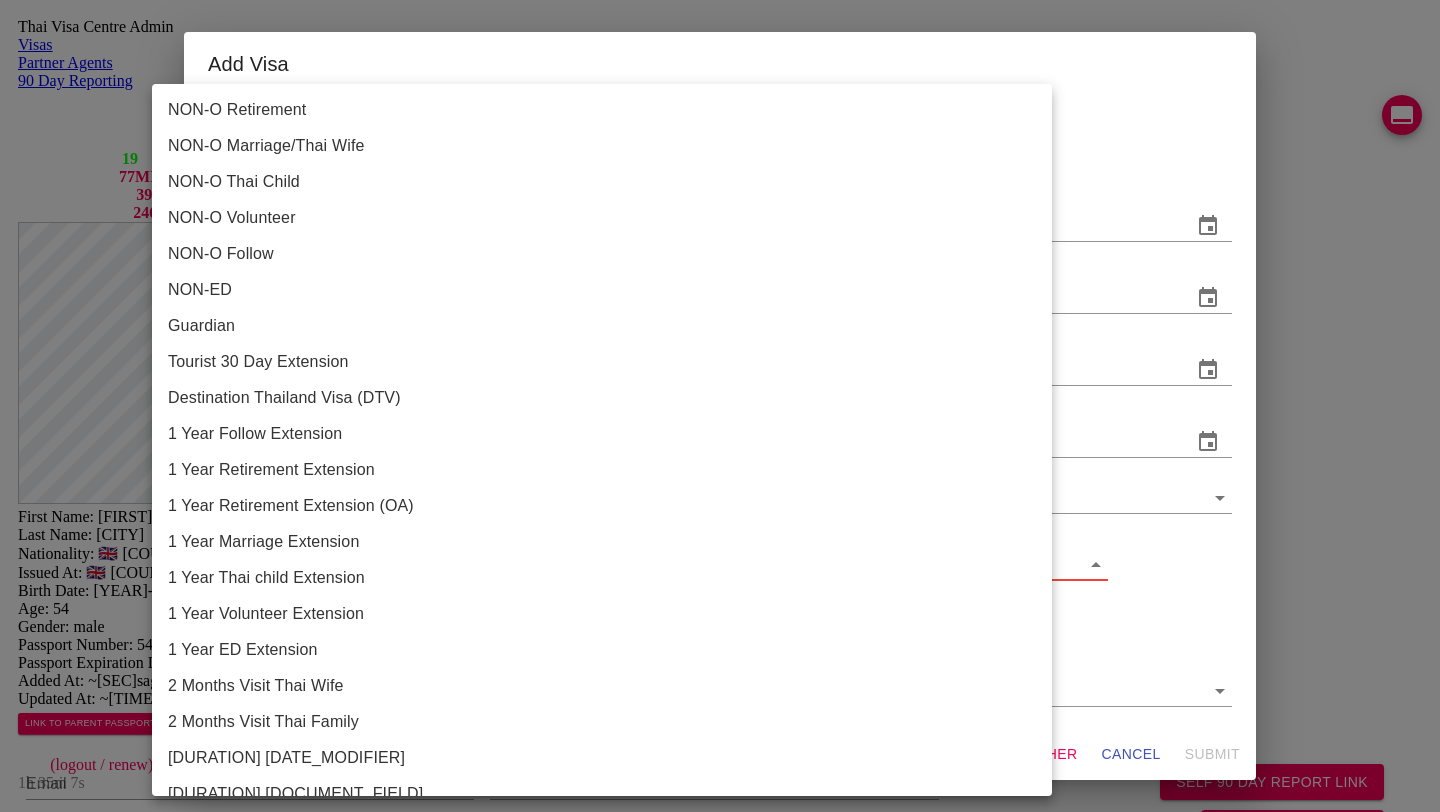 click on "Thai Visa Centre Admin Visas Partner Agents 90 Day Reporting LINE QUEUE   19 LINE DELAY   77  MIN EMAIL QUEUE   39 EMAIL DELAY   246  MIN jutamas.yaiimaijn@example.com staff   (logout / renew) 1h 35m 7s First Name:   [FIRST] [LAST] Nationality:   🇬🇧   United Kingdom Issued At:   🇬🇧   United Kingdom Birth Date:   1970-07-06 Age:   54 Gender:   male Passport Number:   [PASSPORT] Passport Expiration Date:   2028-06-18  (  ~2y  ) Added At:   ~17s  ago Updated At:   ~177ms  ago LINK TO PARENT PASSPORT SELF 90 DAY REPORT LINK GENERATE TM FORM Email Phone  - open line Line https://chat.line.biz/Ucf44f918c4bb177ffe0a5137b1b615c3/chat/U1258d2299444fcdfaeadf177efe3d283 Reporting Address Mailing Address English Mailing Address Thai Save Changes Application photos  missing application photo Uploaded photos ( 3  images)  Mentions ( 0  images) no mentions Visa Stamps ADD VISA STAMP There are no records to display Reports ADD 90 DAY REPORT There are no records to display Add Visa   *   * *" at bounding box center (720, 795) 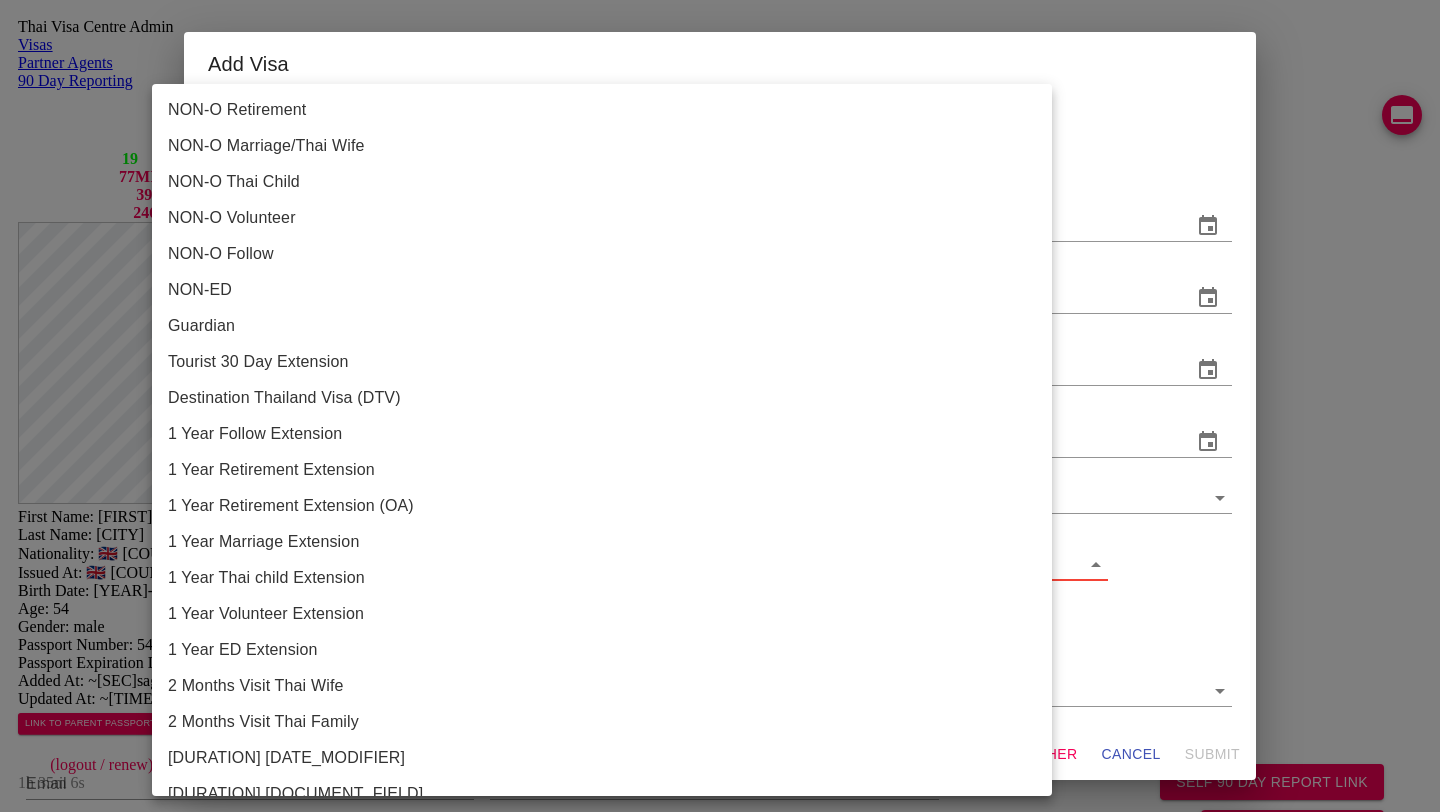 click on "1 Year Retirement Extension" at bounding box center (609, 470) 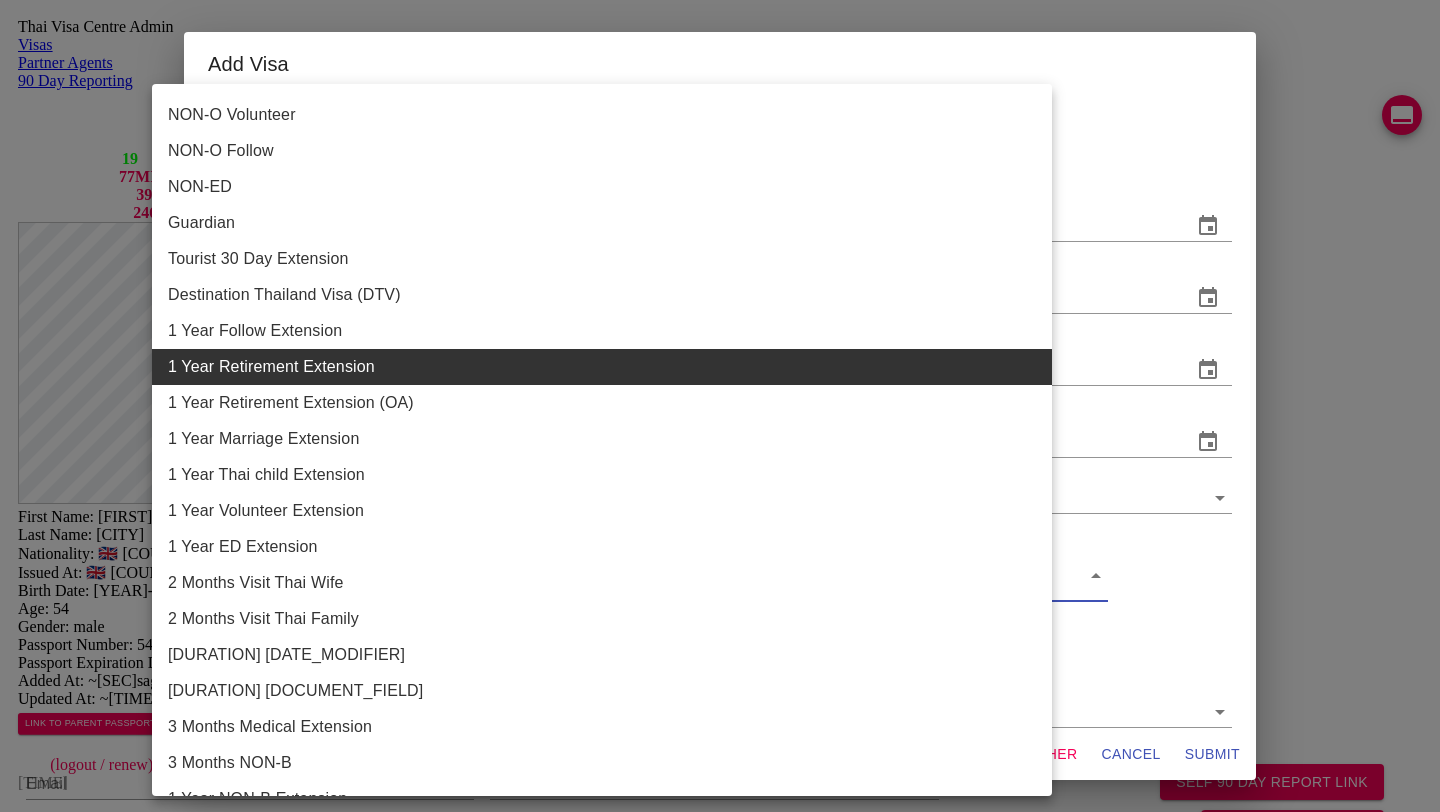 scroll, scrollTop: 106, scrollLeft: 0, axis: vertical 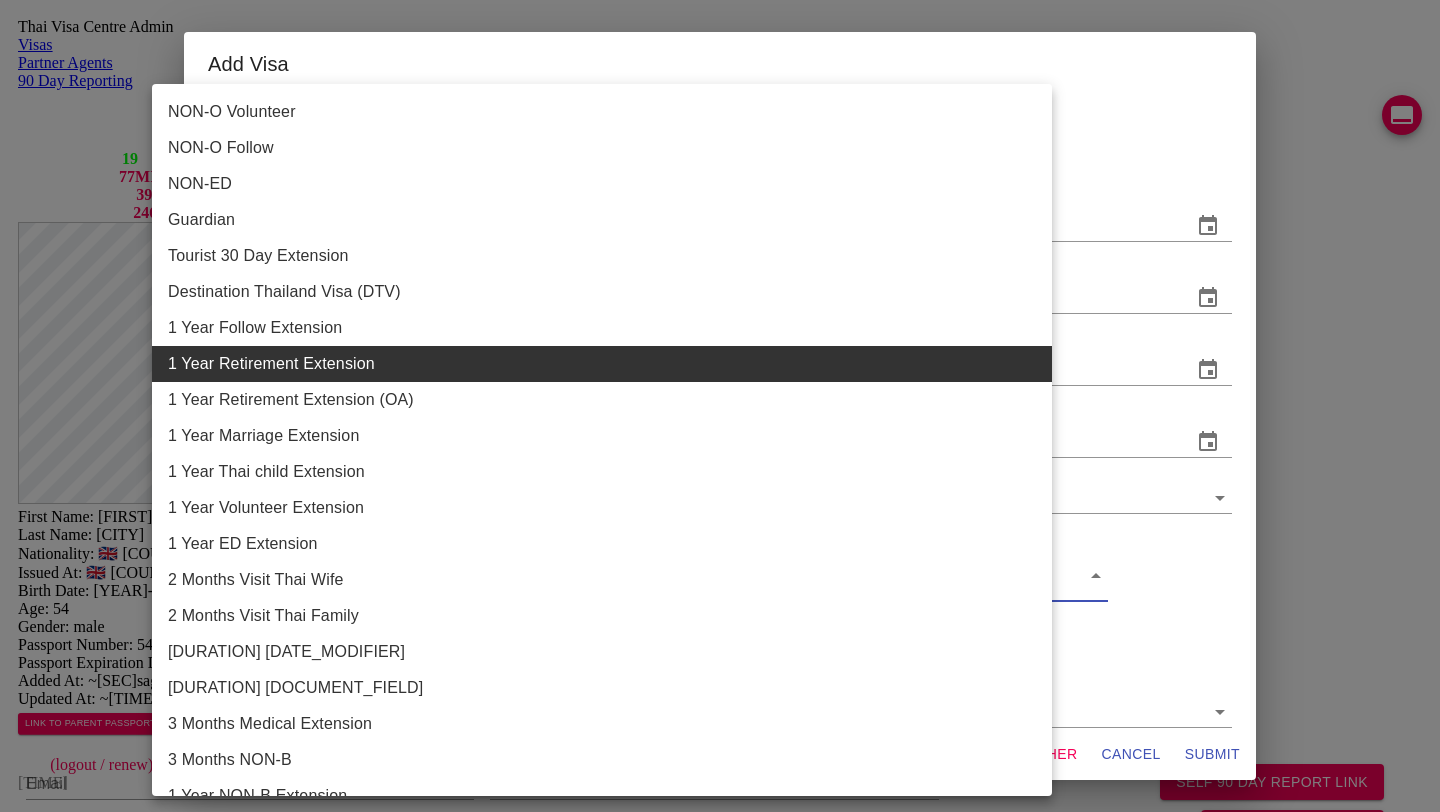 click at bounding box center (720, 406) 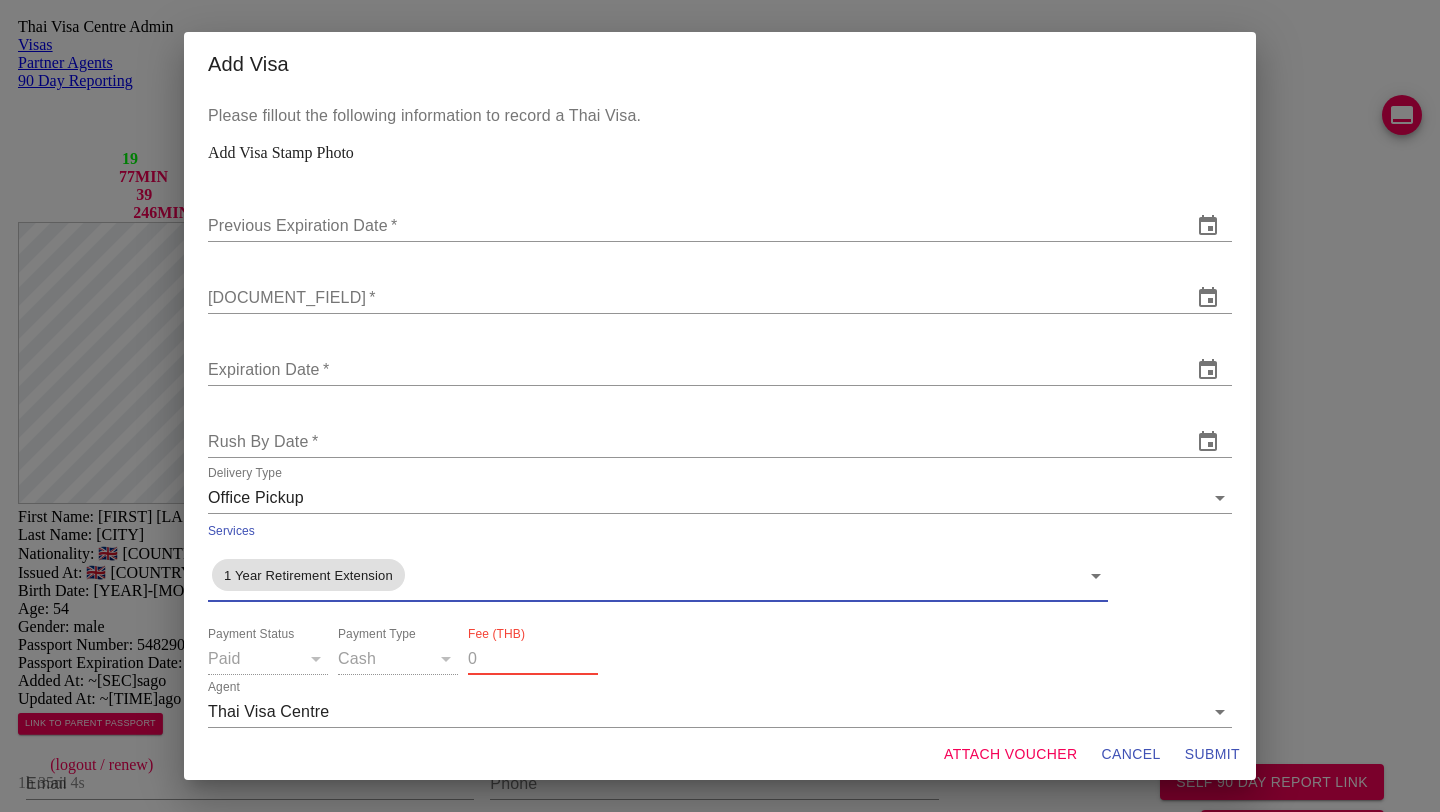 click on "SUBMIT" at bounding box center (1131, 754) 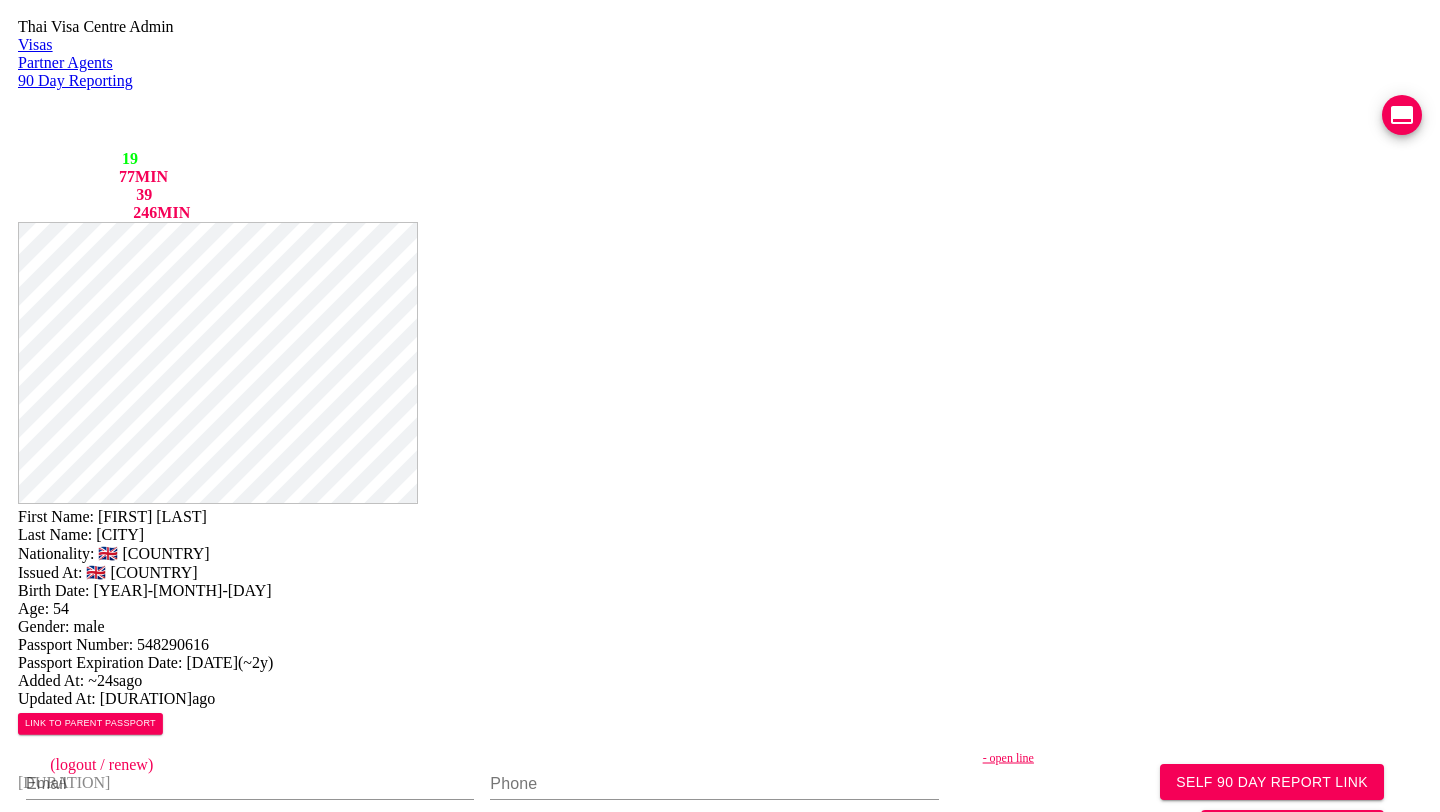 scroll, scrollTop: 528, scrollLeft: 0, axis: vertical 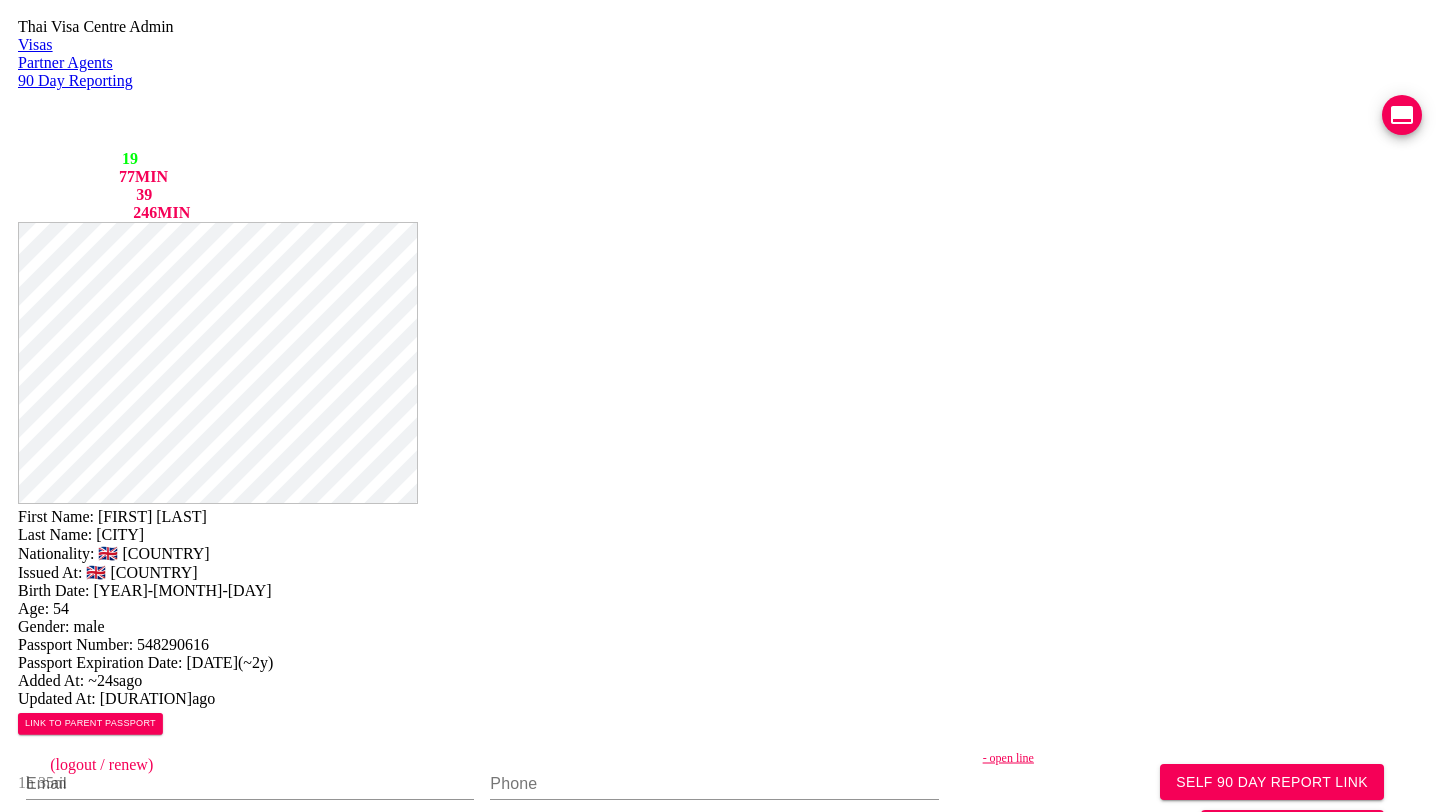 click on "TM7" at bounding box center (763, 1471) 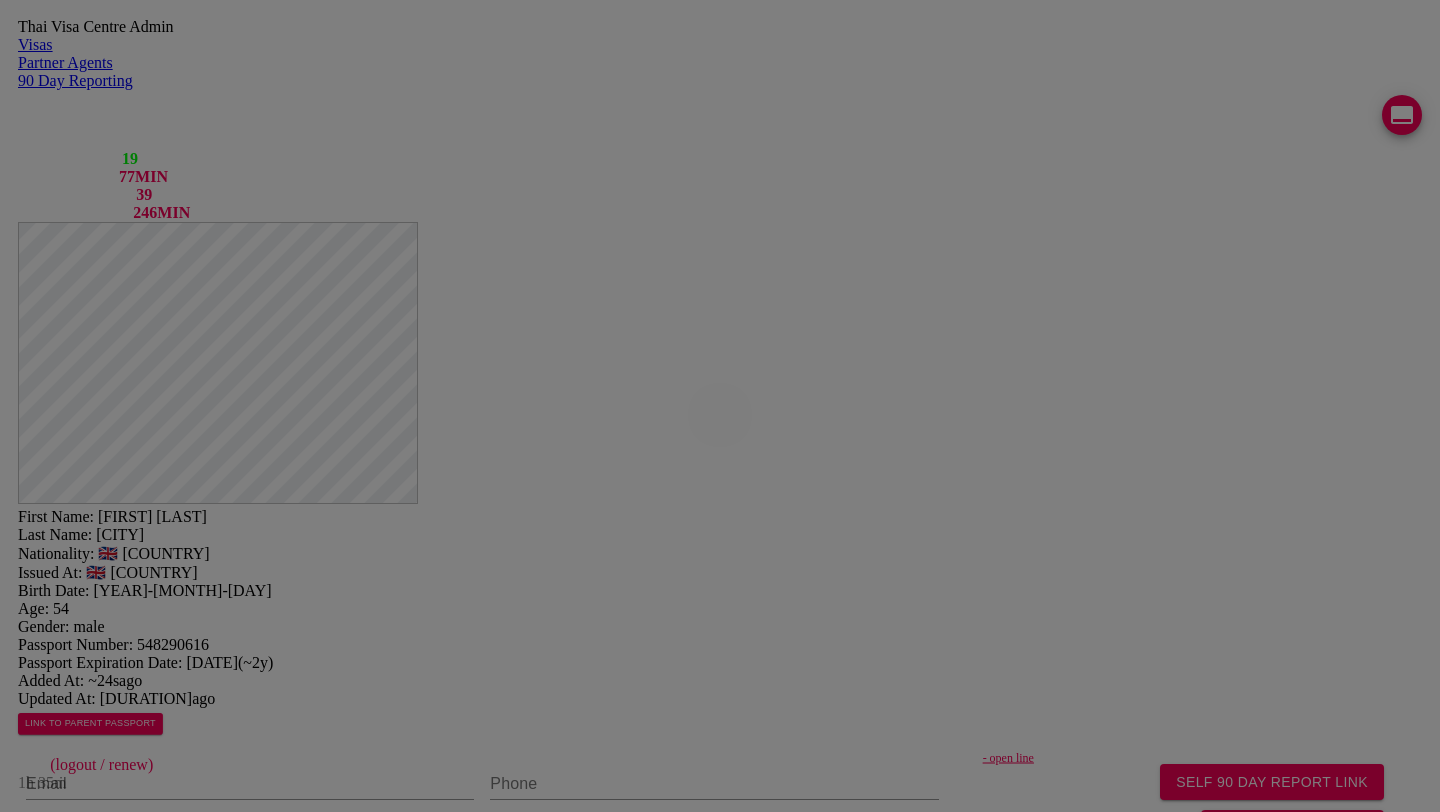 scroll, scrollTop: 334, scrollLeft: 0, axis: vertical 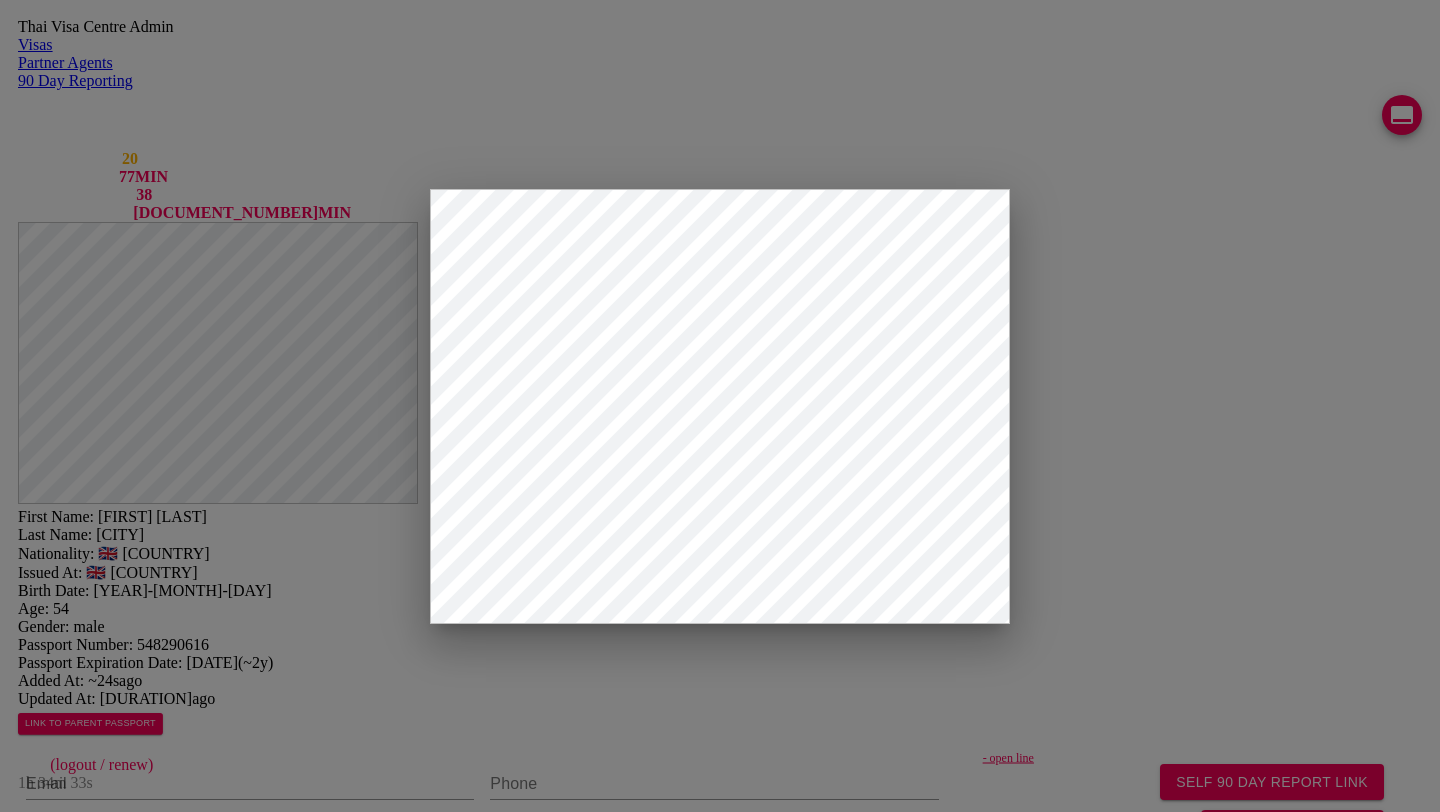 click at bounding box center (270, 1915) 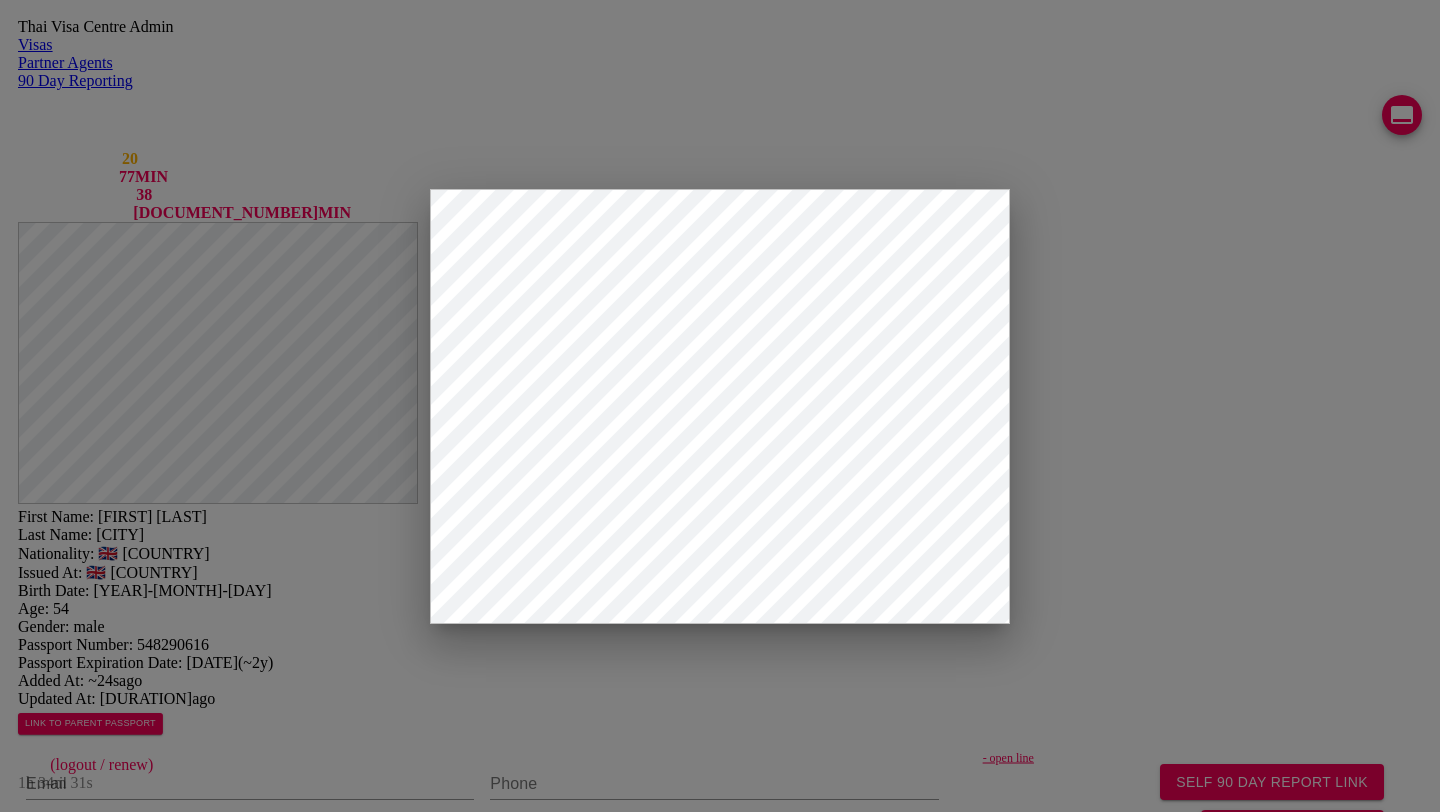 scroll, scrollTop: 99, scrollLeft: 0, axis: vertical 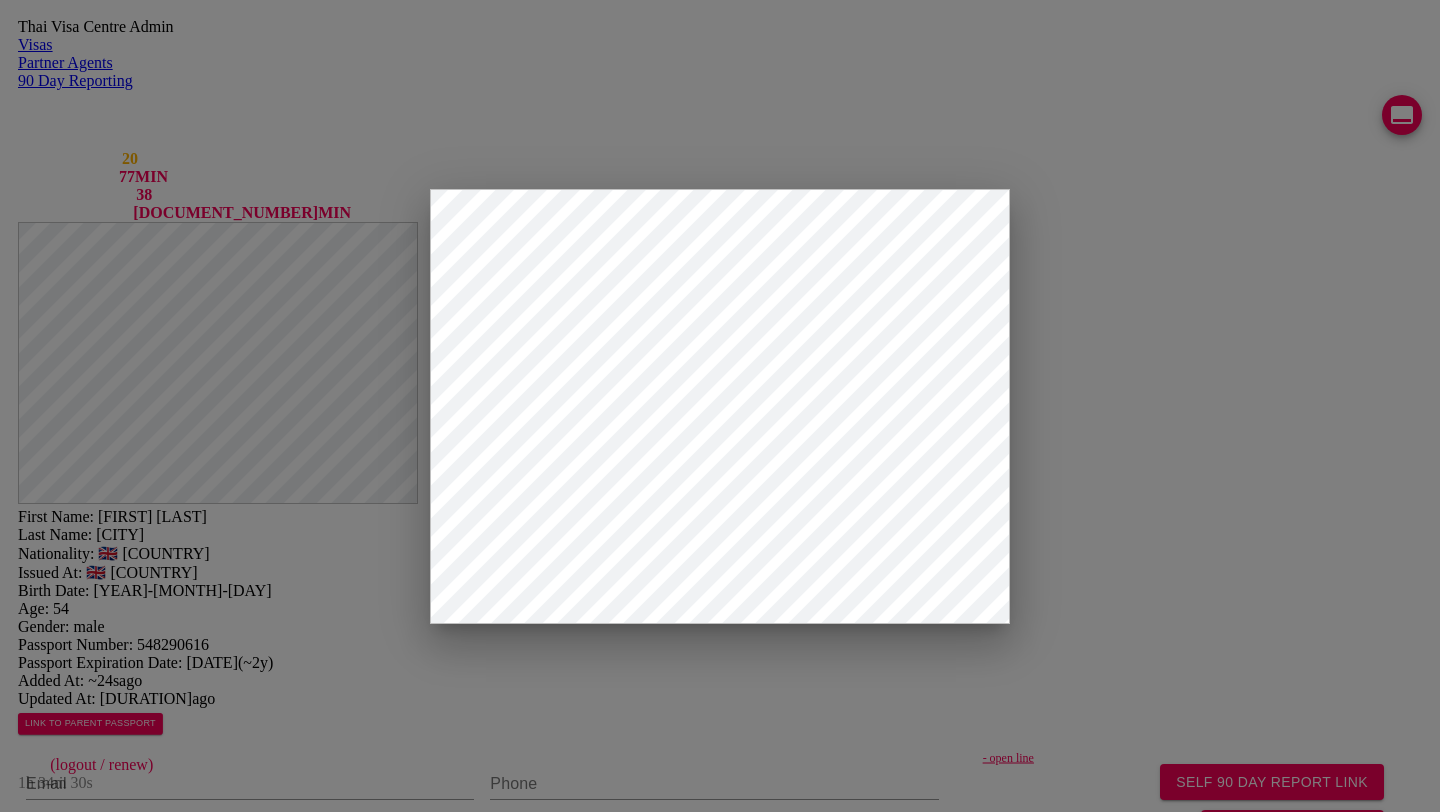 click on "[COUNTRY]" at bounding box center (118, 1771) 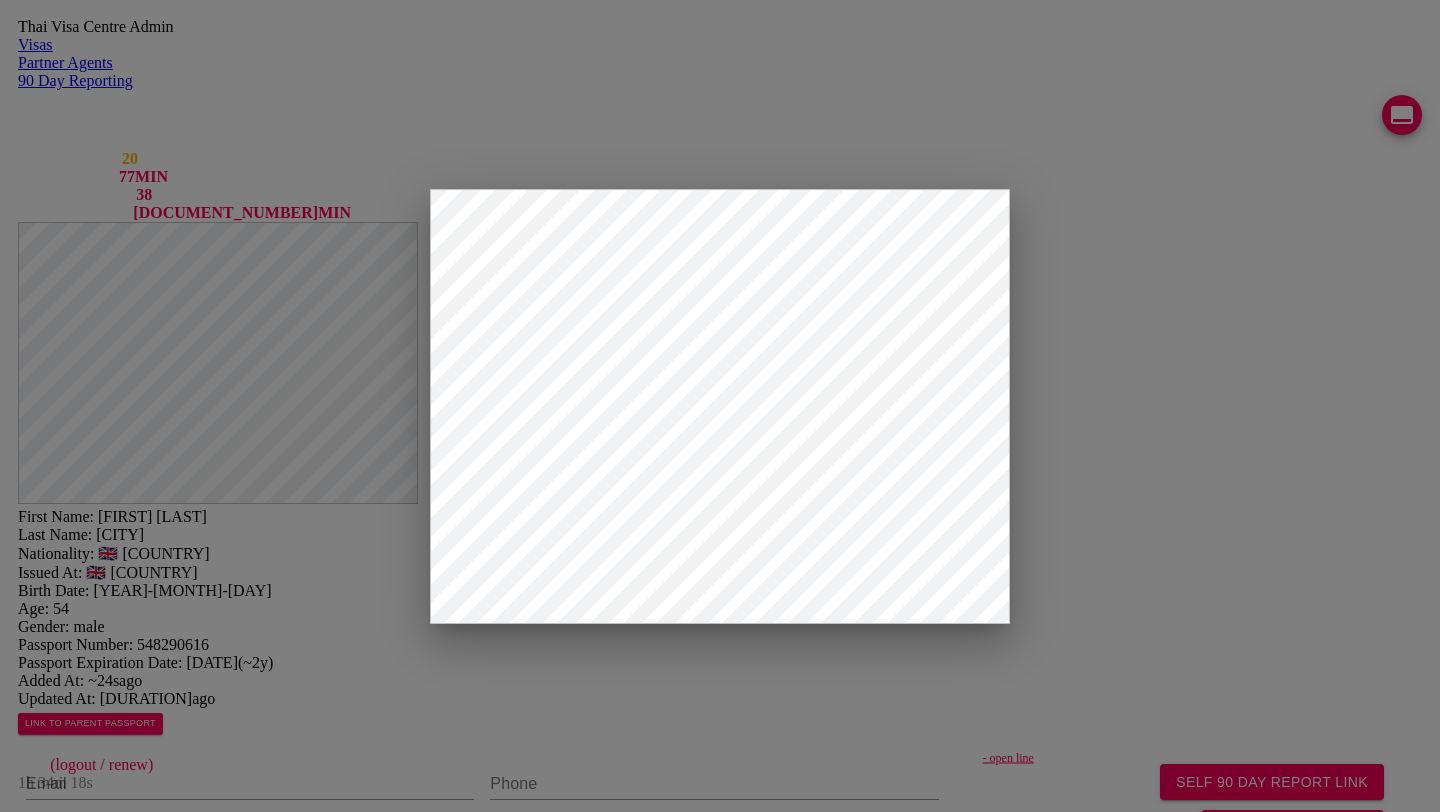 type on "ATHERSTHONE" 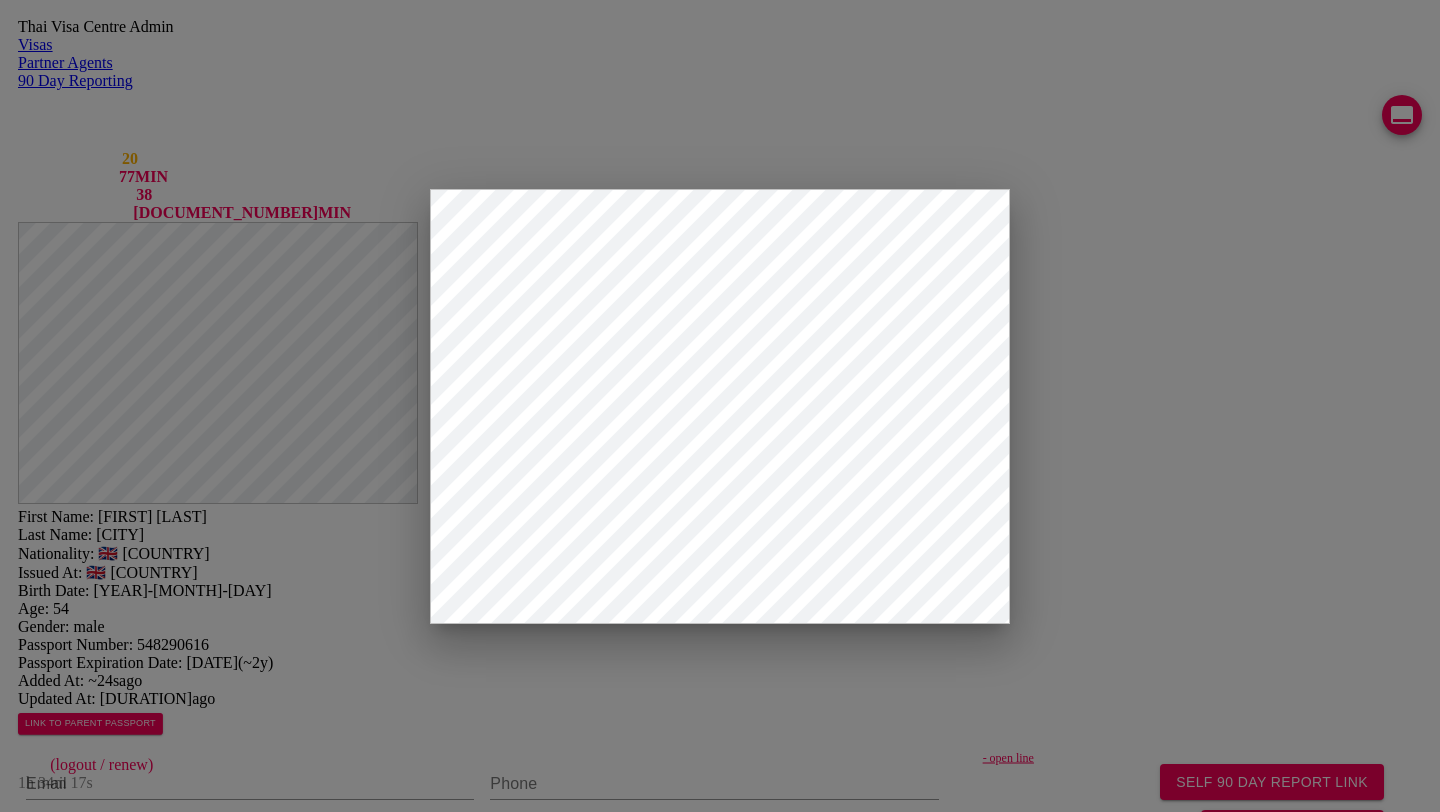 drag, startPoint x: 535, startPoint y: 490, endPoint x: 536, endPoint y: 471, distance: 19.026299 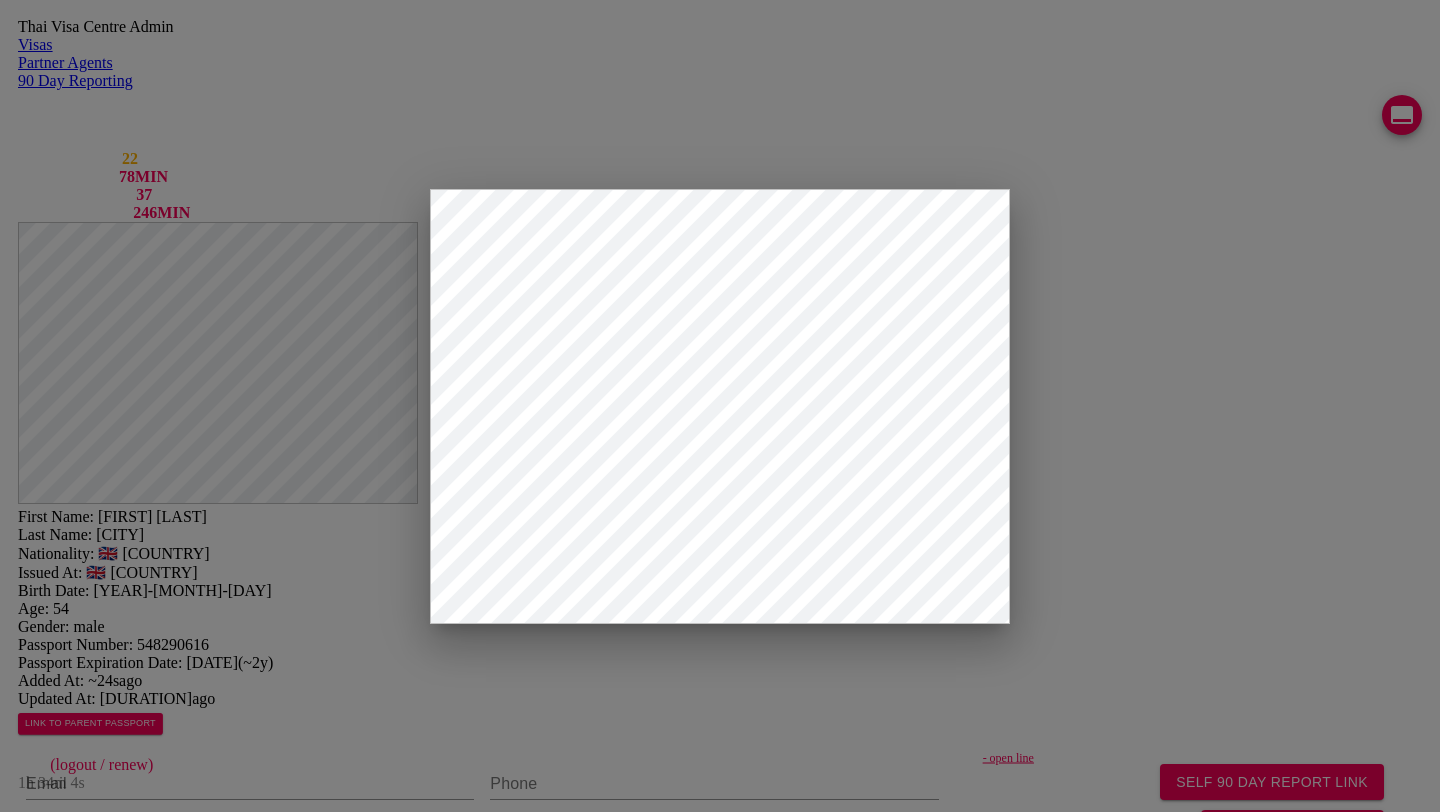 type on "18/07/2025" 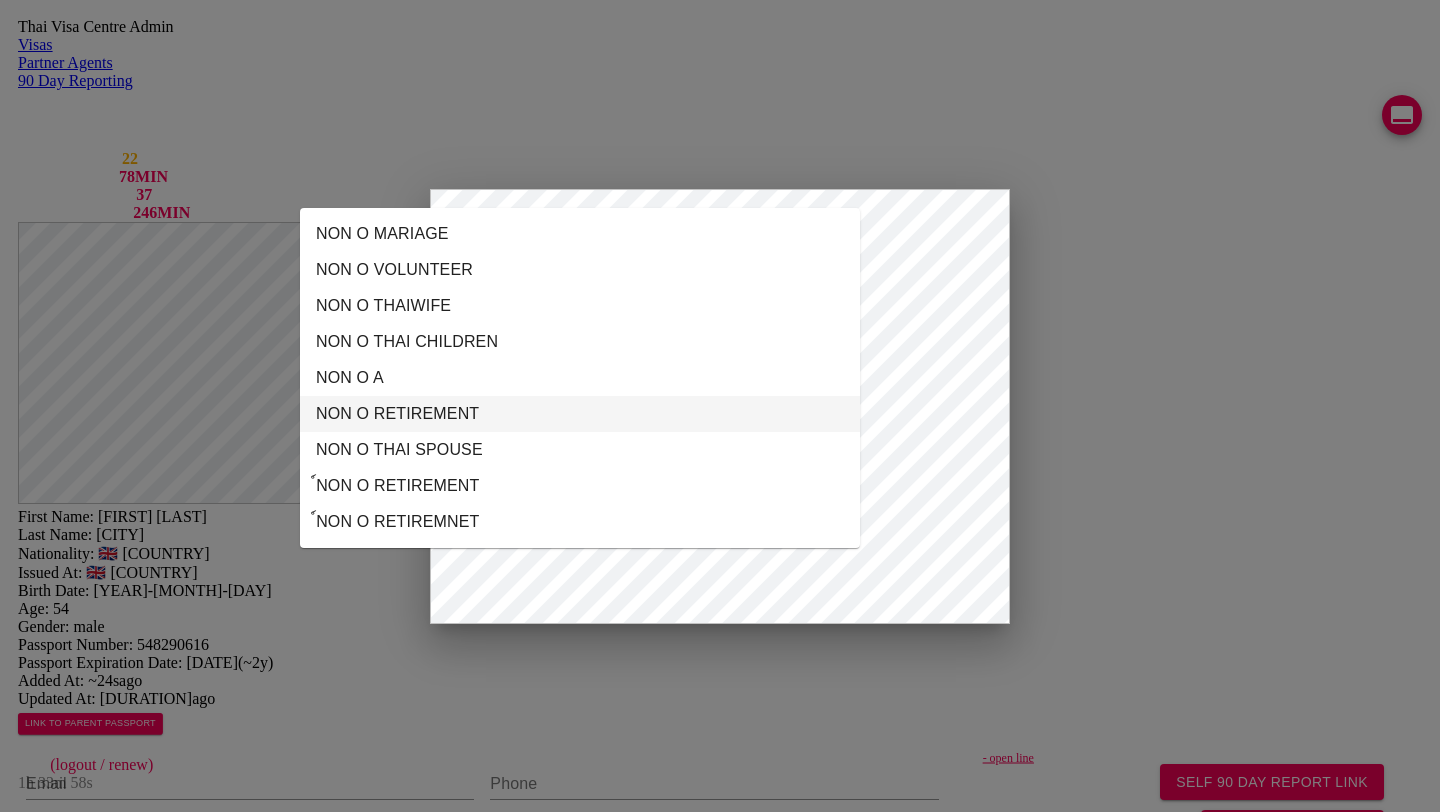 click on "NON O RETIREMENT" at bounding box center (580, 414) 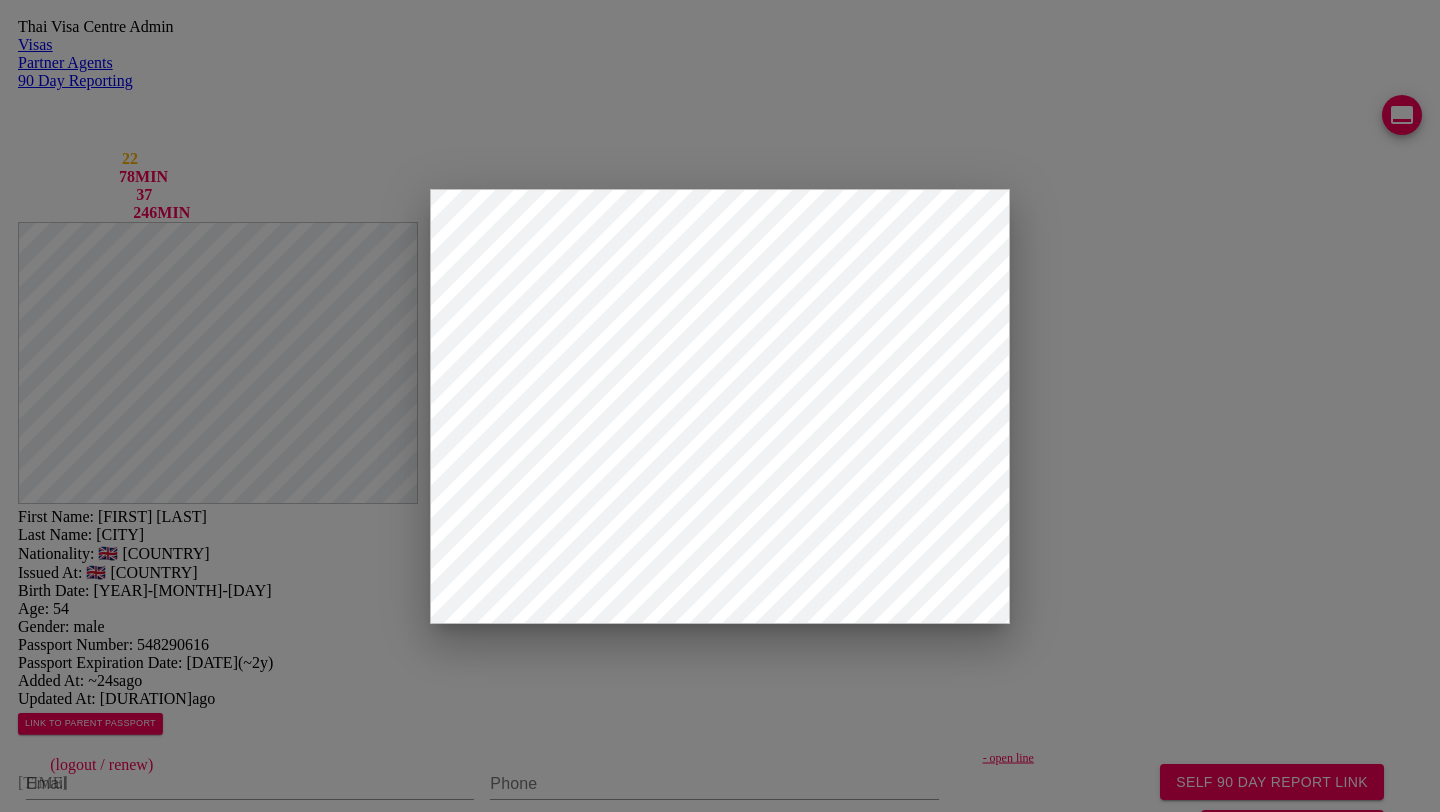 scroll, scrollTop: 156, scrollLeft: 0, axis: vertical 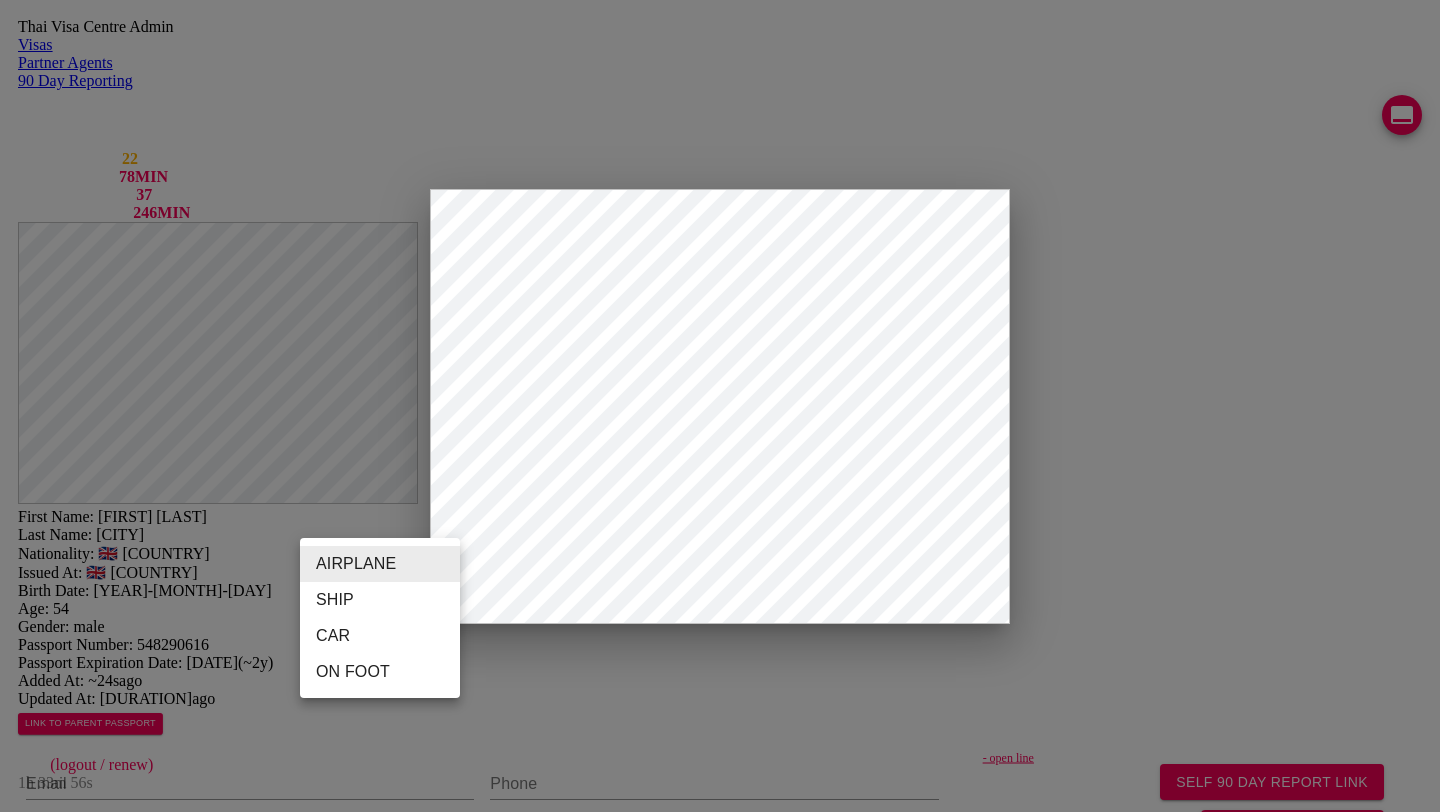 click on "AIRPLANE" at bounding box center [380, 564] 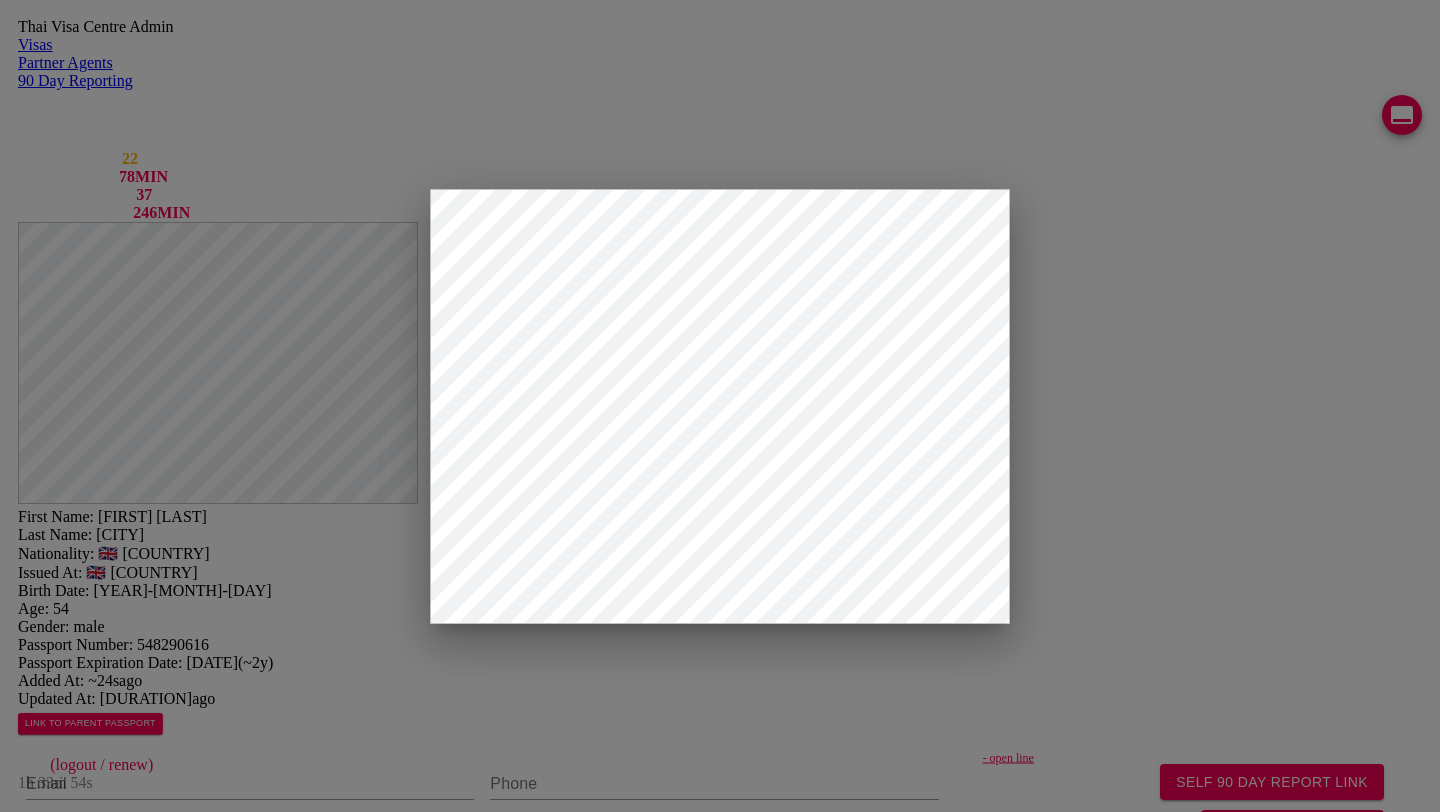 scroll, scrollTop: 0, scrollLeft: 0, axis: both 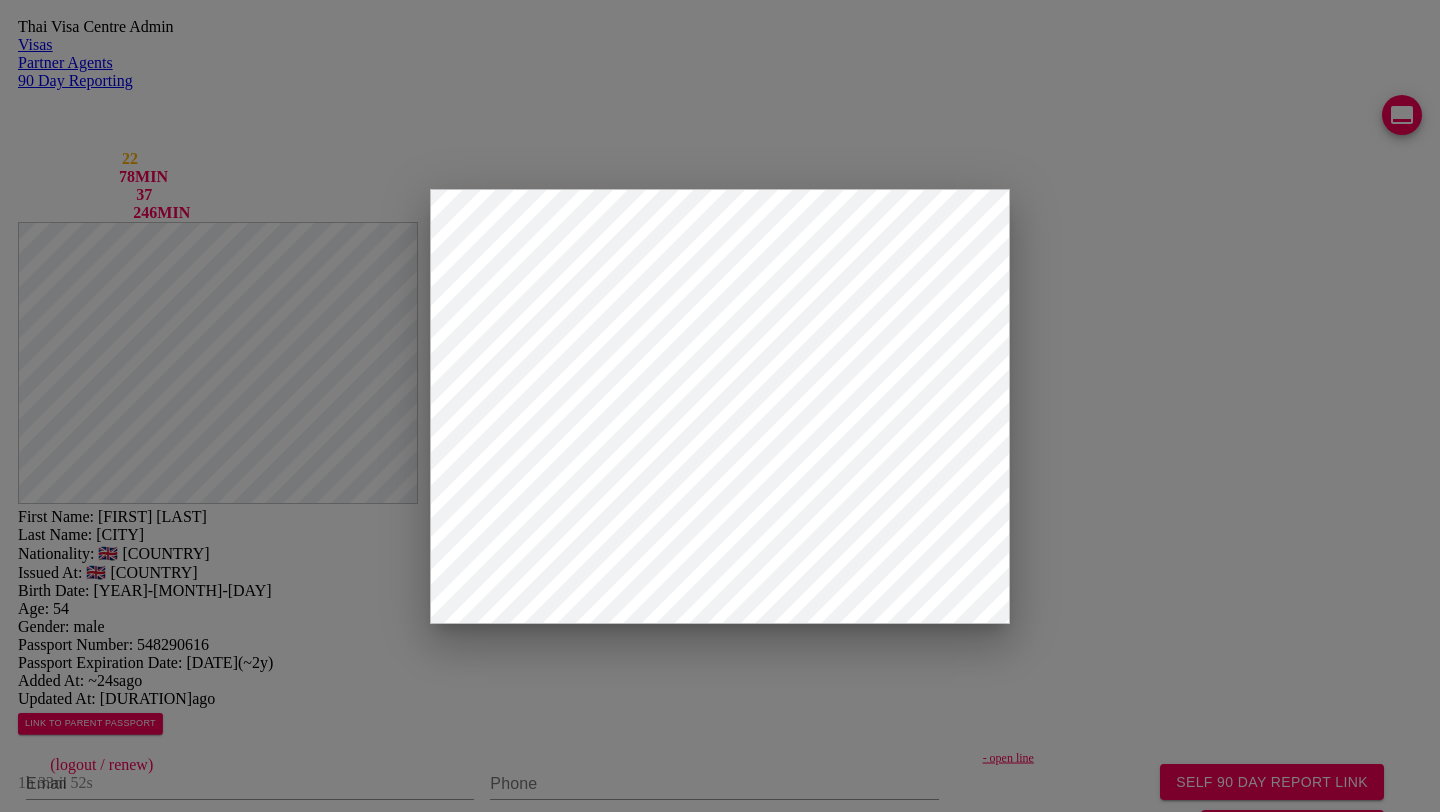drag, startPoint x: 392, startPoint y: 230, endPoint x: 457, endPoint y: 230, distance: 65 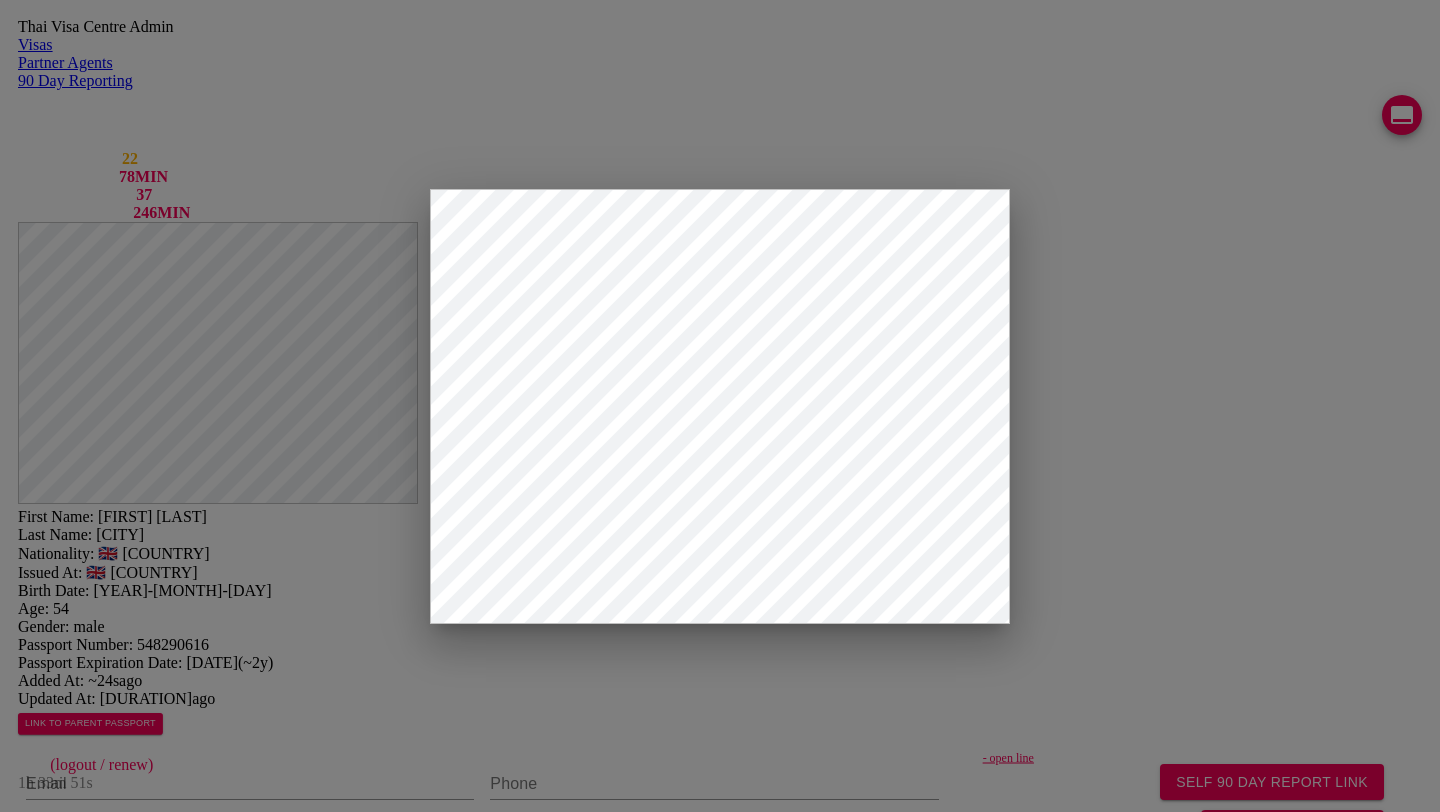 type on "JONATHAN" 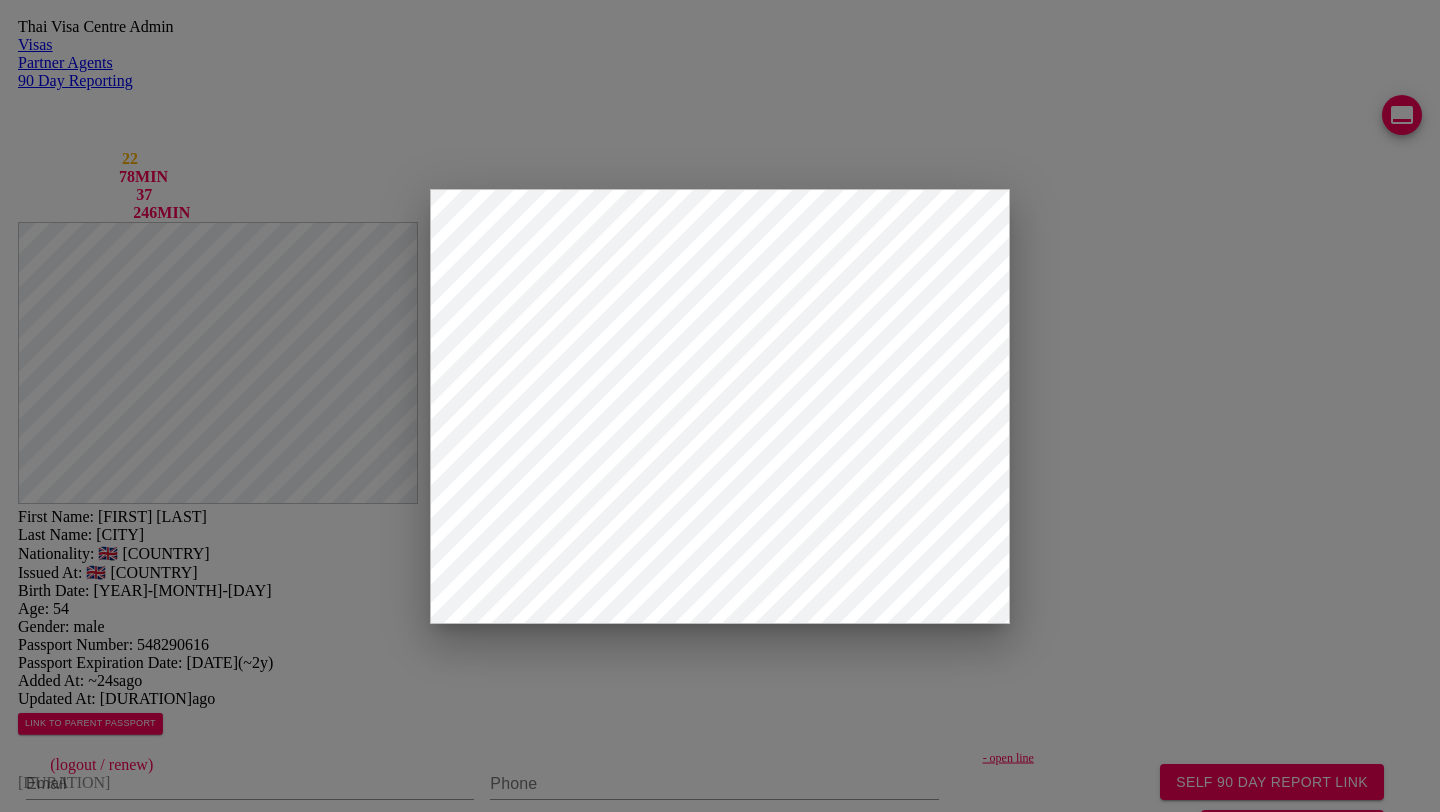 paste on "BRIAN" 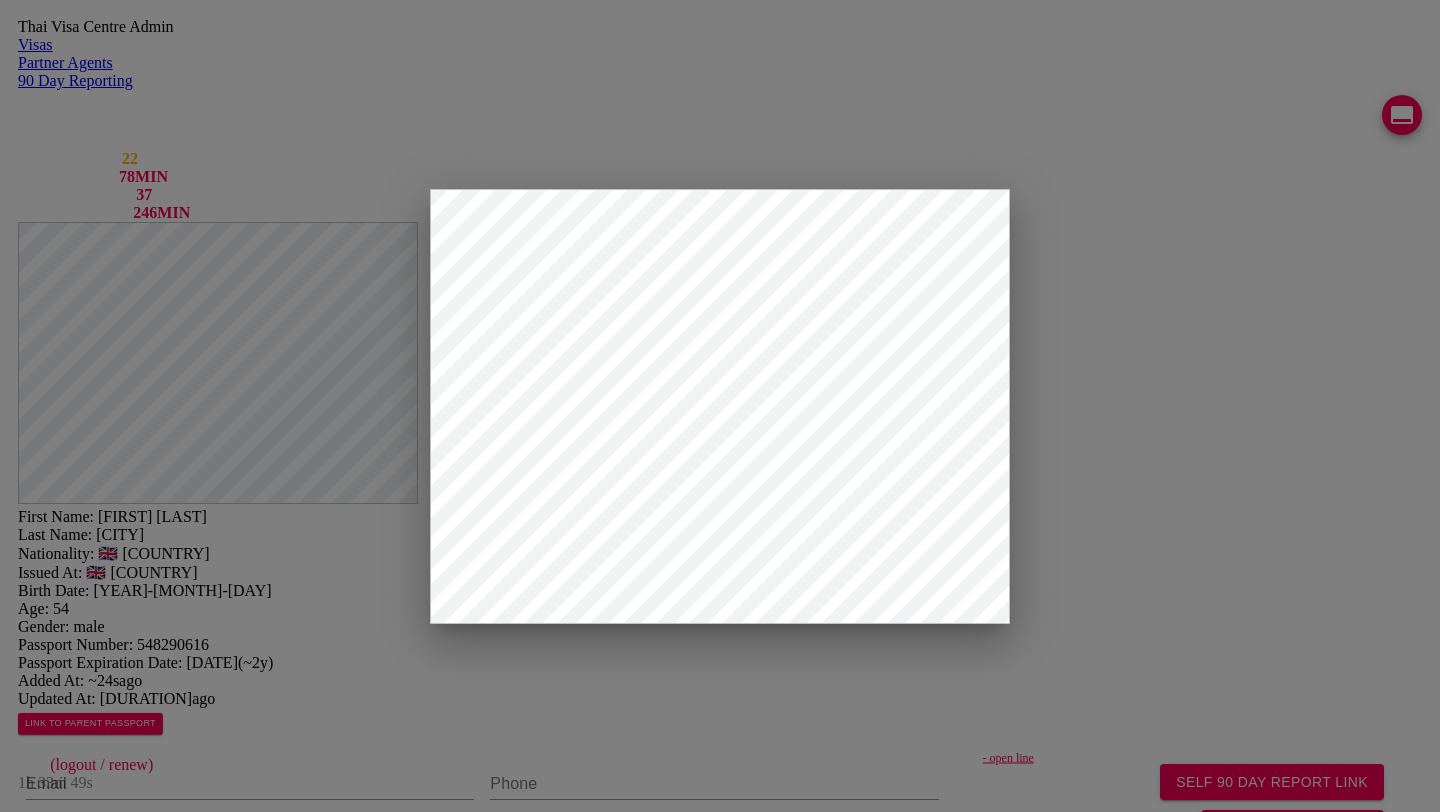 scroll, scrollTop: 295, scrollLeft: 0, axis: vertical 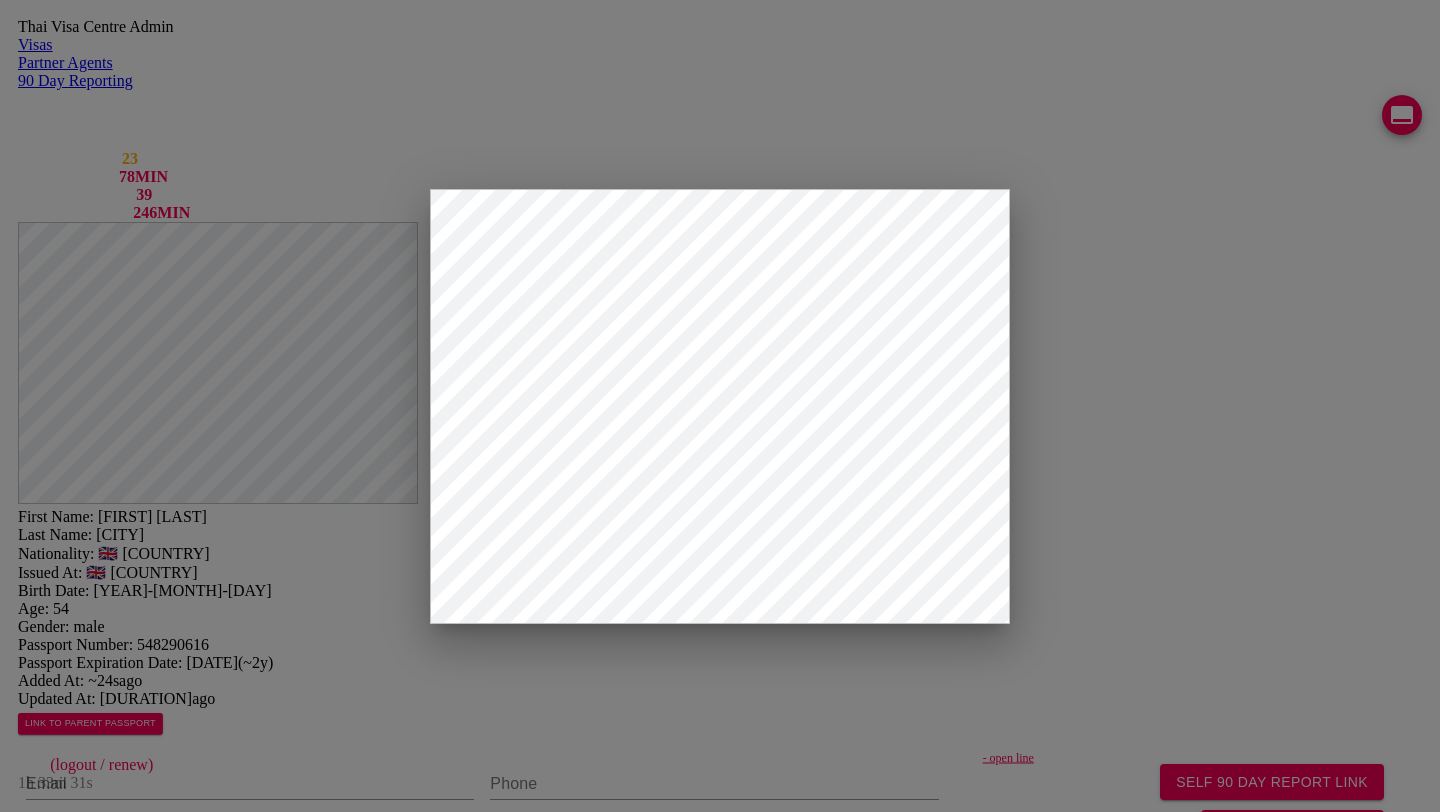 click on "TM Form Generator for TM7 * please make sure everything is correct * please confirm if passport contains a middle name Current date 02/07/2025 First name [FIRST] Middle name [MIDDLE] Last name [LAST] Birth date [MM]/[DD]/[YYYY] Age 54 Formal title MR mr Place of birth [CITY] Nationality BRITISH Passport number [NUMBER] Issued at UNITED KINGDOM Passport issued 18/07/2025 Passport Exp. 18/06/2028 Type of visa NON O RETIREMENT Transportation type AIRPLANE AIRPLANE Embarked from Port of arrival KANCHA Arrival date TM6 number Province Days of stay Reason of stay Reason of extension Close View Form Download Form Save passport uploaded uploaded uploaded no images" at bounding box center [720, 2034] 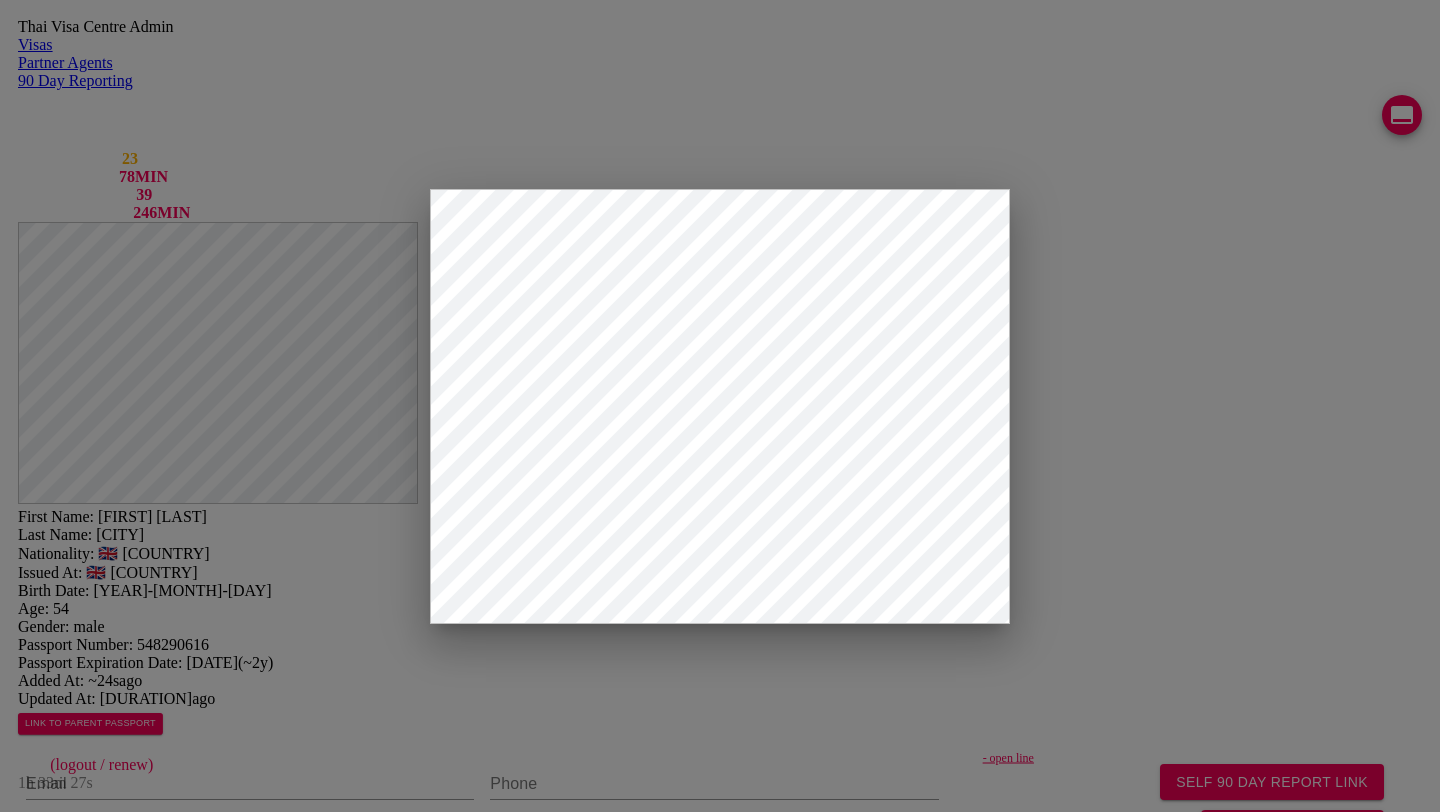 click on "[NAME]" at bounding box center (118, 1771) 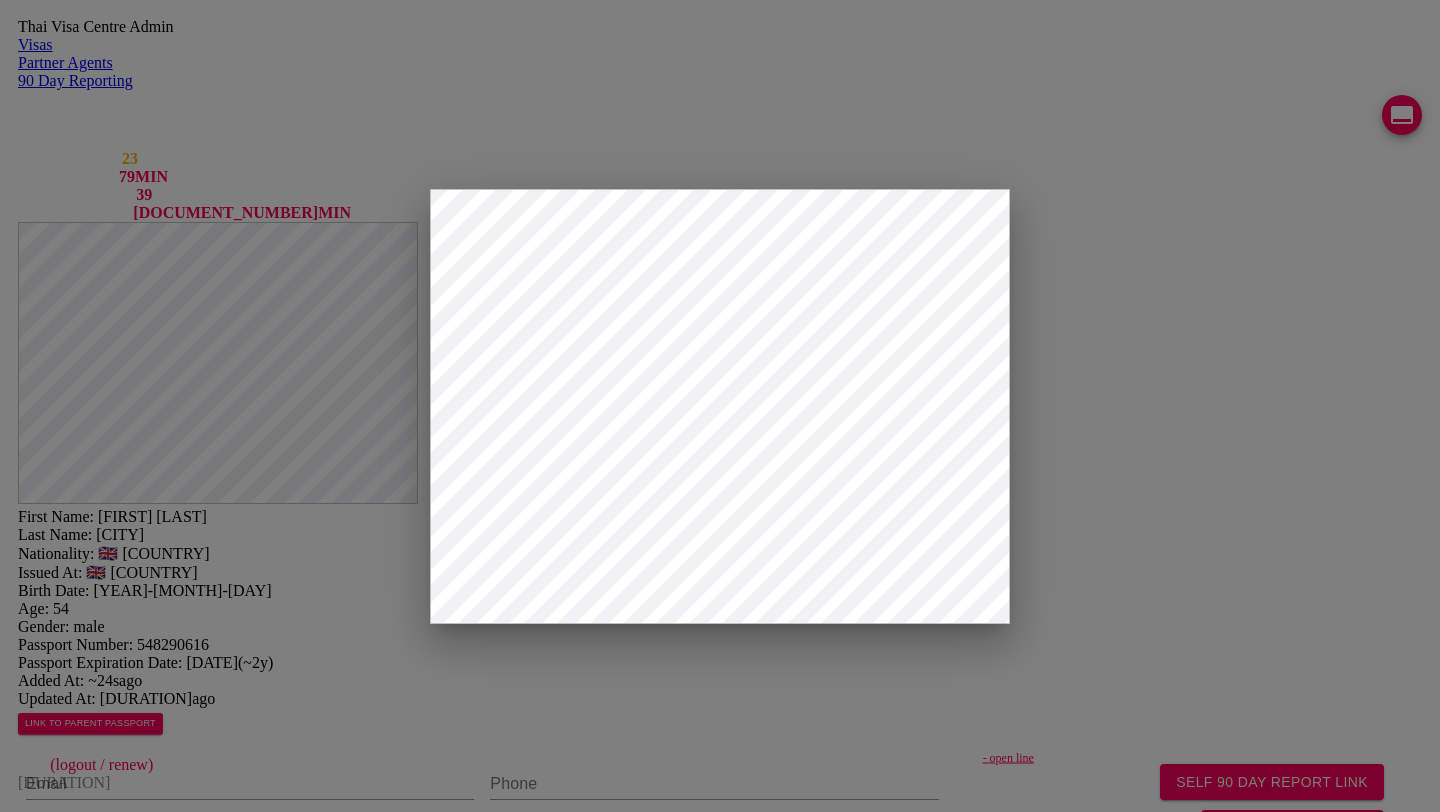 type on "[CITY]" 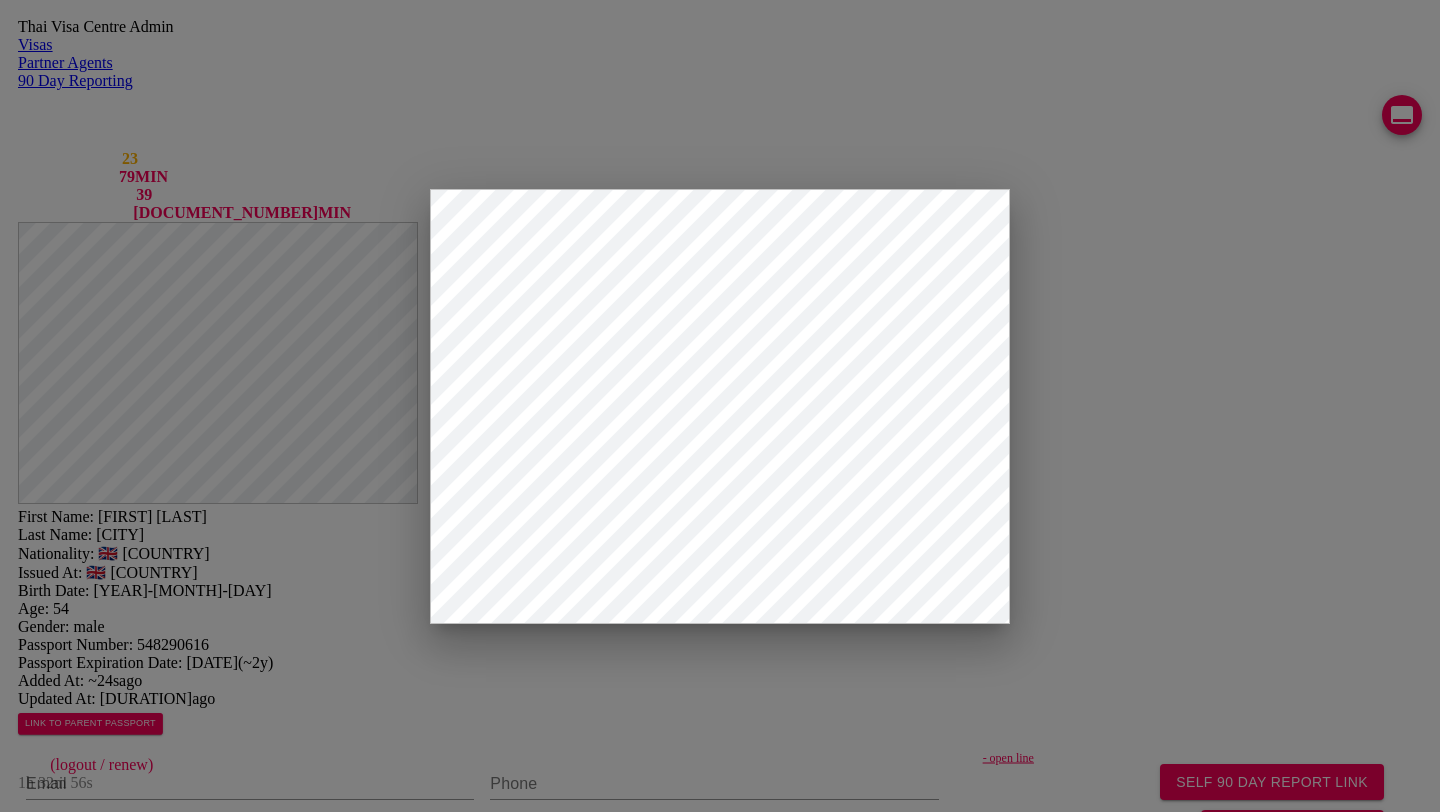 type on "29/01/2020" 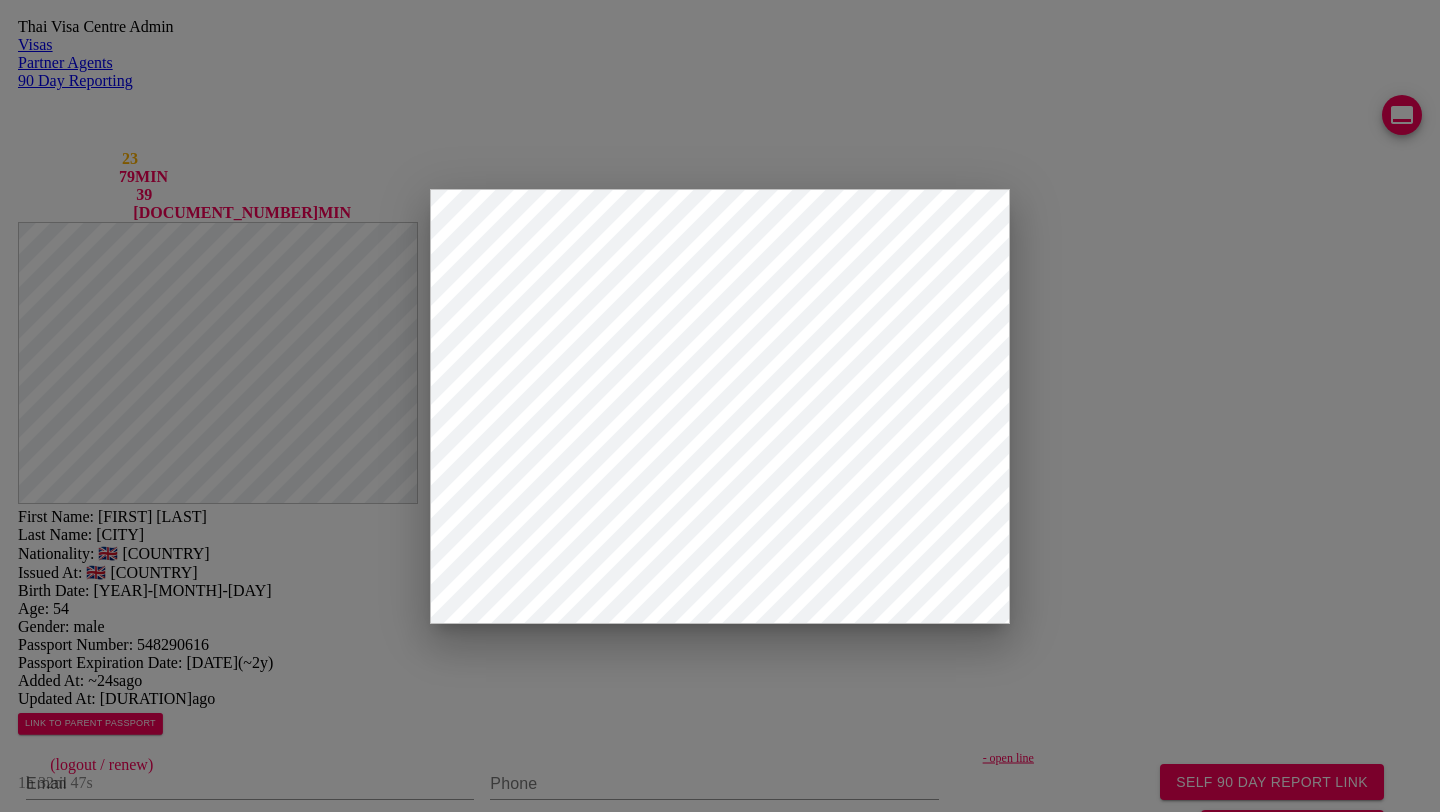 type on "LU13841" 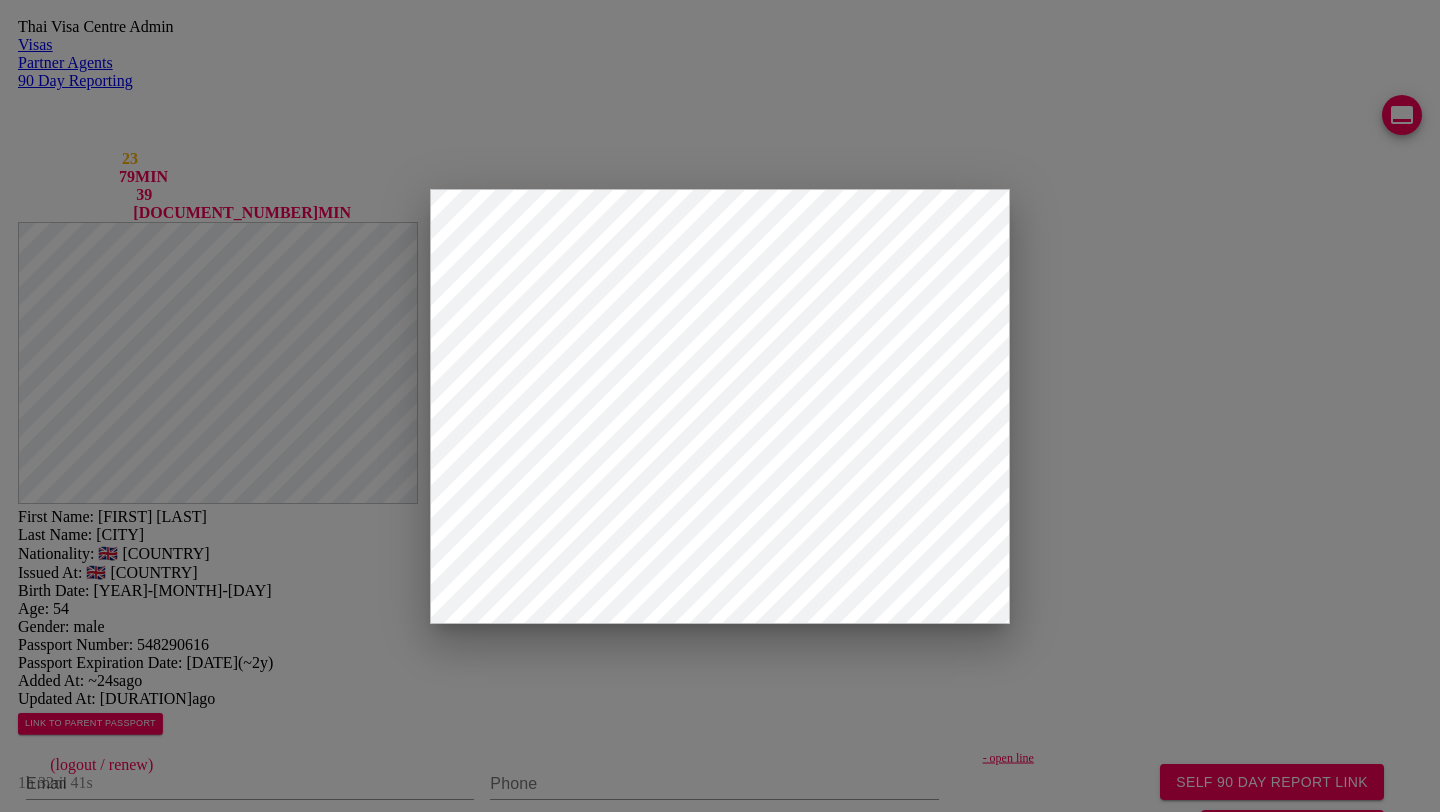type on "365" 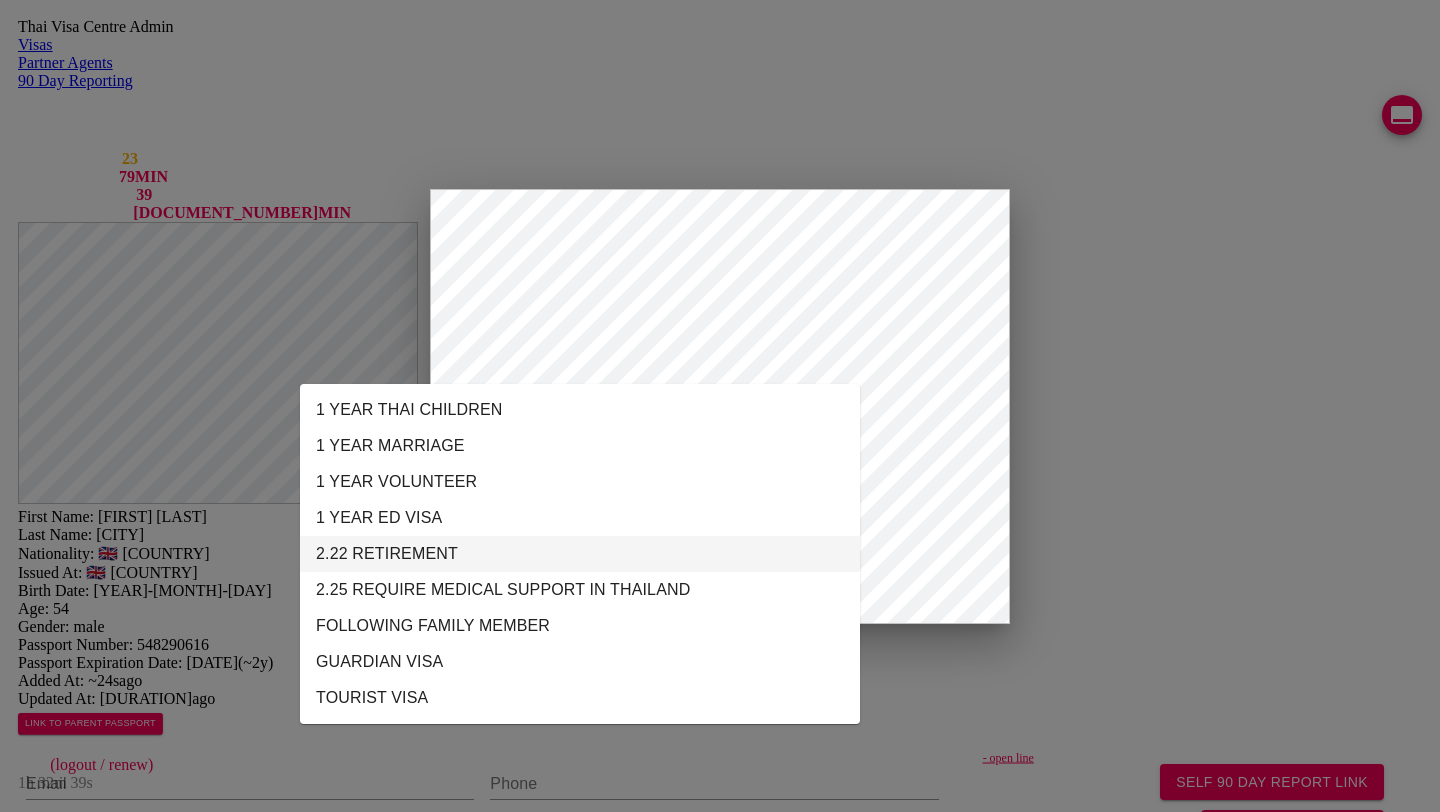 click on "2.22 RETIREMENT" at bounding box center [580, 554] 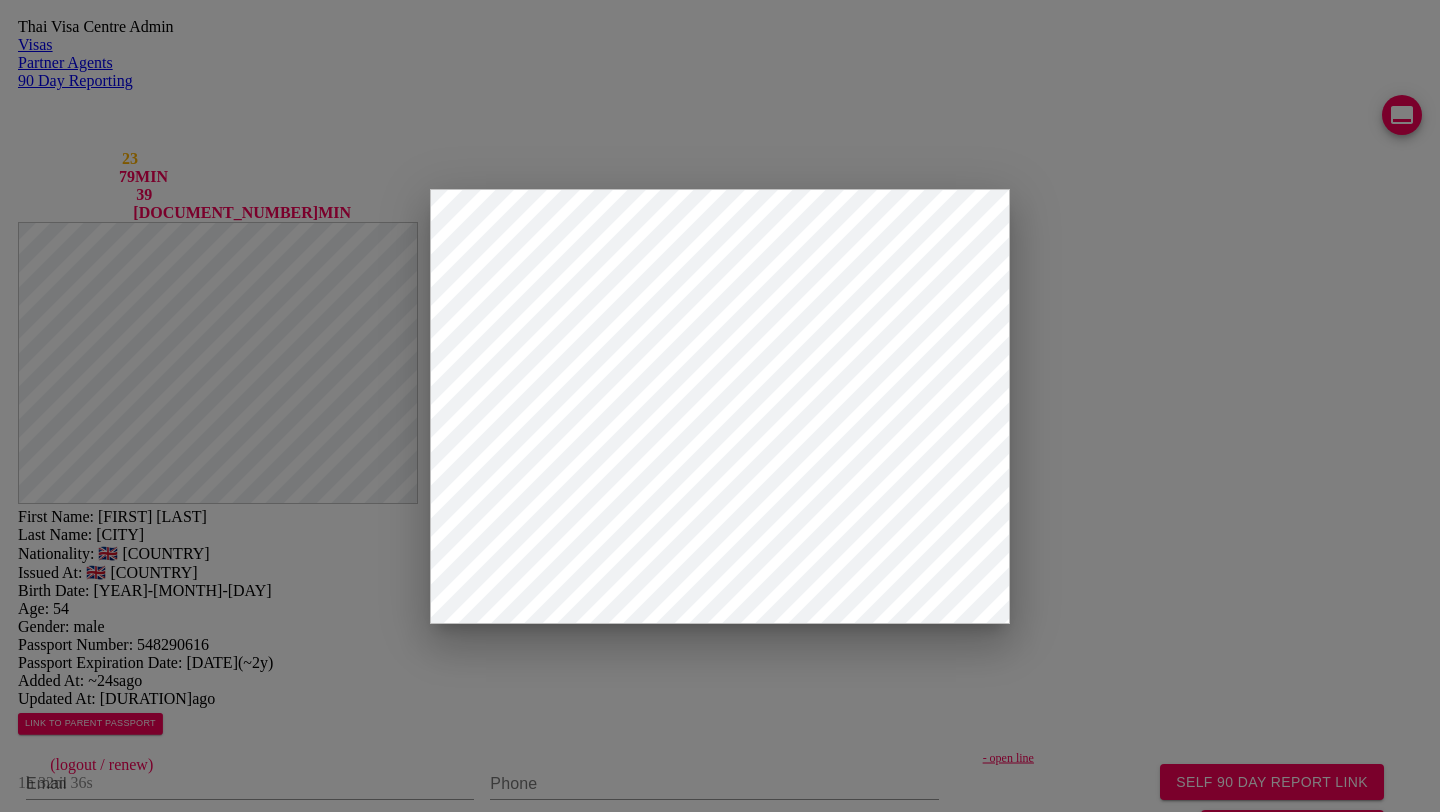 scroll, scrollTop: 334, scrollLeft: 0, axis: vertical 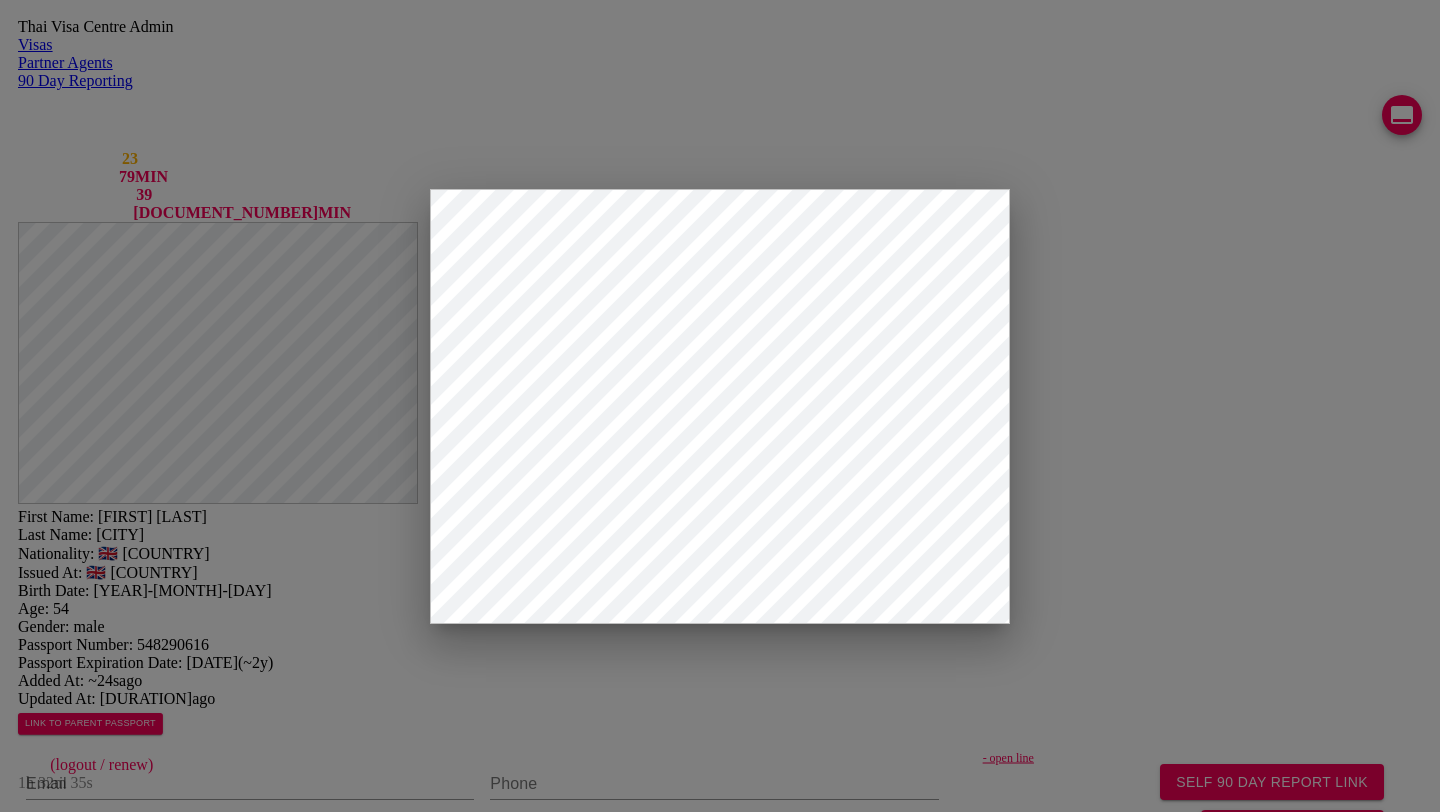 click on "Save" at bounding box center [526, 2309] 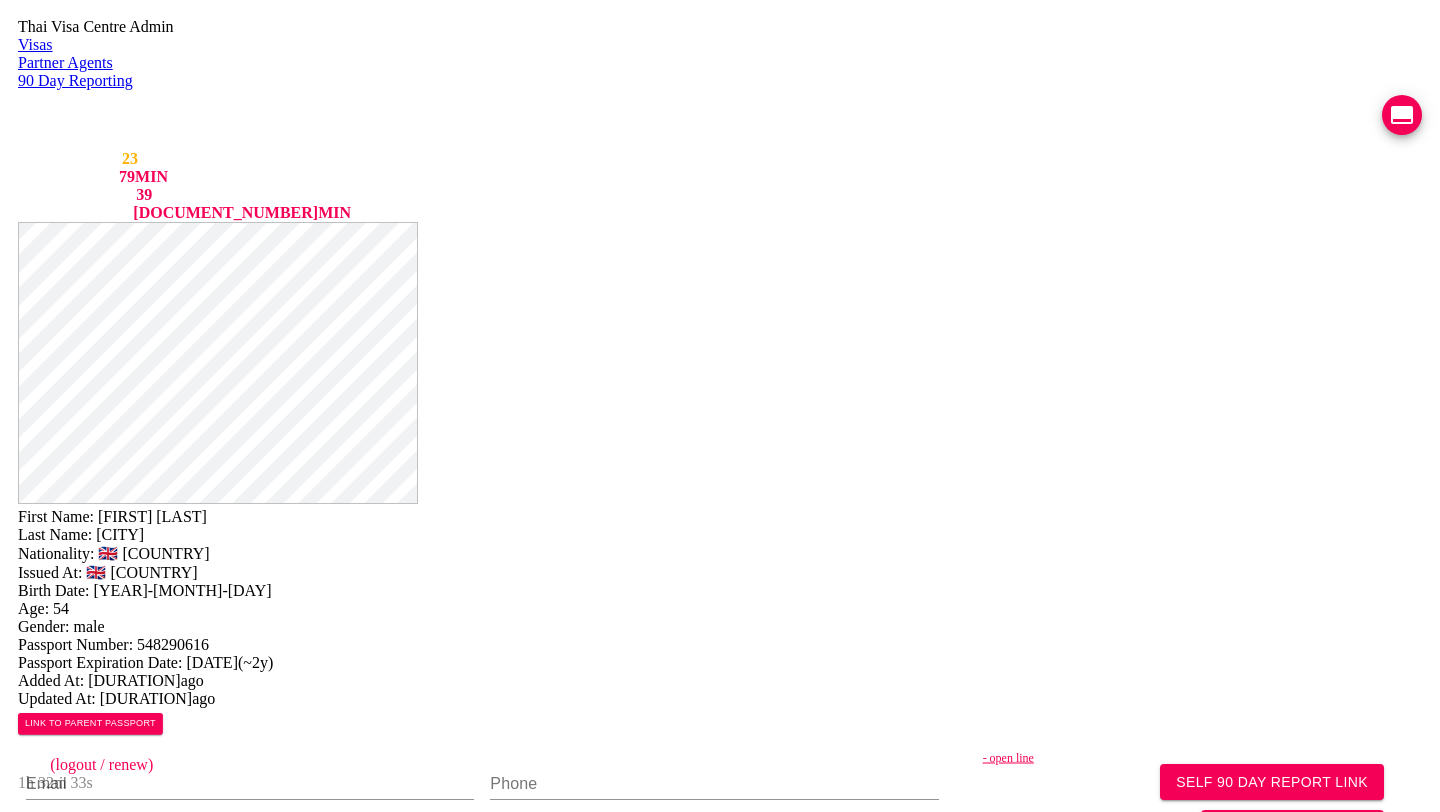 click on "TM7" at bounding box center (763, 1471) 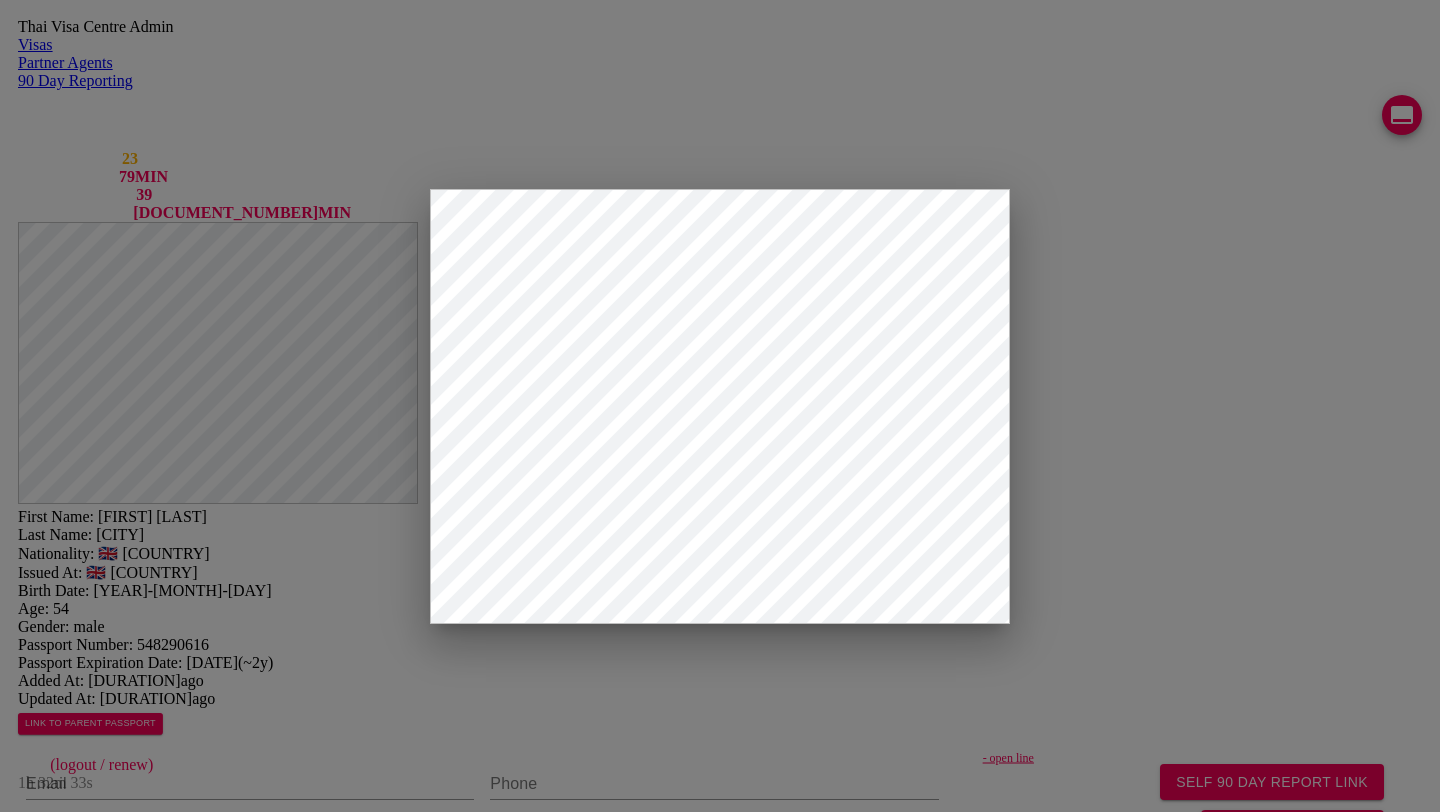 scroll, scrollTop: 334, scrollLeft: 0, axis: vertical 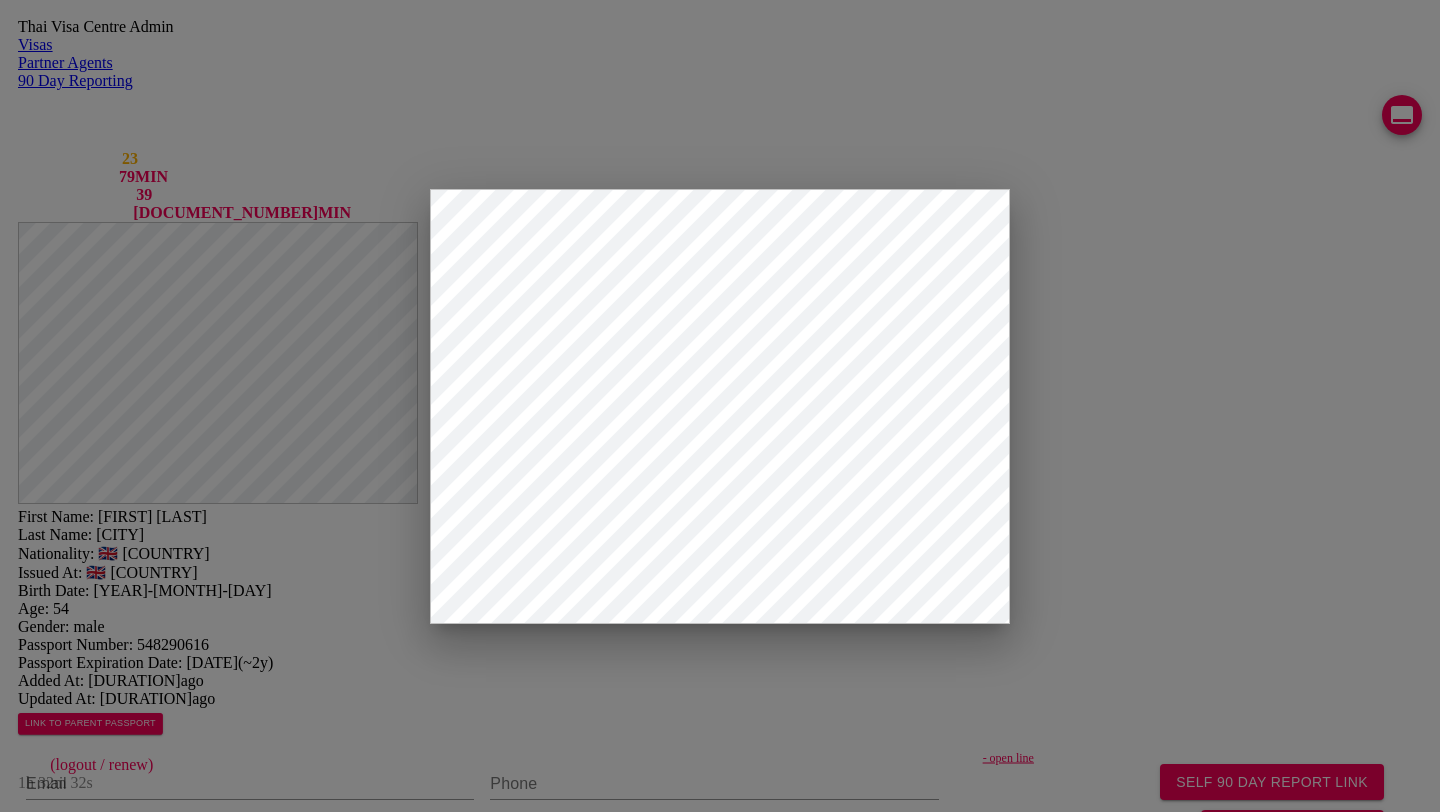 click on "View Form" at bounding box center (227, 2309) 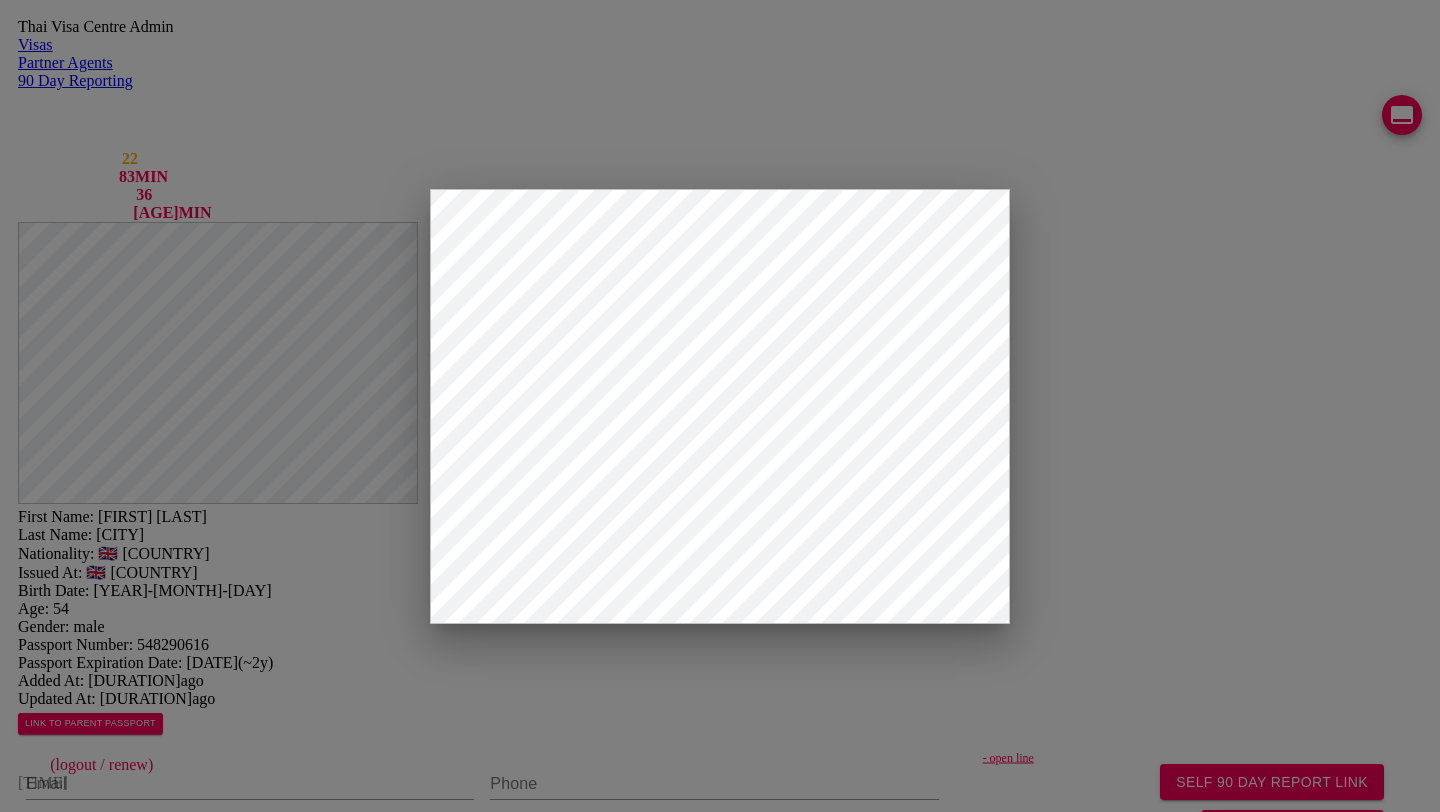 scroll, scrollTop: 224, scrollLeft: 0, axis: vertical 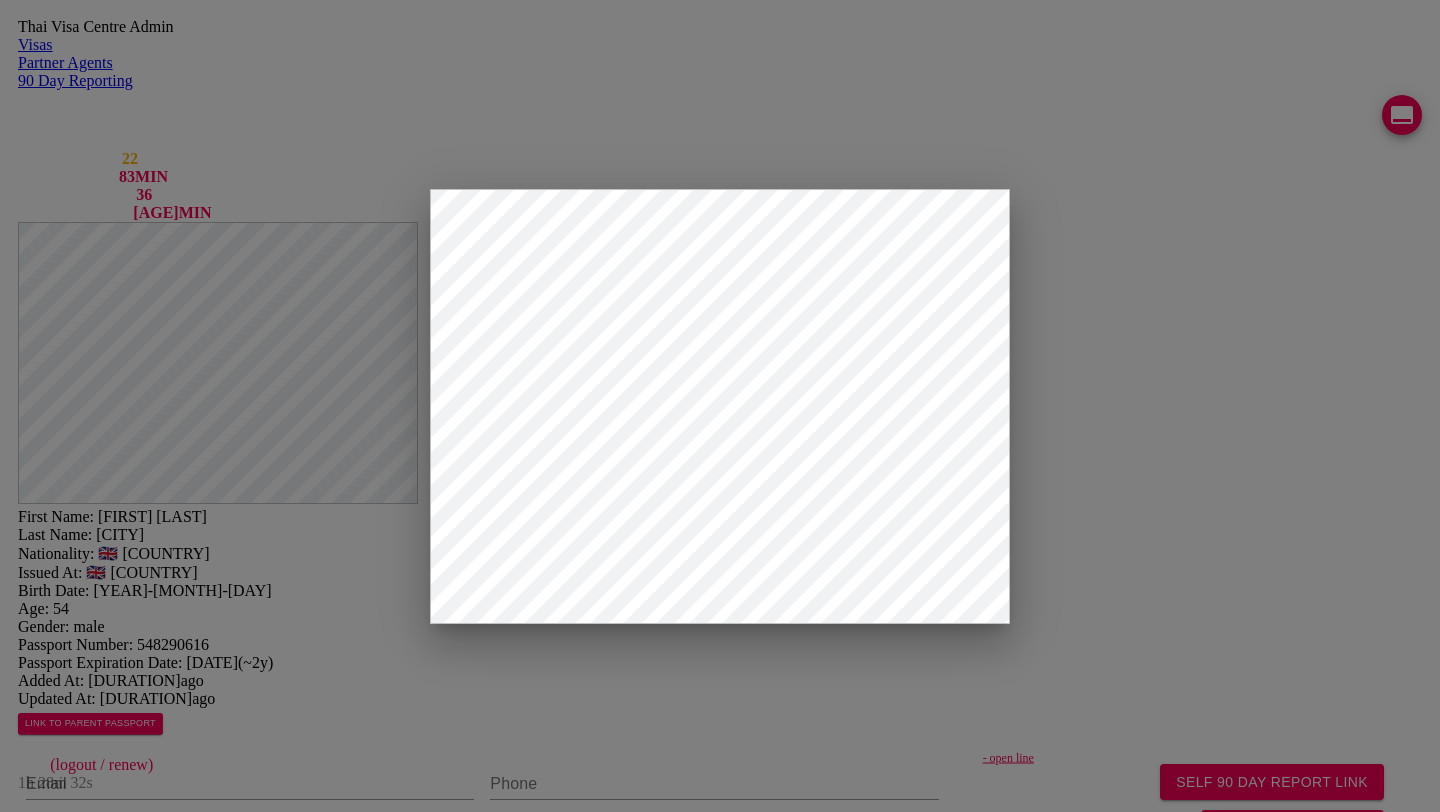click on "18/07/2025" at bounding box center (70, 1819) 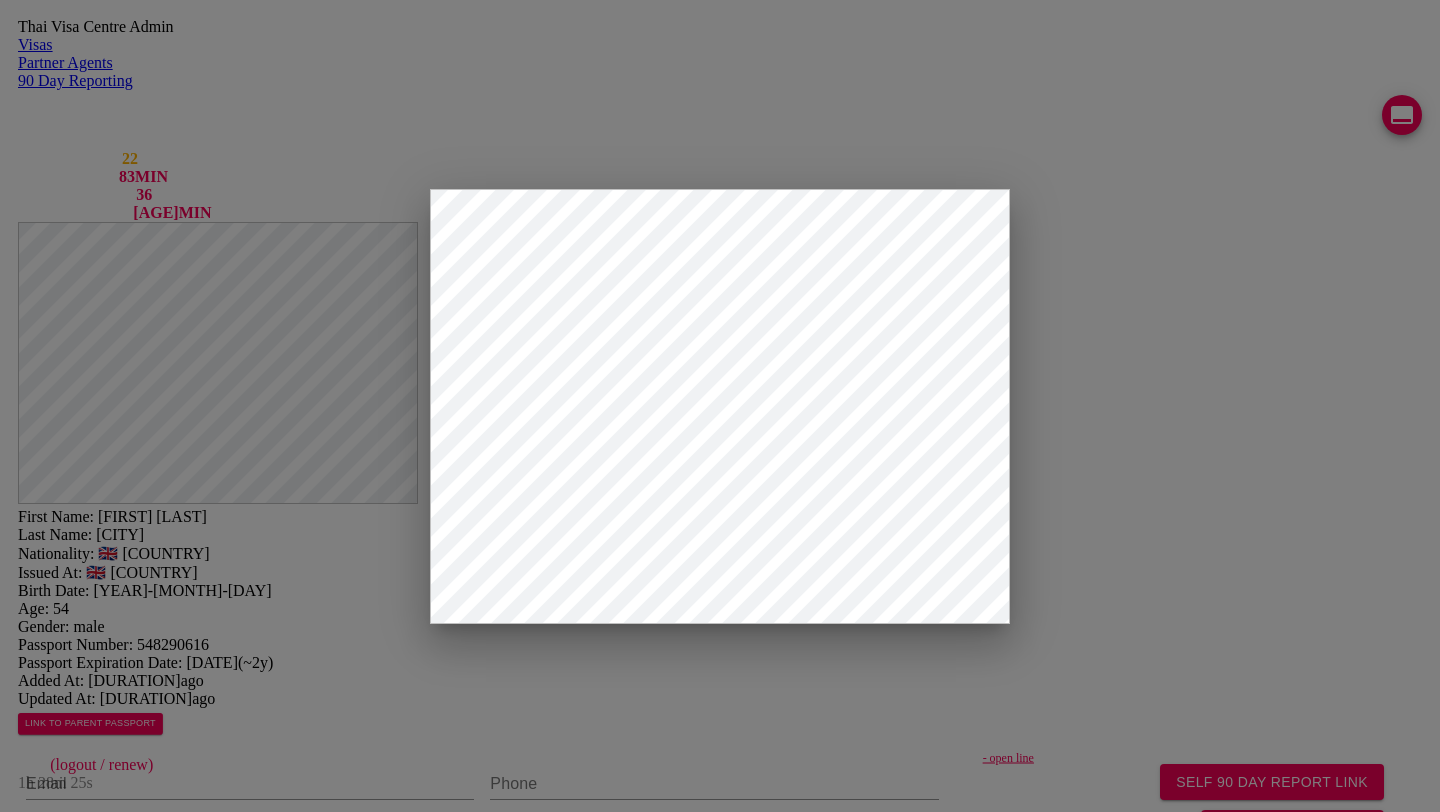 scroll, scrollTop: 10, scrollLeft: 0, axis: vertical 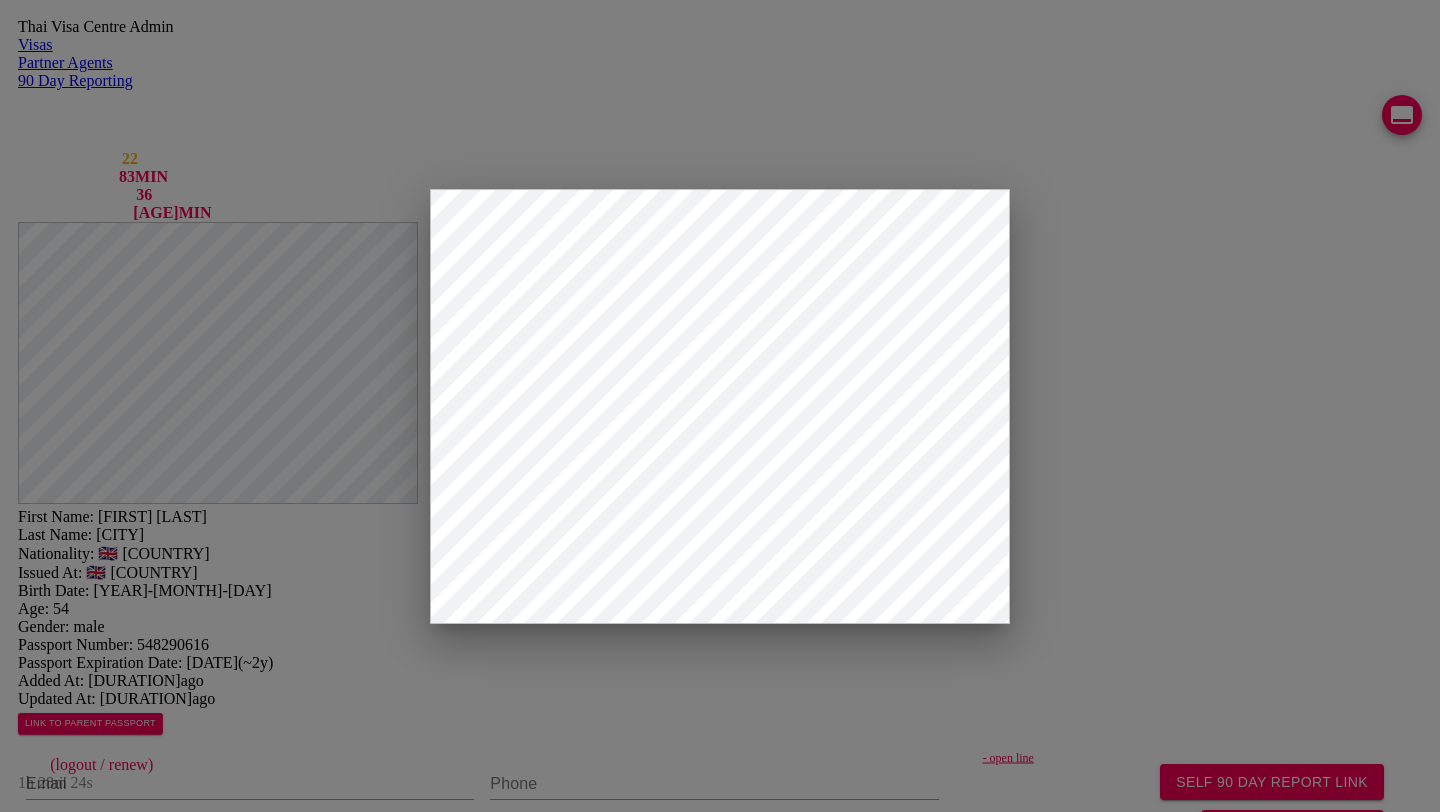 type on "[DAY]/[MONTH]/[YEAR]" 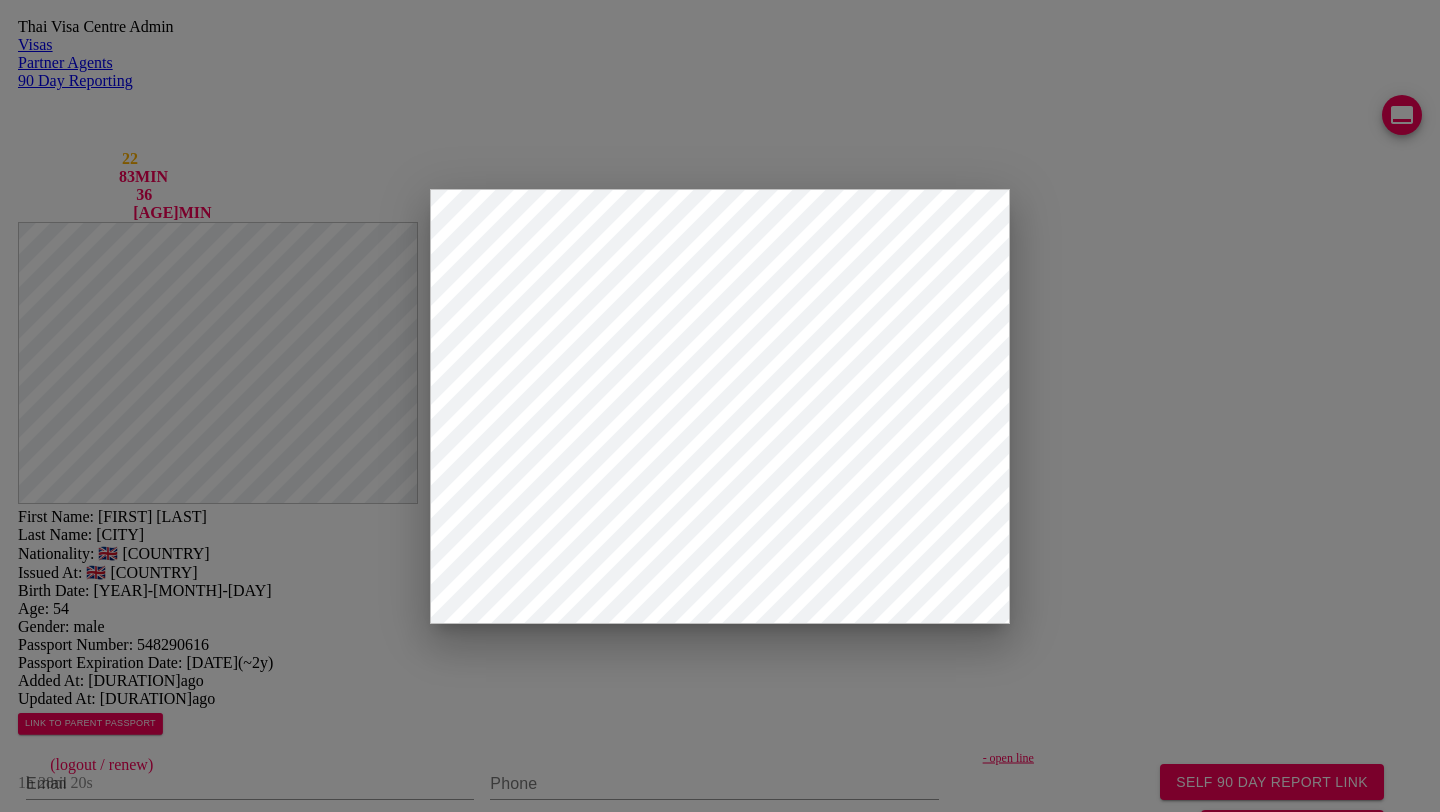 scroll, scrollTop: 165, scrollLeft: 0, axis: vertical 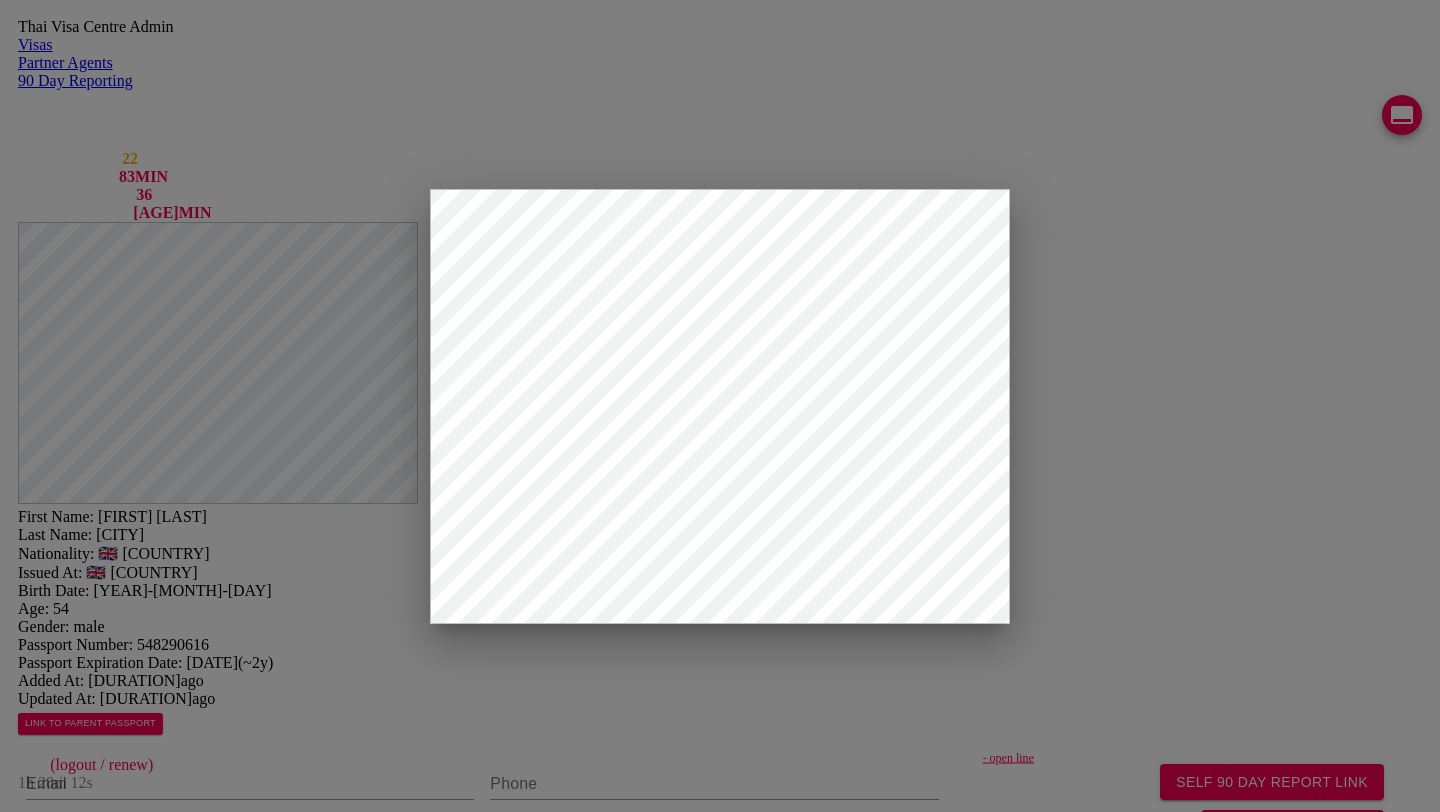 type on "ATHERSTONE" 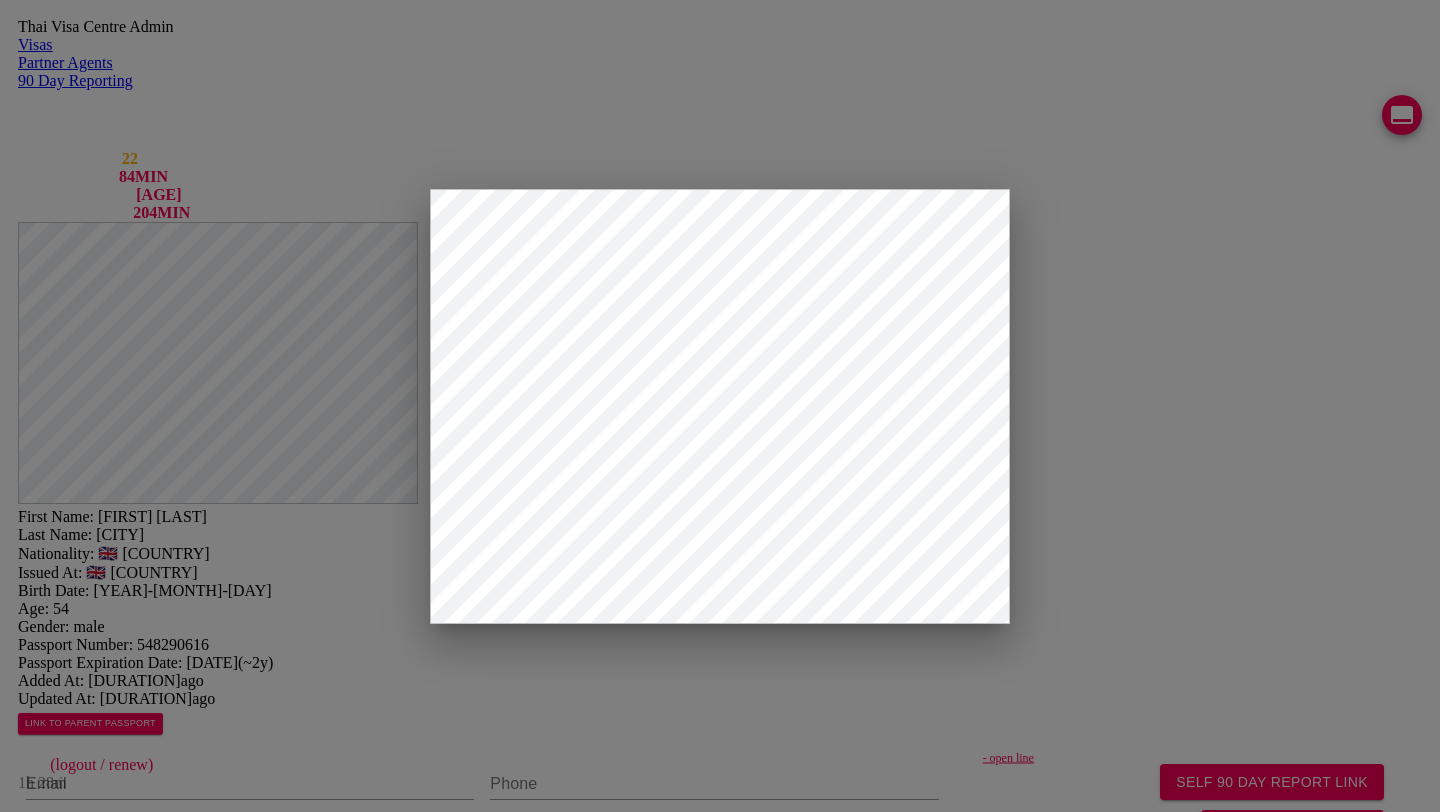 scroll, scrollTop: 334, scrollLeft: 0, axis: vertical 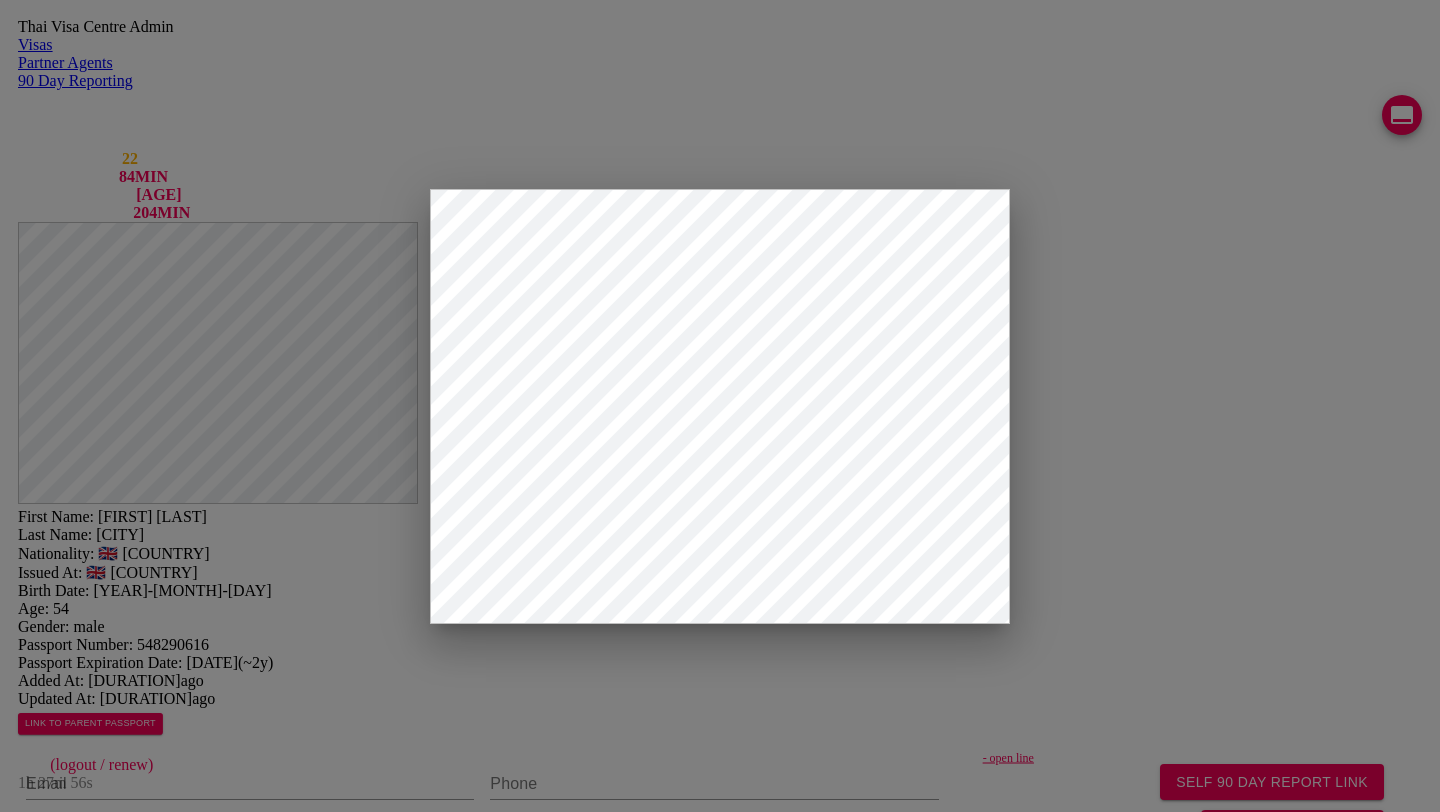 click at bounding box center [720, 1316] 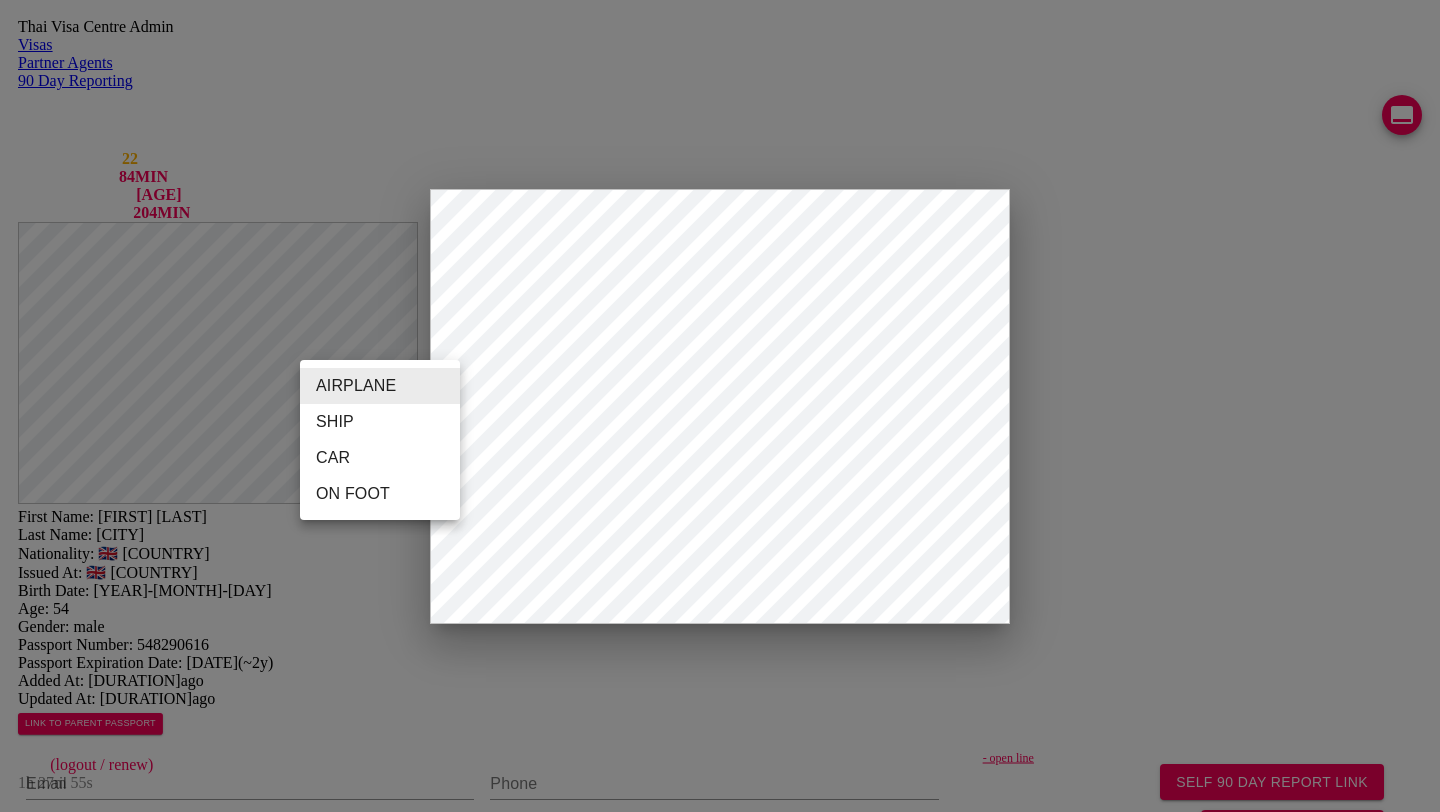 click on "CAR" at bounding box center [380, 458] 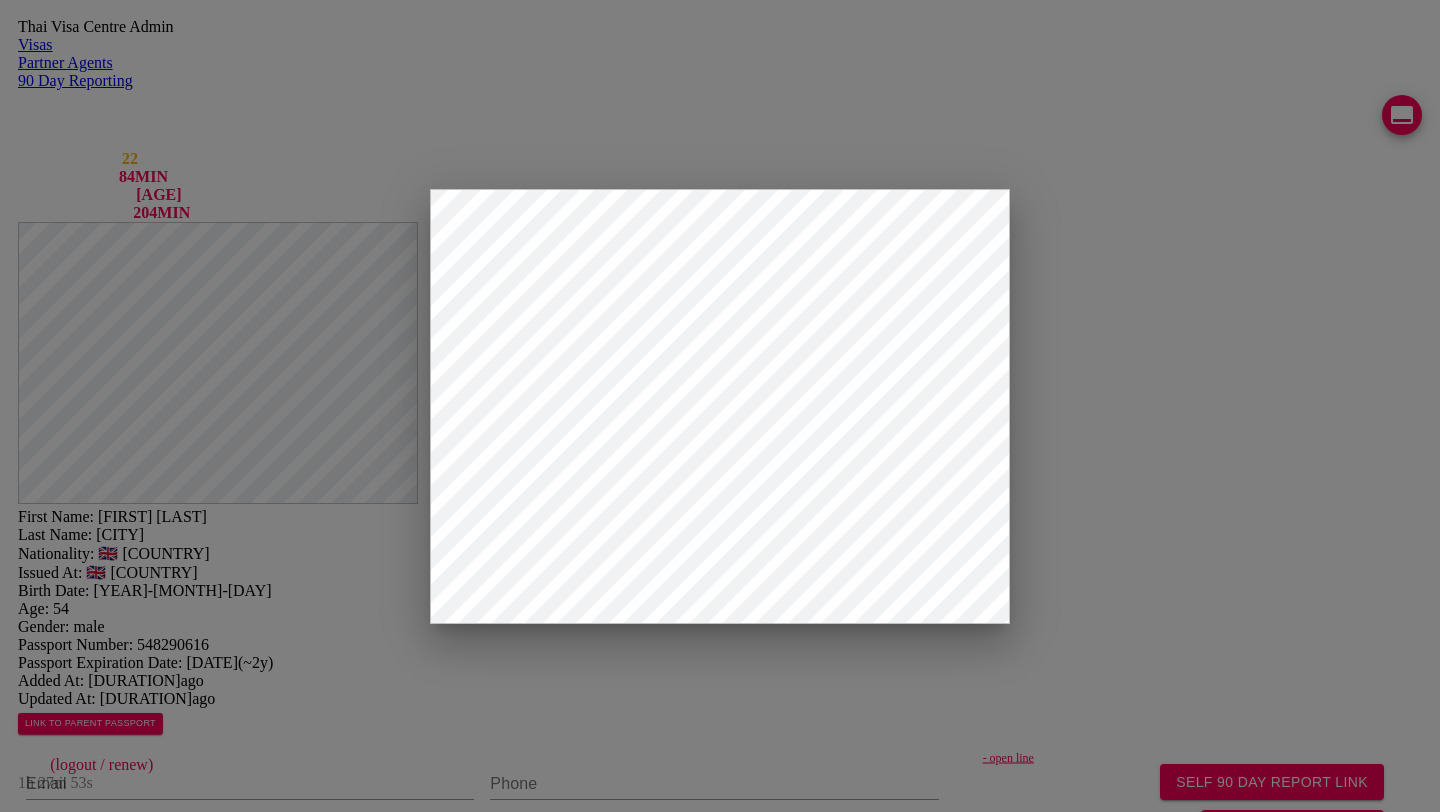 scroll, scrollTop: 302, scrollLeft: 0, axis: vertical 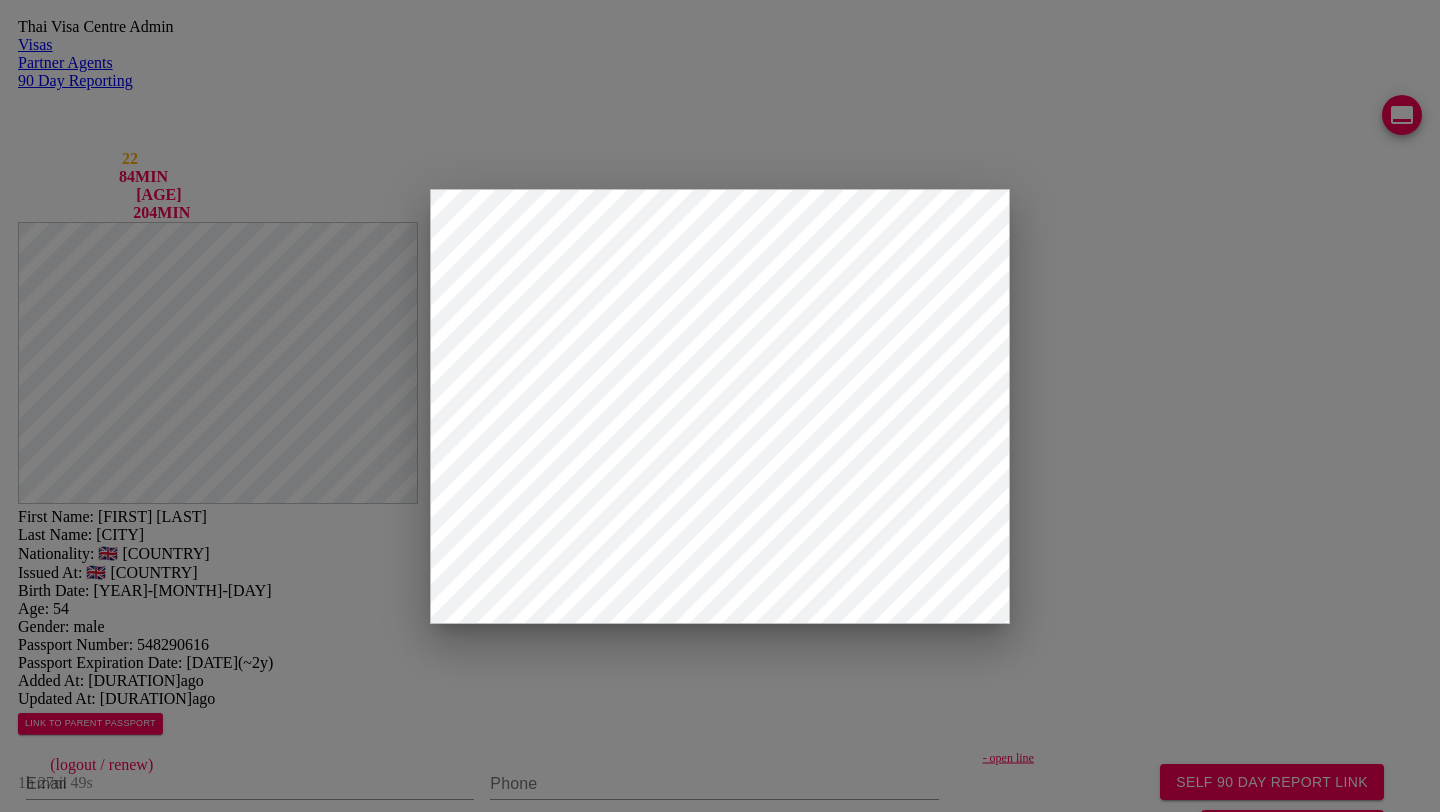 click on "18/06/2017" at bounding box center (70, 1819) 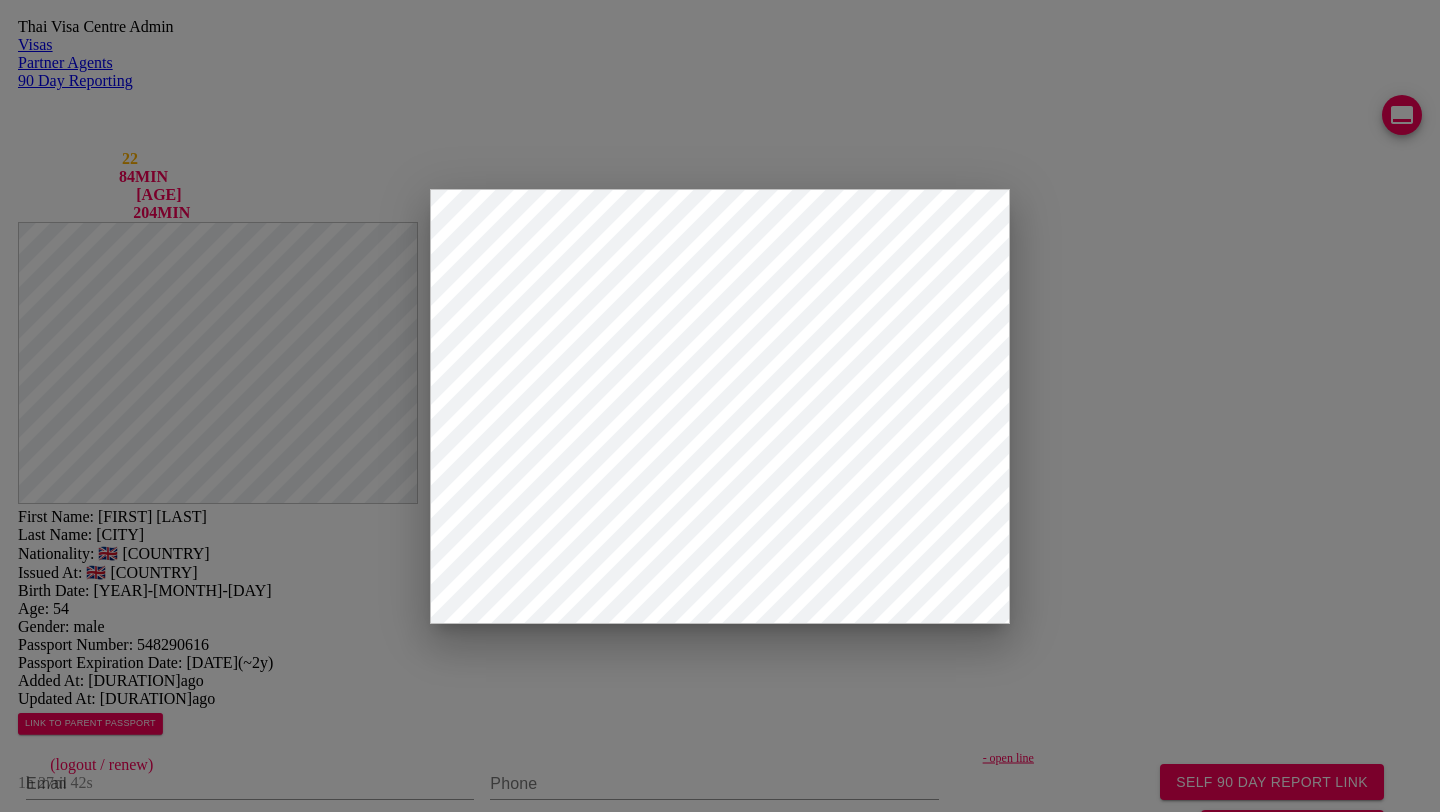scroll, scrollTop: 334, scrollLeft: 0, axis: vertical 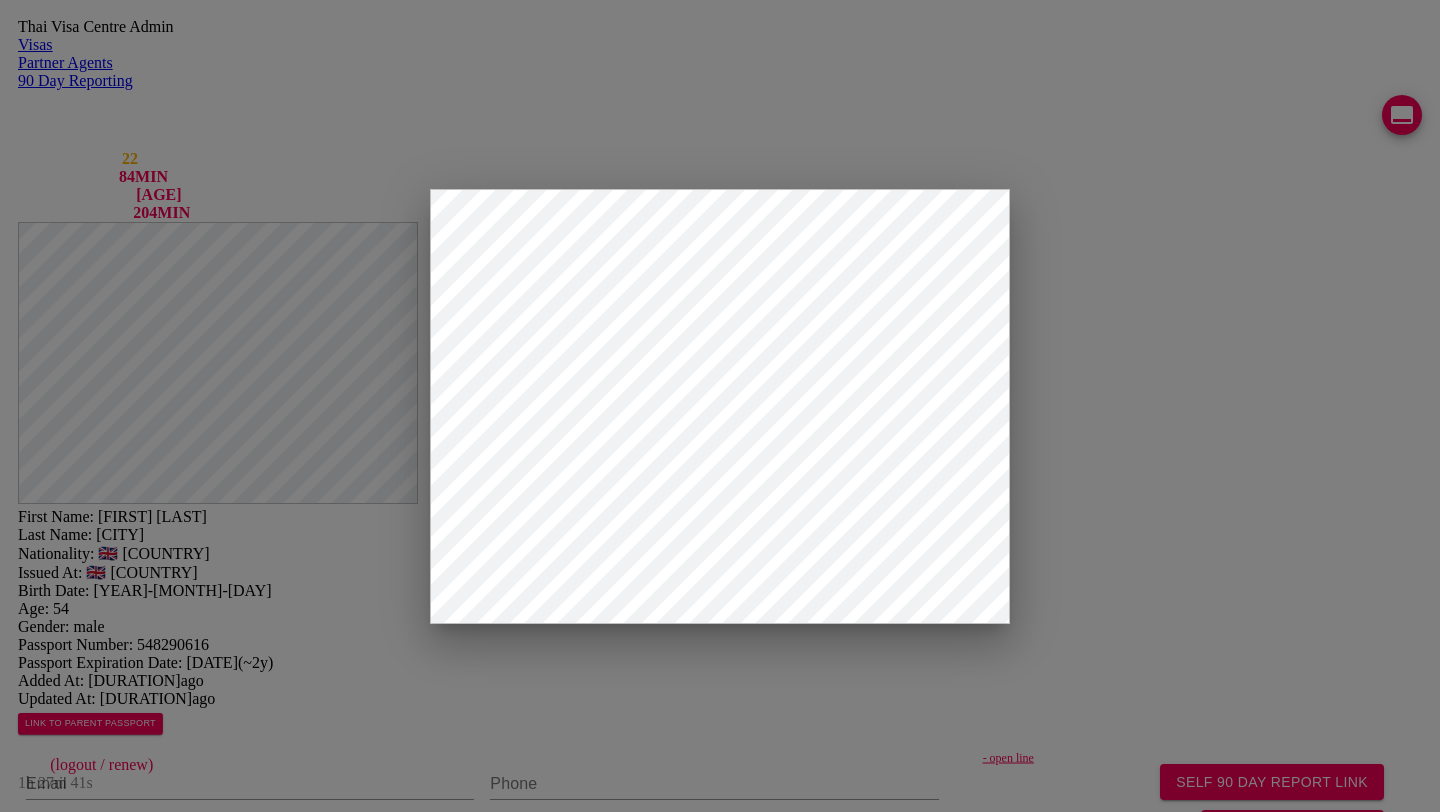 type on "[DATE]" 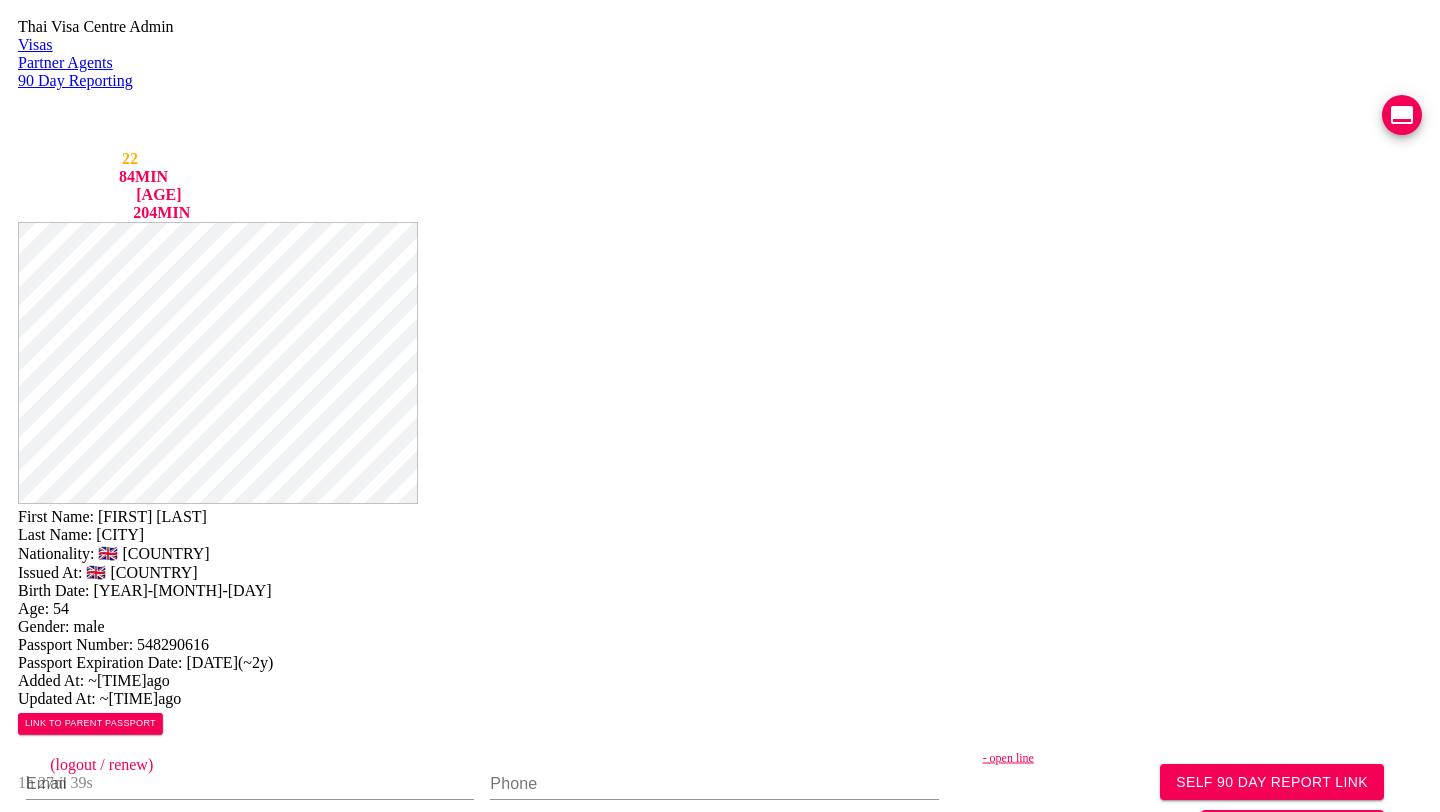 click on "TM7" at bounding box center [763, 1471] 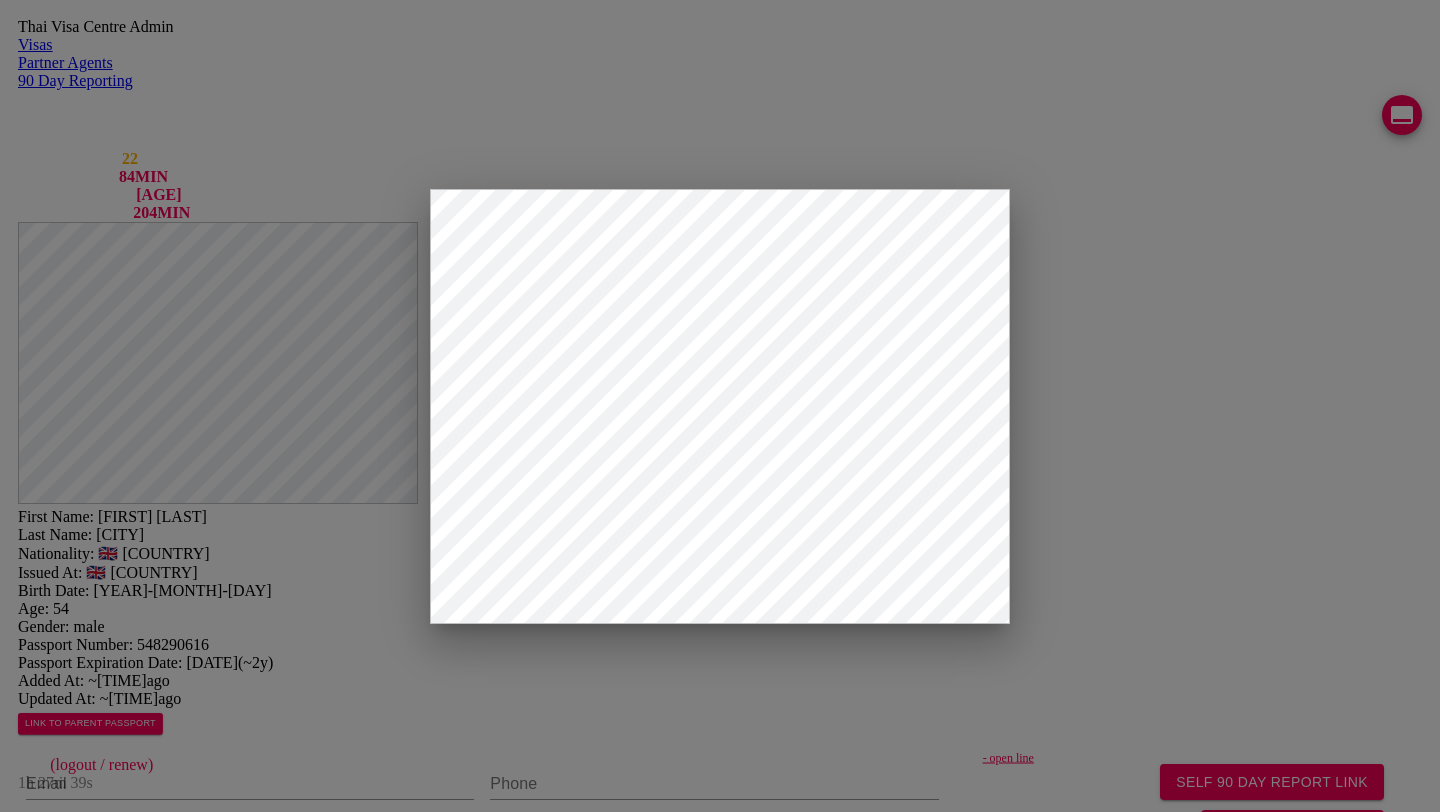 scroll, scrollTop: 334, scrollLeft: 0, axis: vertical 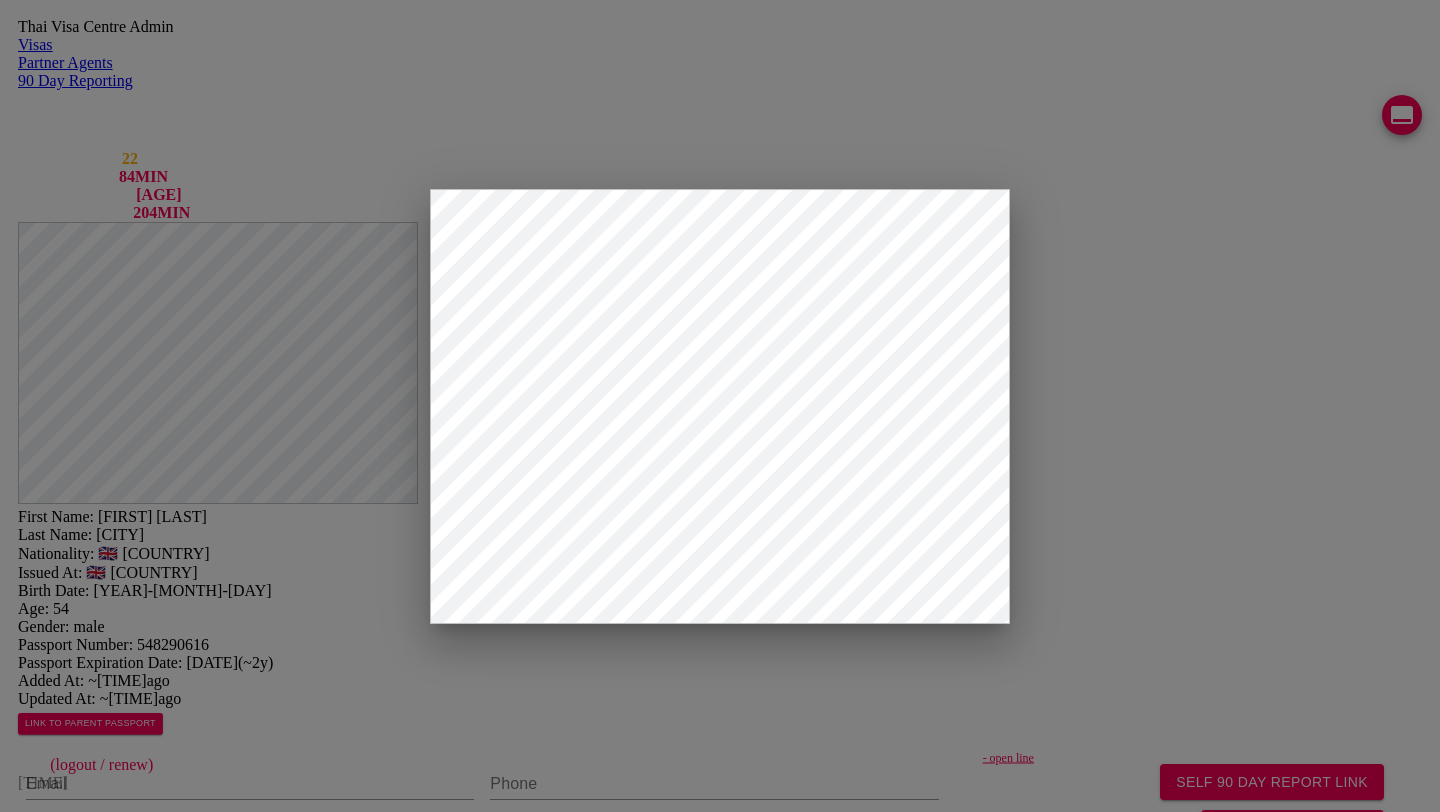 click on "View Form" at bounding box center (227, 2309) 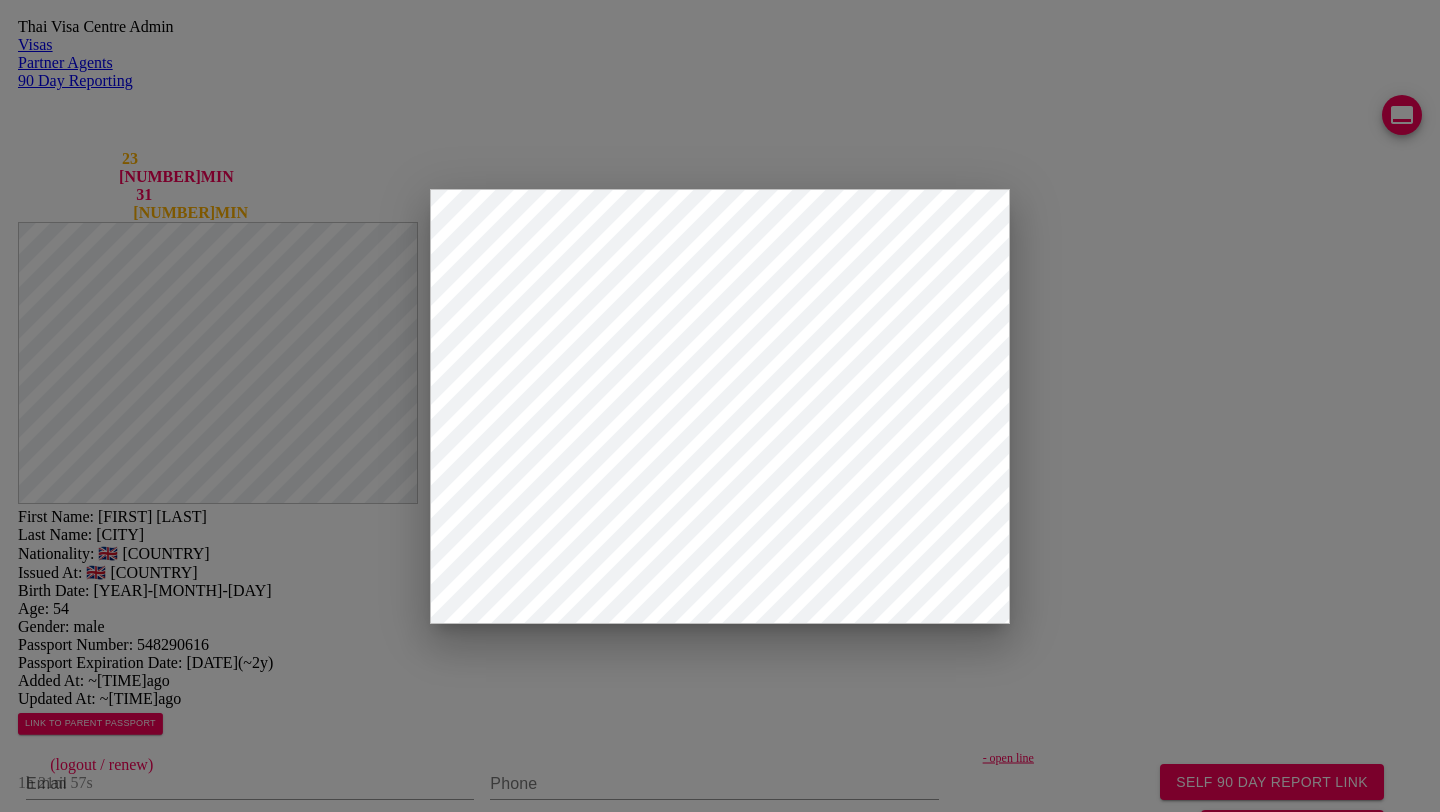 click on "Save" at bounding box center [526, 2309] 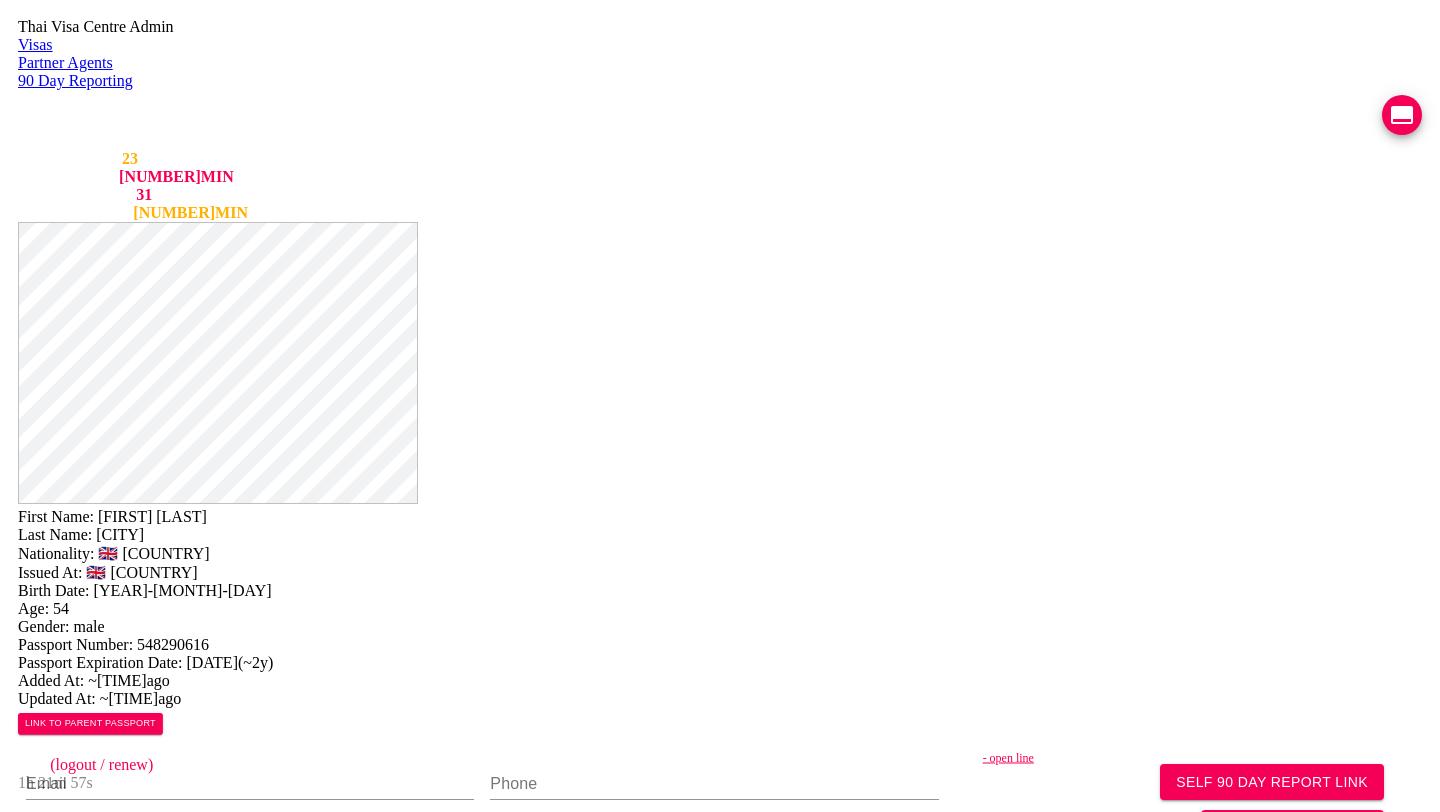 scroll, scrollTop: 0, scrollLeft: 0, axis: both 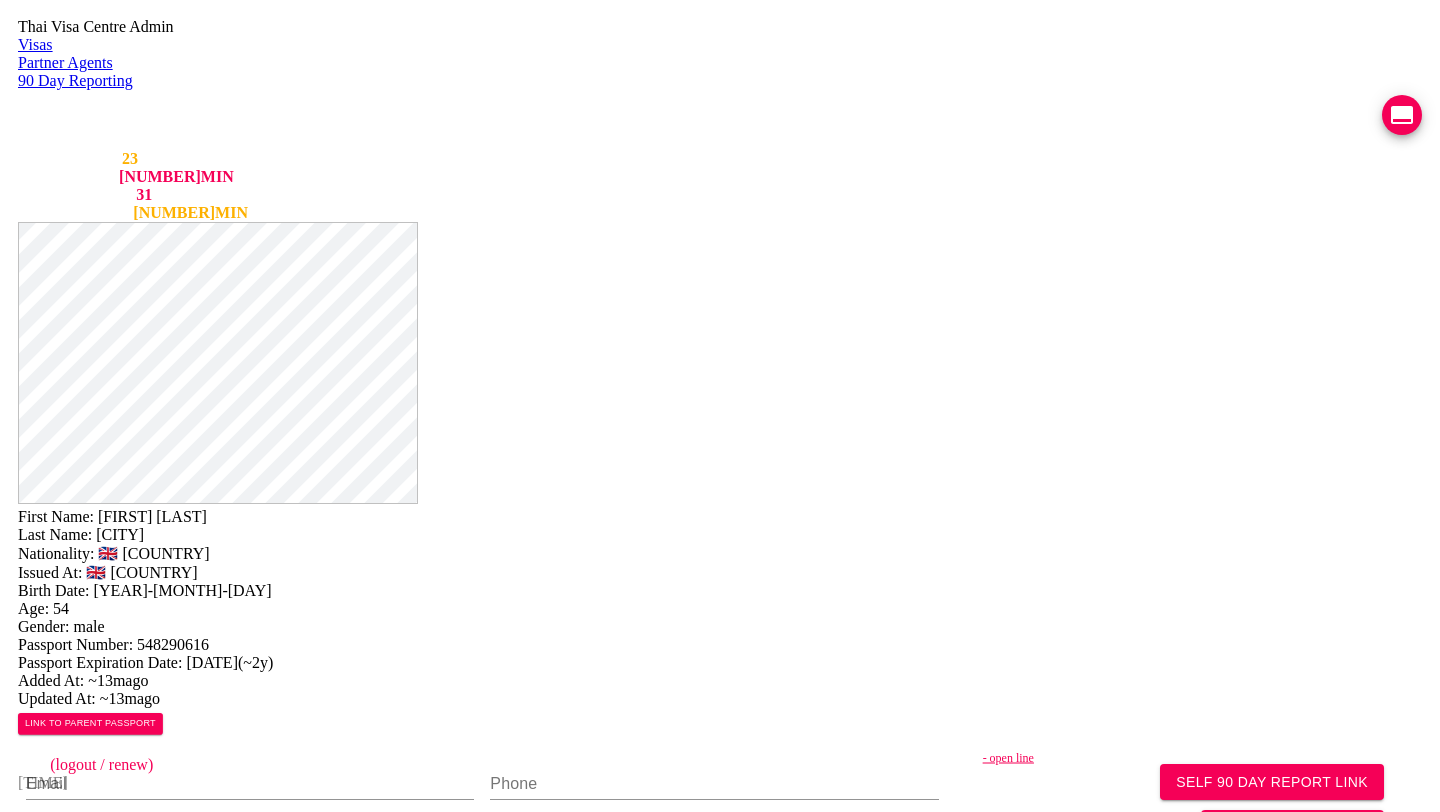 click on "First Name:   [FIRST] [MIDDLE] Last Name:   [LAST] Nationality:   🇬🇧   United Kingdom Issued At:   🇬🇧   United Kingdom Birth Date:   [DATE] Age:   54 Passport Number:   [PASSPORT] Passport Expiration Date:   2028-06-18  (  ~2y  ) Added At:   ~13m  ago Updated At:   ~13m  ago LINK TO PARENT PASSPORT" at bounding box center [720, 626] 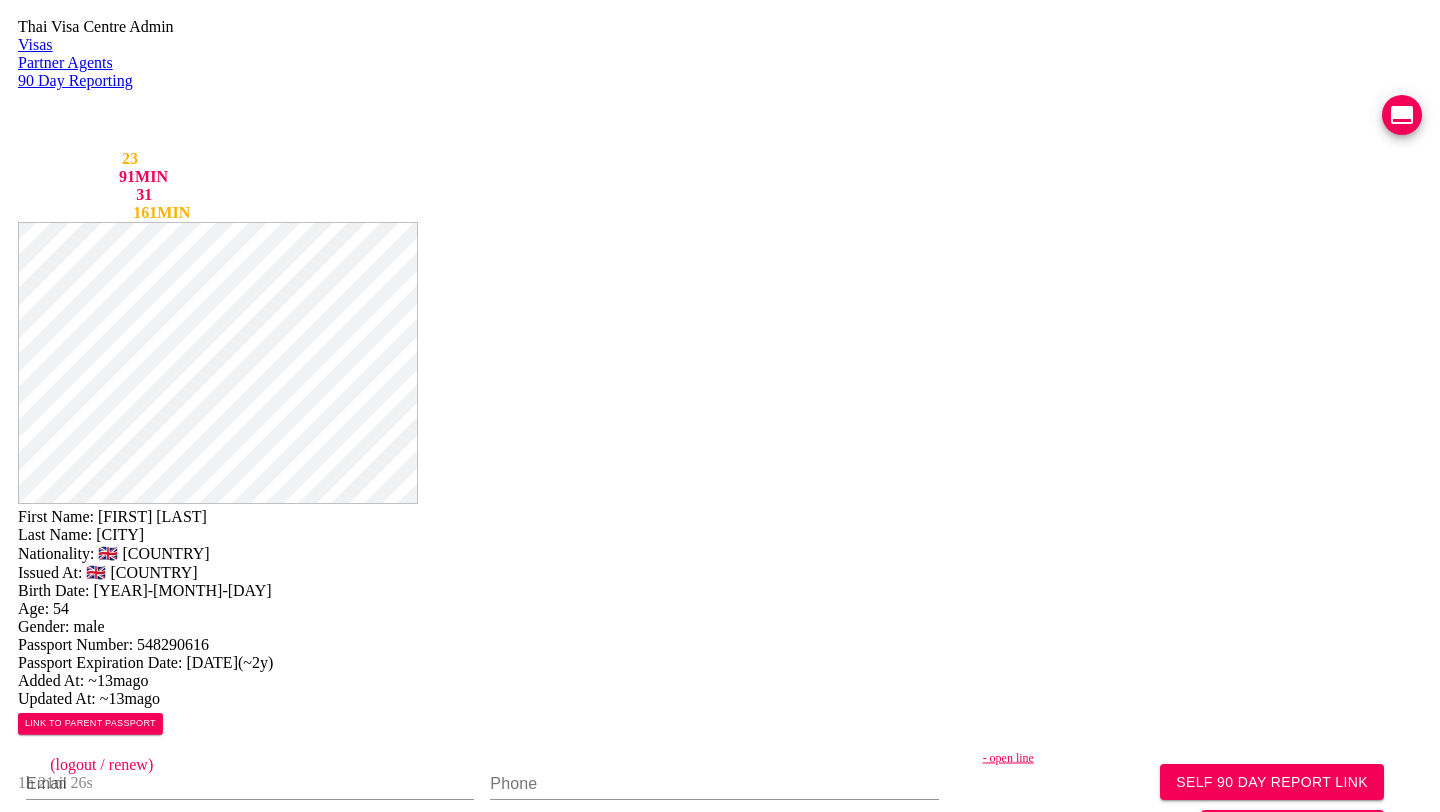 scroll, scrollTop: 0, scrollLeft: 0, axis: both 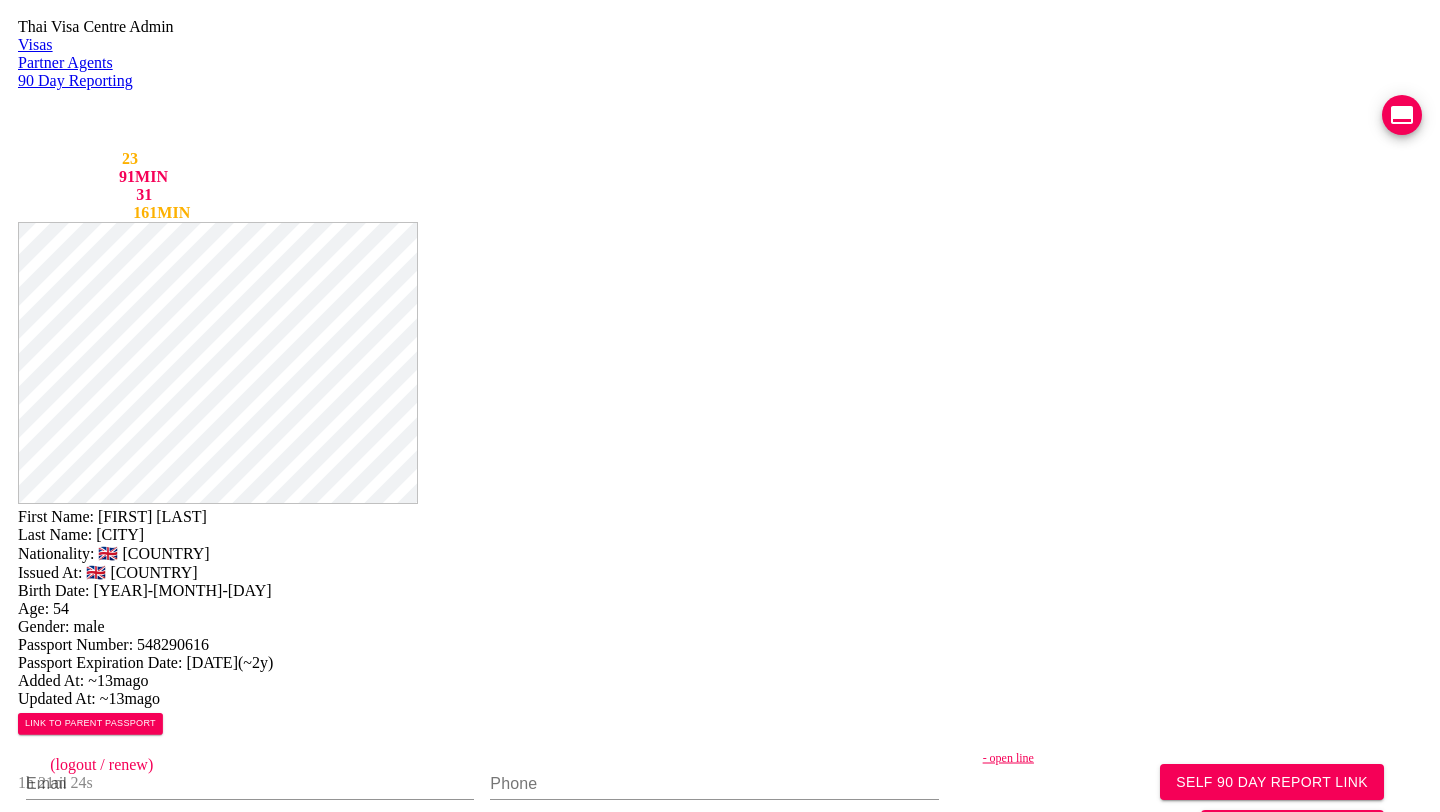 drag, startPoint x: 780, startPoint y: 45, endPoint x: 857, endPoint y: 70, distance: 80.95678 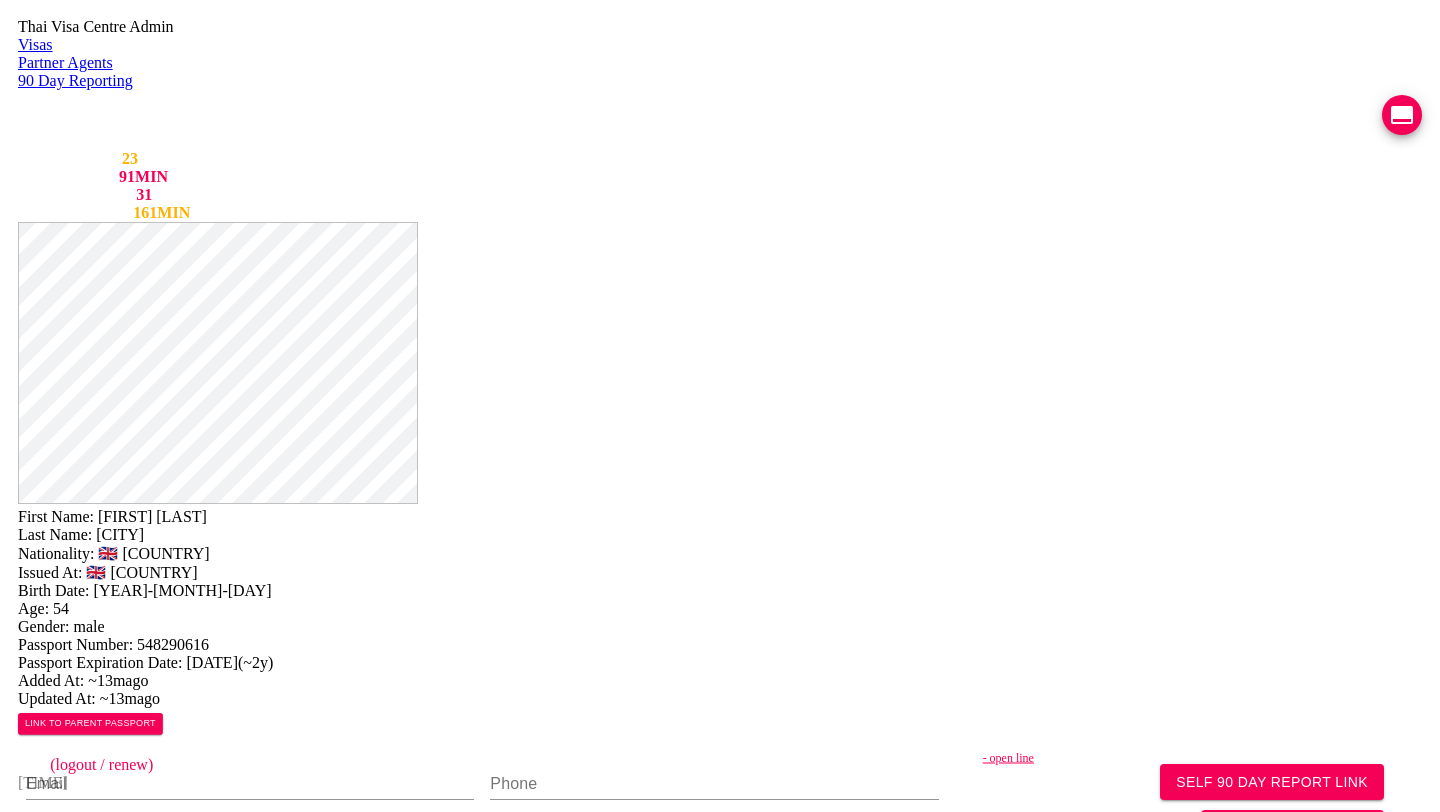 copy on "JONATHAN BRIAN Last Name:   [LAST]" 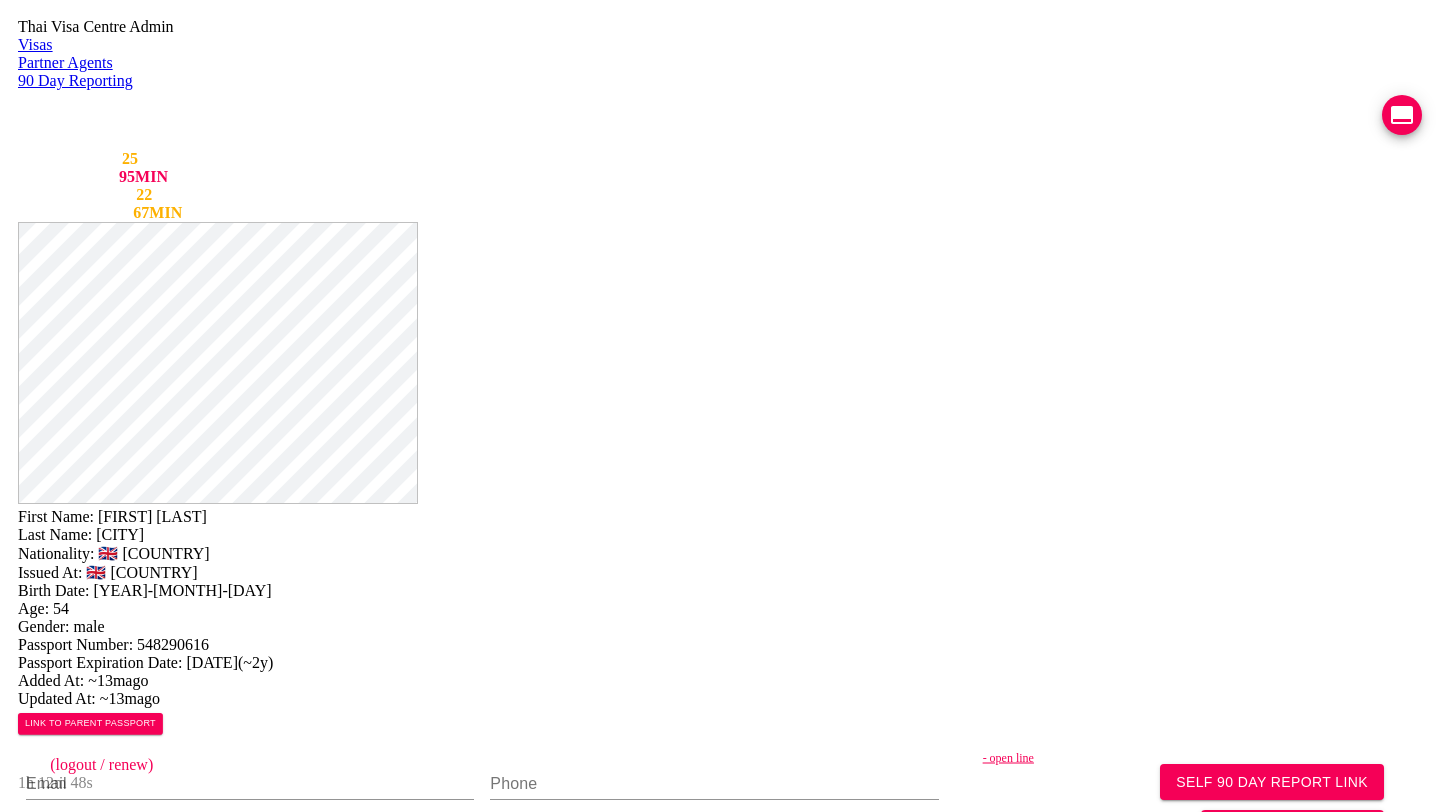 click on "[CITY]" at bounding box center (152, 516) 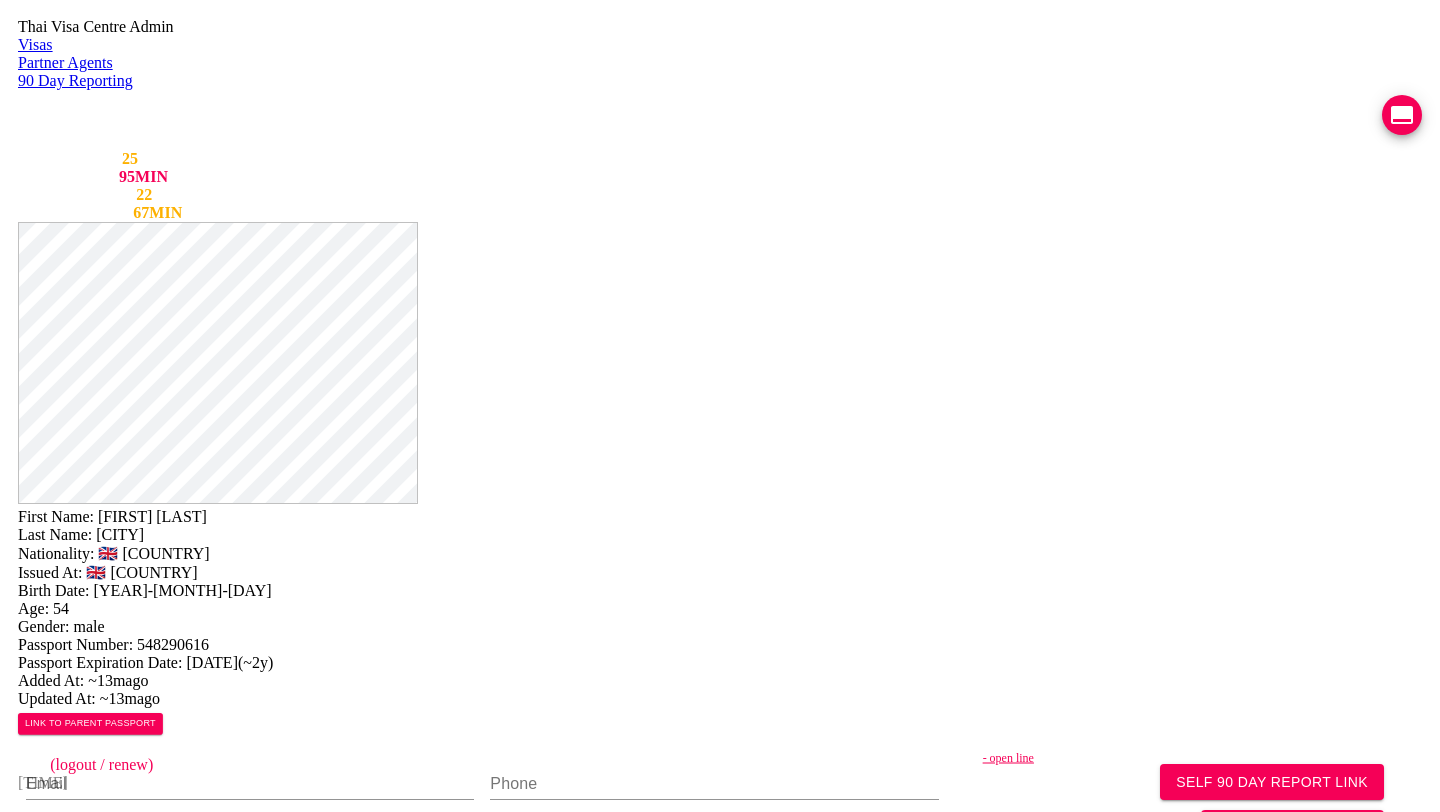 drag, startPoint x: 780, startPoint y: 48, endPoint x: 876, endPoint y: 79, distance: 100.88112 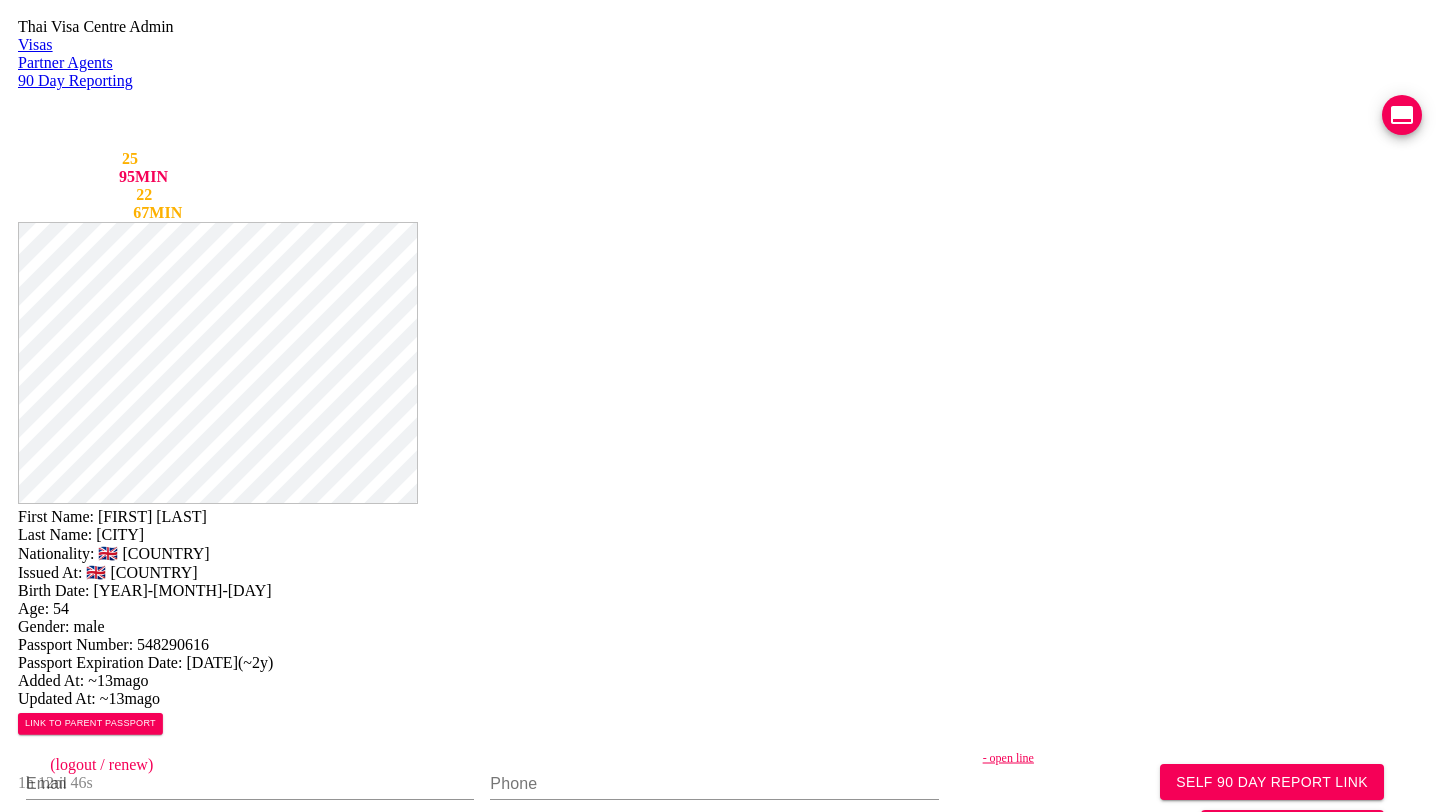 copy on "JONATHAN BRIAN Last Name:   [LAST]" 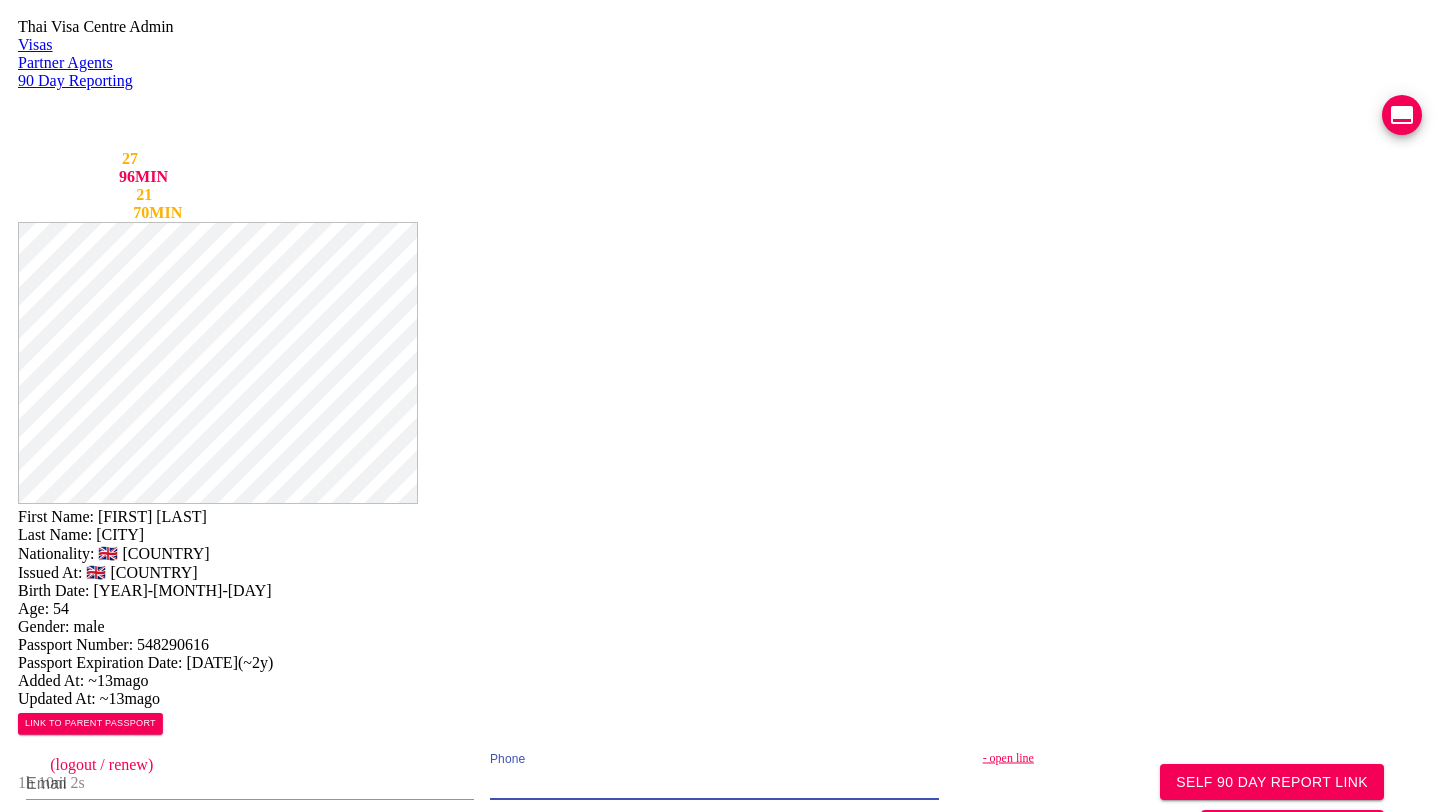 click at bounding box center (714, 784) 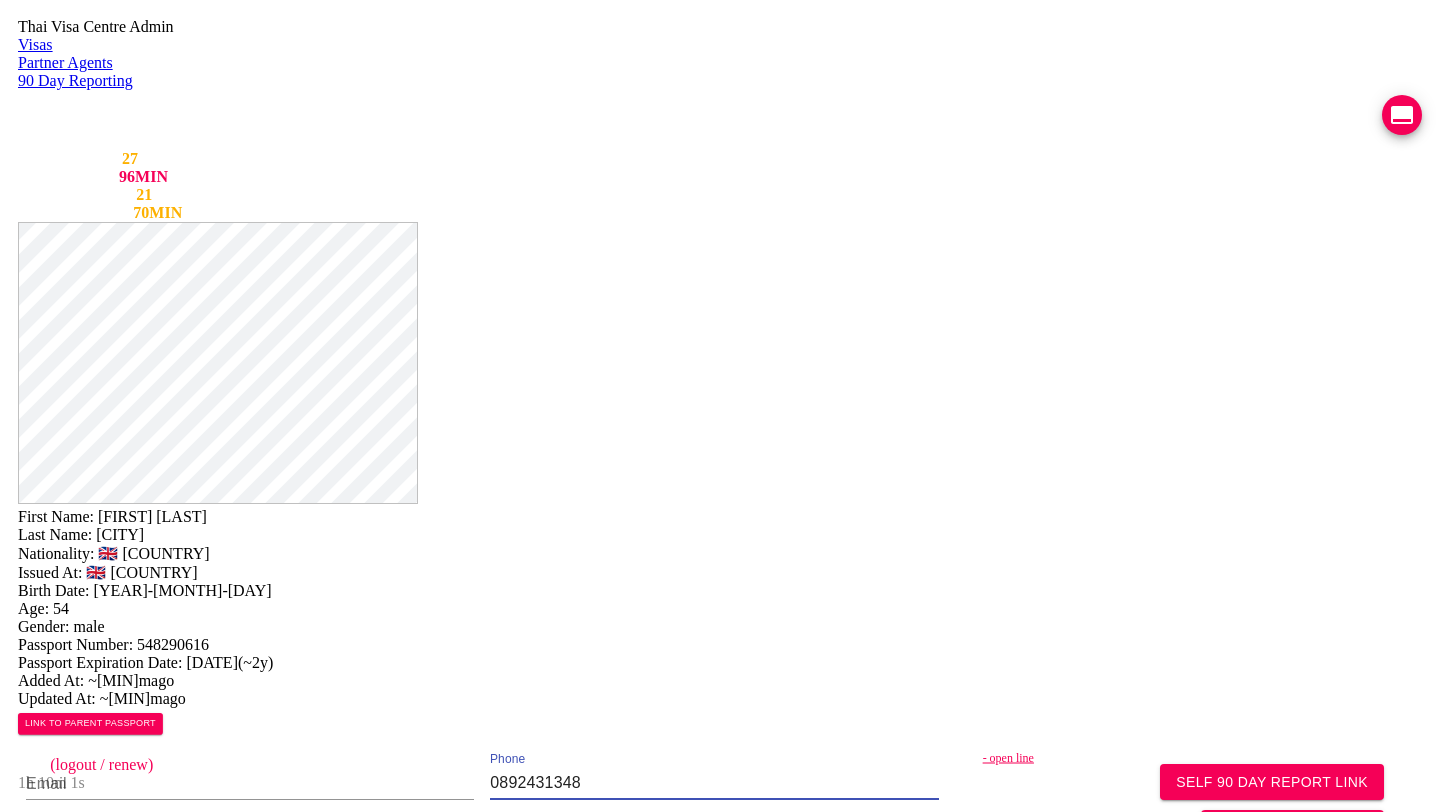 type on "0892431348" 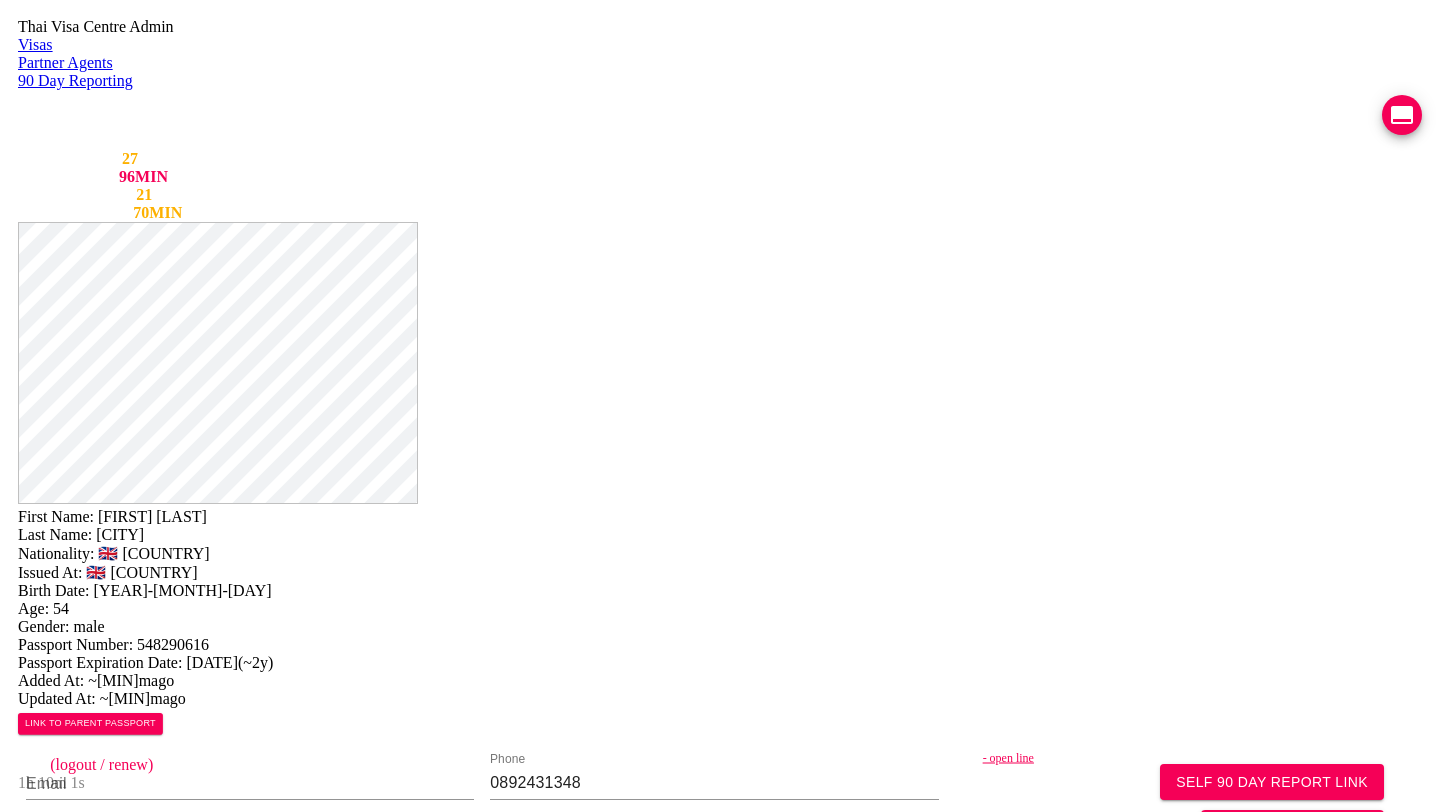 click on "Save Changes" at bounding box center (1190, 1031) 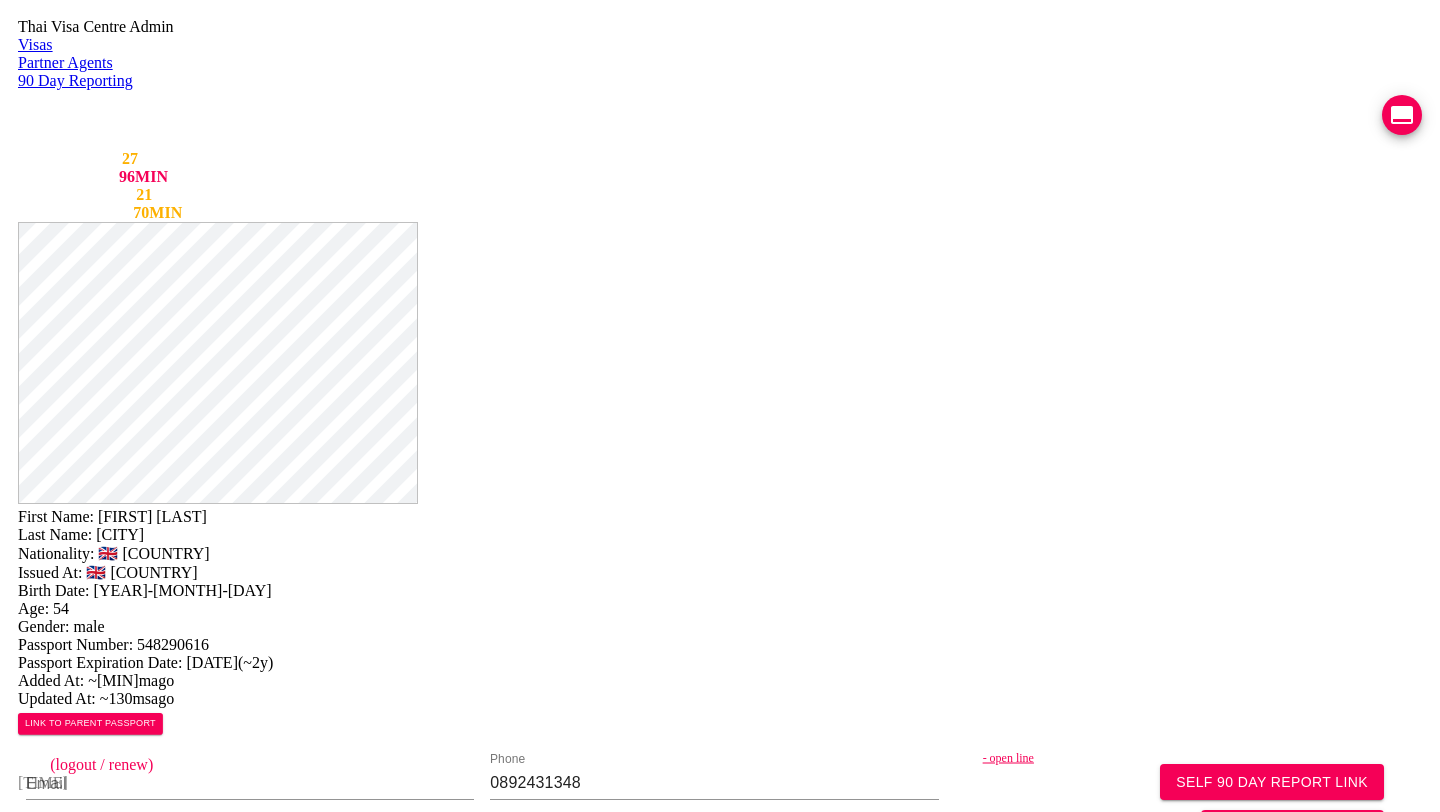 scroll, scrollTop: 288, scrollLeft: 0, axis: vertical 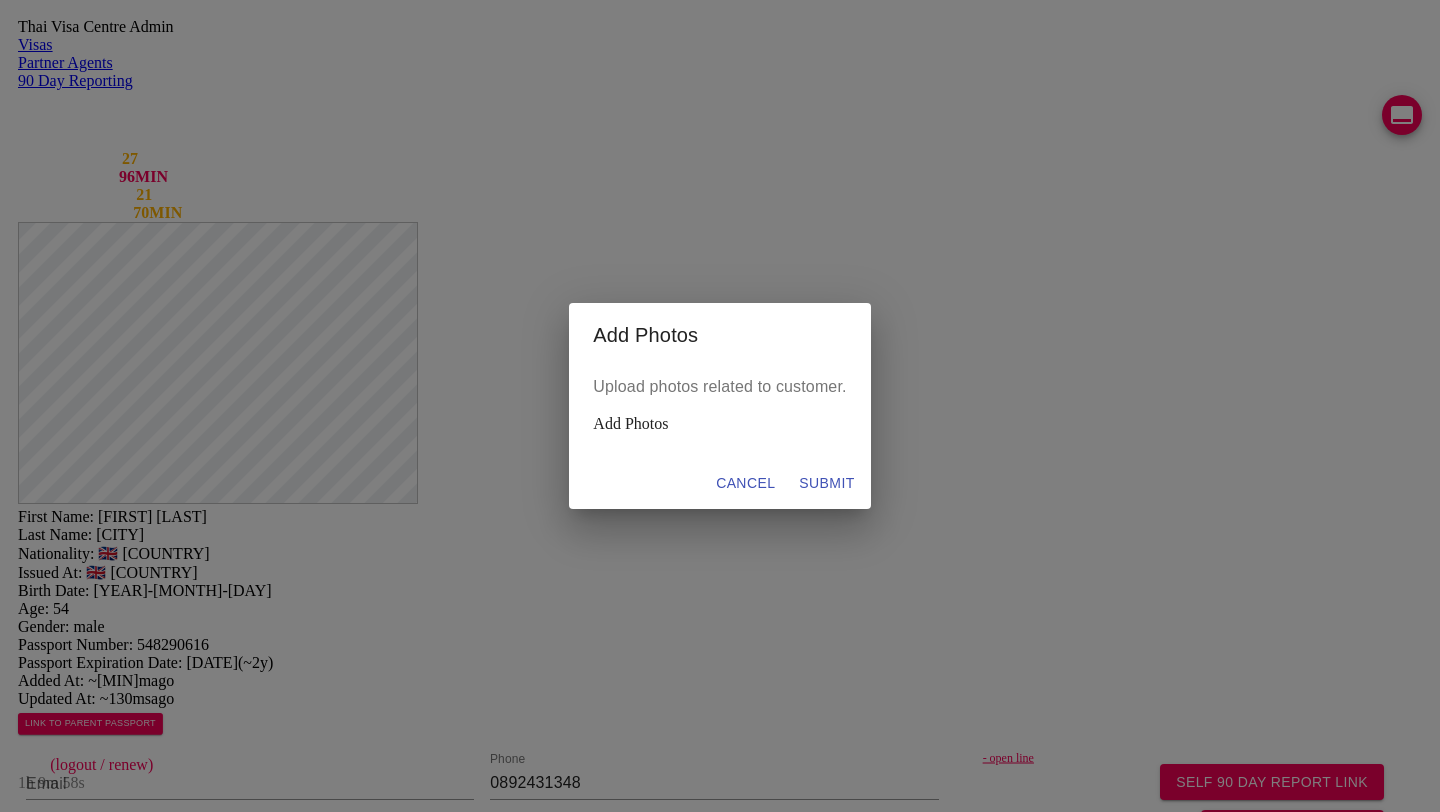 click on "Add Photos" at bounding box center (719, 424) 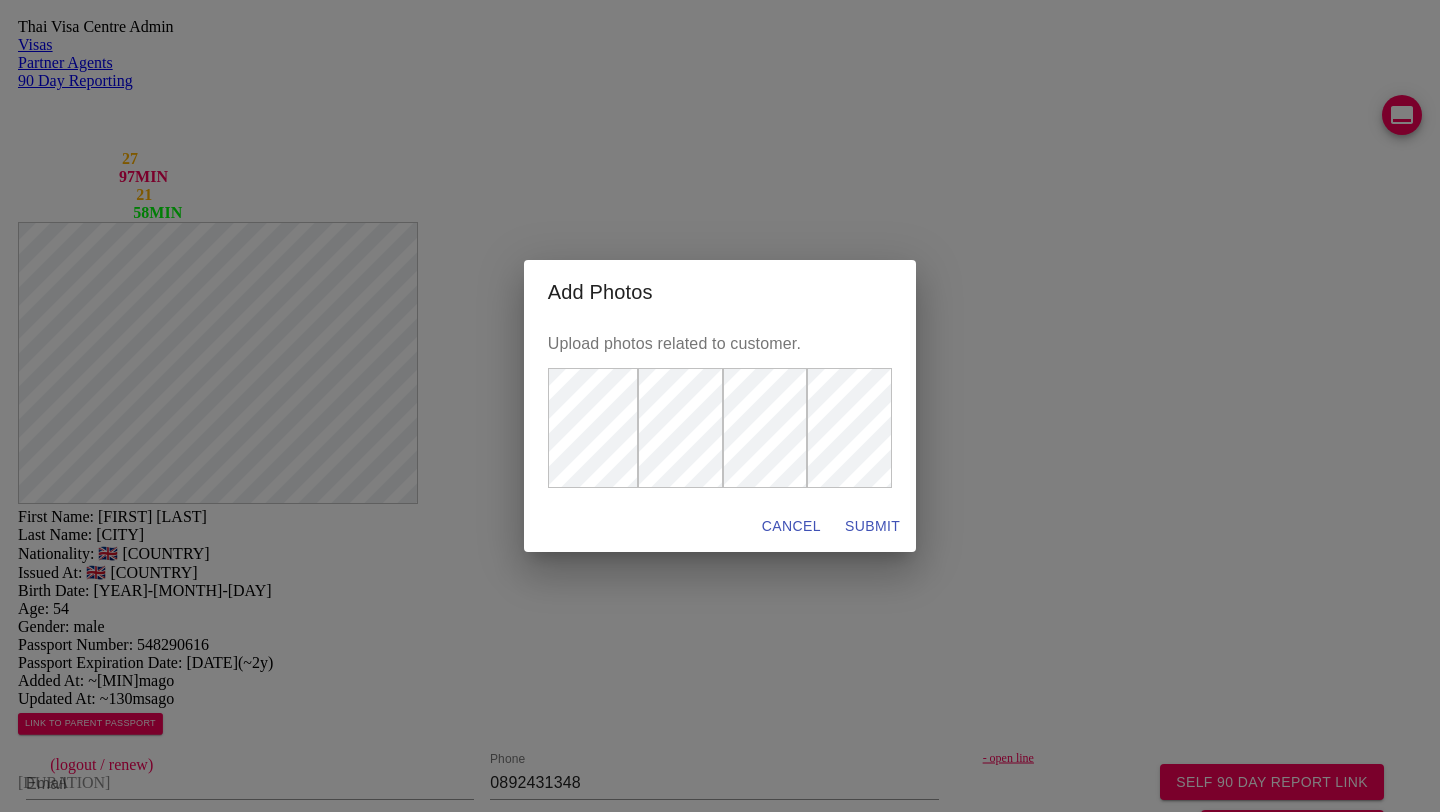 click on "SUBMIT" at bounding box center [791, 526] 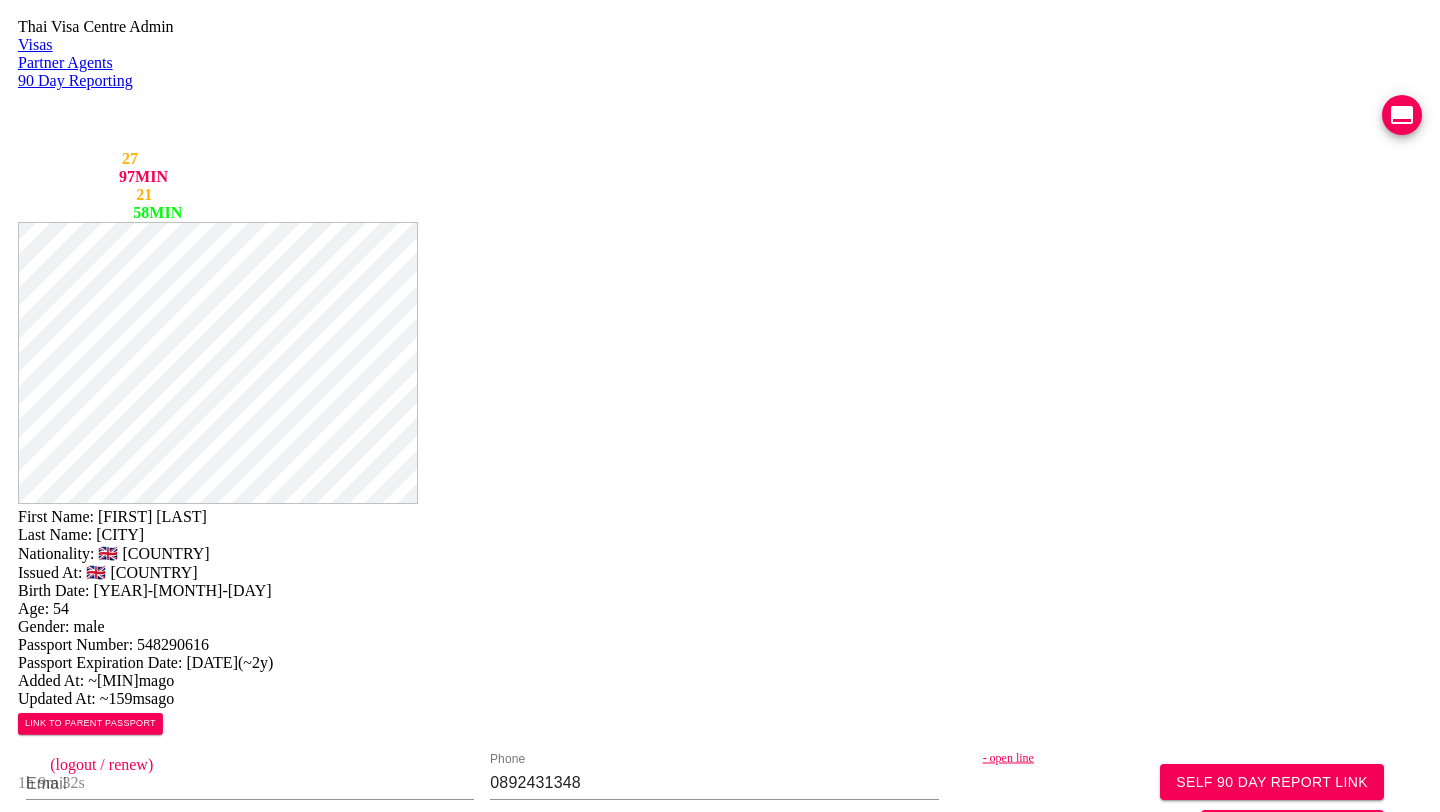 click on "Mailing Address English" at bounding box center (714, 776) 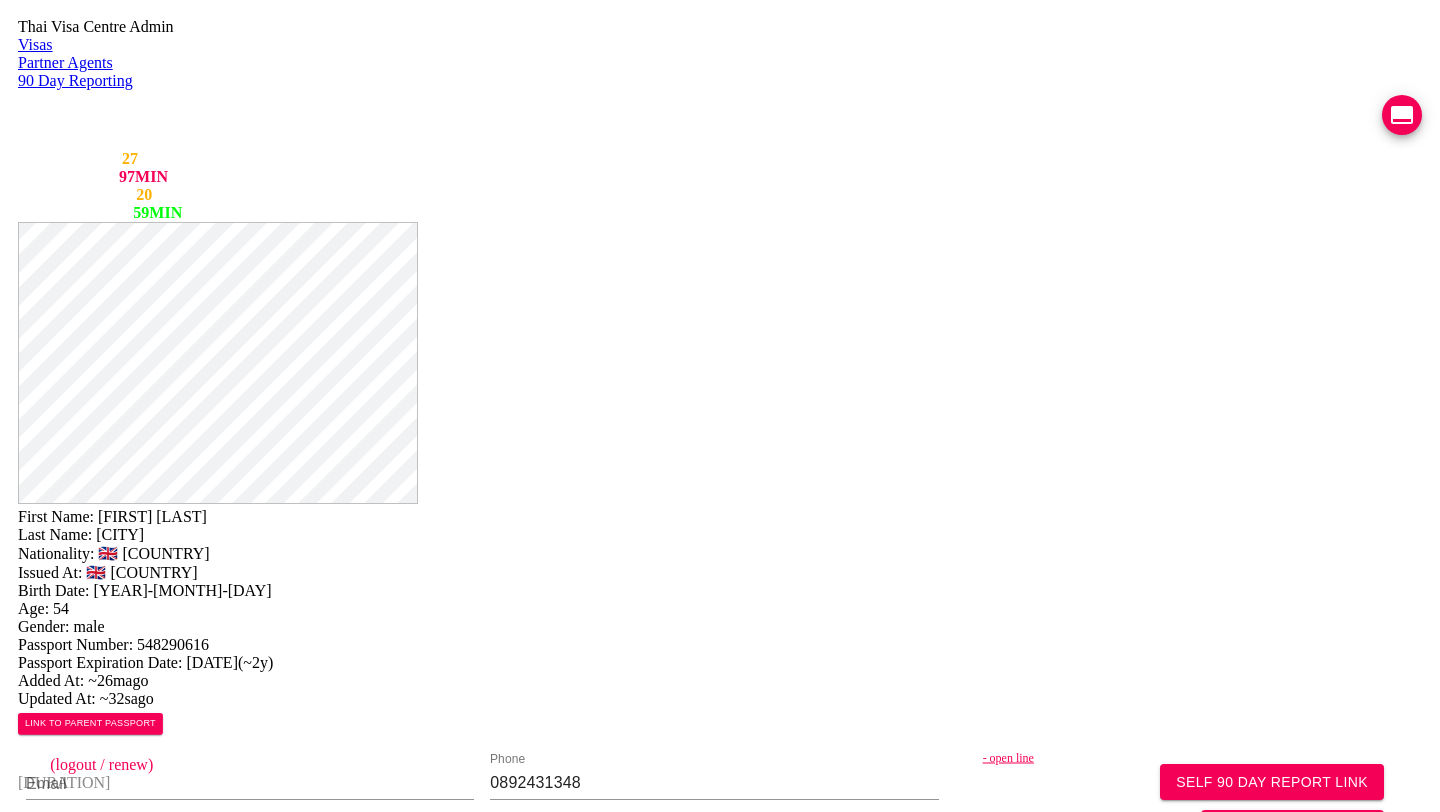 paste on "[STREET] [STREET] [CITY] [CITY] [POSTAL_CODE]" 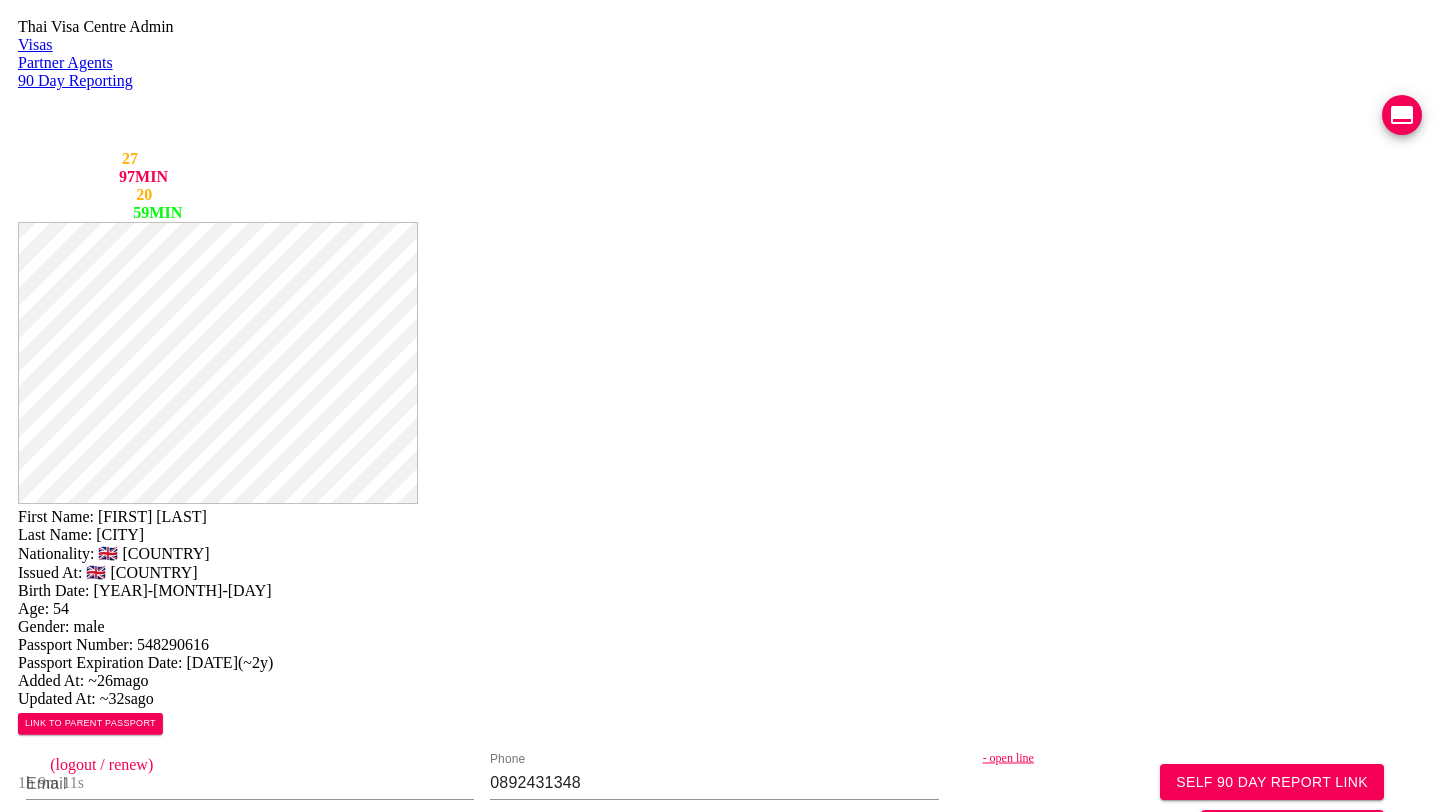click on "[BUILDING_NAME] [STREET] [STREET] [CITY] [CITY] [POSTAL_CODE]" at bounding box center [1179, 940] 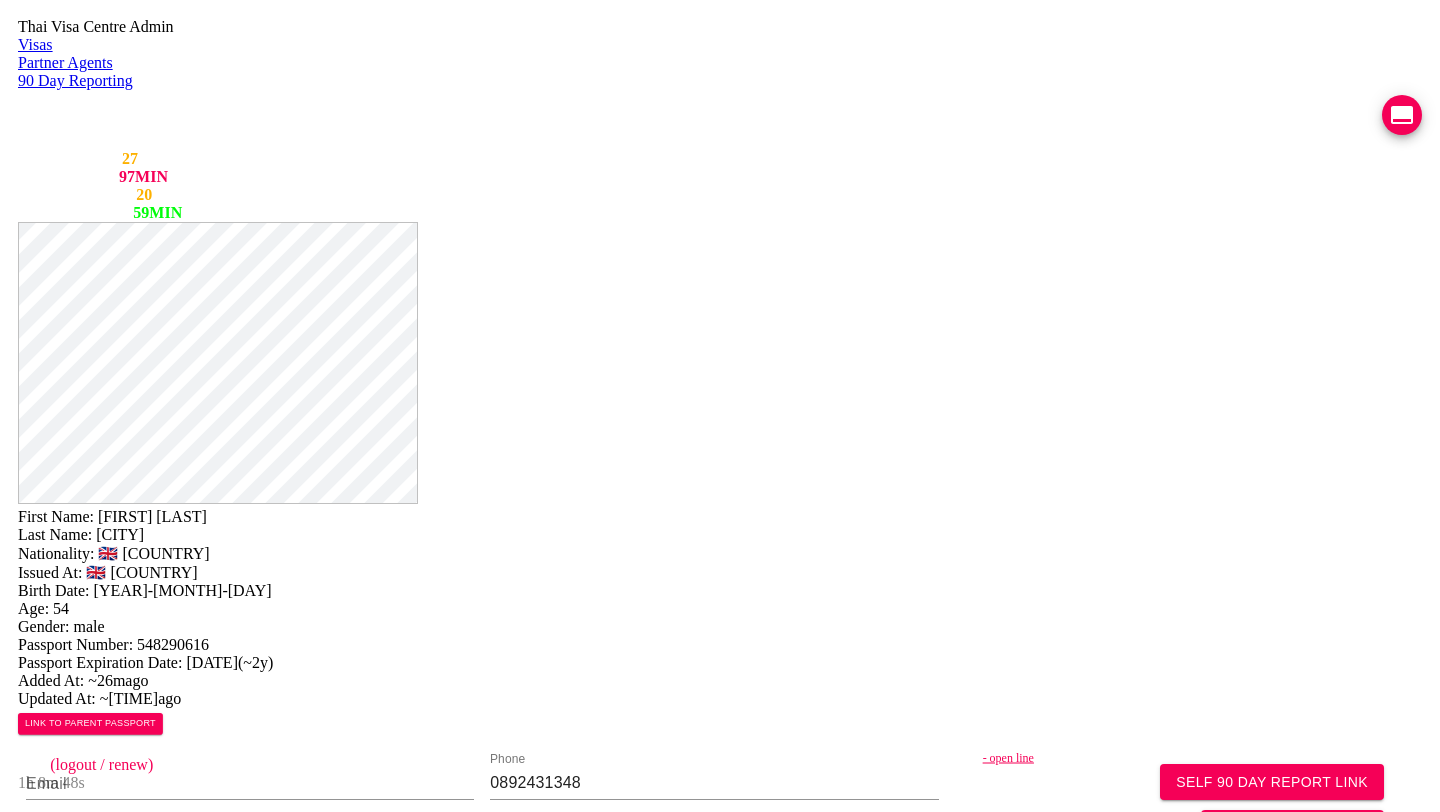click on "Reporting Address Mailing Address English Mailing Address Thai ลุมพินี เมกะซิตี้ บางนา ห้อง 79/27 ถนนบางนา-ตราด ตำบล บางแก้ว อำเภอบางพลี สมุทรปราการ 10540 Save Changes" at bounding box center (720, 965) 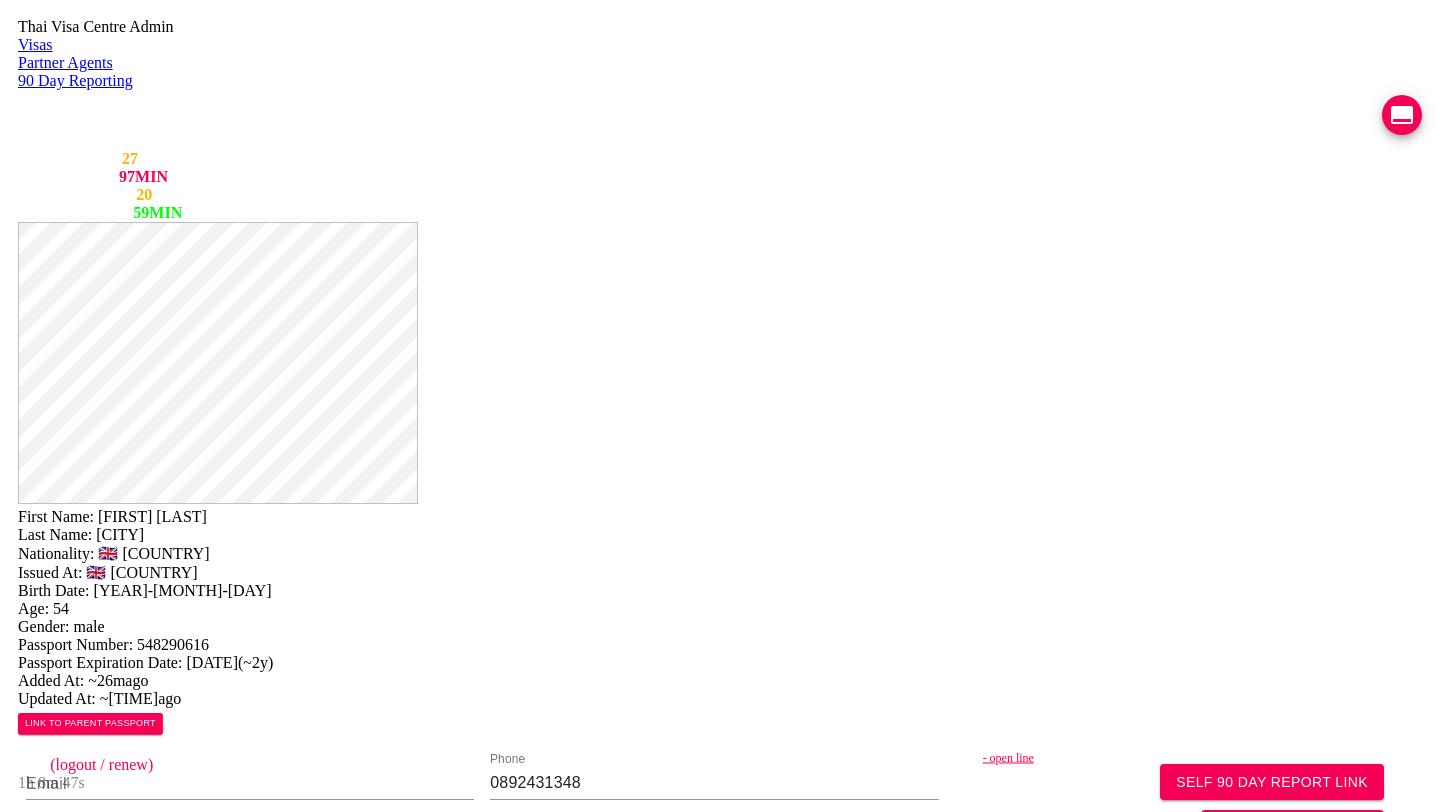 click on "[ADDRESS] [NUMBER]/[NUMBER] [STREET] [SUBDISTRICT] [DISTRICT] [PROVINCE] [POSTAL_CODE]" at bounding box center (250, 940) 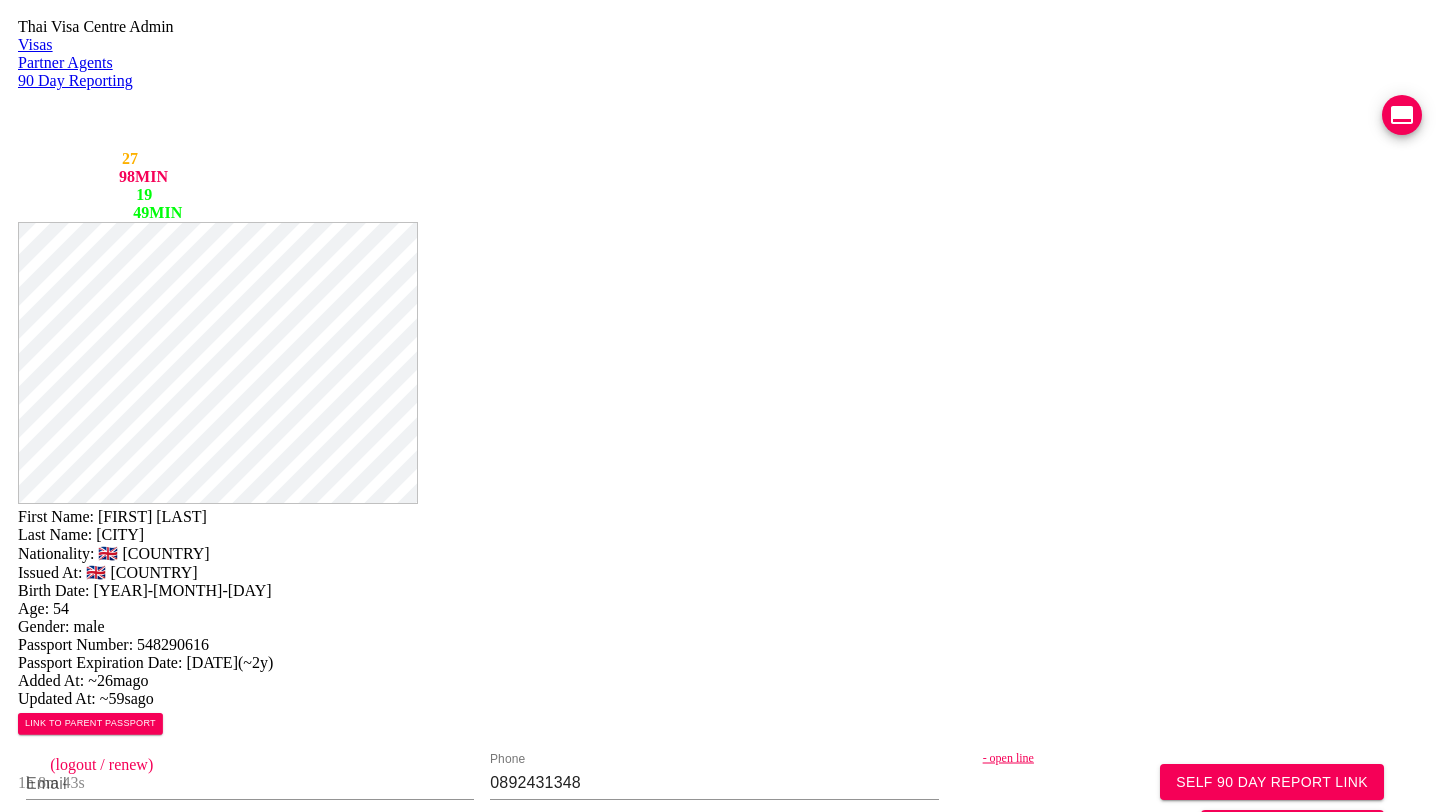 type on "[AREA] [STREET_NAME], [AREA_DETAIL] [SUB_DISTRICT] [DISTRICT] [PROVINCE] [POSTAL_CODE]" 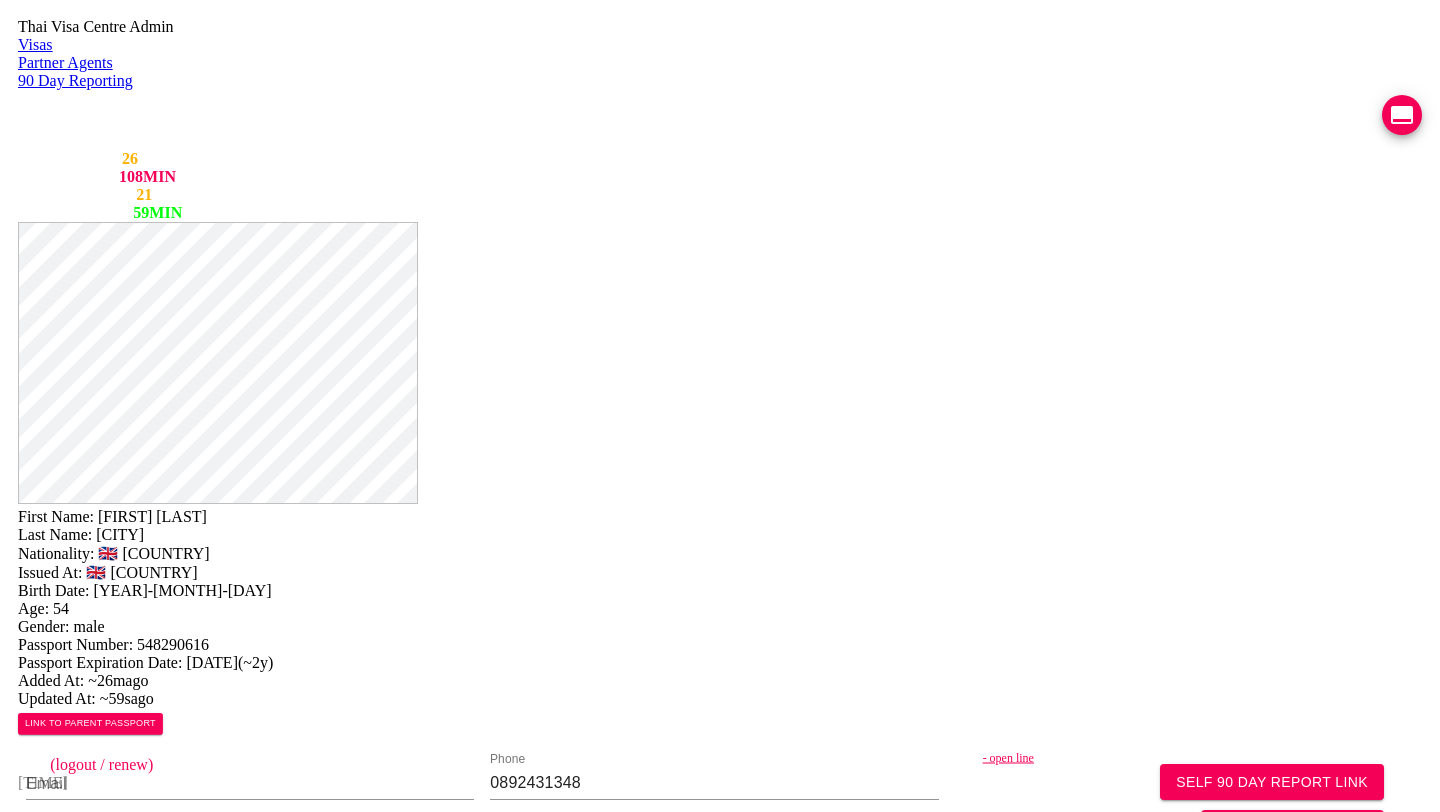 click at bounding box center [1402, 115] 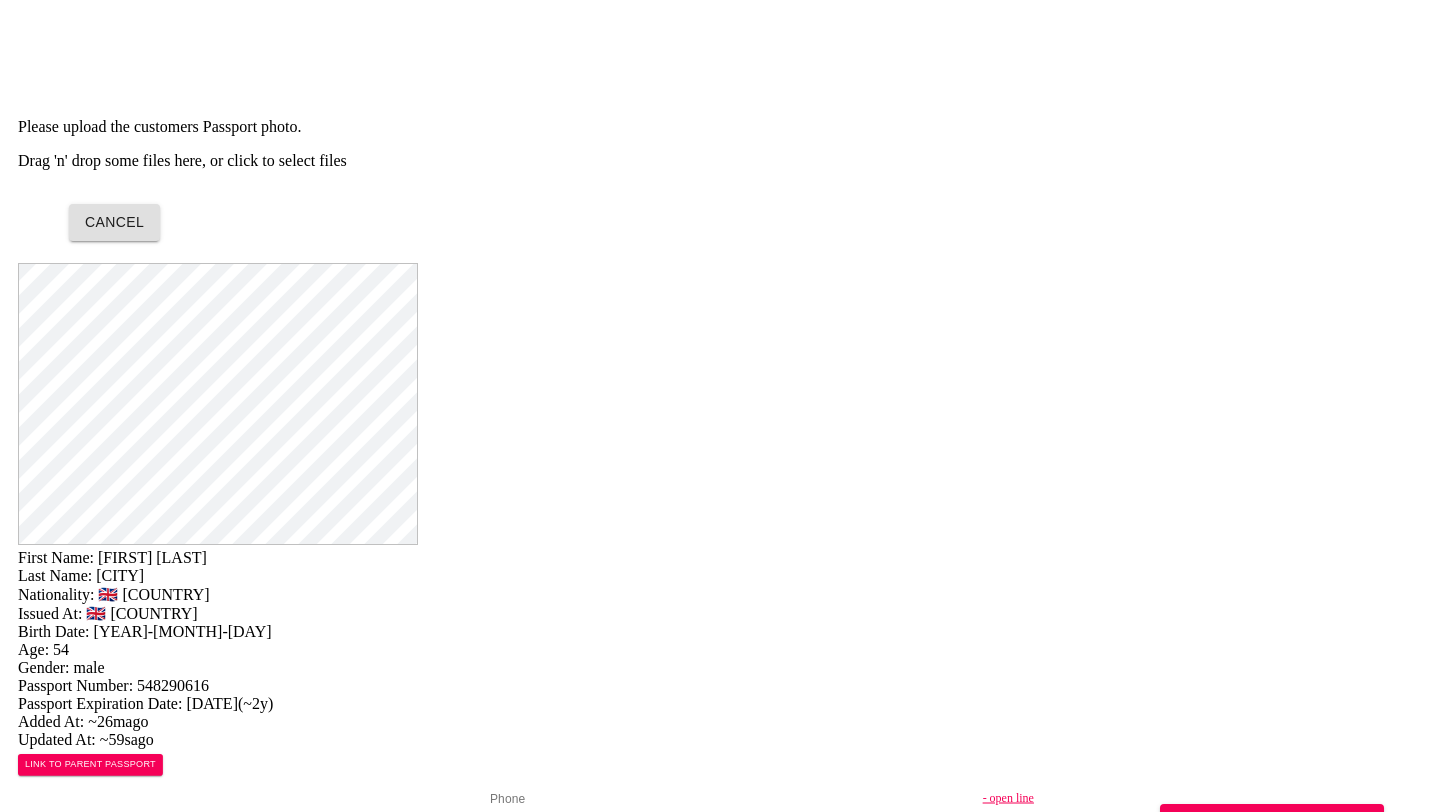 click on "Drag 'n' drop some files here, or click to select files" at bounding box center (720, 161) 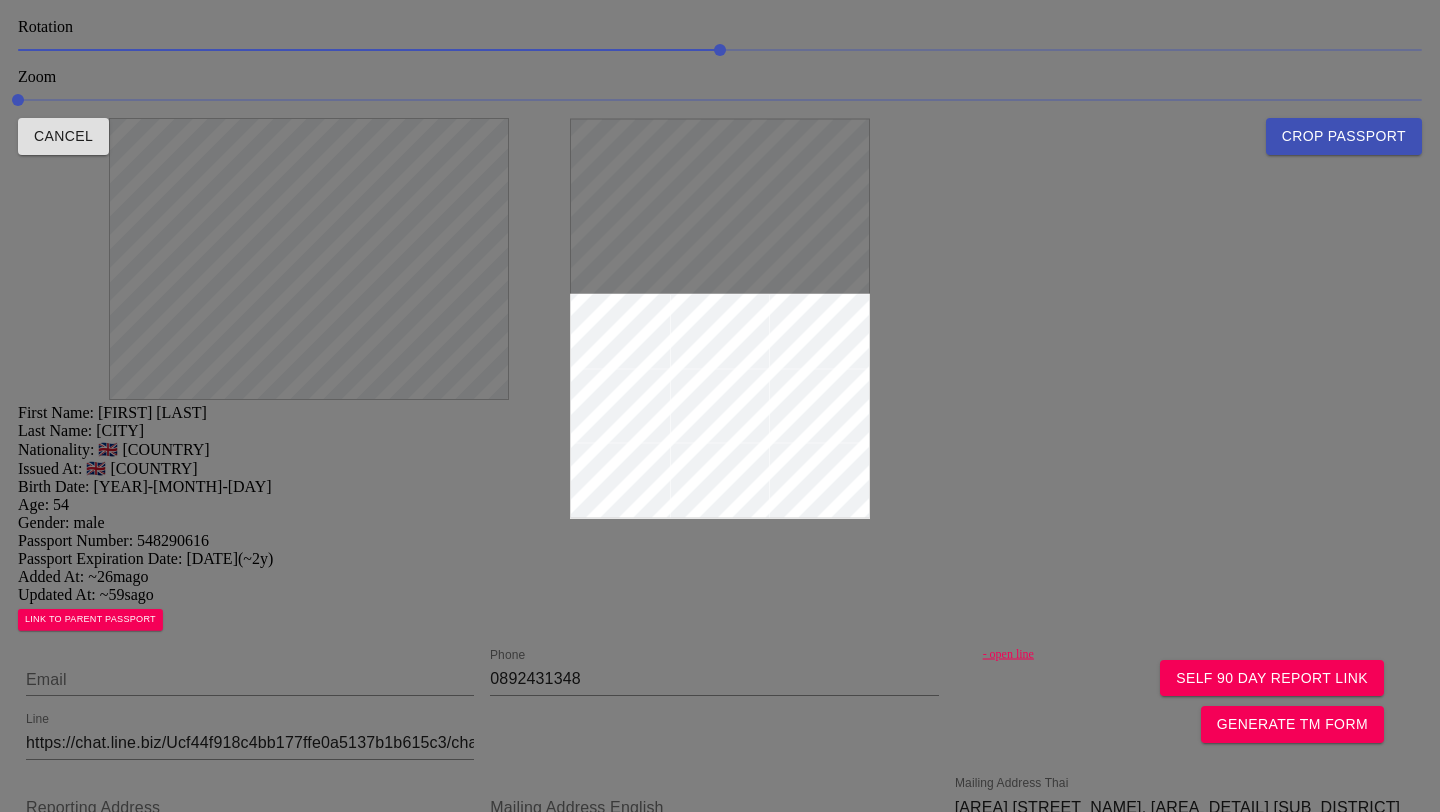 click at bounding box center (720, 406) 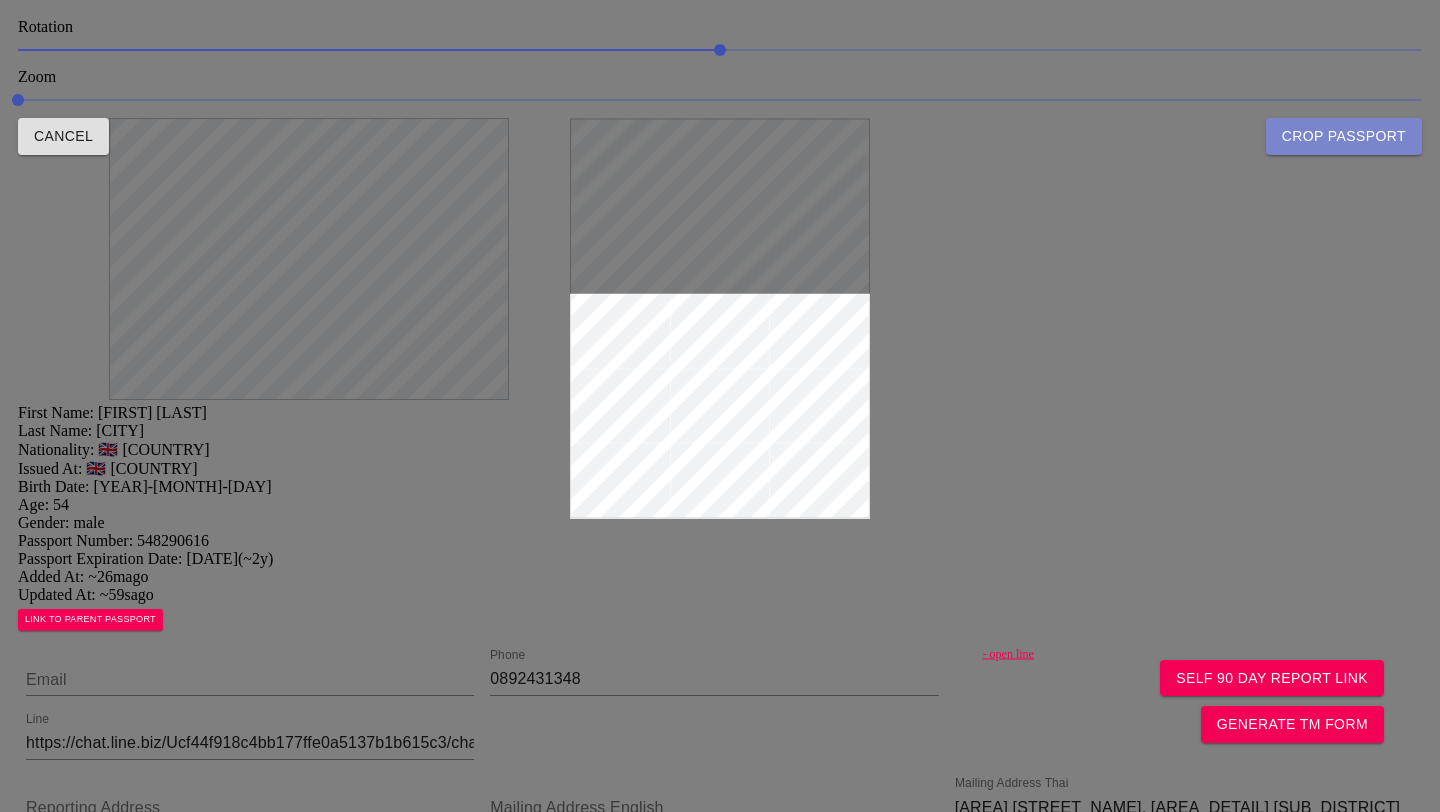 click on "Crop Passport" at bounding box center (1344, 136) 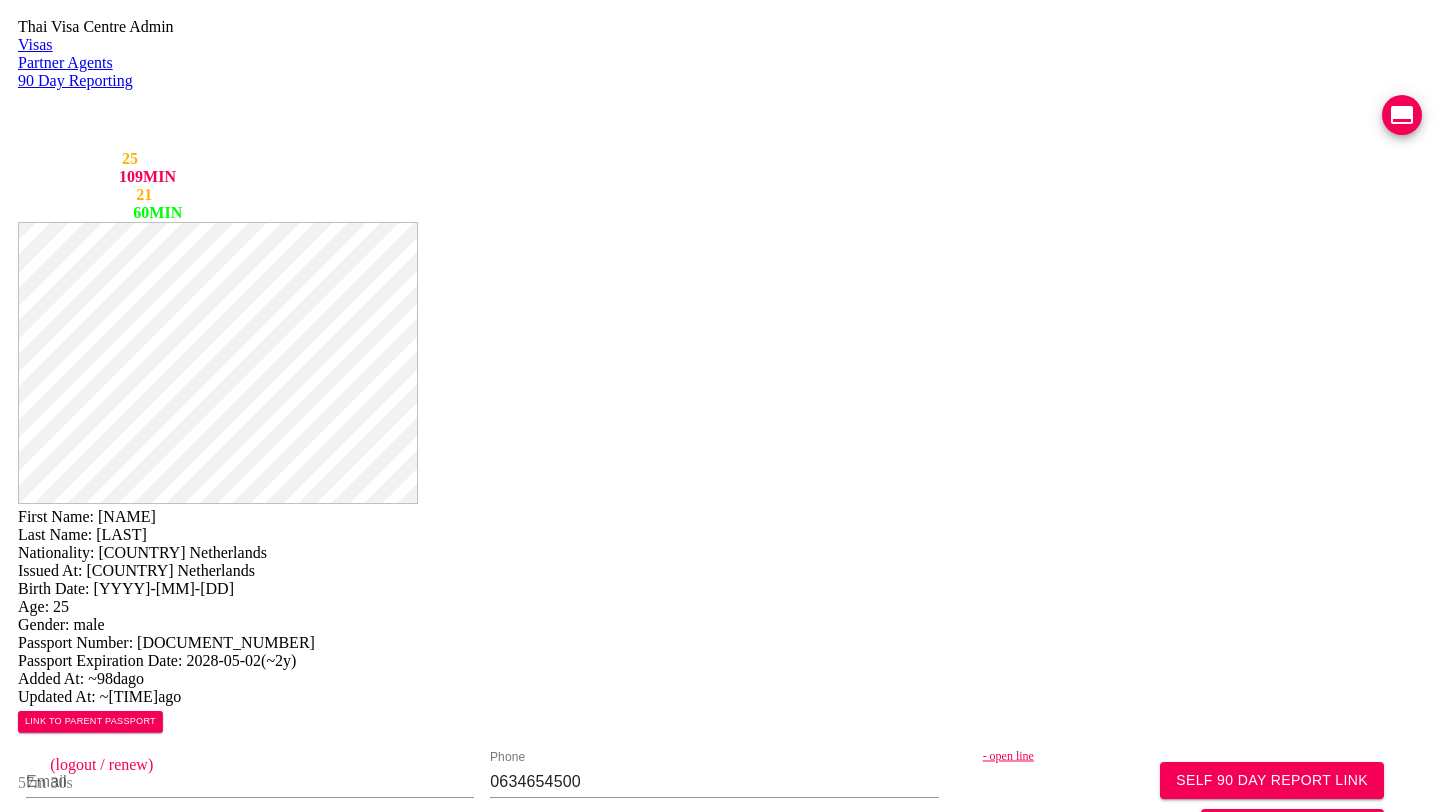 click on "- open line" at bounding box center [1213, 756] 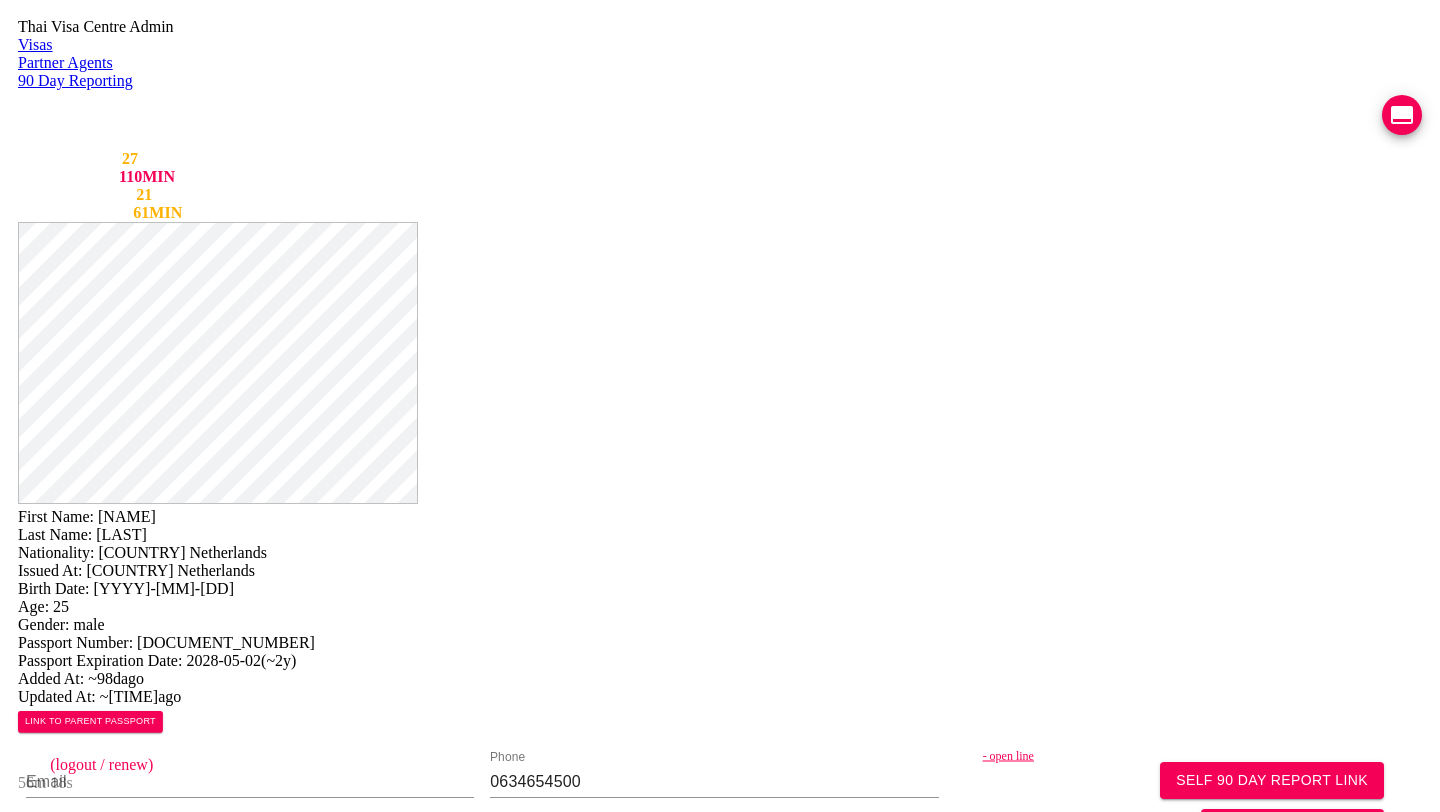 scroll, scrollTop: 194, scrollLeft: 0, axis: vertical 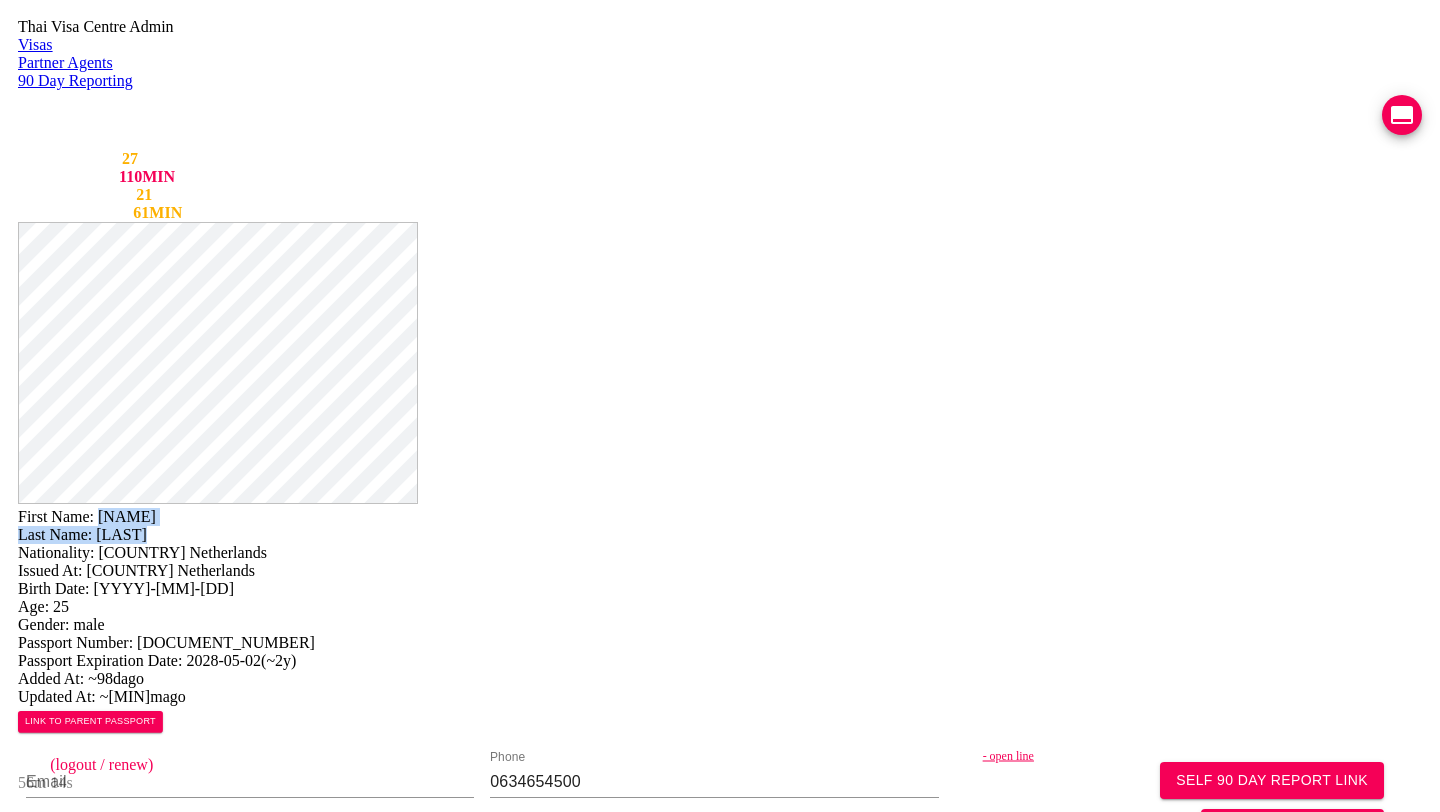 drag, startPoint x: 780, startPoint y: 46, endPoint x: 912, endPoint y: 62, distance: 132.96616 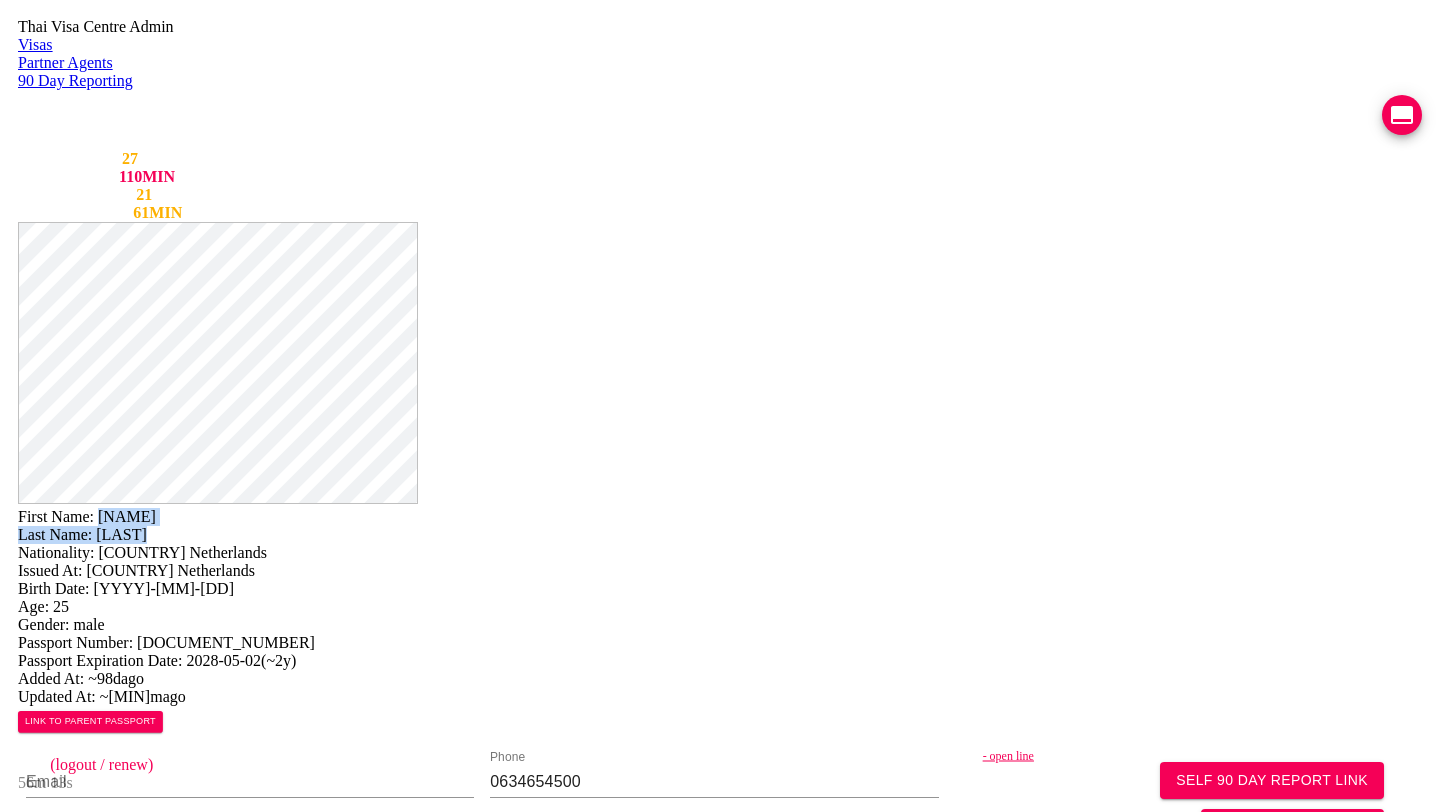 copy on "MIKAIL [LAST] Last Name:   DIKMEN" 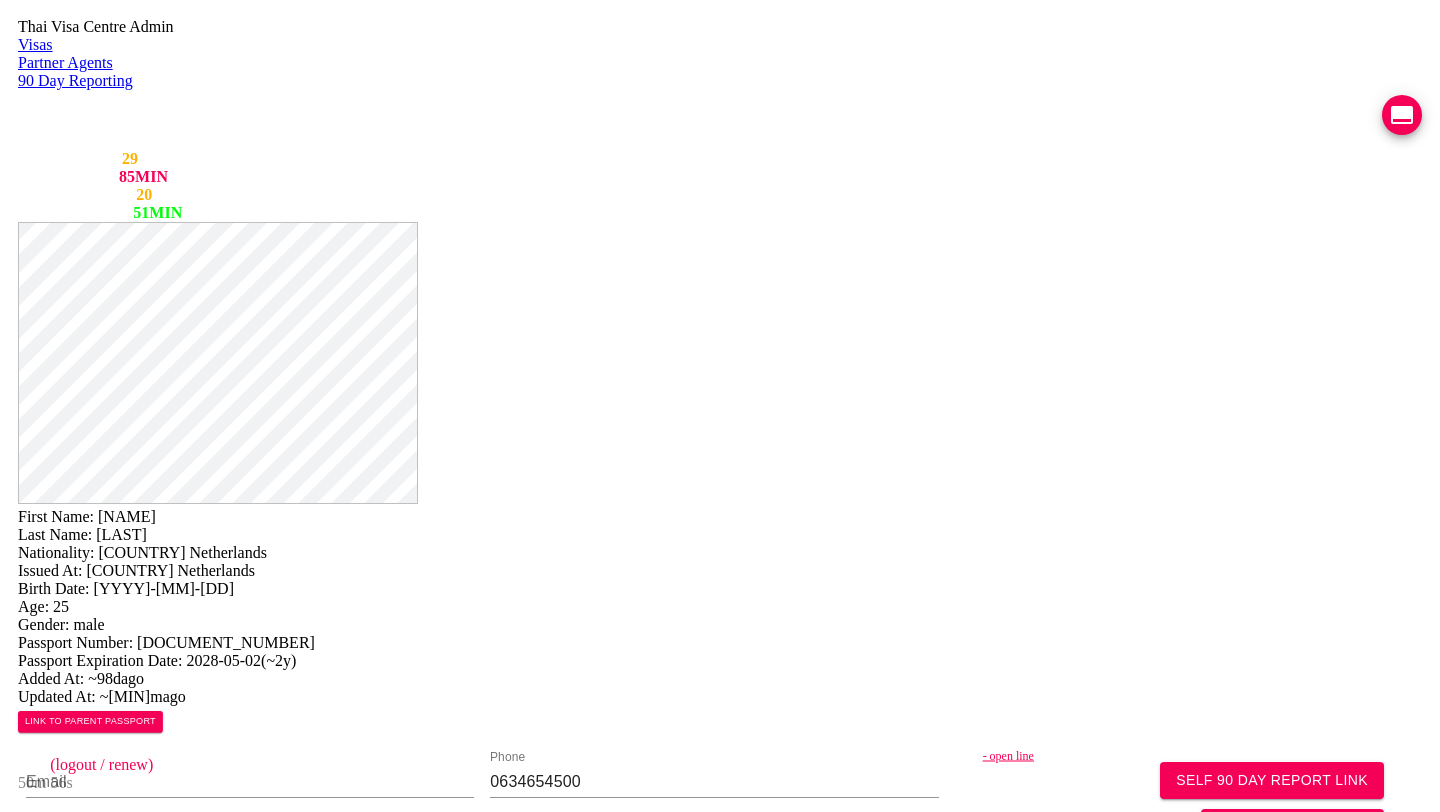 click on "First Name:   [FIRST] Last Name:   [LAST] Nationality:   🇳🇱   Netherlands Issued At:   🇳🇱   Netherlands Birth Date:   2000-04-13 Age:   25 Gender:   male Passport Number:   [PASSPORT] Passport Expiration Date:   2028-05-02  (  ~2y  ) Added At:   ~98d  ago Updated At:   ~1m  ago LINK TO PARENT PASSPORT" at bounding box center [720, 625] 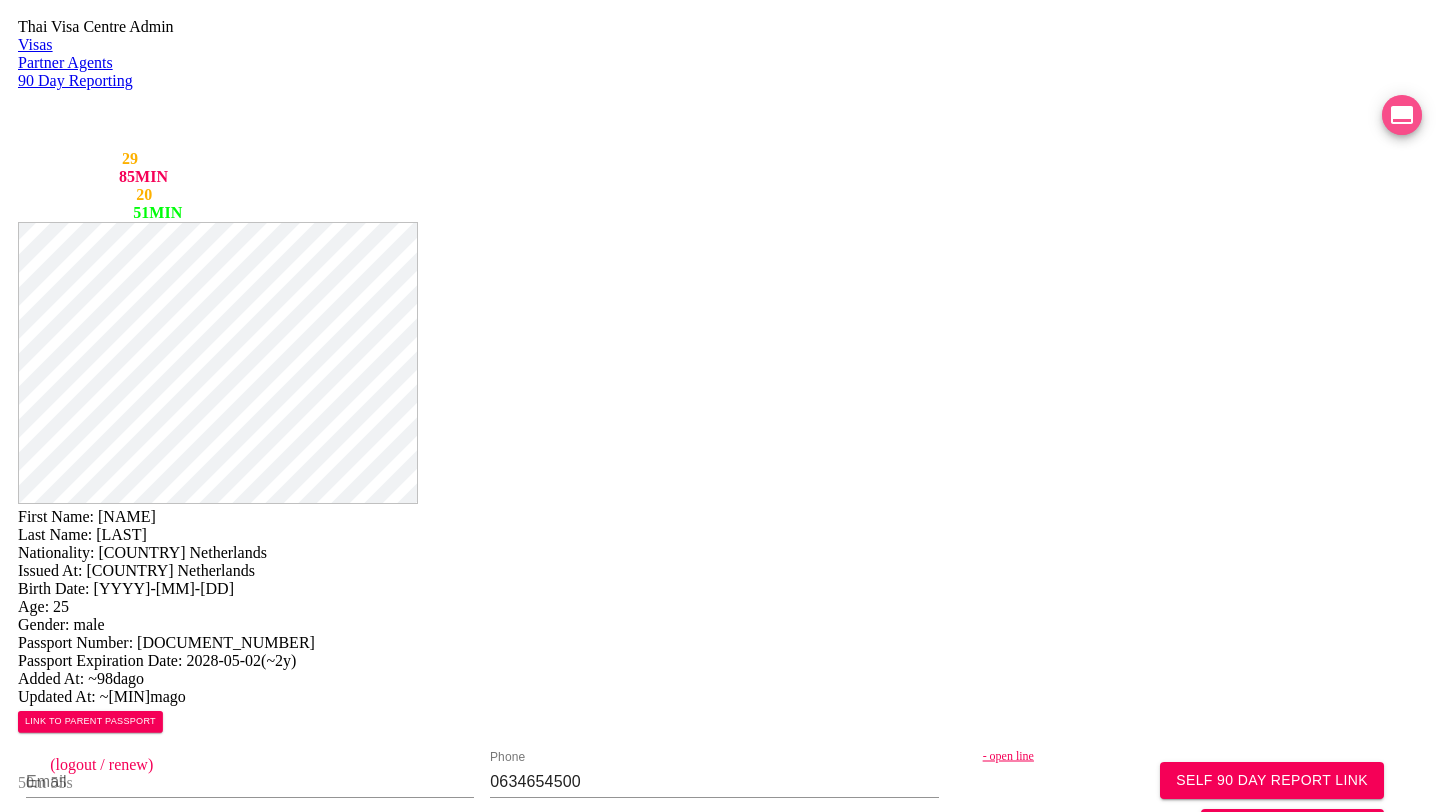 click at bounding box center [1402, 115] 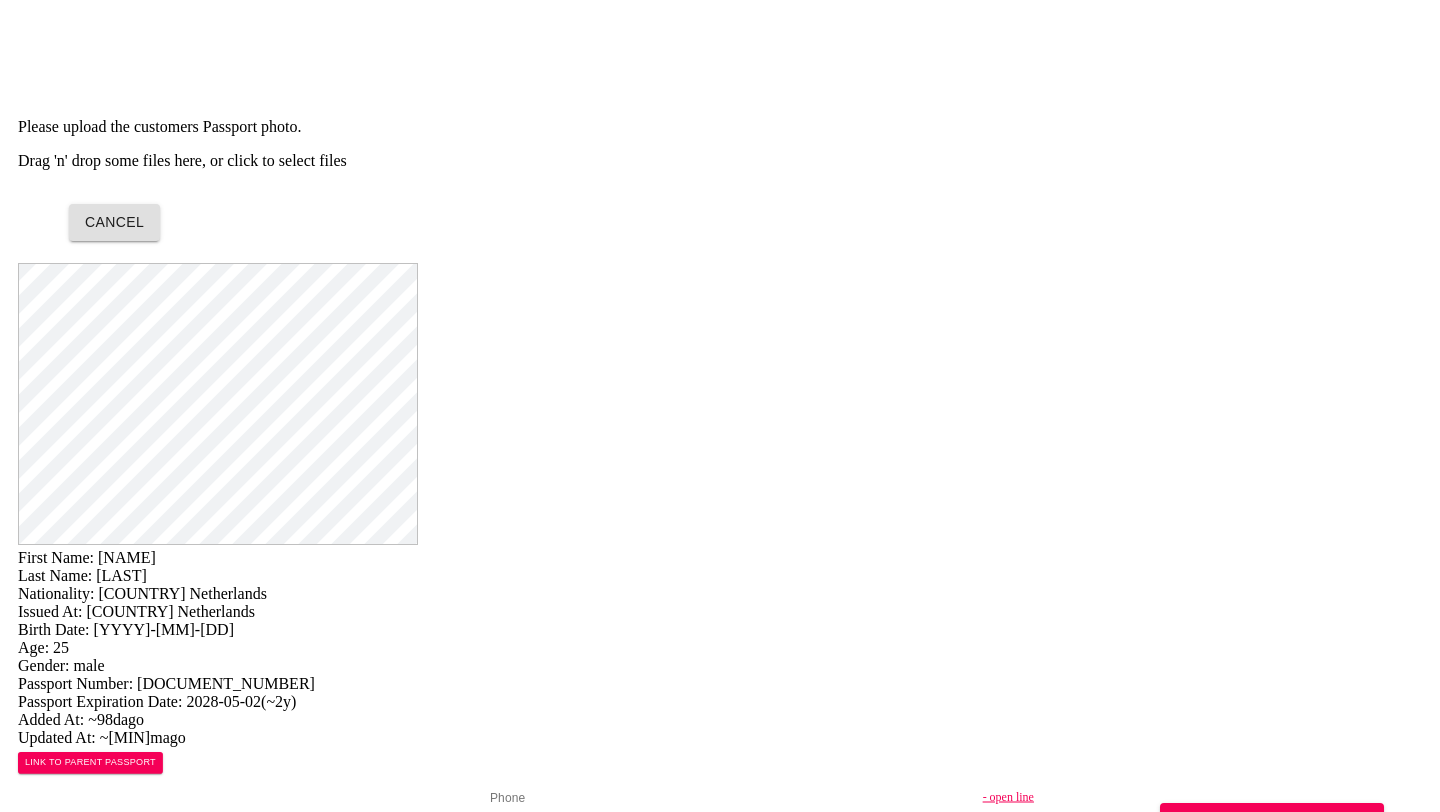 click on "Drag 'n' drop some files here, or click to select files" at bounding box center (720, 161) 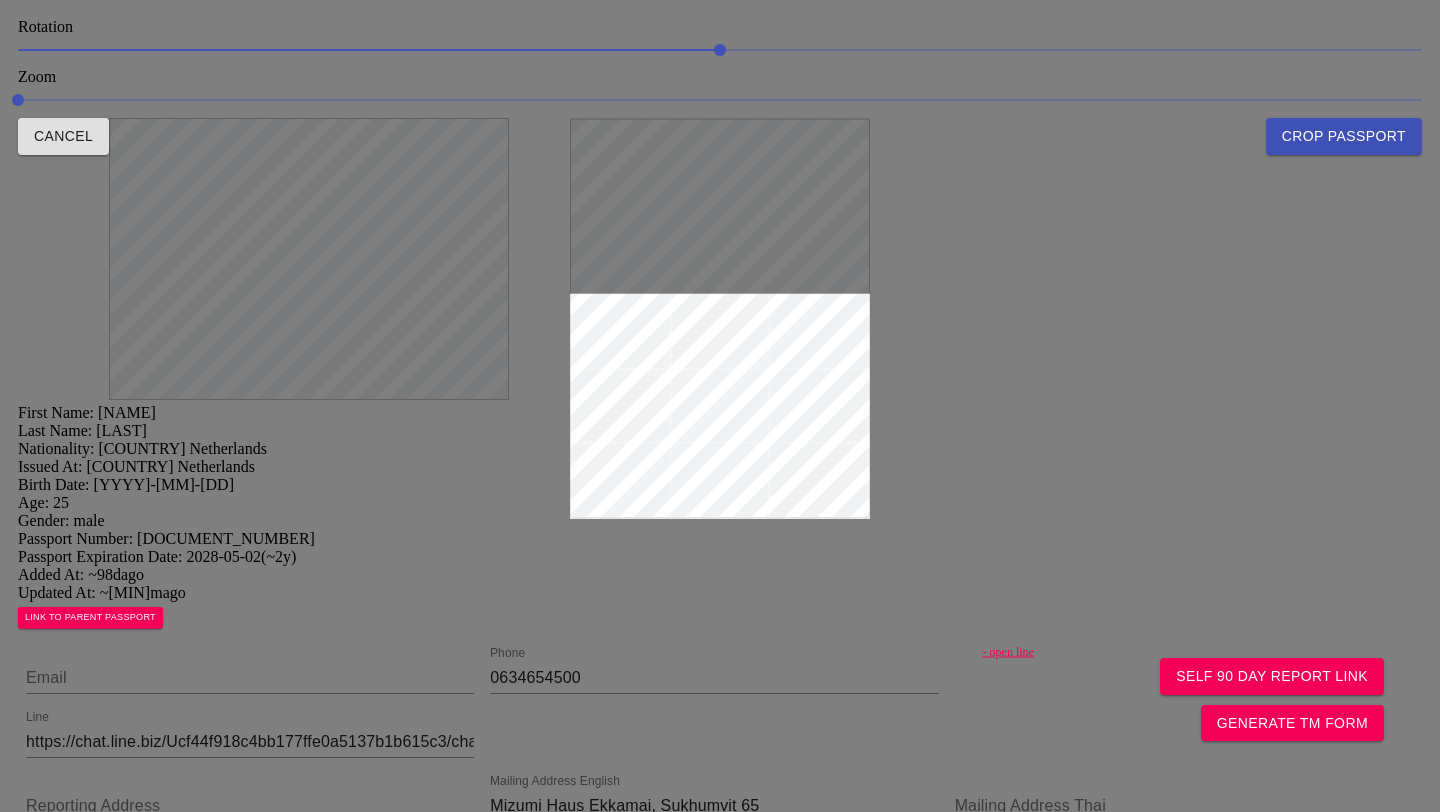 drag, startPoint x: 607, startPoint y: 267, endPoint x: 601, endPoint y: 212, distance: 55.326305 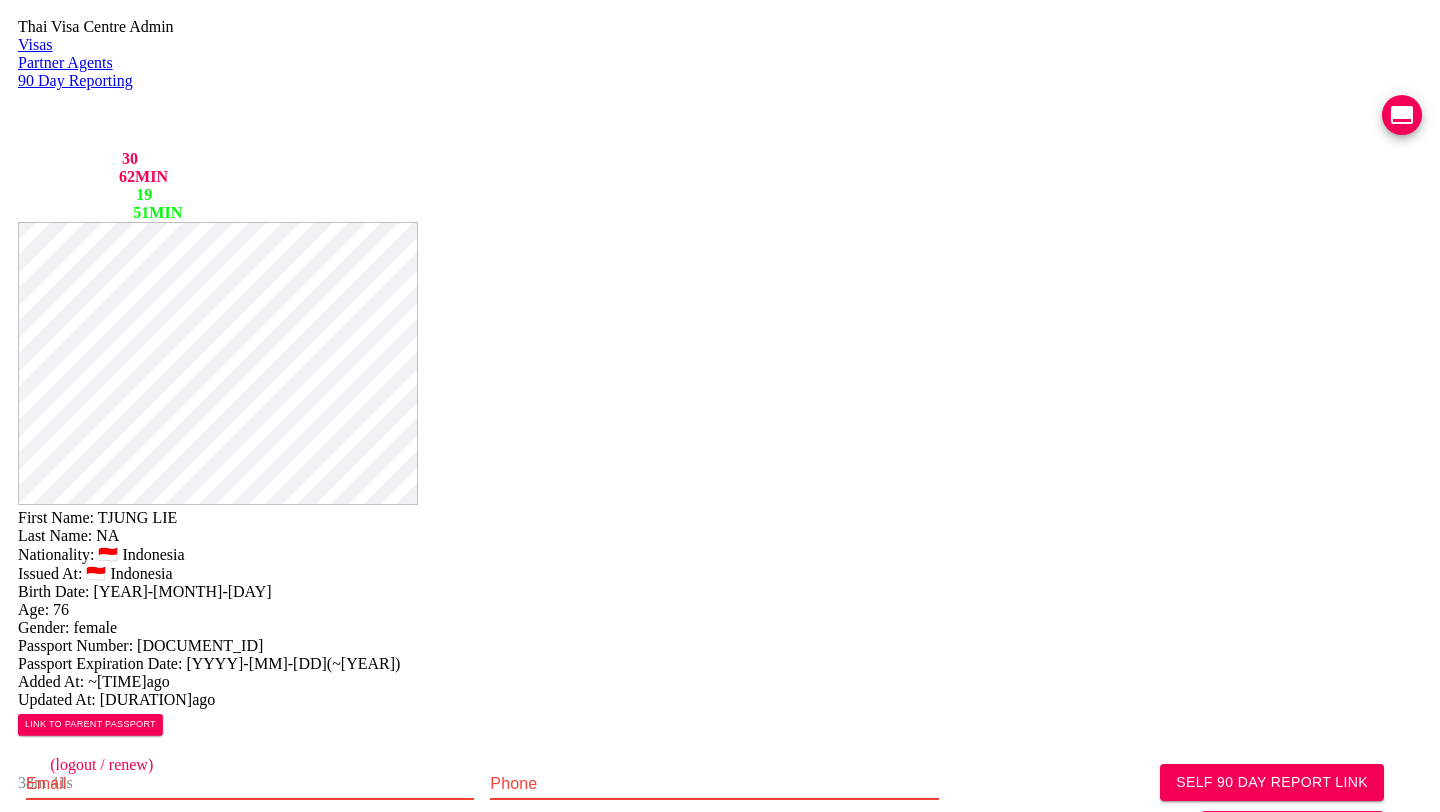 click at bounding box center [250, 848] 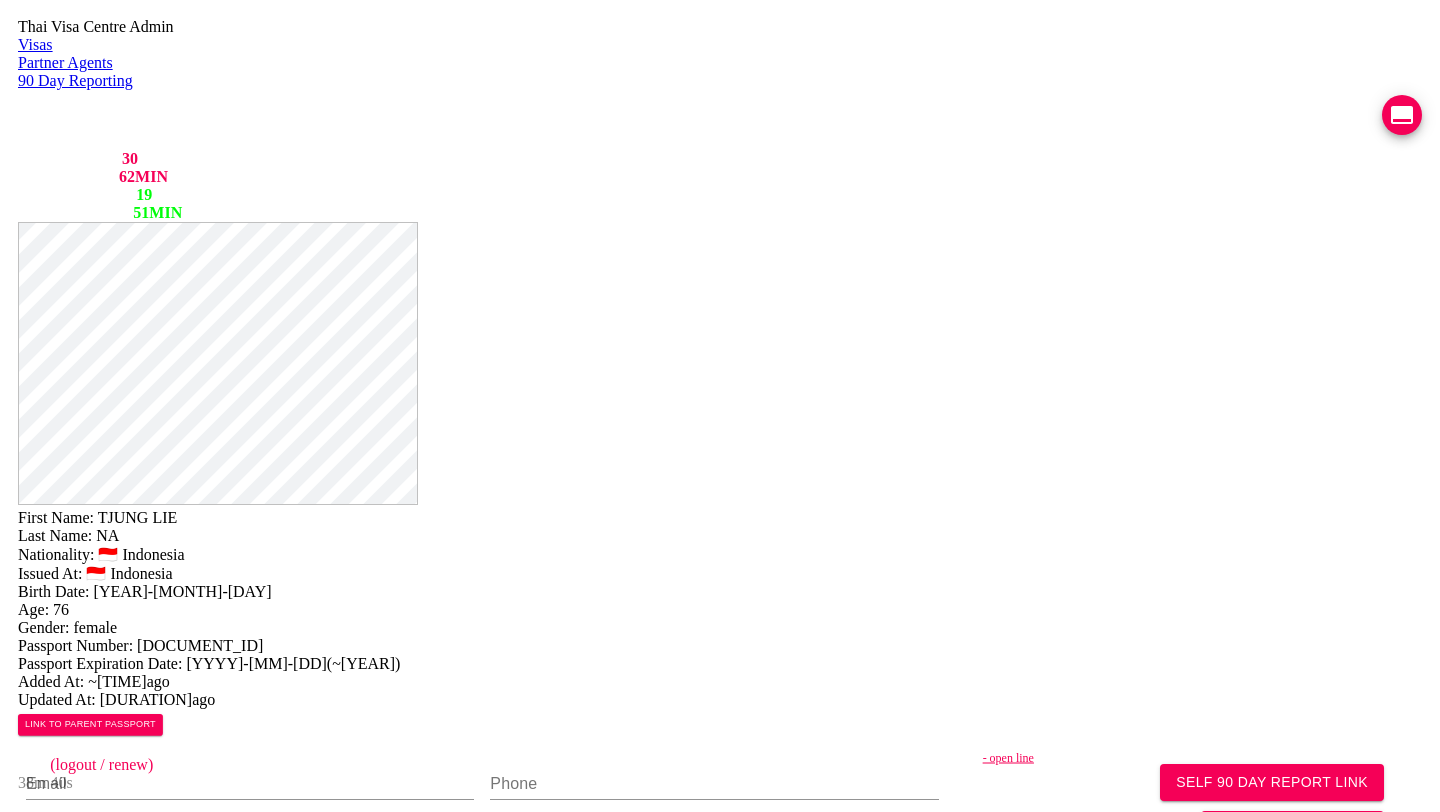 type on "[URL]" 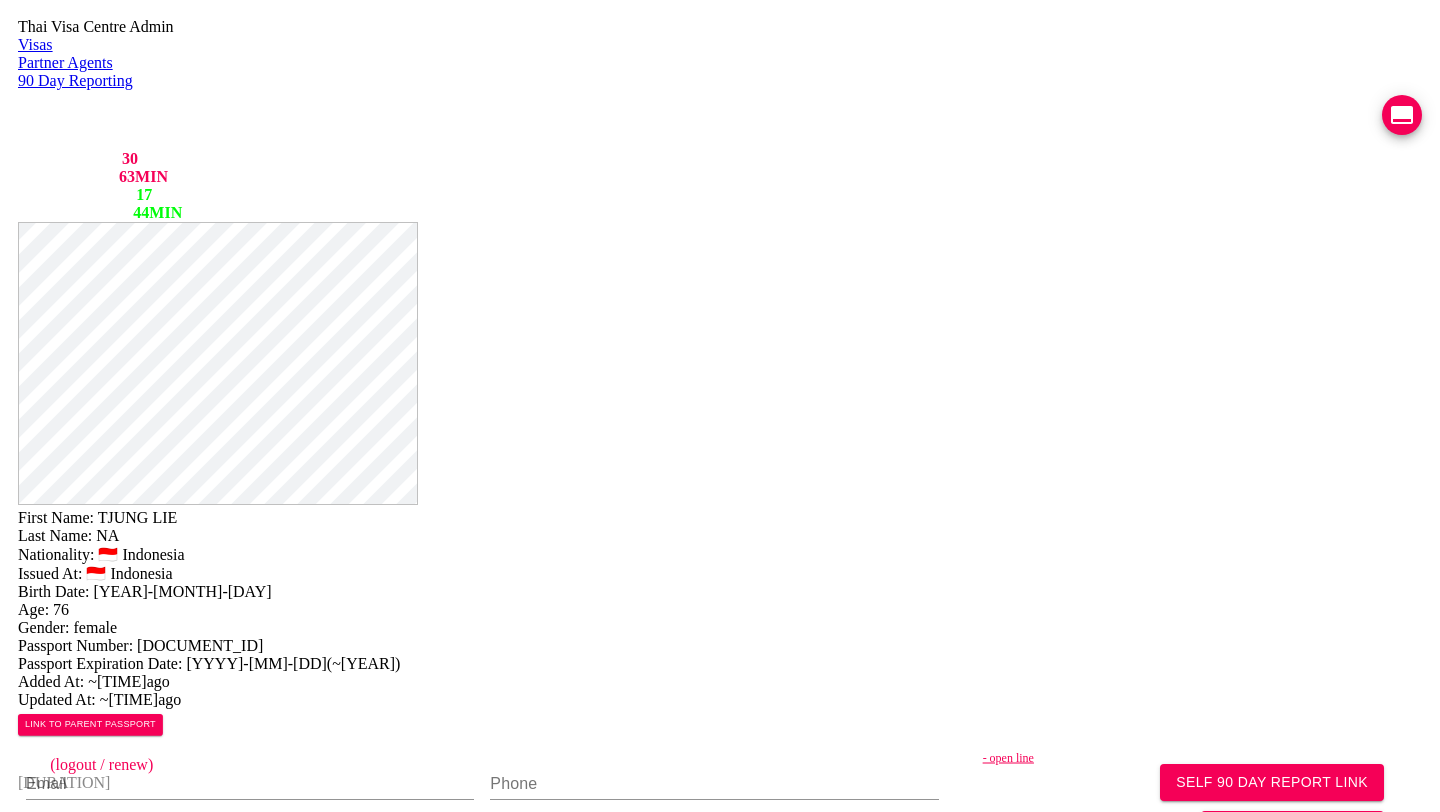 click at bounding box center [1402, 115] 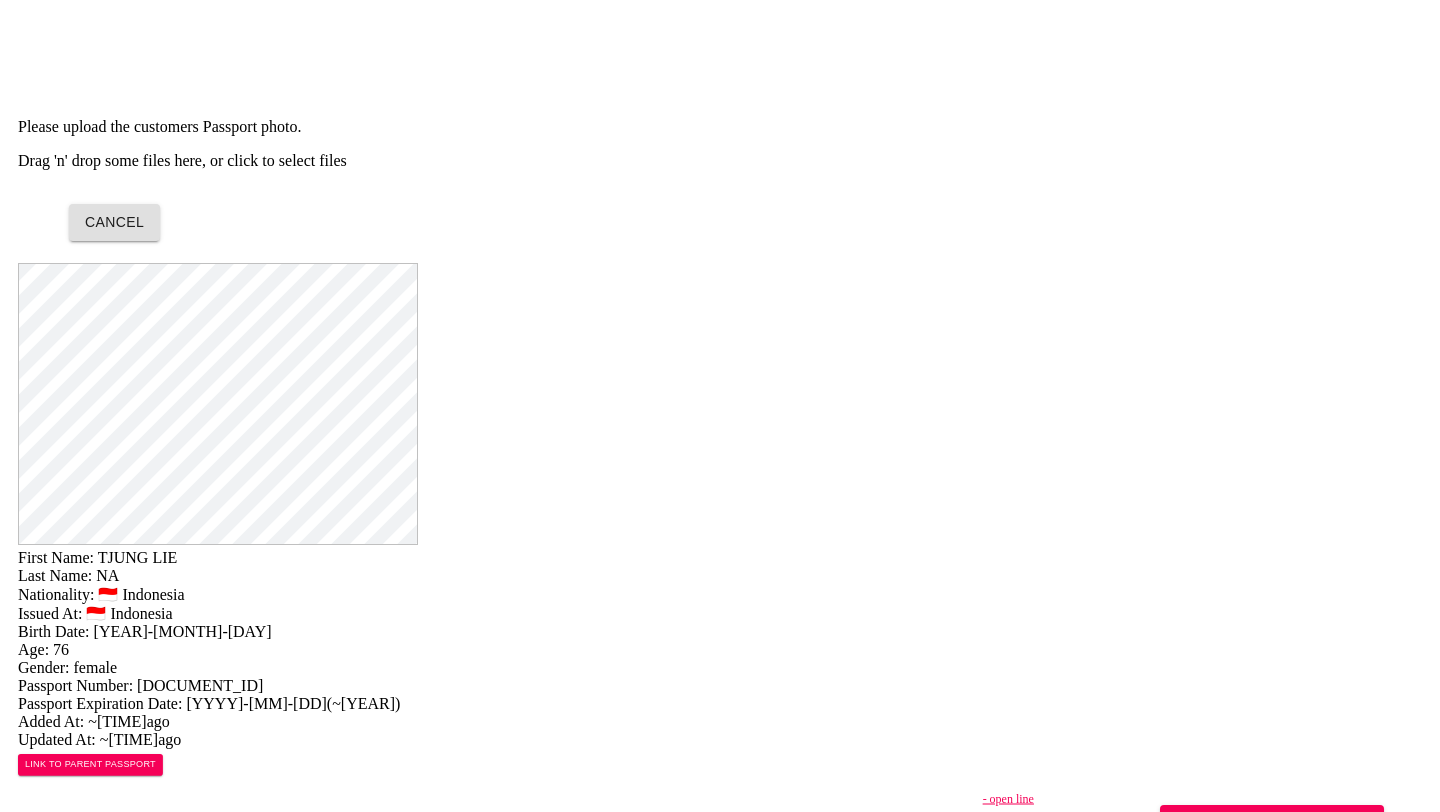 click on "Drag 'n' drop some files here, or click to select files" at bounding box center (720, 161) 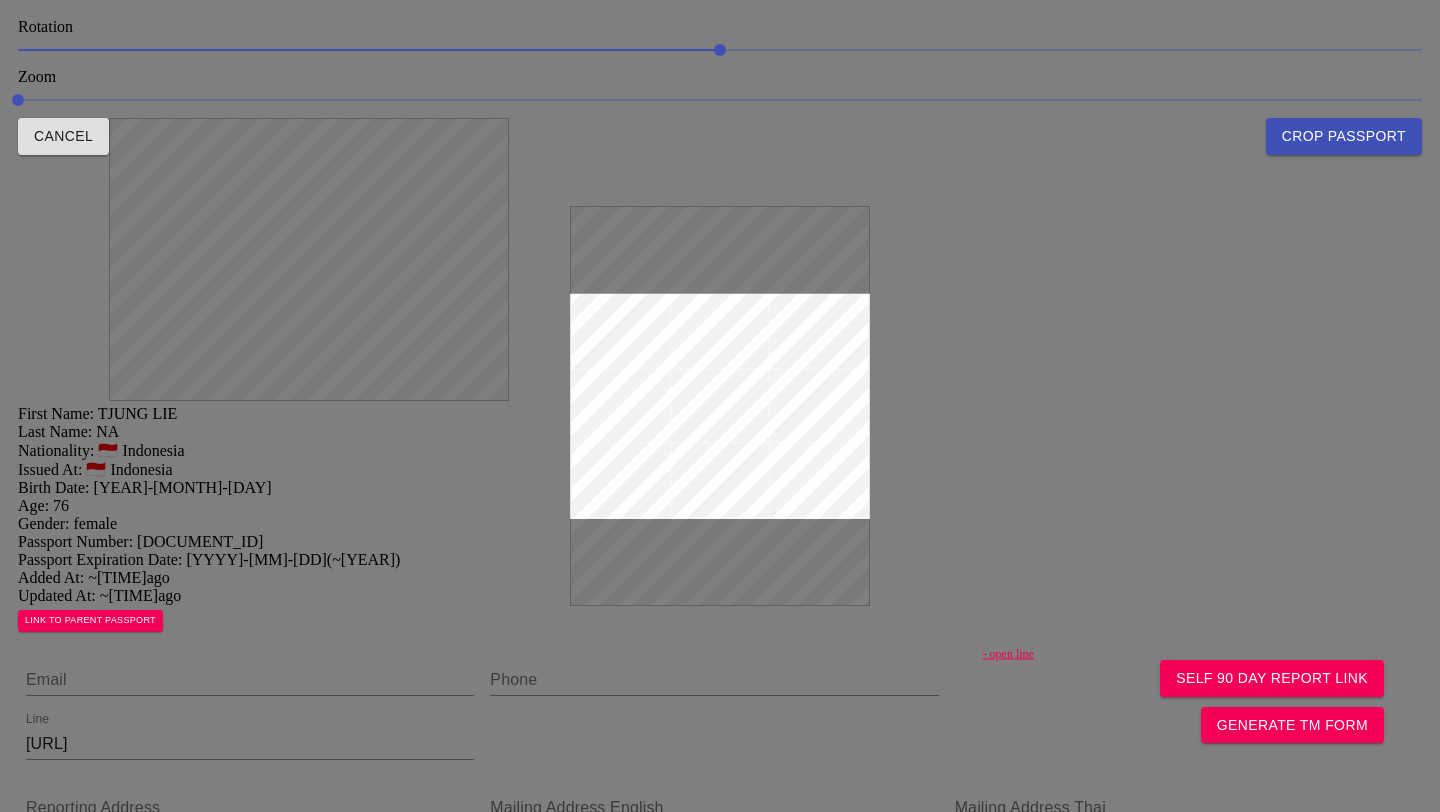 click at bounding box center (720, 406) 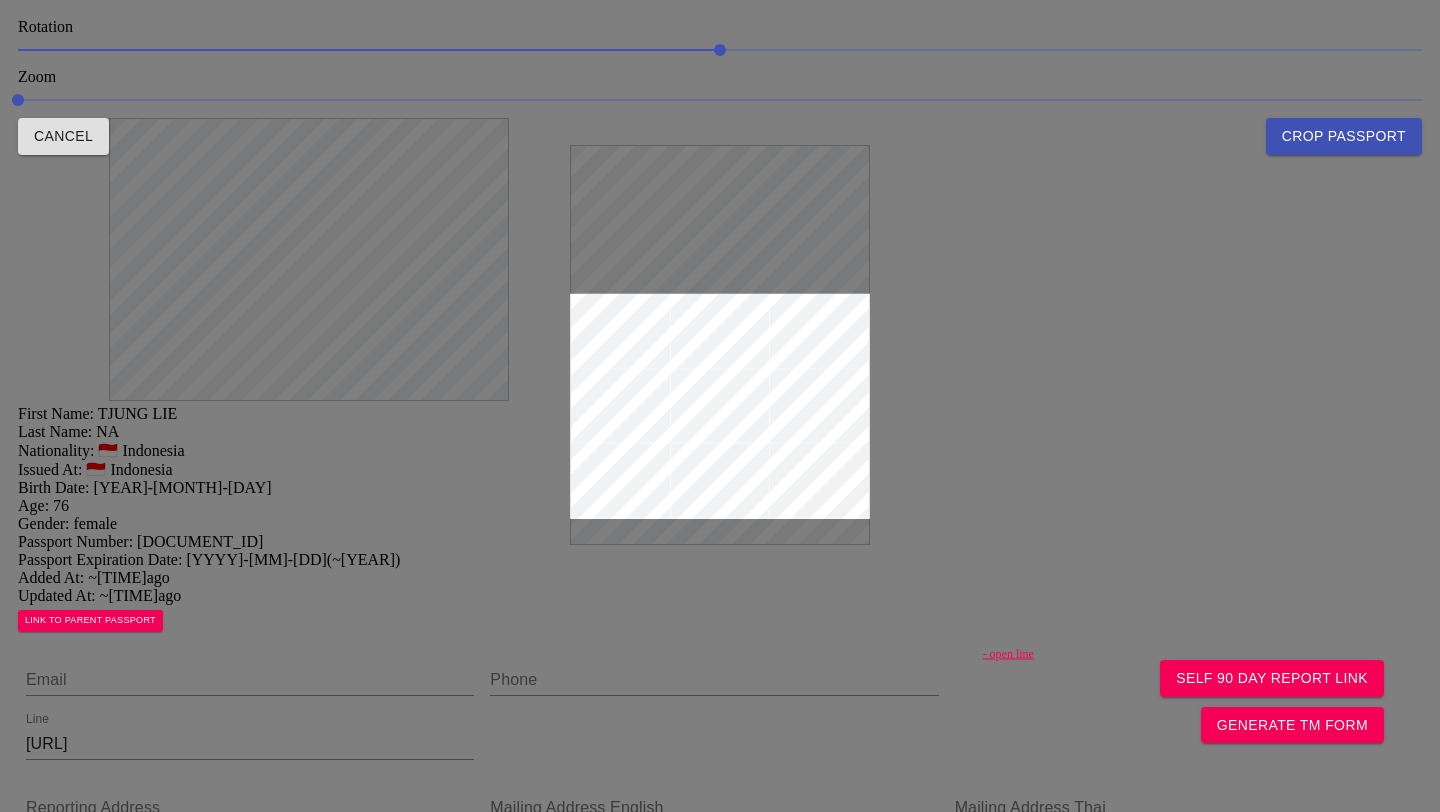 drag, startPoint x: 572, startPoint y: 296, endPoint x: 595, endPoint y: 237, distance: 63.324562 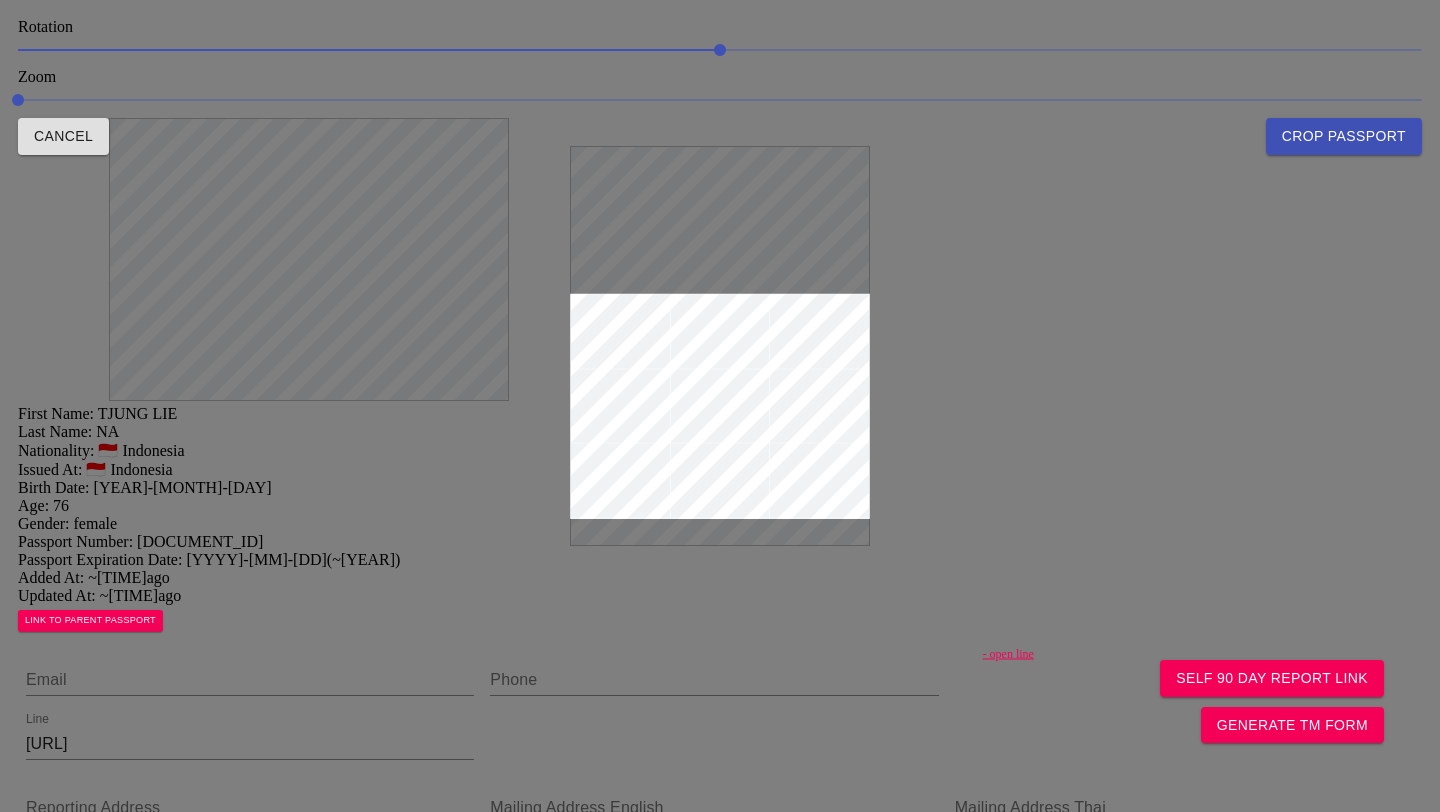 click on "Crop Passport" at bounding box center [1344, 136] 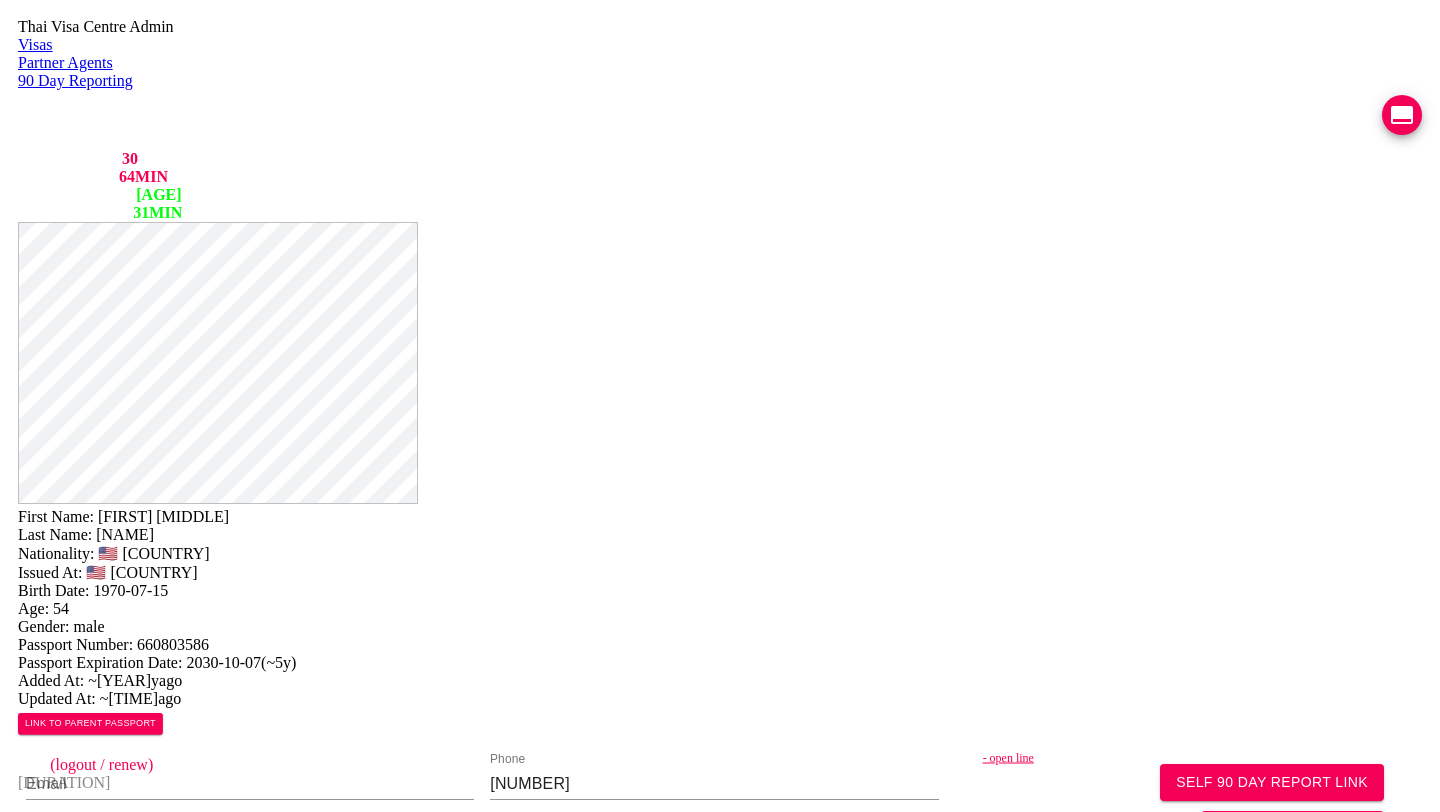 click on "- open line" at bounding box center [1213, 758] 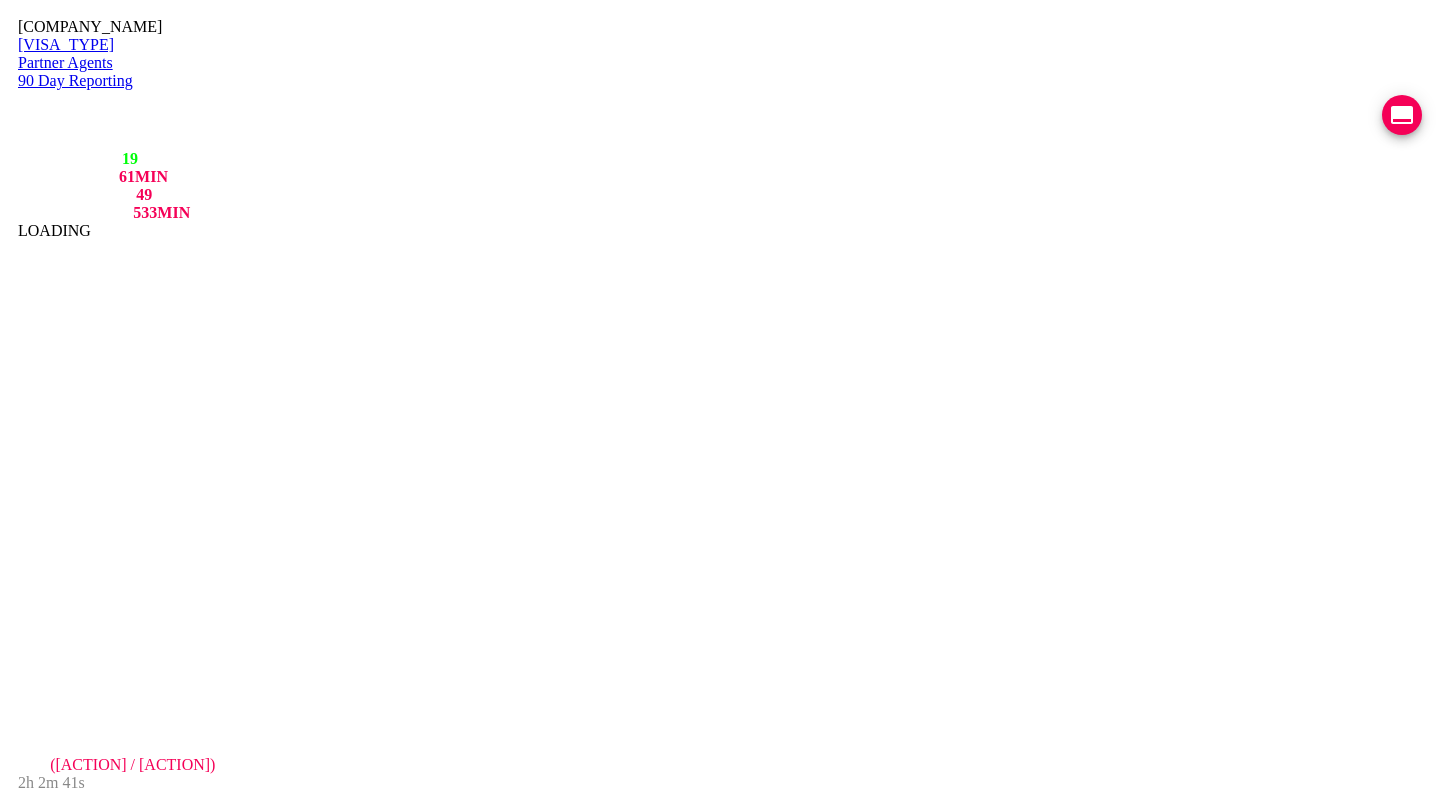 scroll, scrollTop: 0, scrollLeft: 0, axis: both 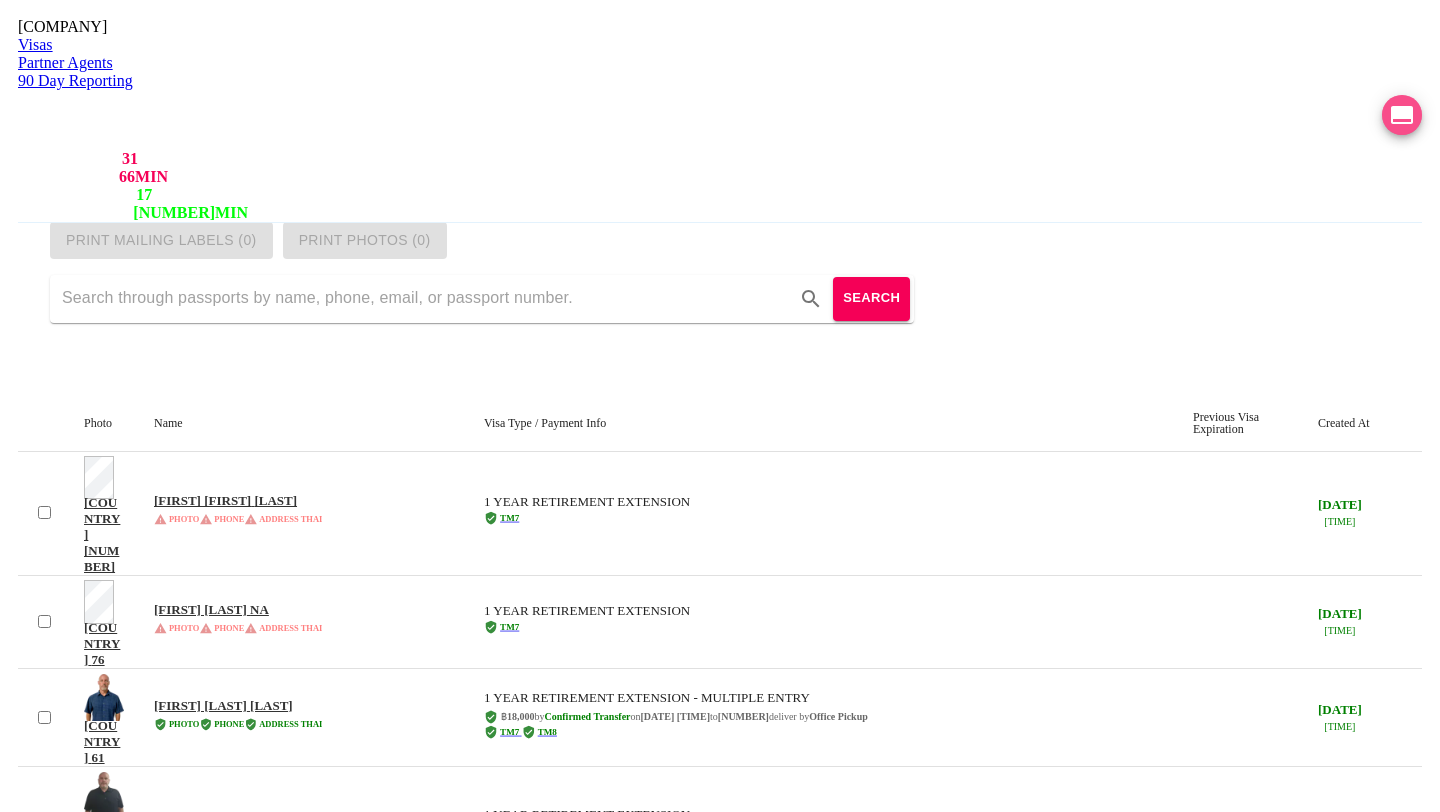 click at bounding box center [1402, 115] 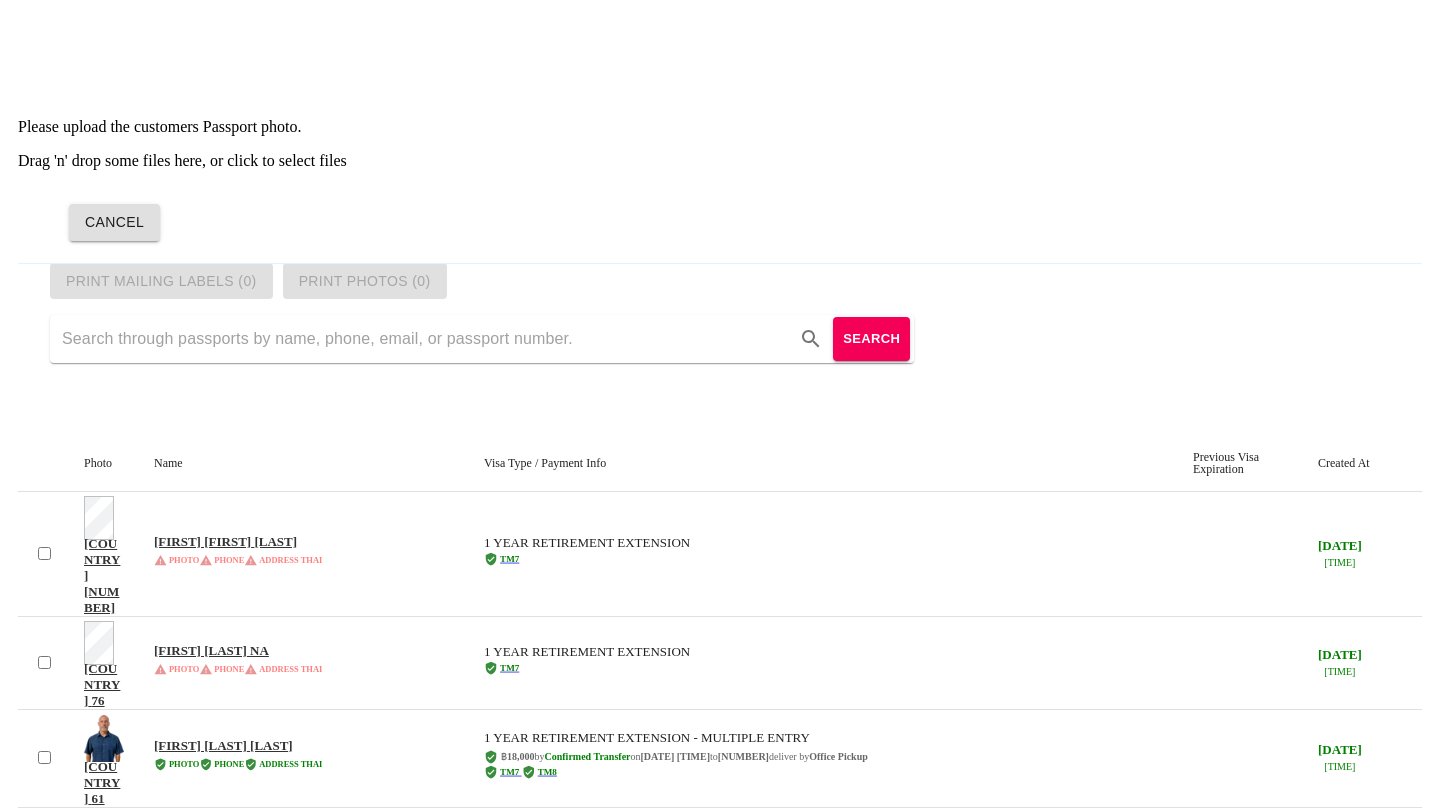 click on "Drag 'n' drop some files here, or click to select files" at bounding box center [720, 161] 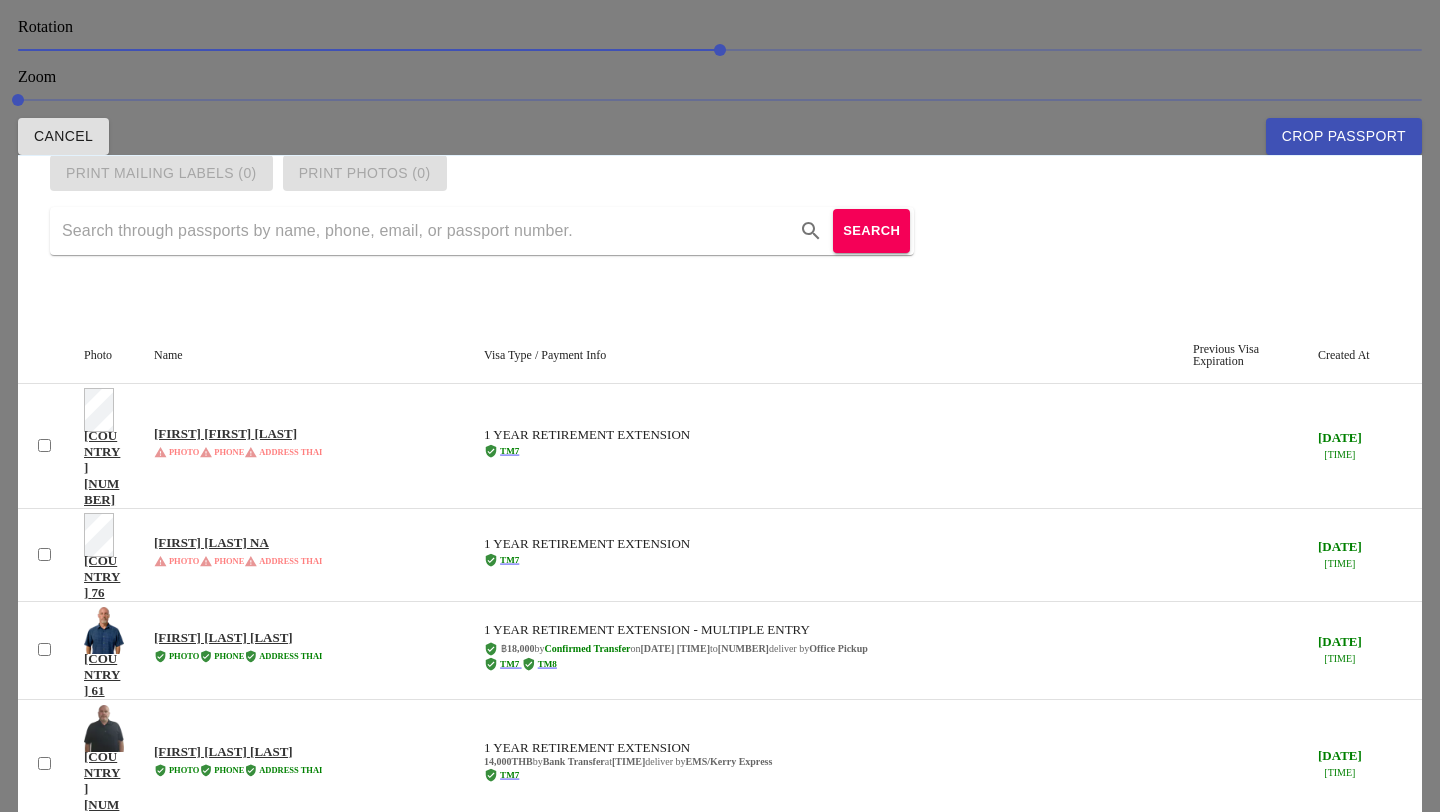 click at bounding box center [720, 406] 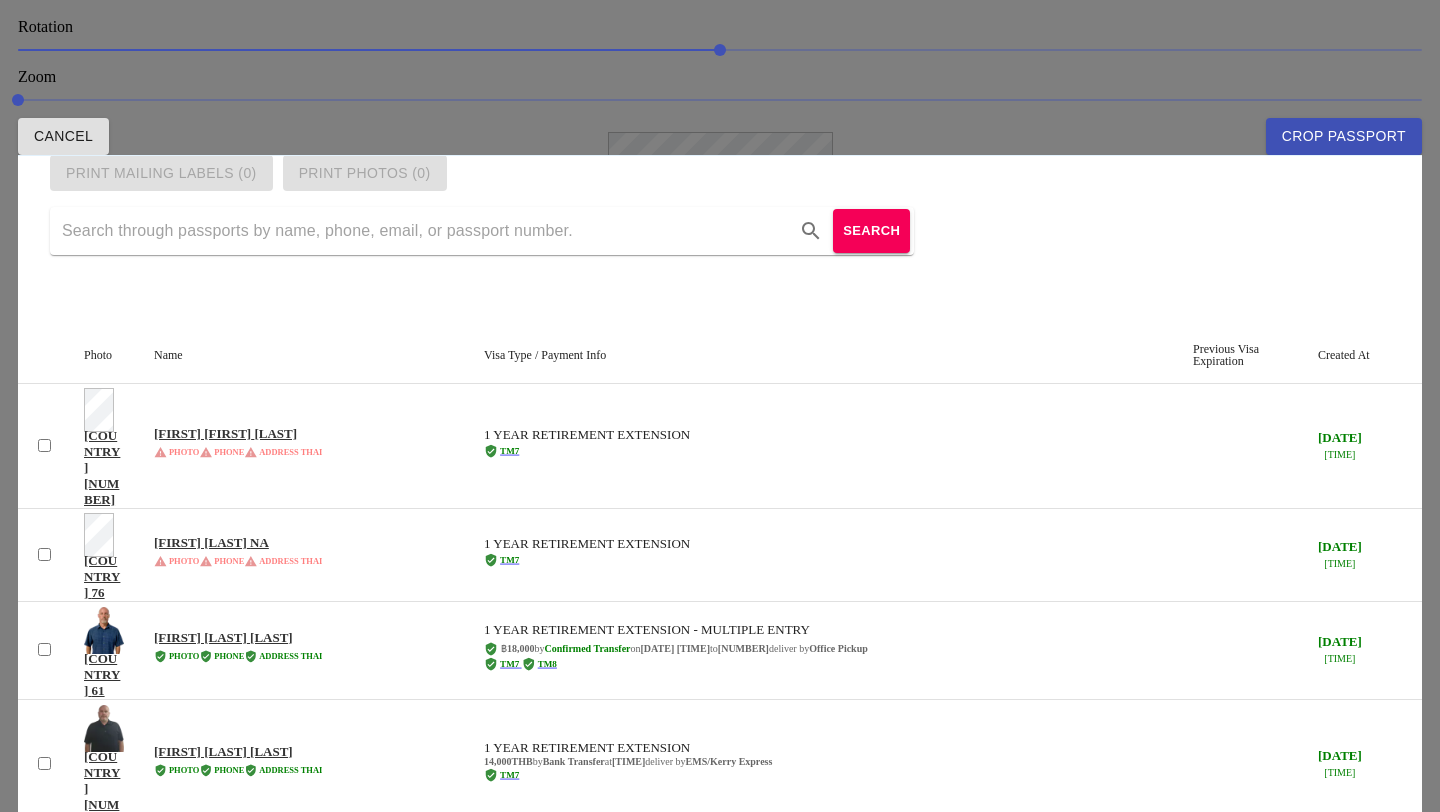 drag, startPoint x: 761, startPoint y: 339, endPoint x: 755, endPoint y: 317, distance: 22.803509 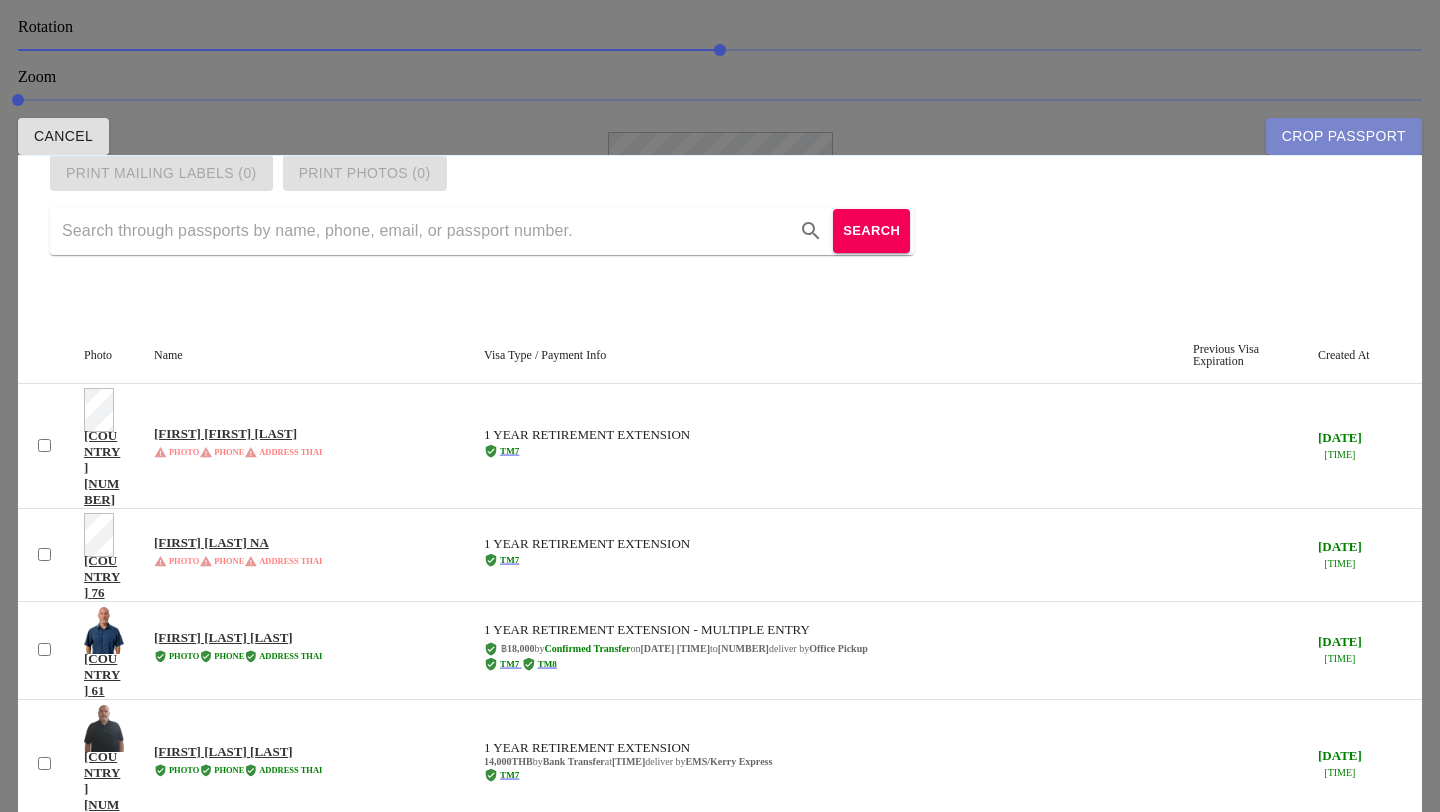 click on "Crop Passport" at bounding box center [1344, 136] 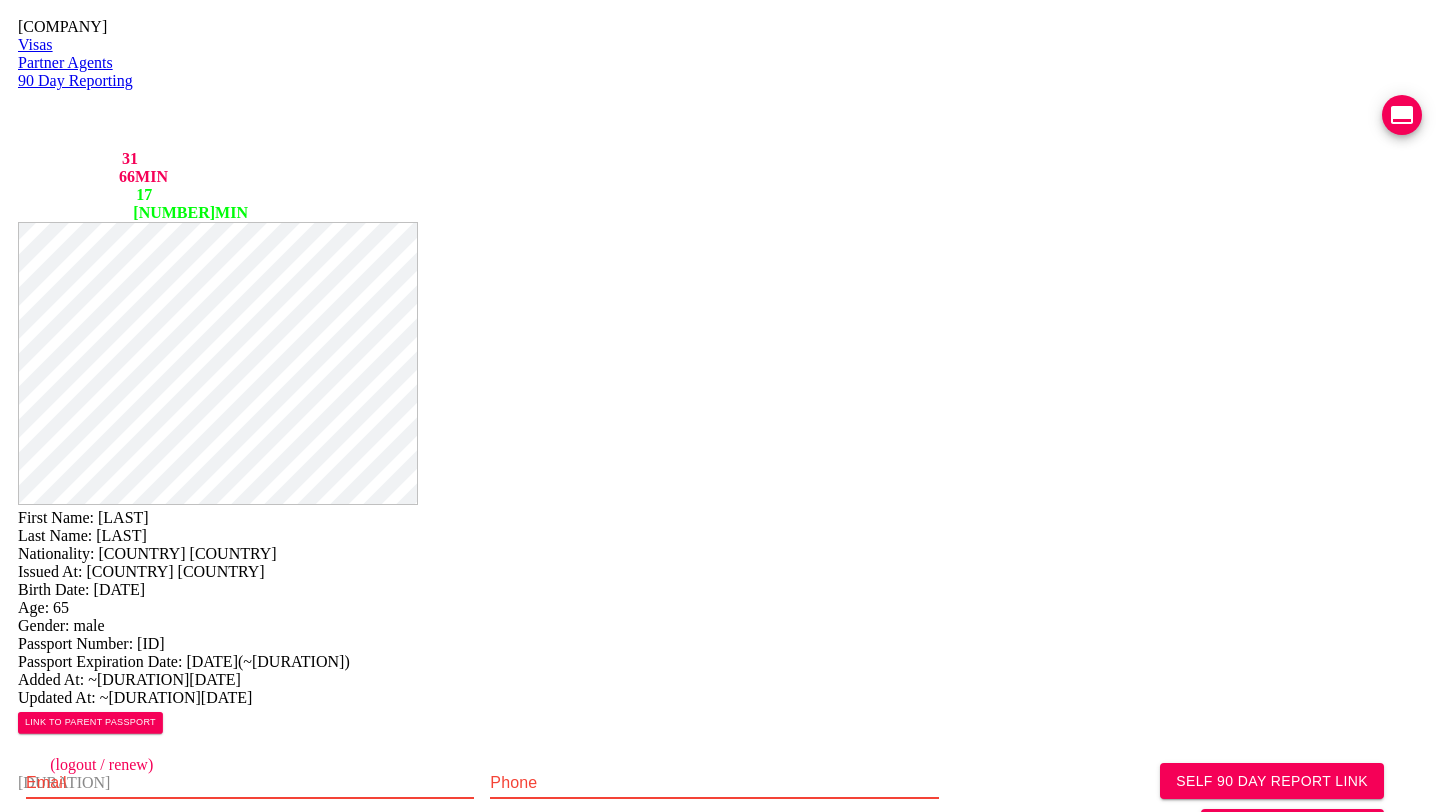 click at bounding box center [250, 847] 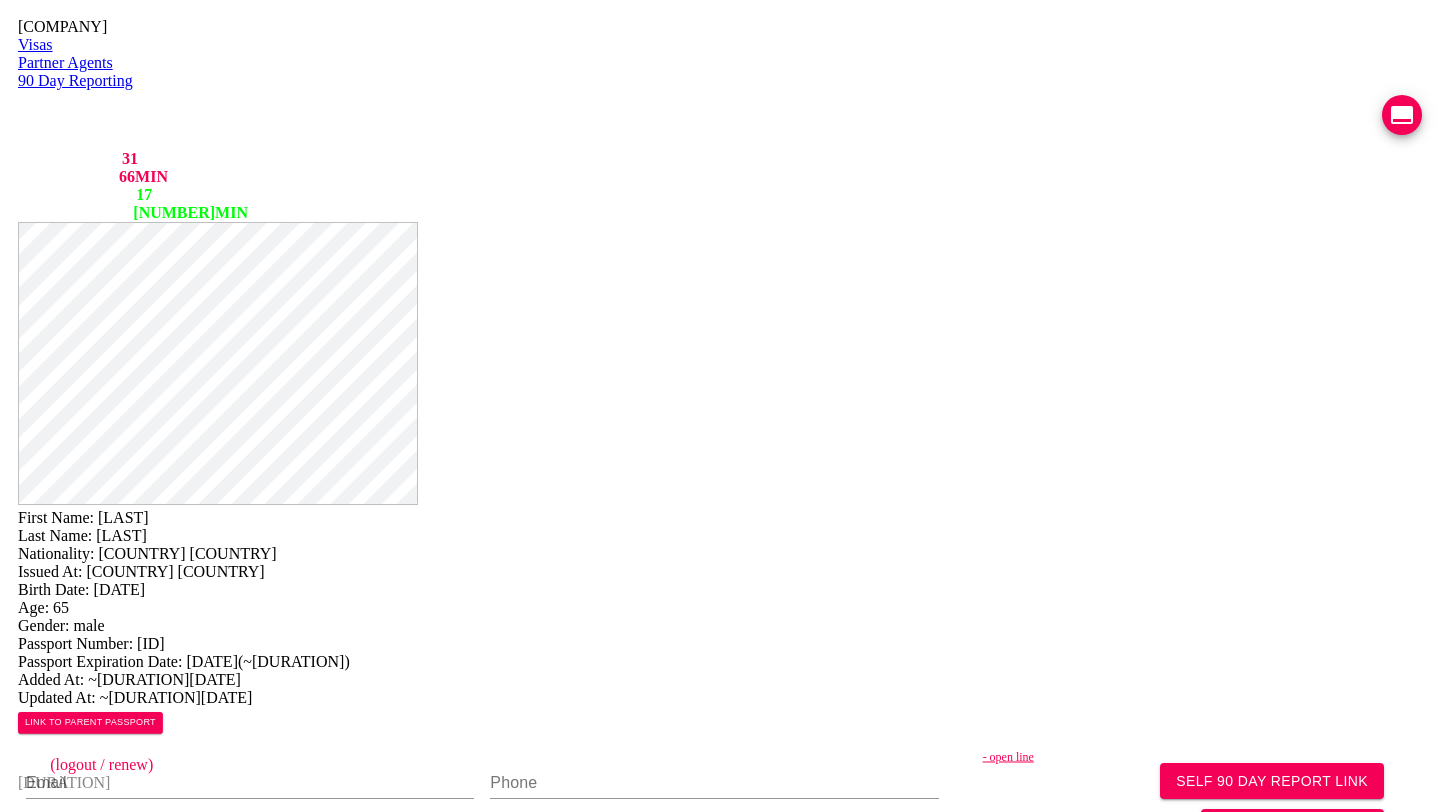 type on "https://chat.line.biz/Ucf44f918c4bb177ffe0a5137b1b615c3/chat/U6b72a0f6b7d3dcae7dad70437079965c" 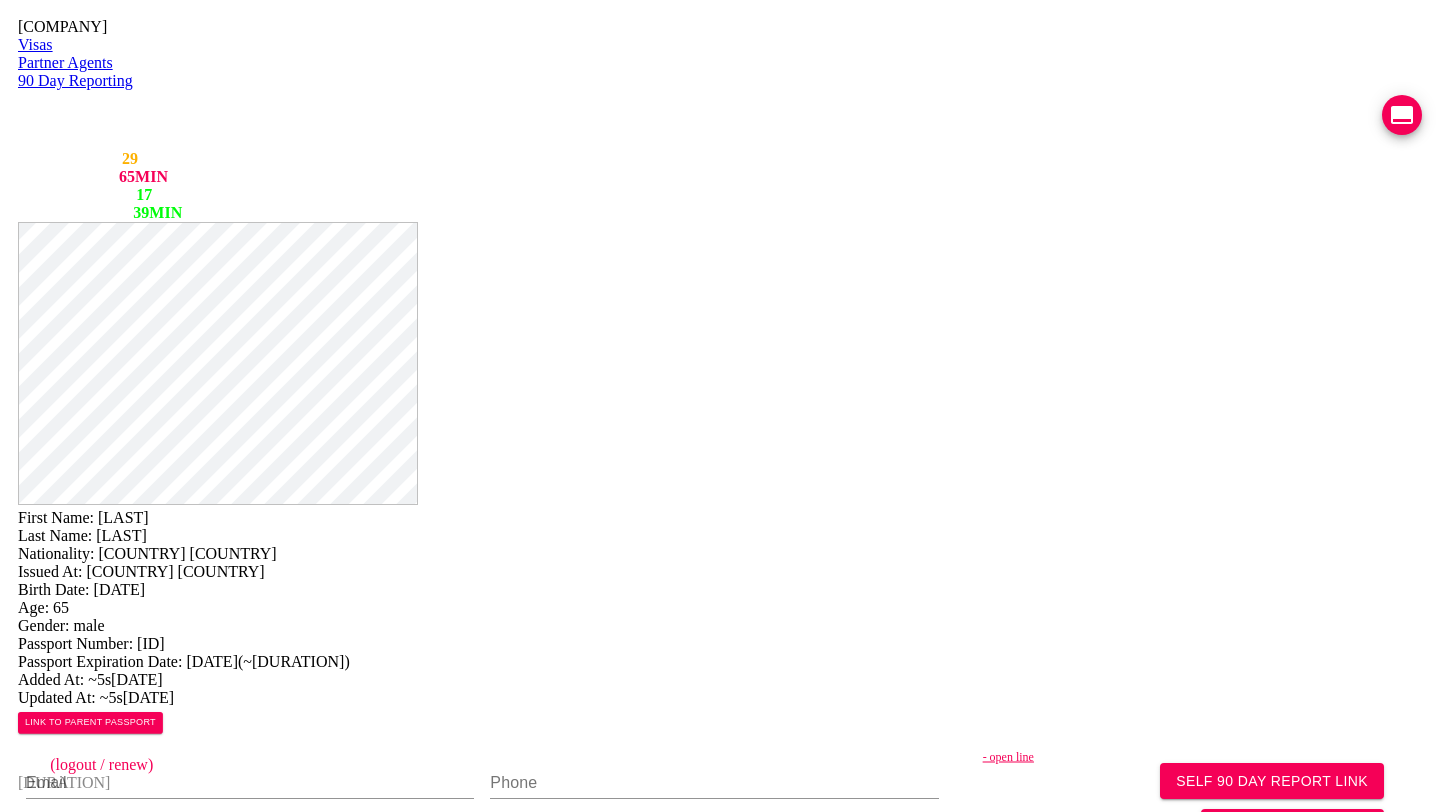 click on "Save Changes" at bounding box center (1190, 1030) 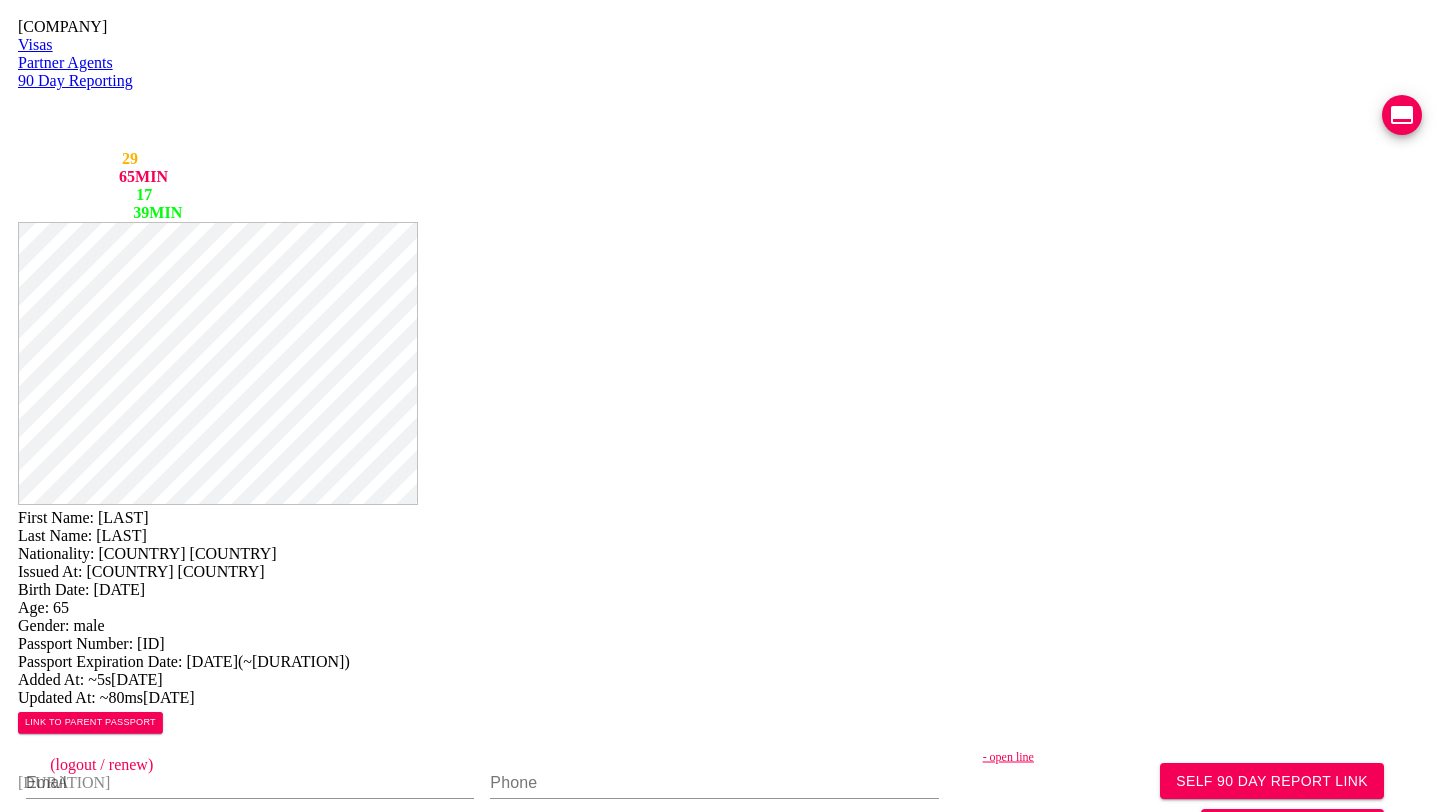 click on "Save Changes" at bounding box center [1190, 1030] 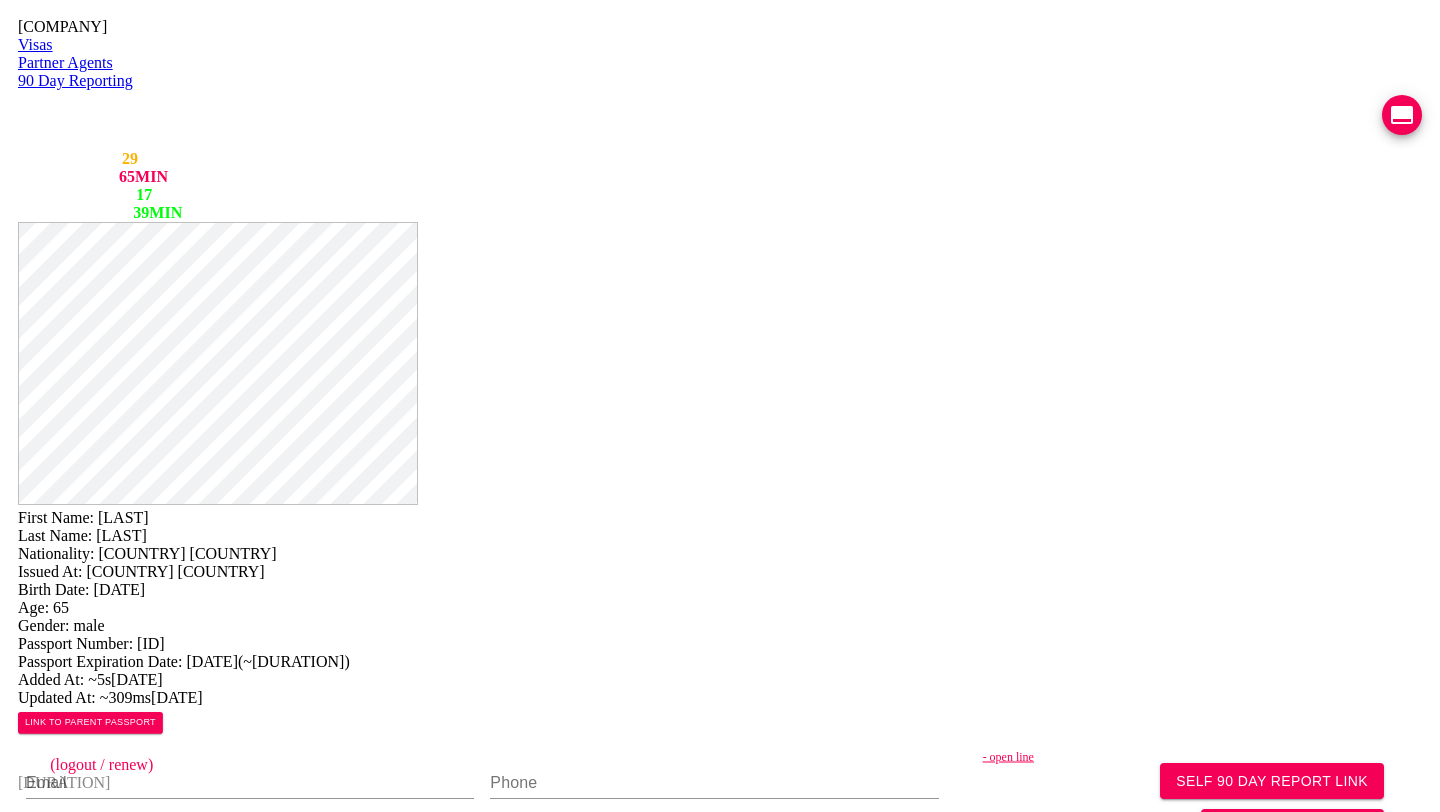 drag, startPoint x: 1211, startPoint y: 553, endPoint x: 950, endPoint y: 31, distance: 583.6138 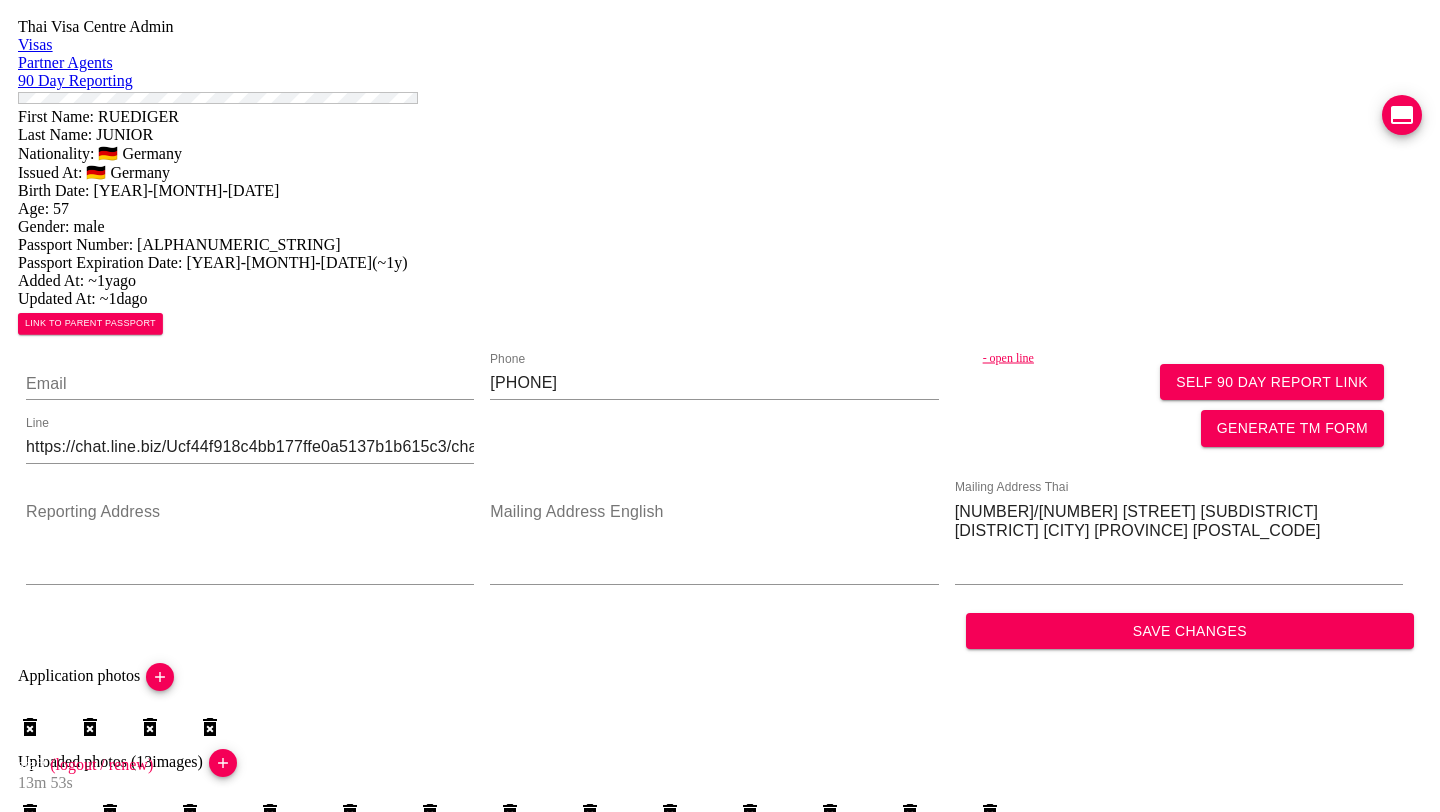 scroll, scrollTop: 0, scrollLeft: 0, axis: both 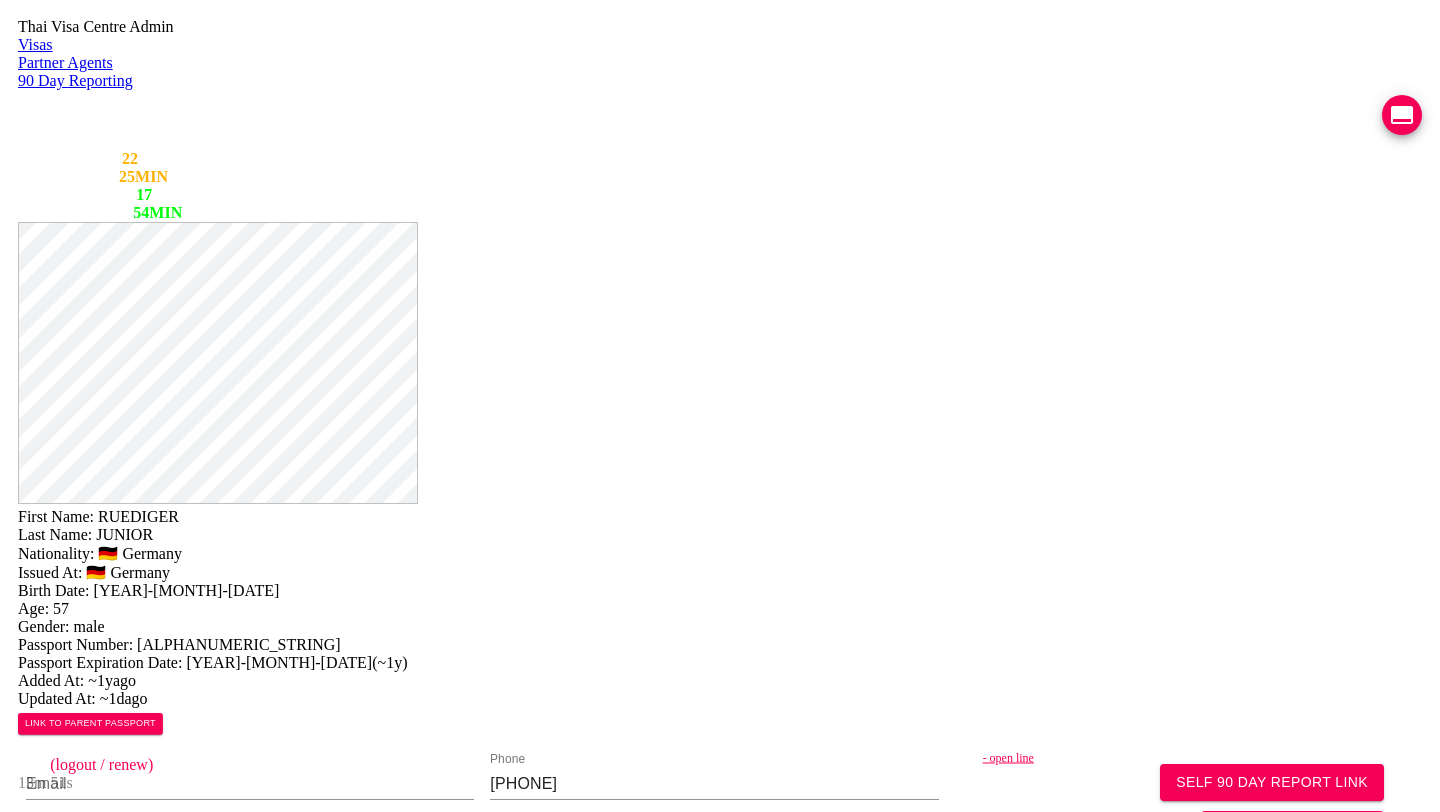 click on "[NUMBER]/[NUMBER] [STREET] [SUBDISTRICT] [DISTRICT] [CITY] [PROVINCE] [POSTAL_CODE]" at bounding box center (1179, 940) 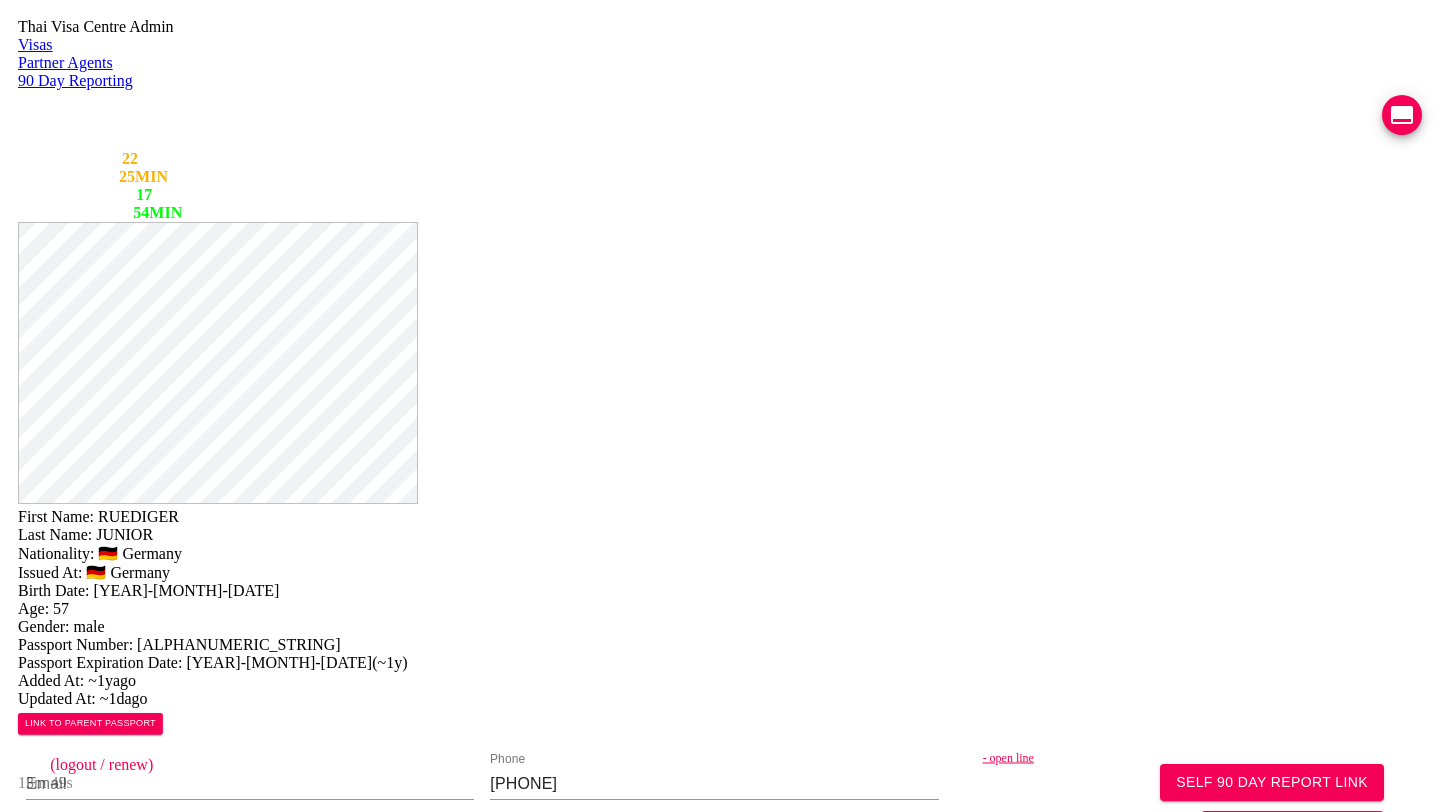 type on "[NUMBER] [STREET] [SUBDISTRICT] [DISTRICT] [CITY] [PROVINCE] [POSTAL_CODE]" 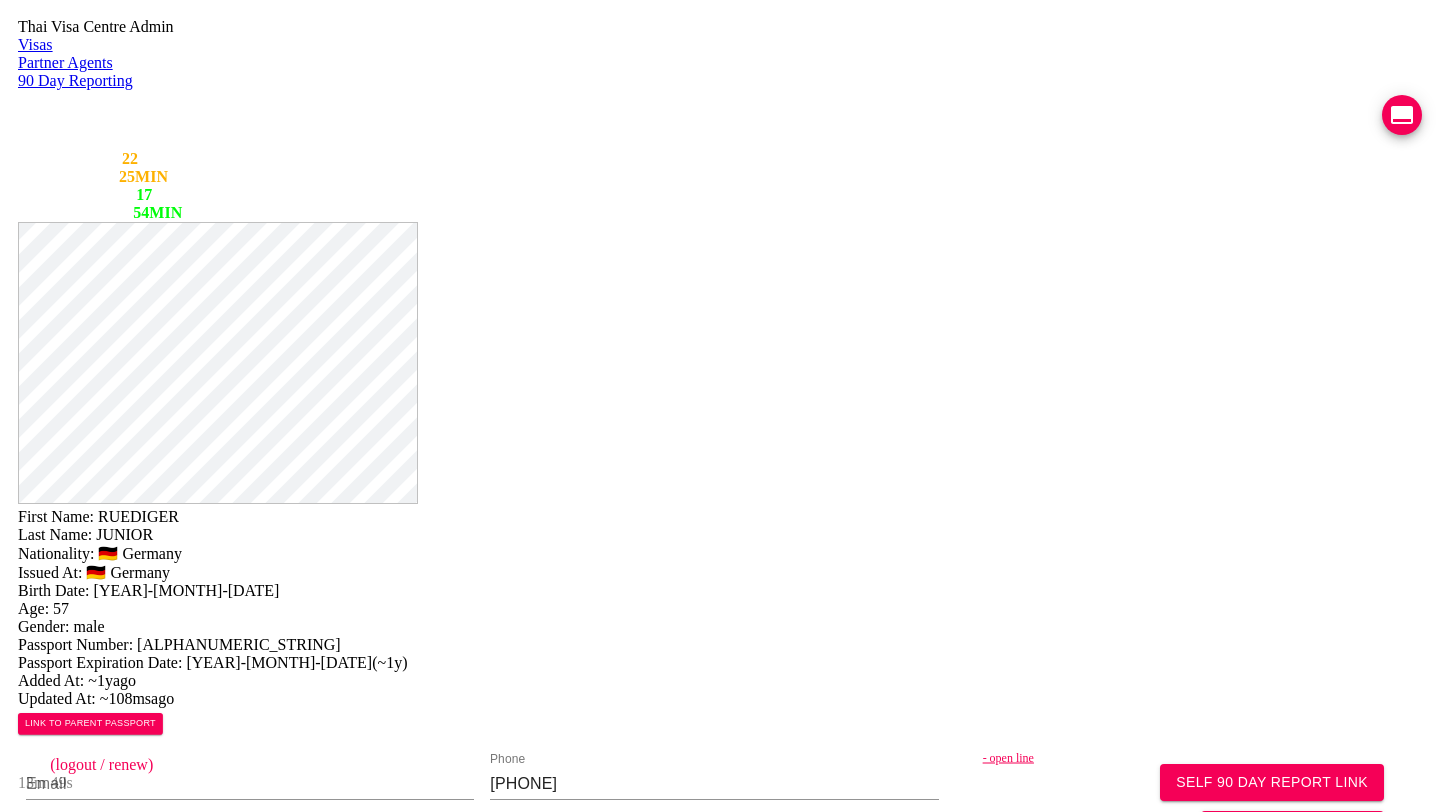 click on "Save Changes" at bounding box center (1190, 1031) 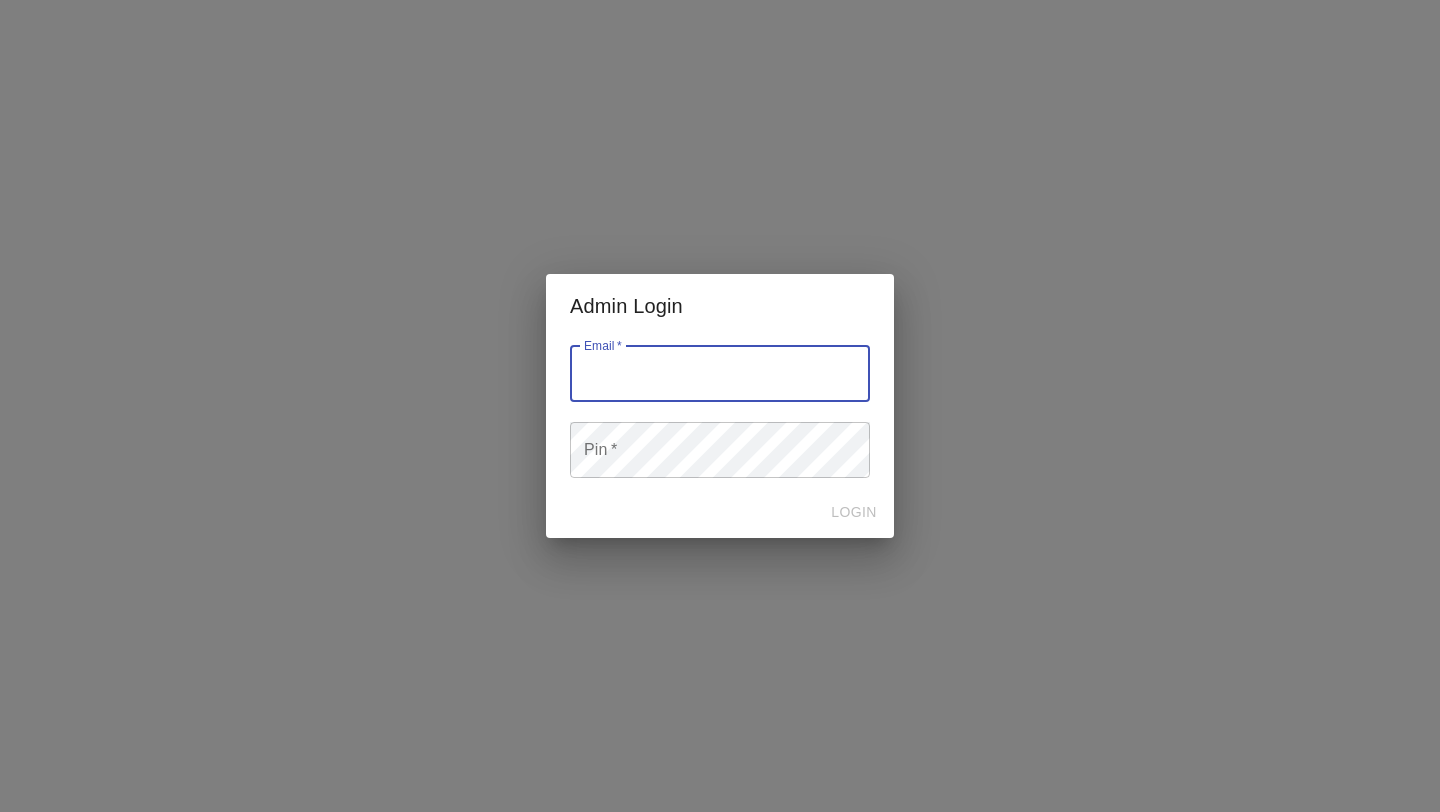scroll, scrollTop: 0, scrollLeft: 0, axis: both 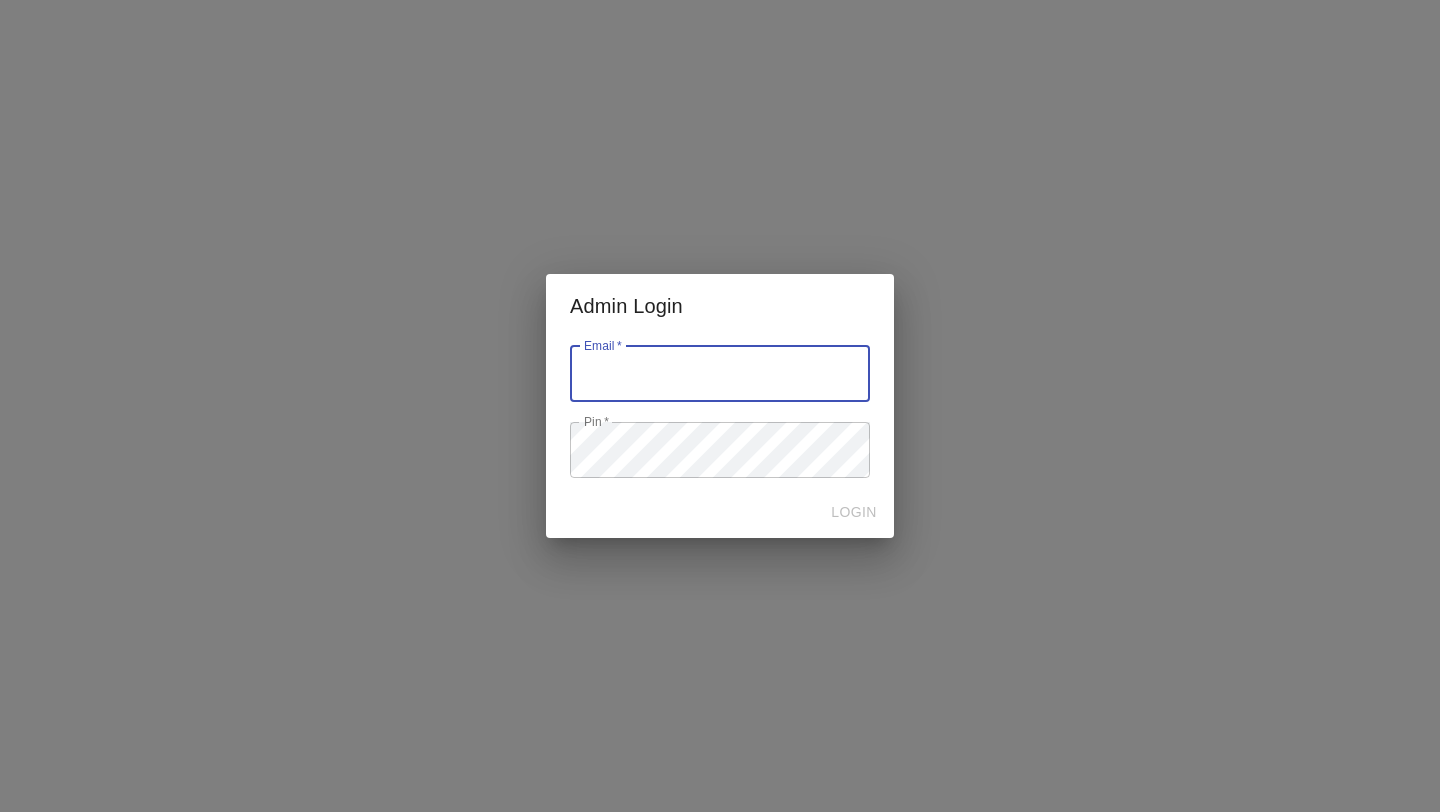 type on "[EMAIL]" 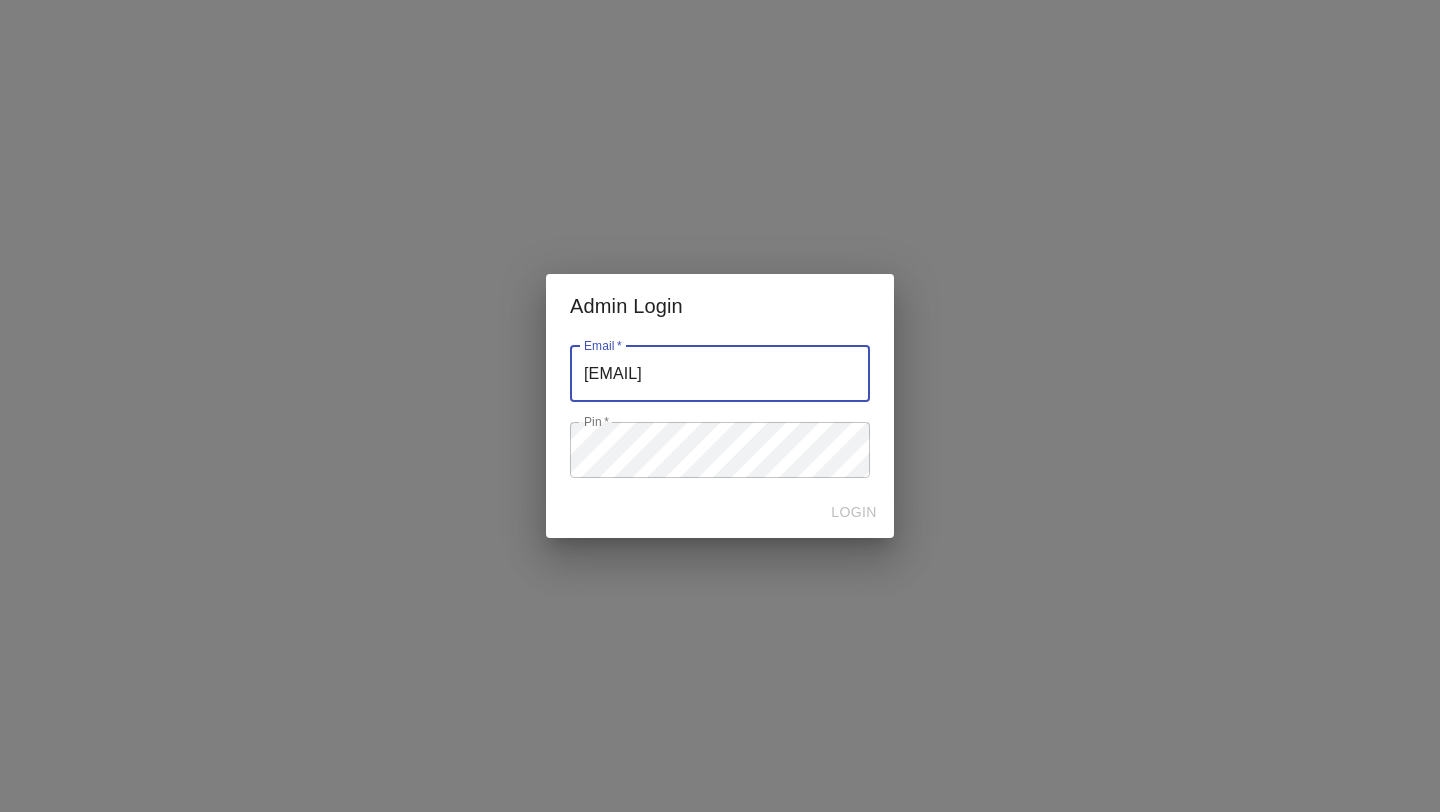 click on "LOGIN" at bounding box center (720, 512) 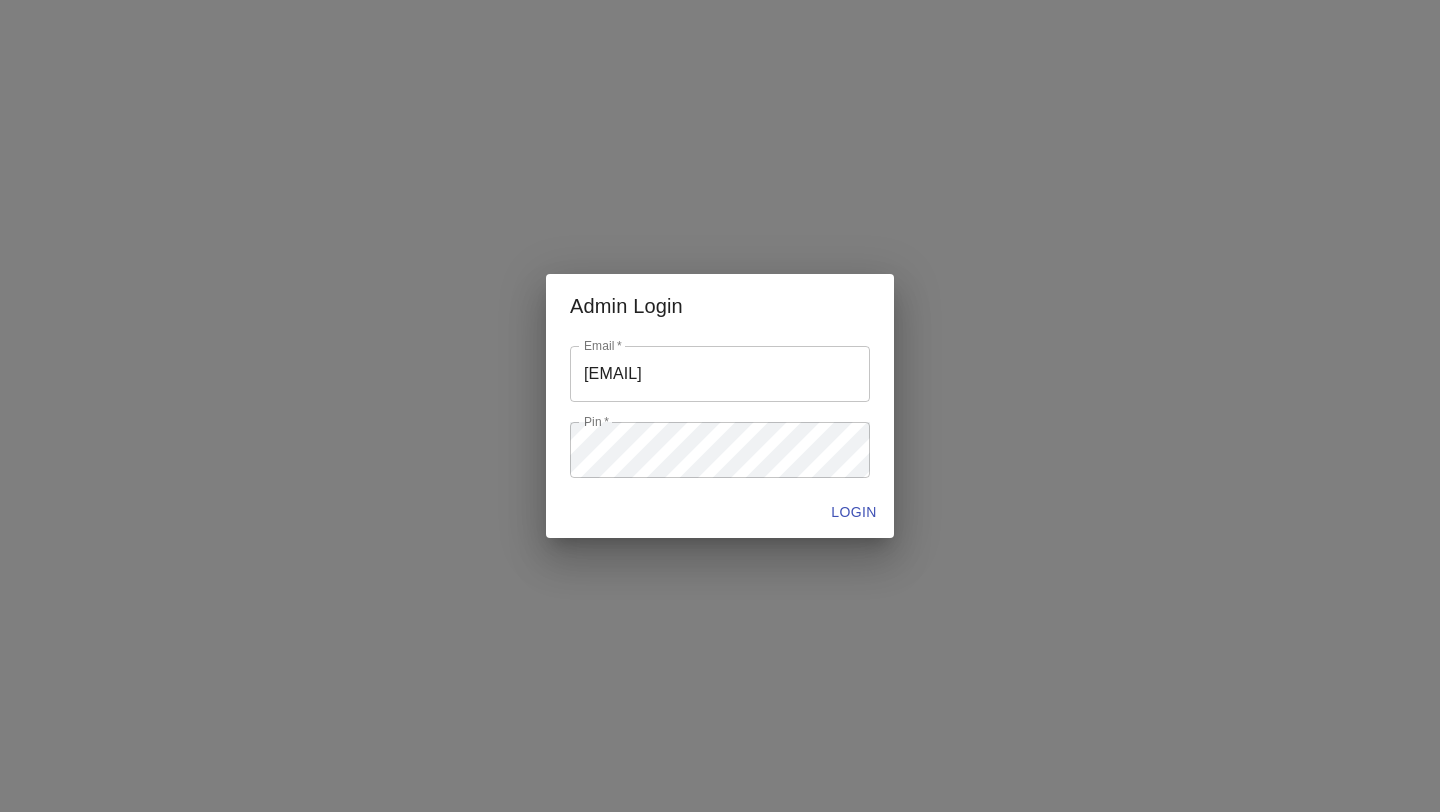 click on "LOGIN" at bounding box center [854, 512] 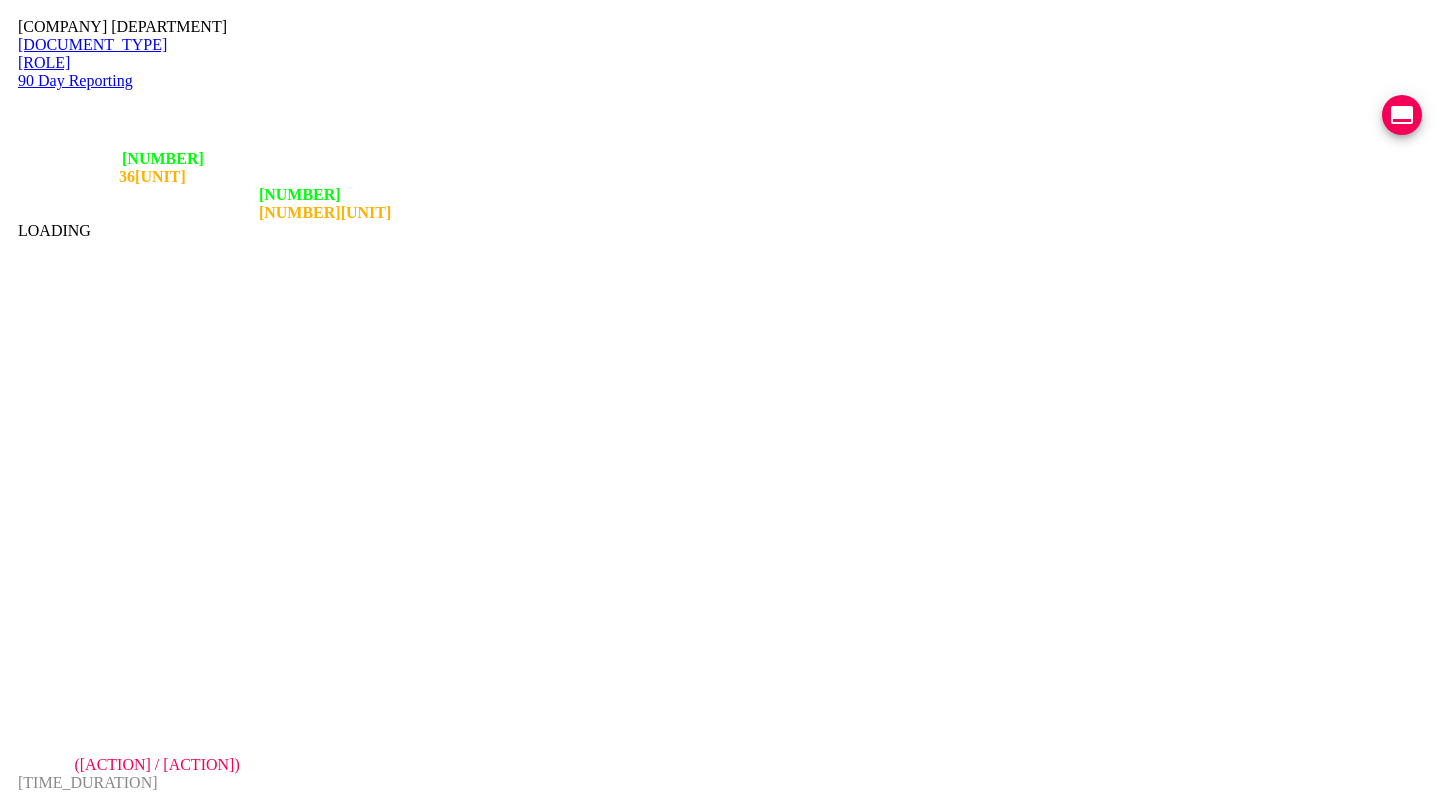 scroll, scrollTop: 0, scrollLeft: 0, axis: both 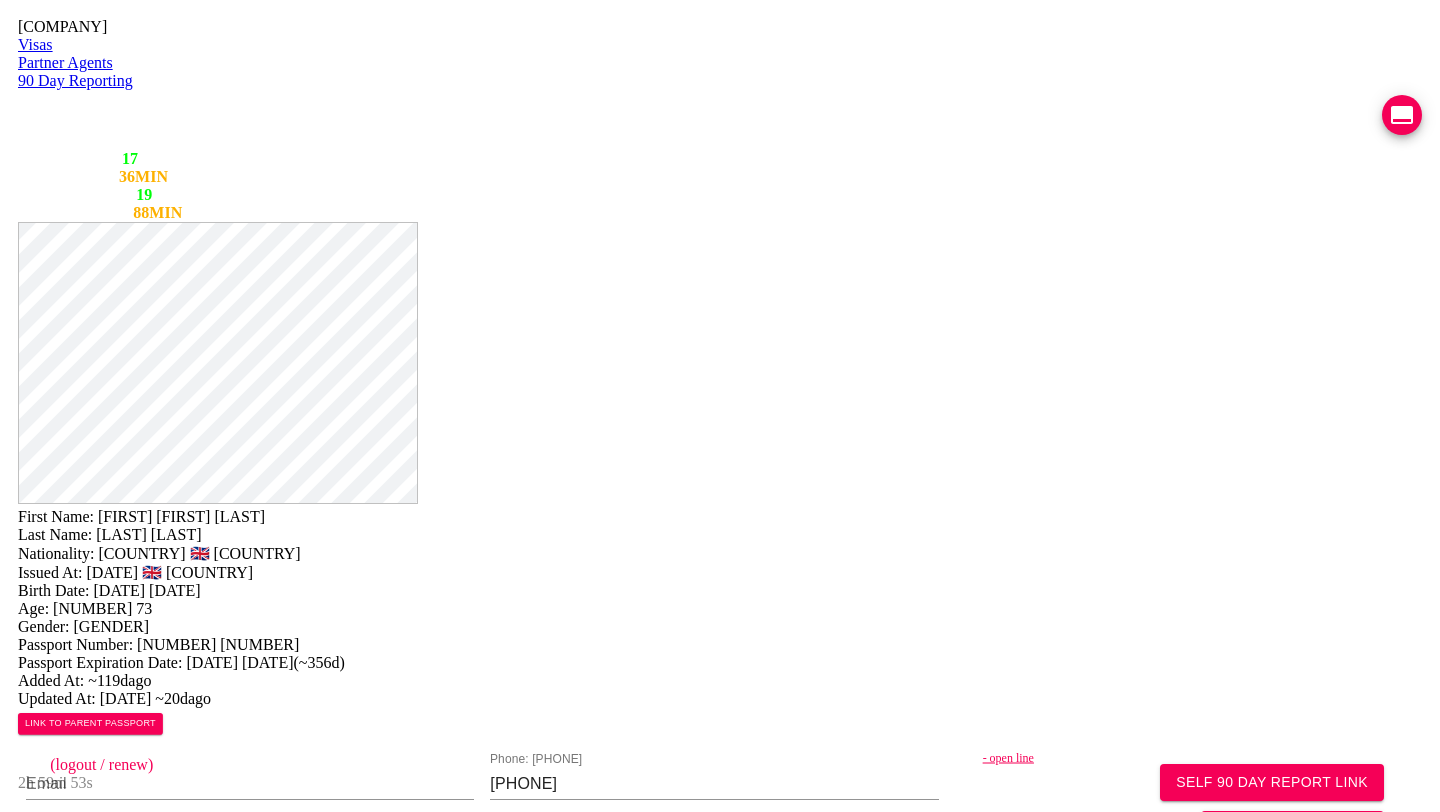 click on "- open line" at bounding box center [1213, 758] 